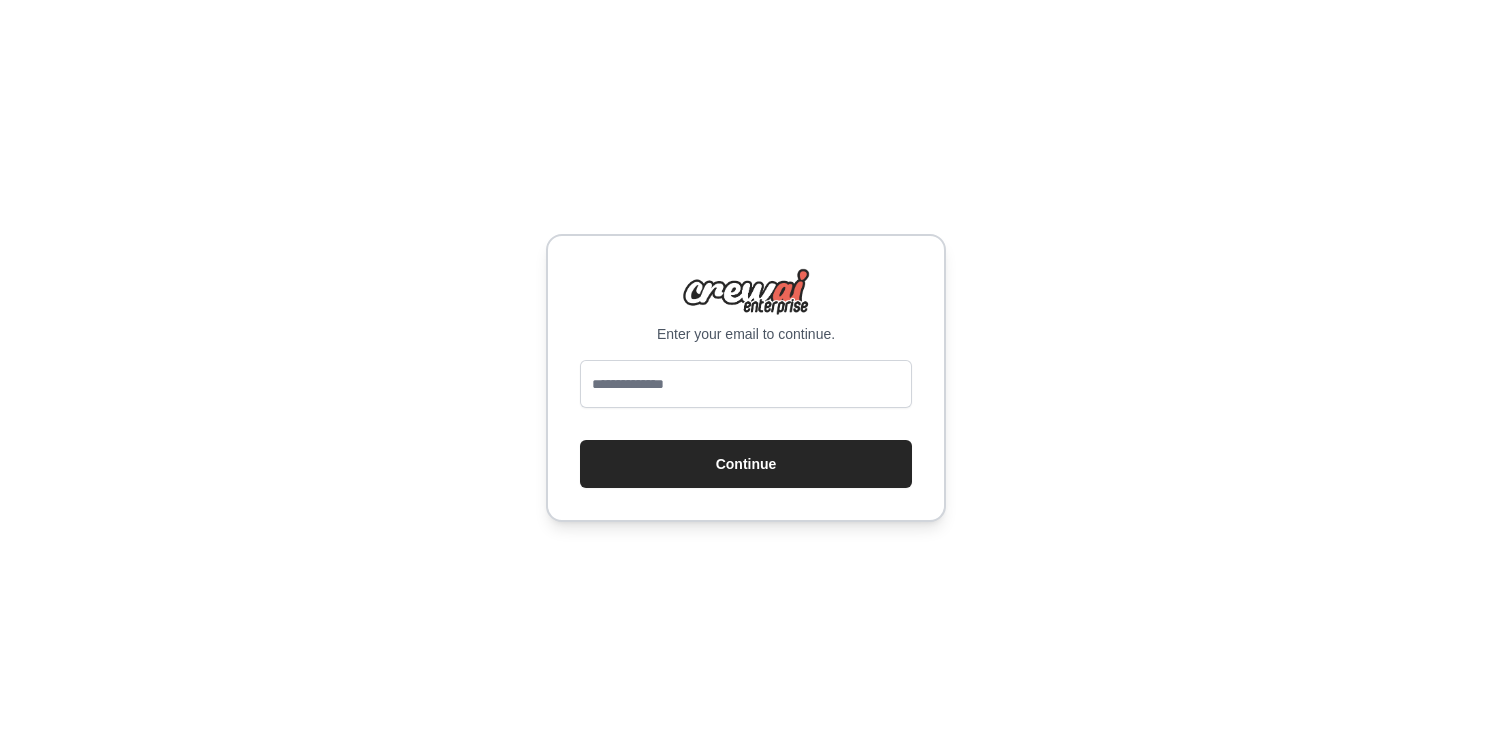 scroll, scrollTop: 0, scrollLeft: 0, axis: both 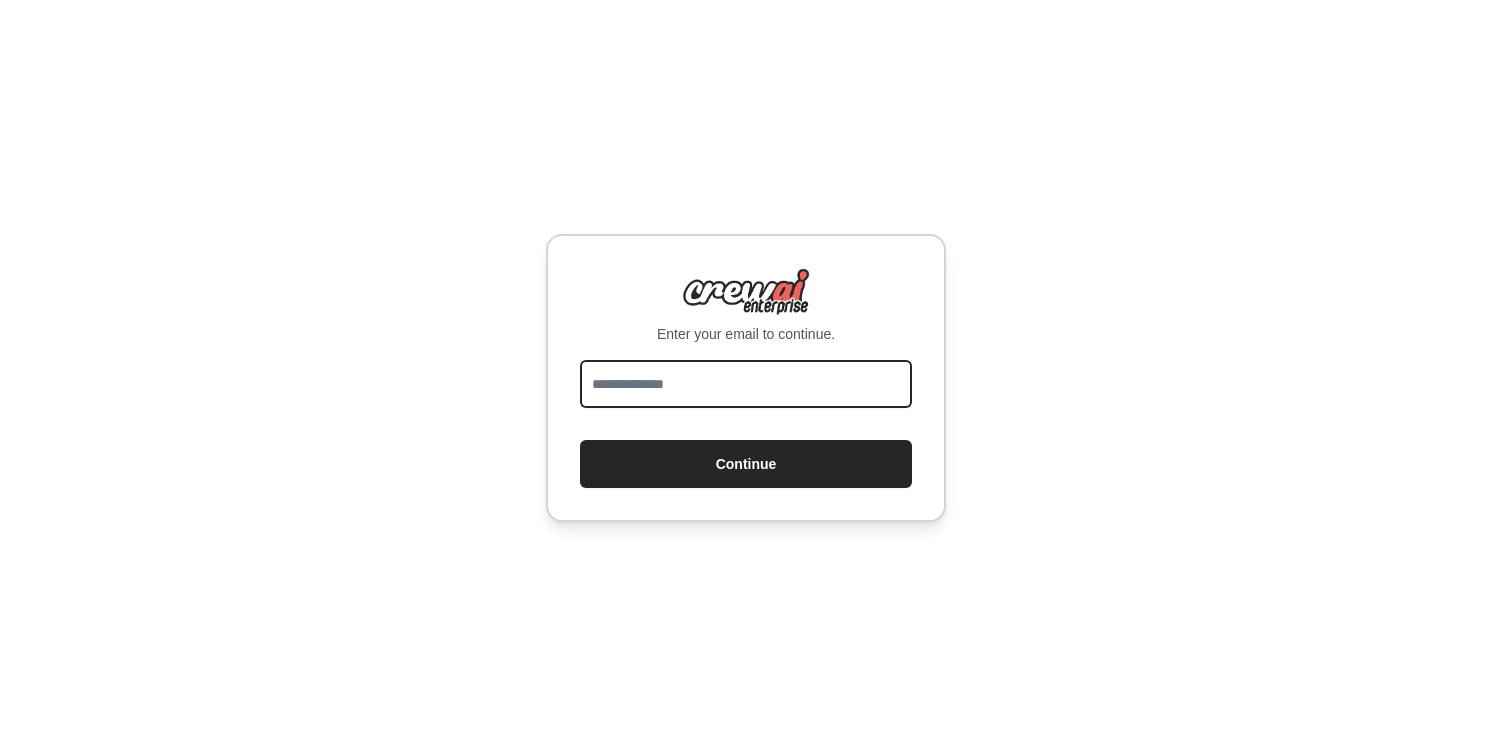 click at bounding box center [746, 384] 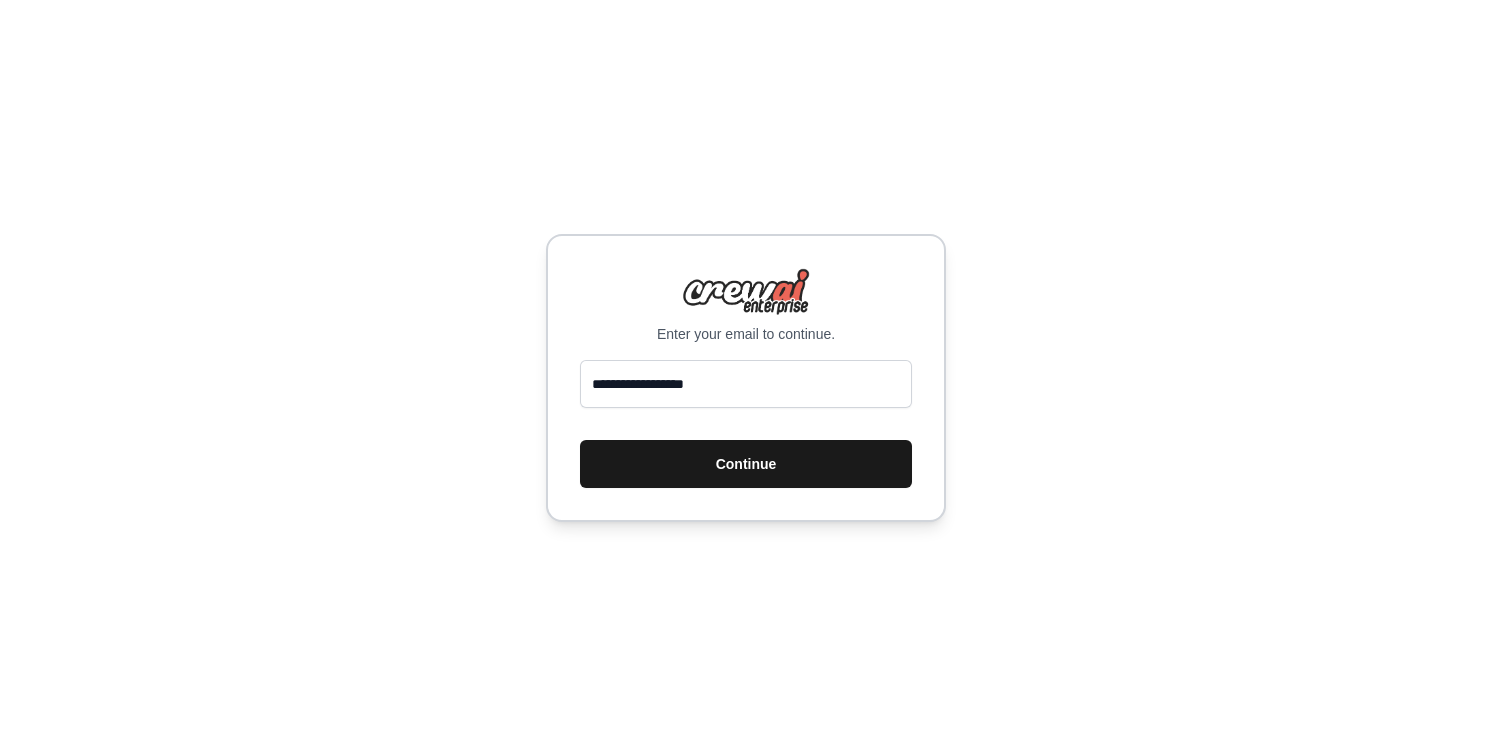 click on "Continue" at bounding box center (746, 464) 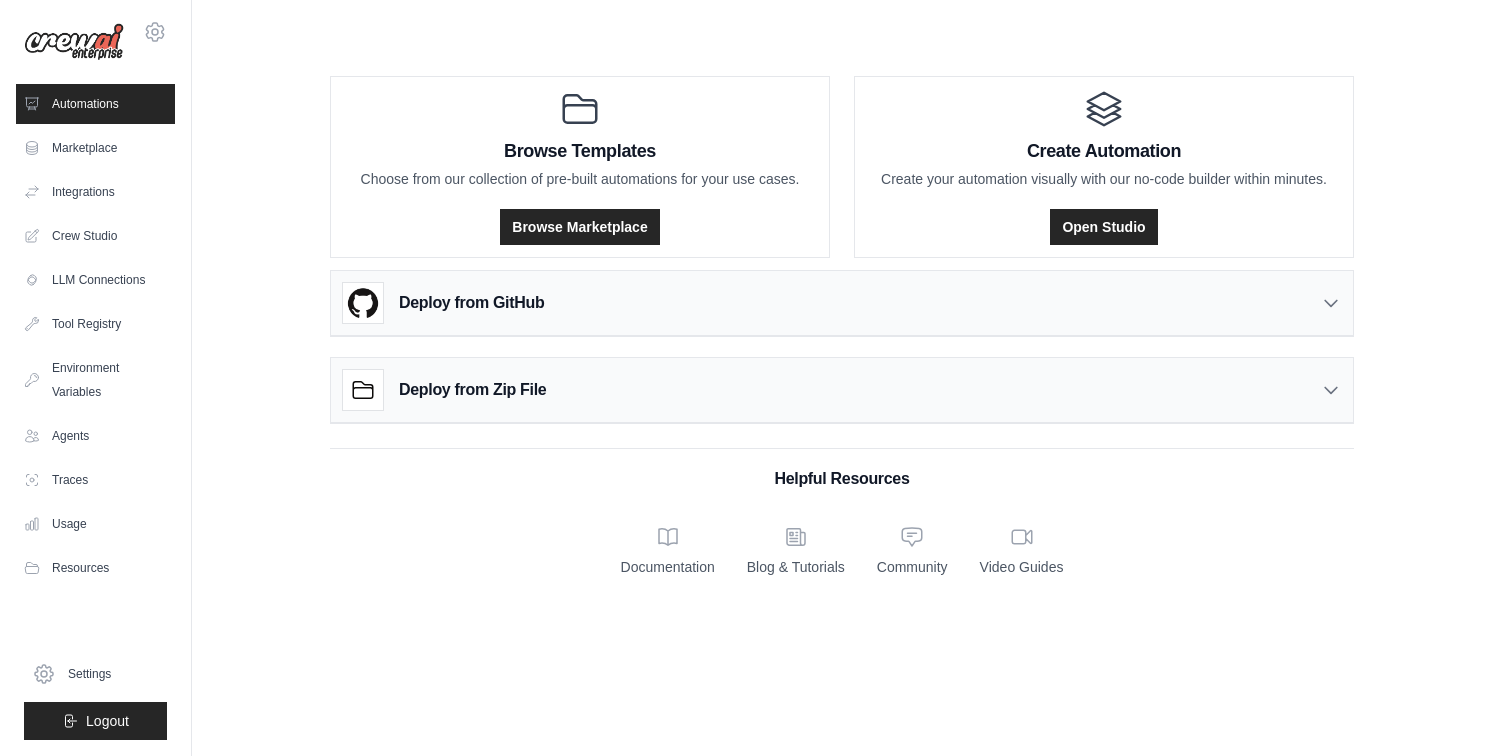 scroll, scrollTop: 0, scrollLeft: 0, axis: both 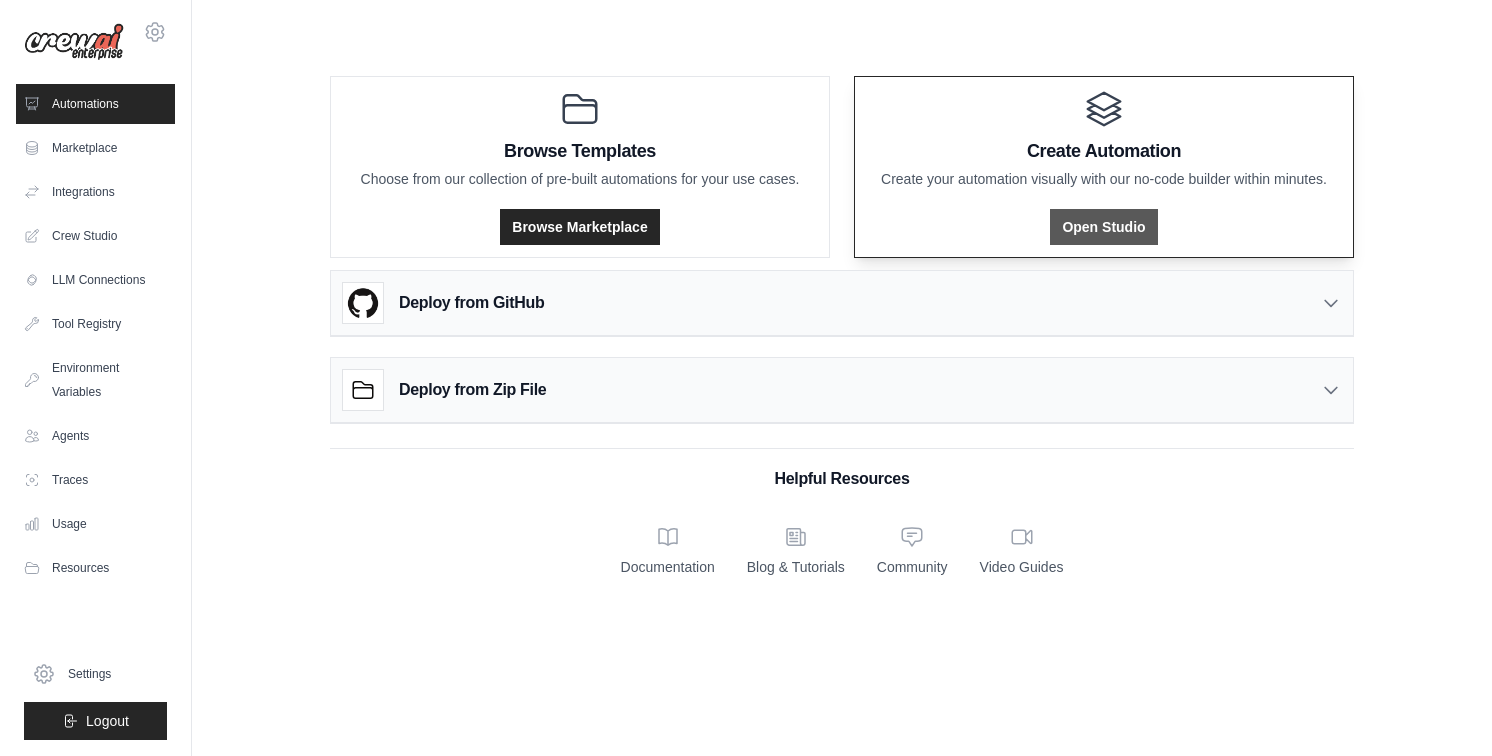 click on "Open Studio" at bounding box center (1103, 227) 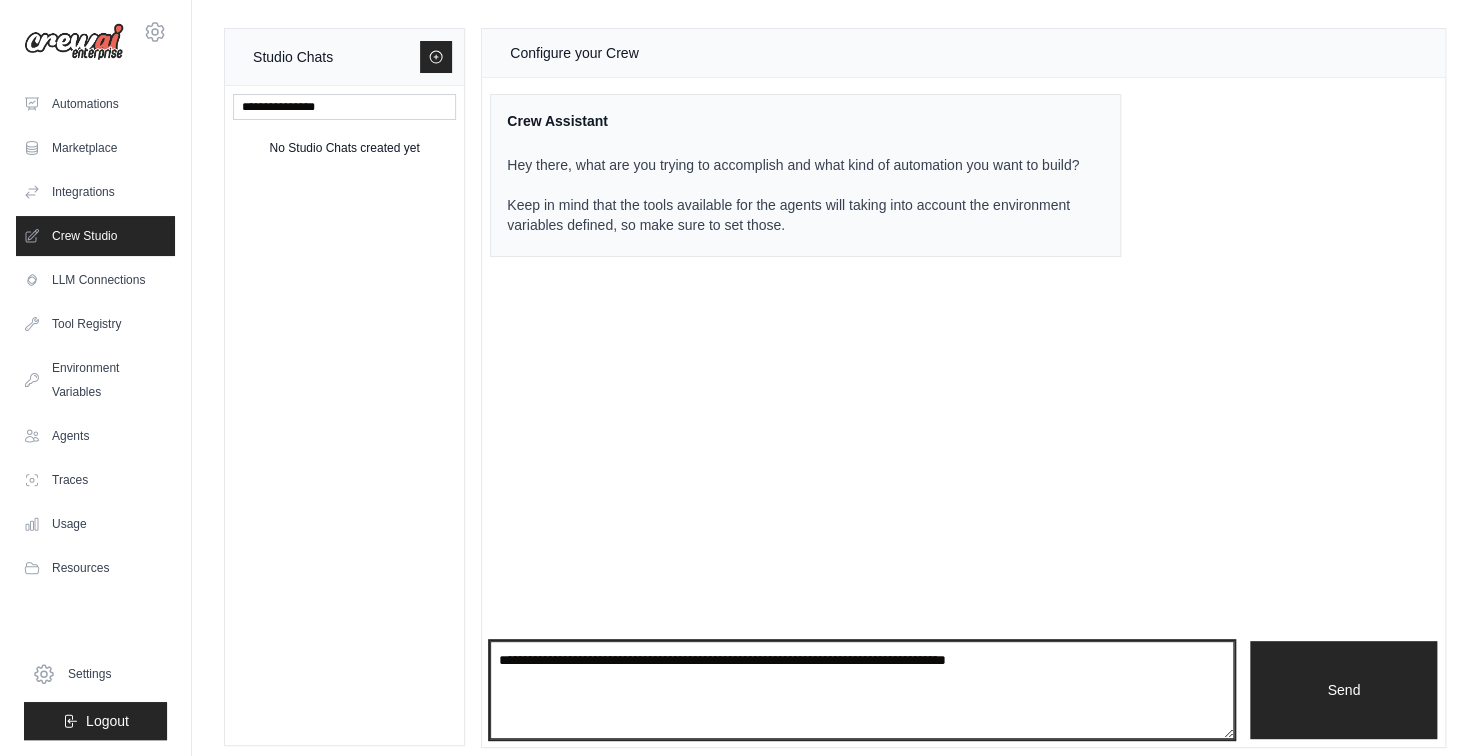 click at bounding box center [862, 690] 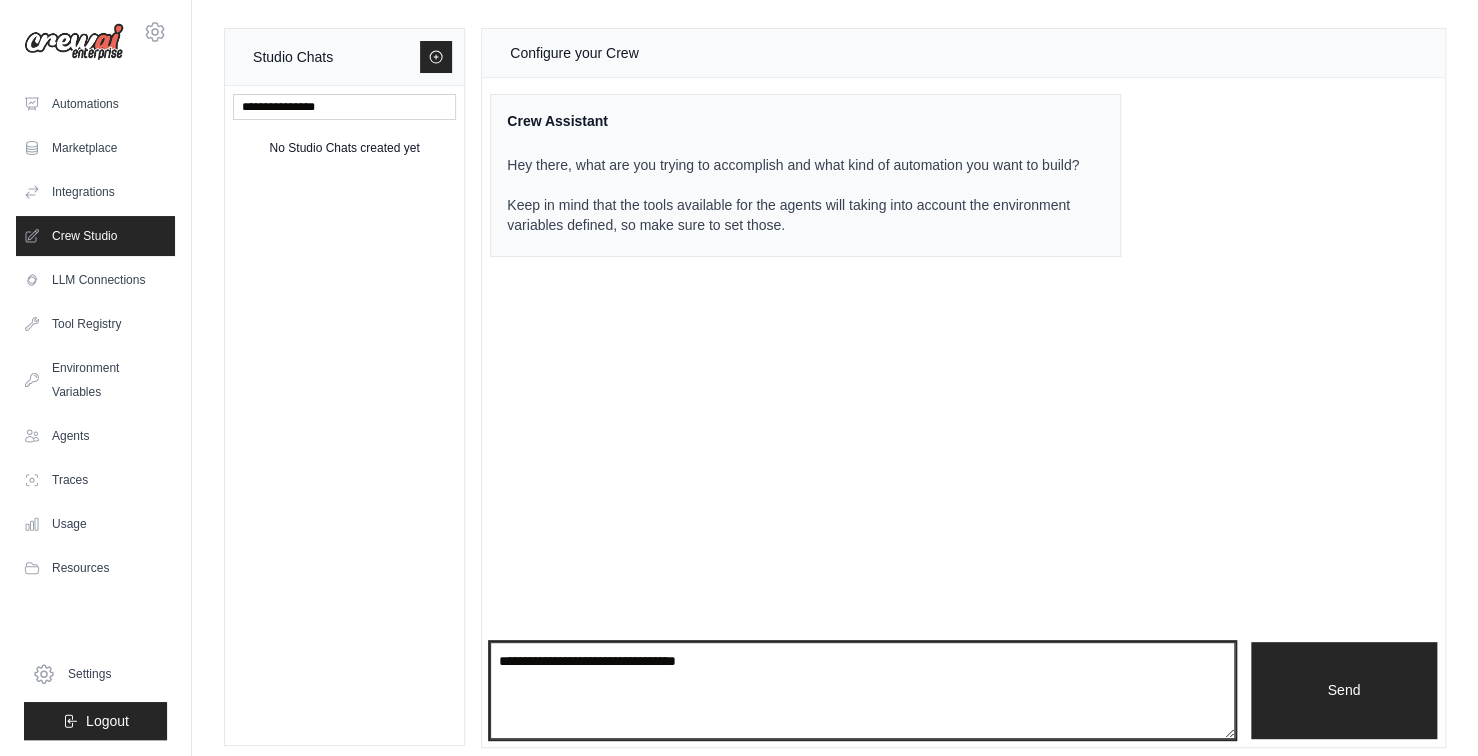 type on "**********" 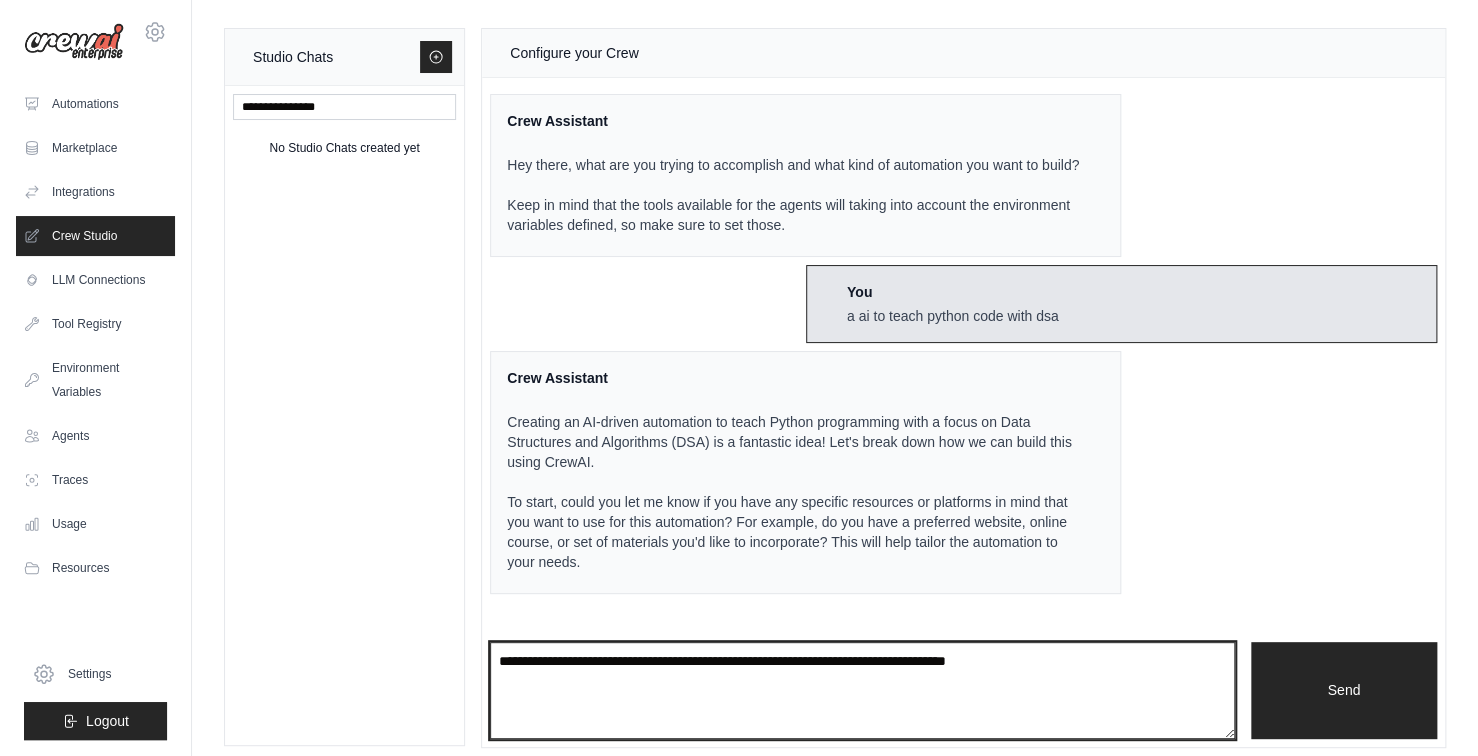 click at bounding box center (862, 691) 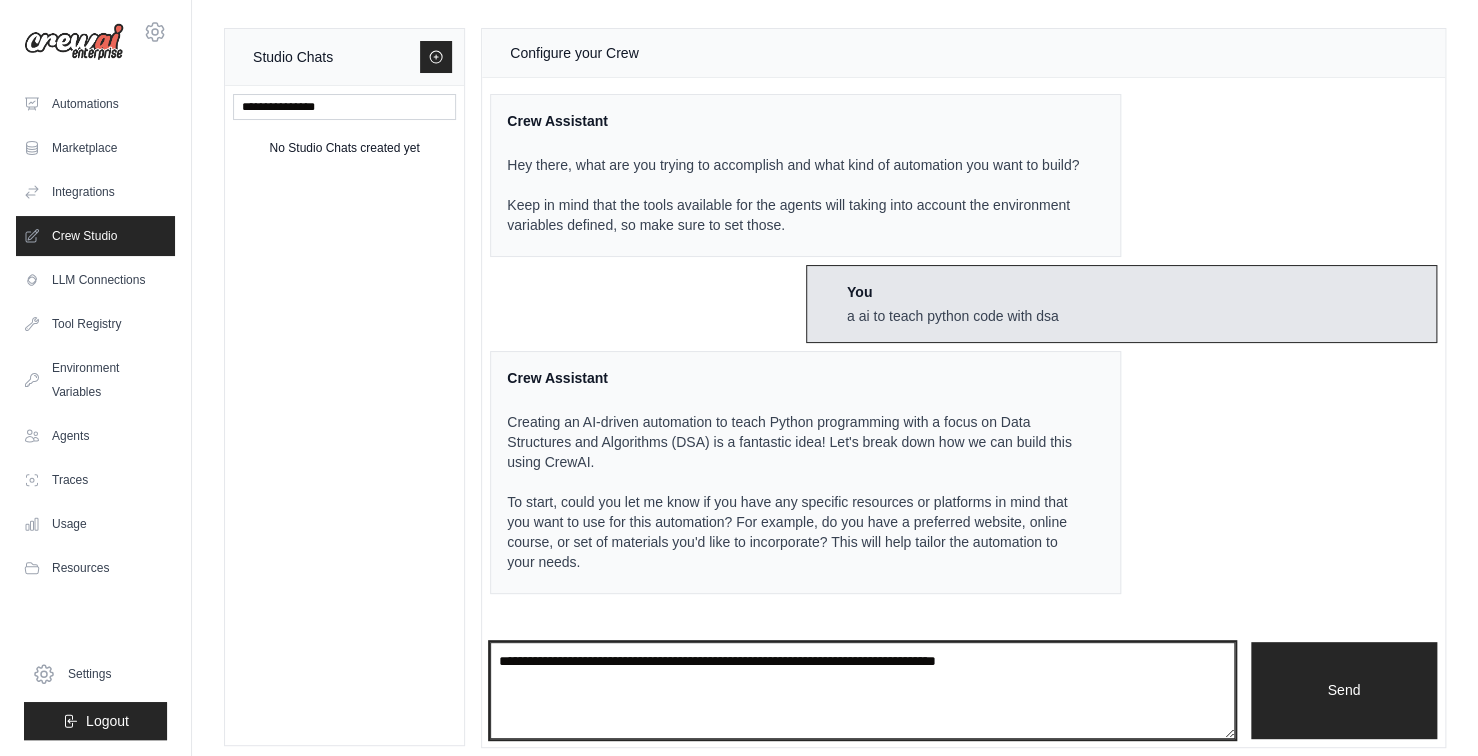 type on "**********" 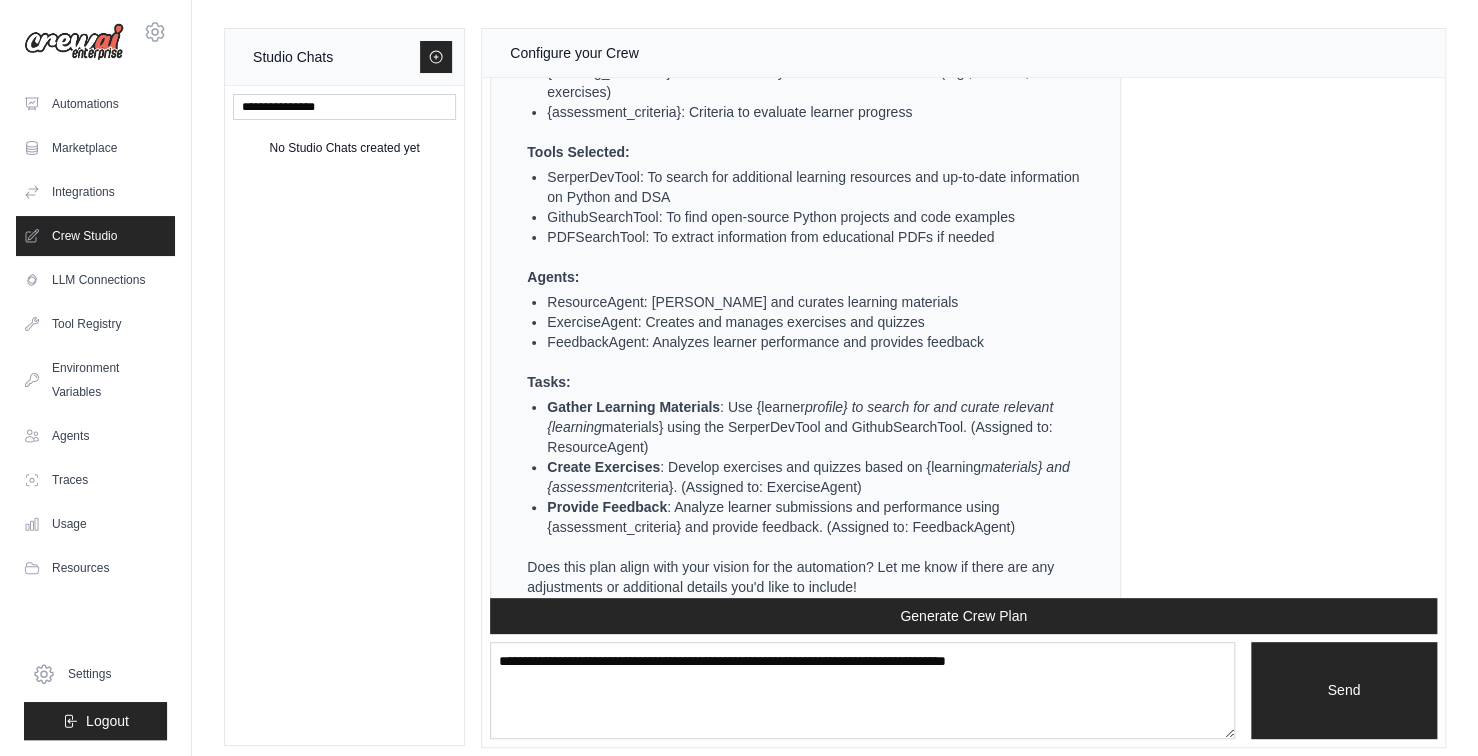 scroll, scrollTop: 1047, scrollLeft: 0, axis: vertical 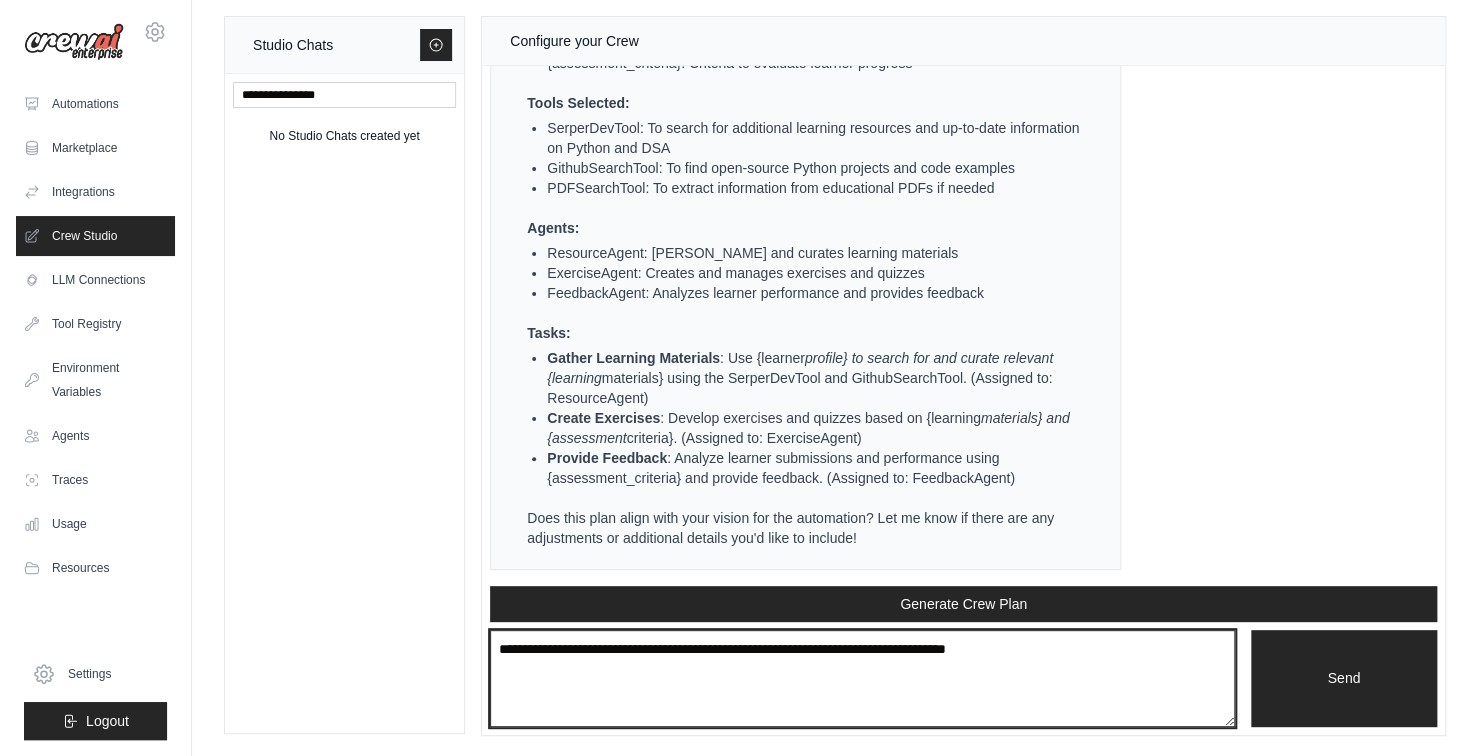 click at bounding box center [862, 679] 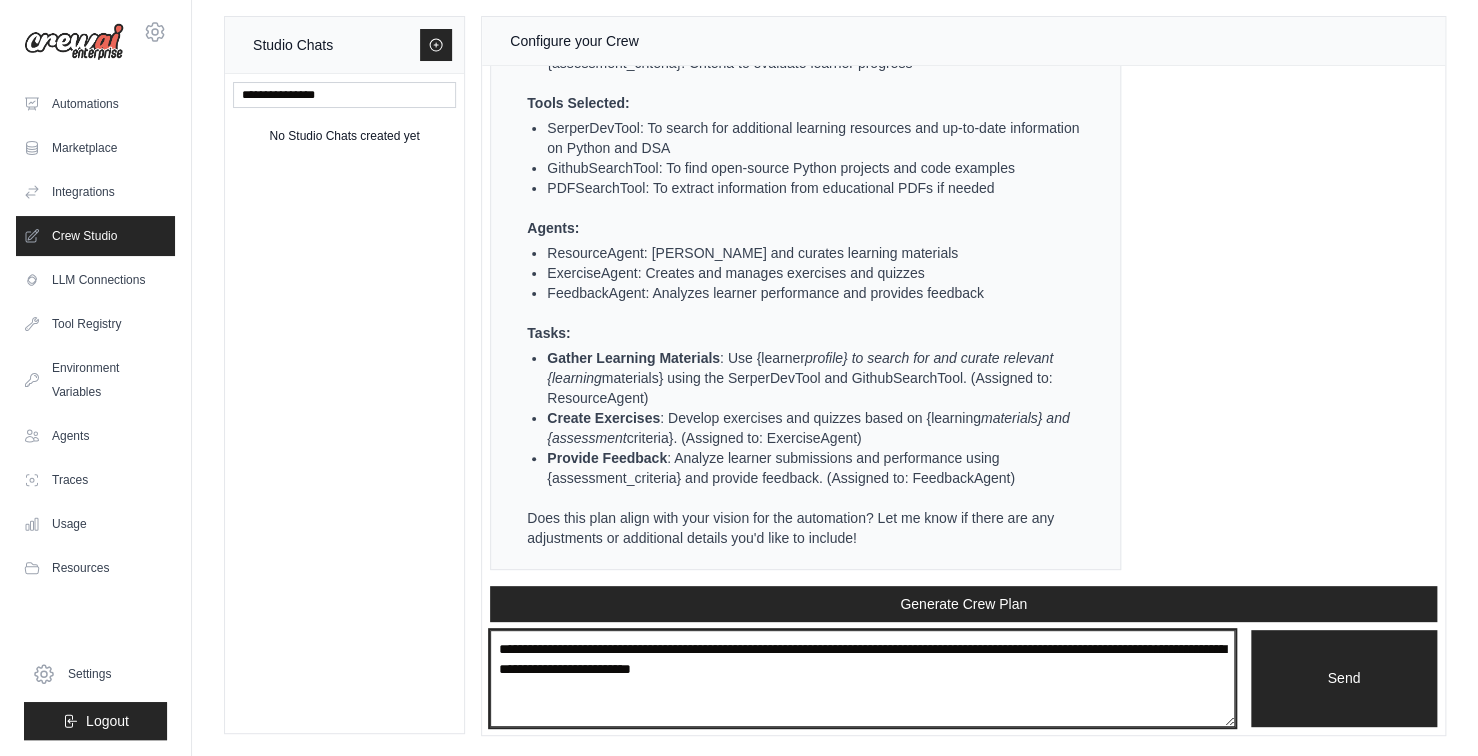 type on "**********" 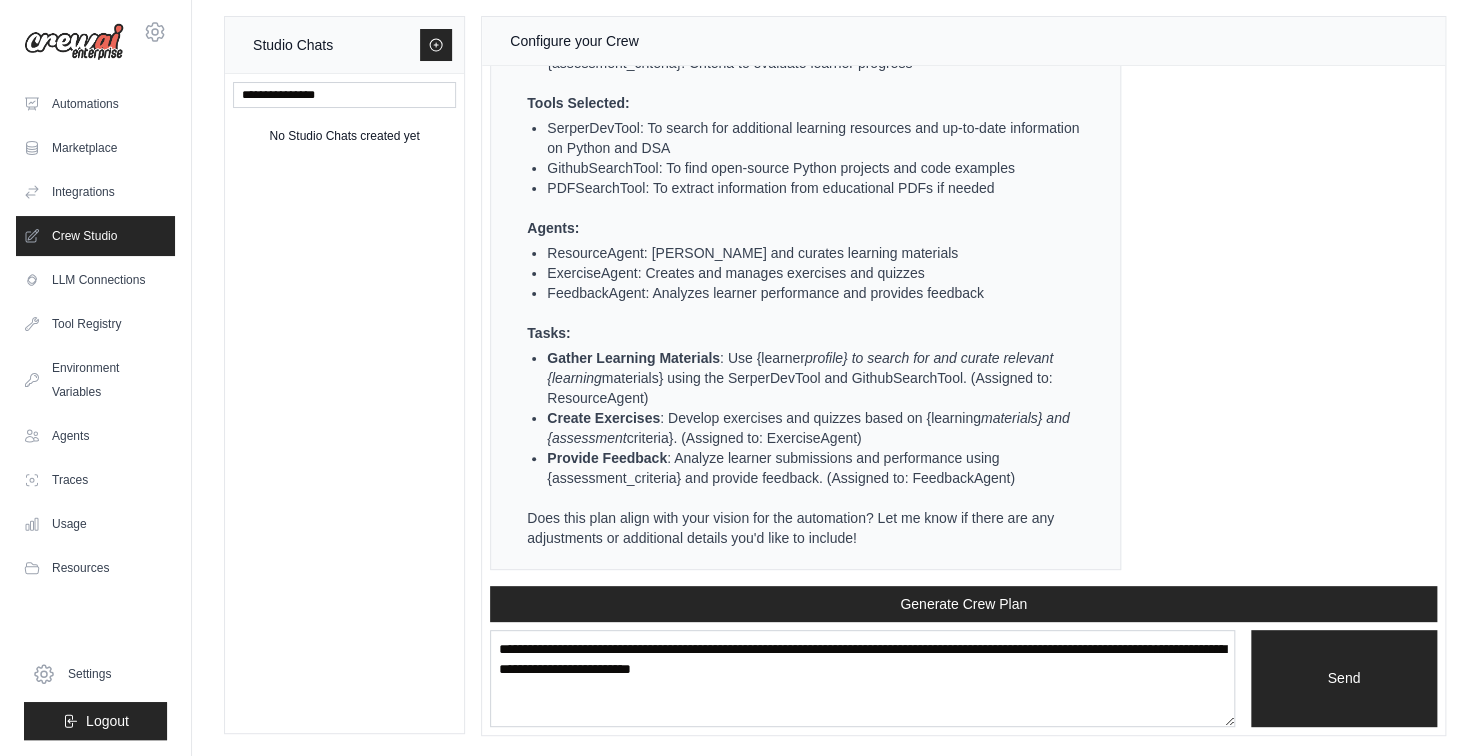 type 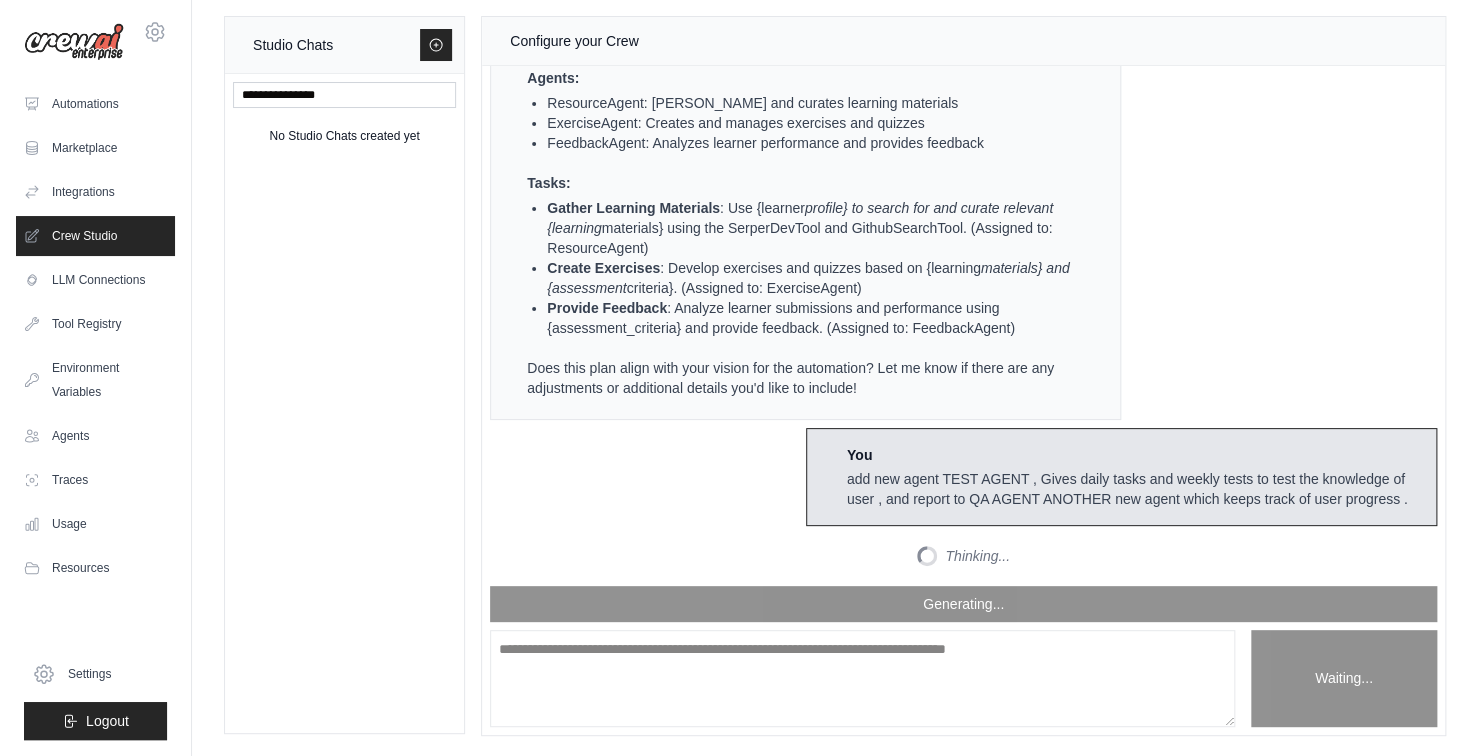 scroll, scrollTop: 2243, scrollLeft: 0, axis: vertical 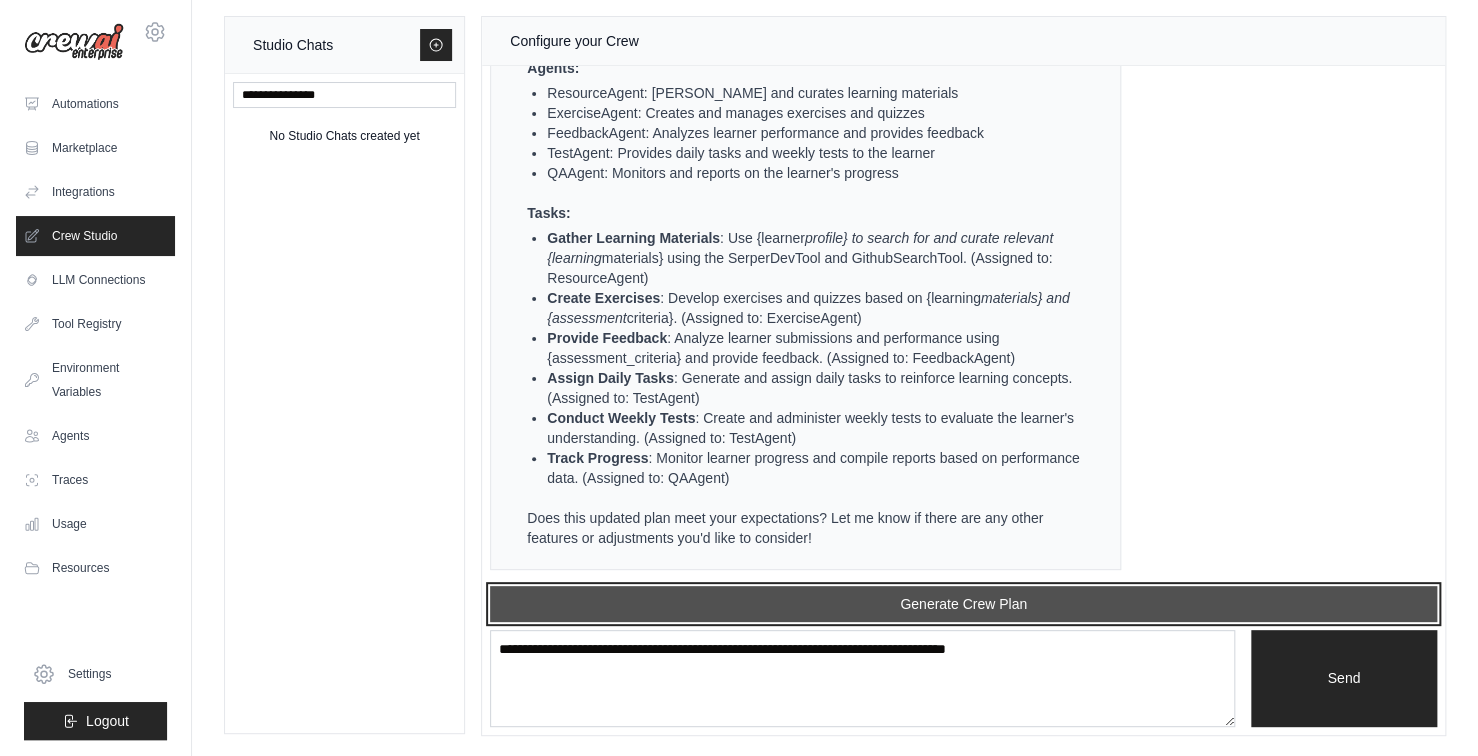 click on "Generate Crew Plan" at bounding box center [963, 604] 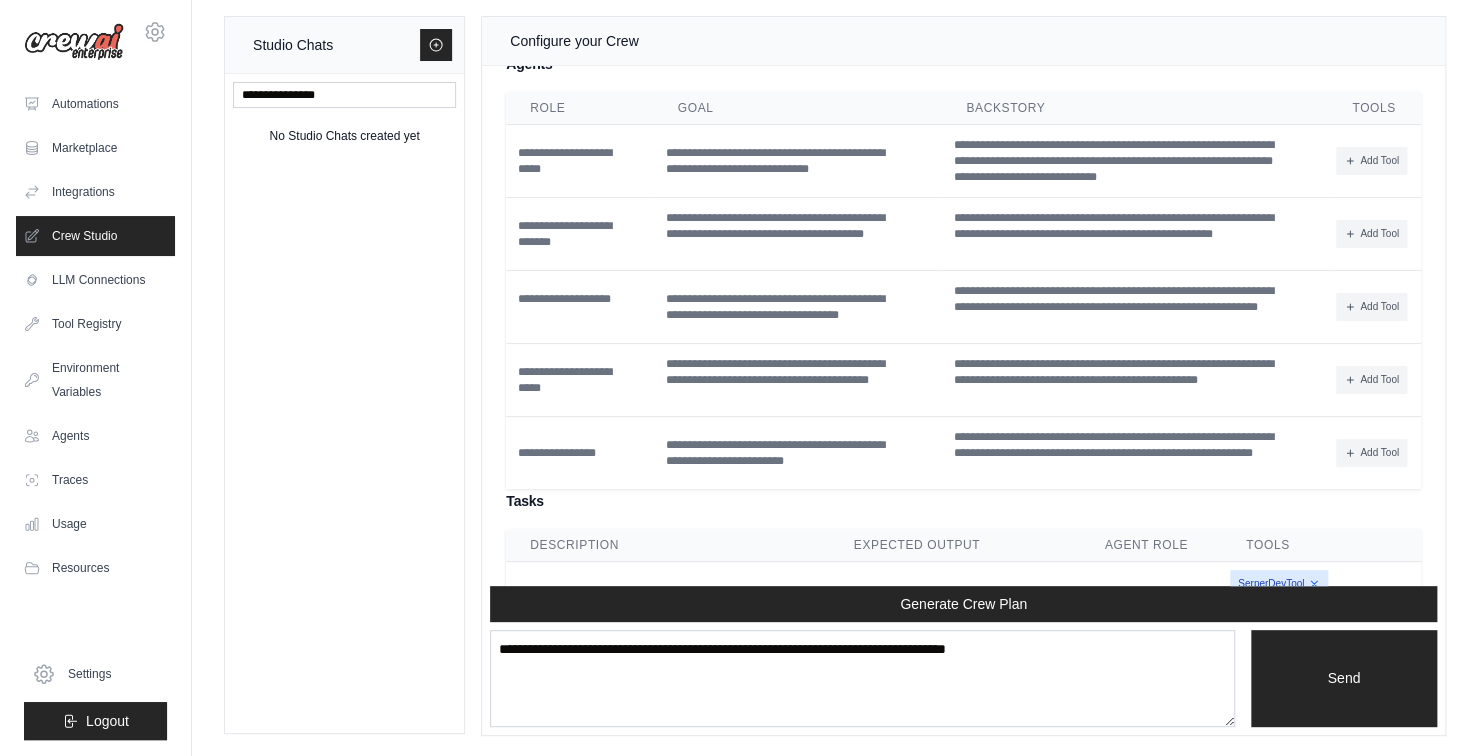 scroll, scrollTop: 2871, scrollLeft: 0, axis: vertical 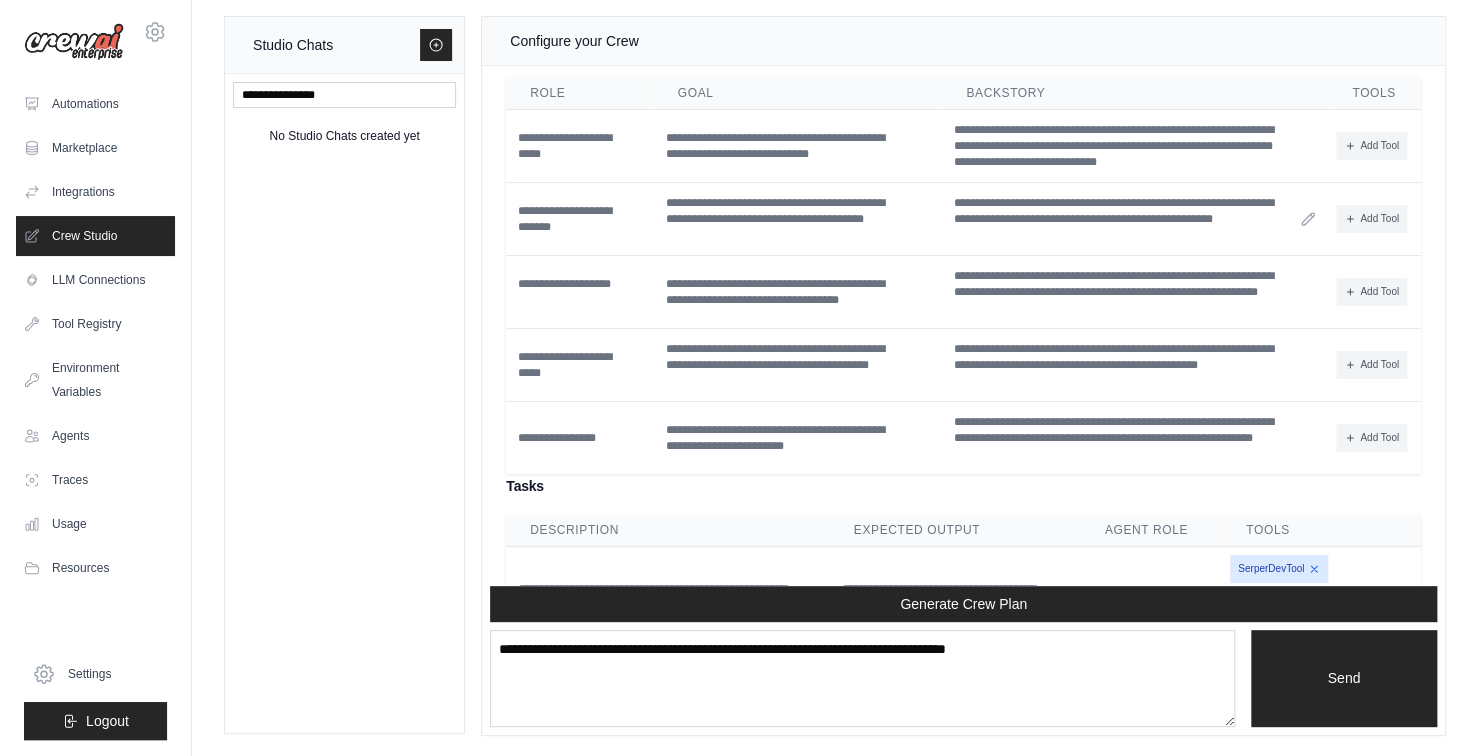 click 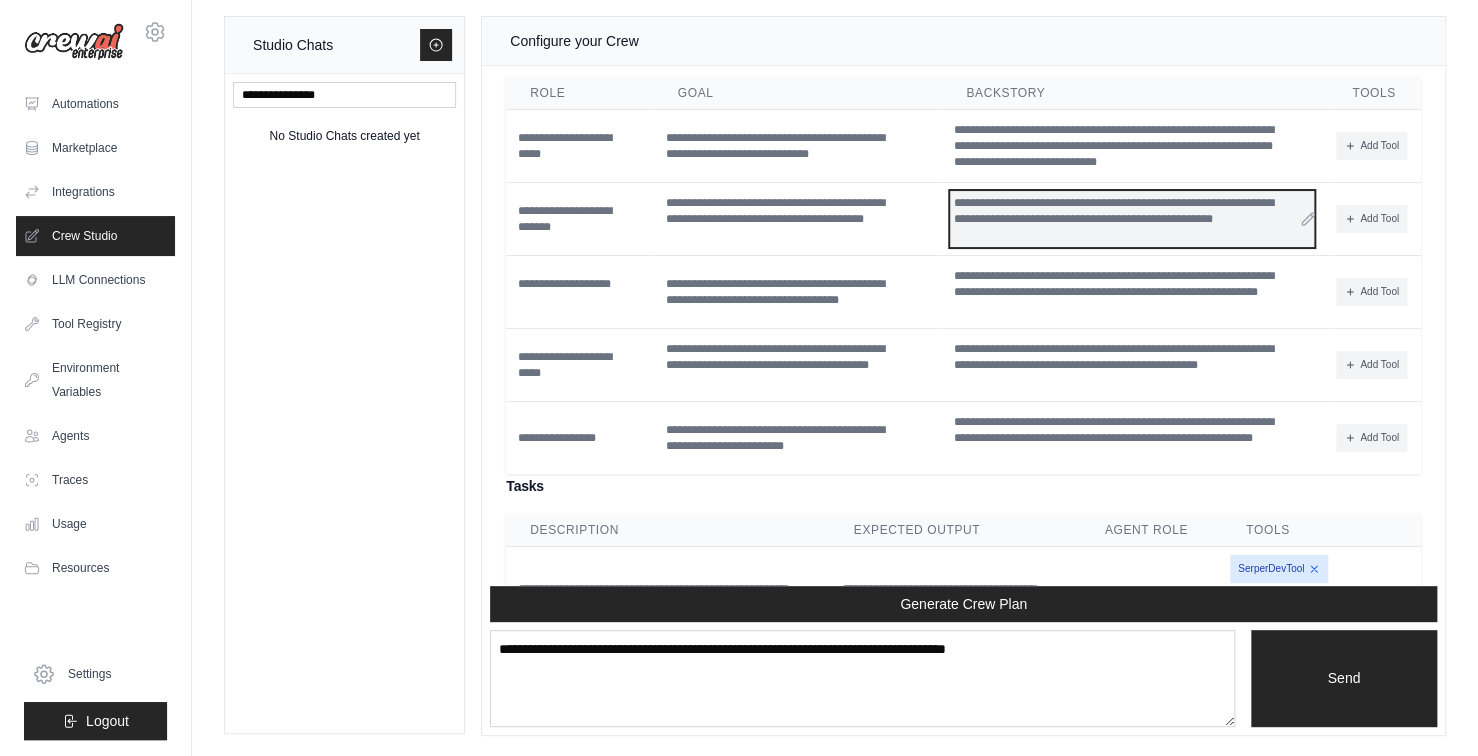 click on "**********" at bounding box center [1132, 219] 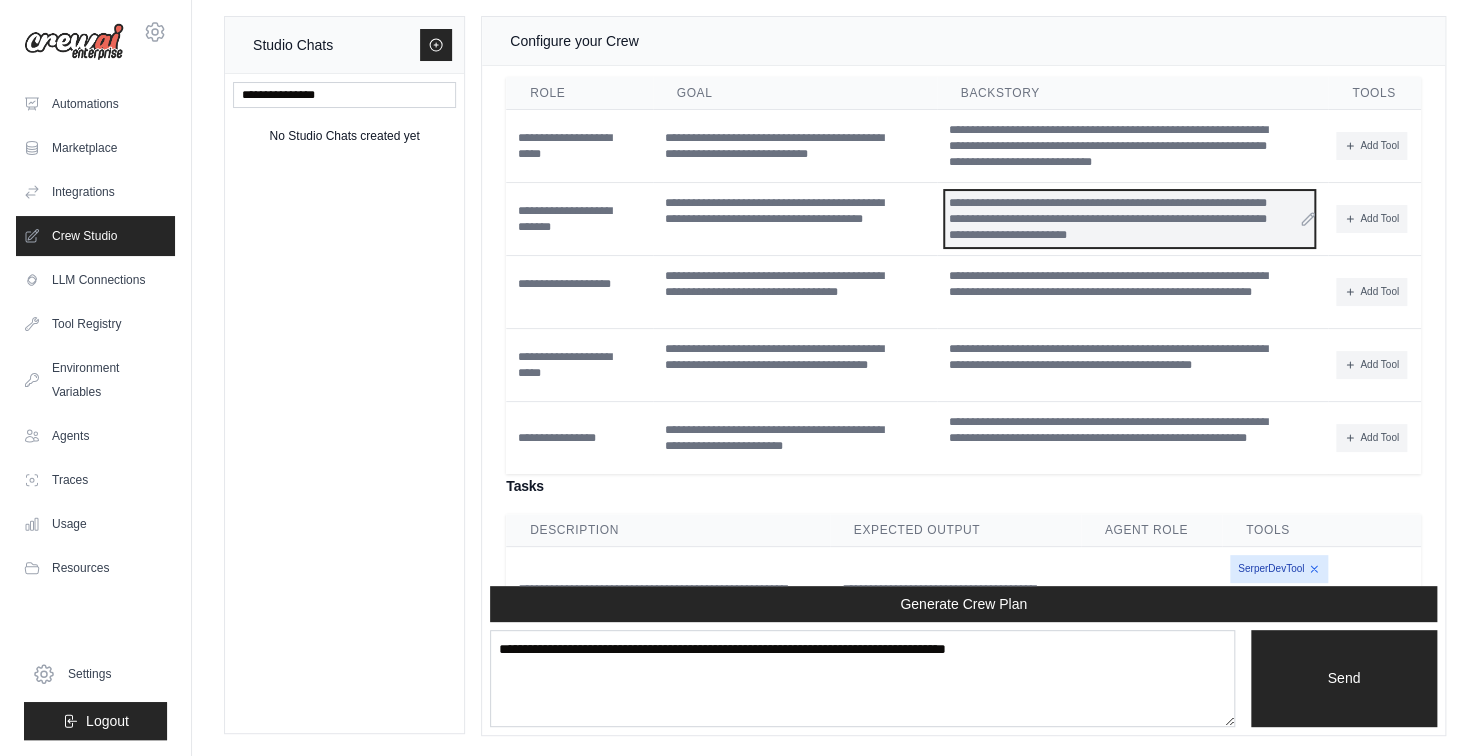 click on "**********" at bounding box center (1129, 219) 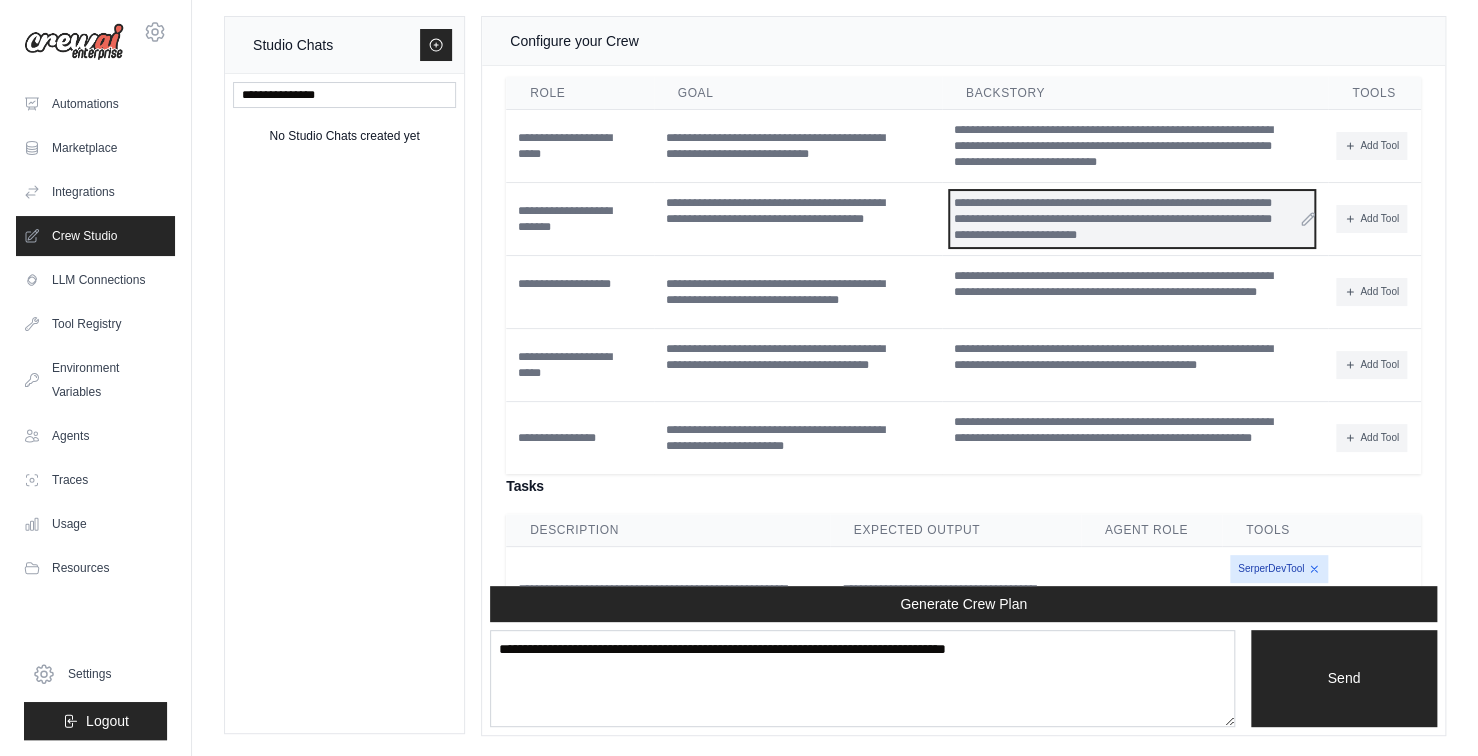 click on "**********" at bounding box center [1132, 219] 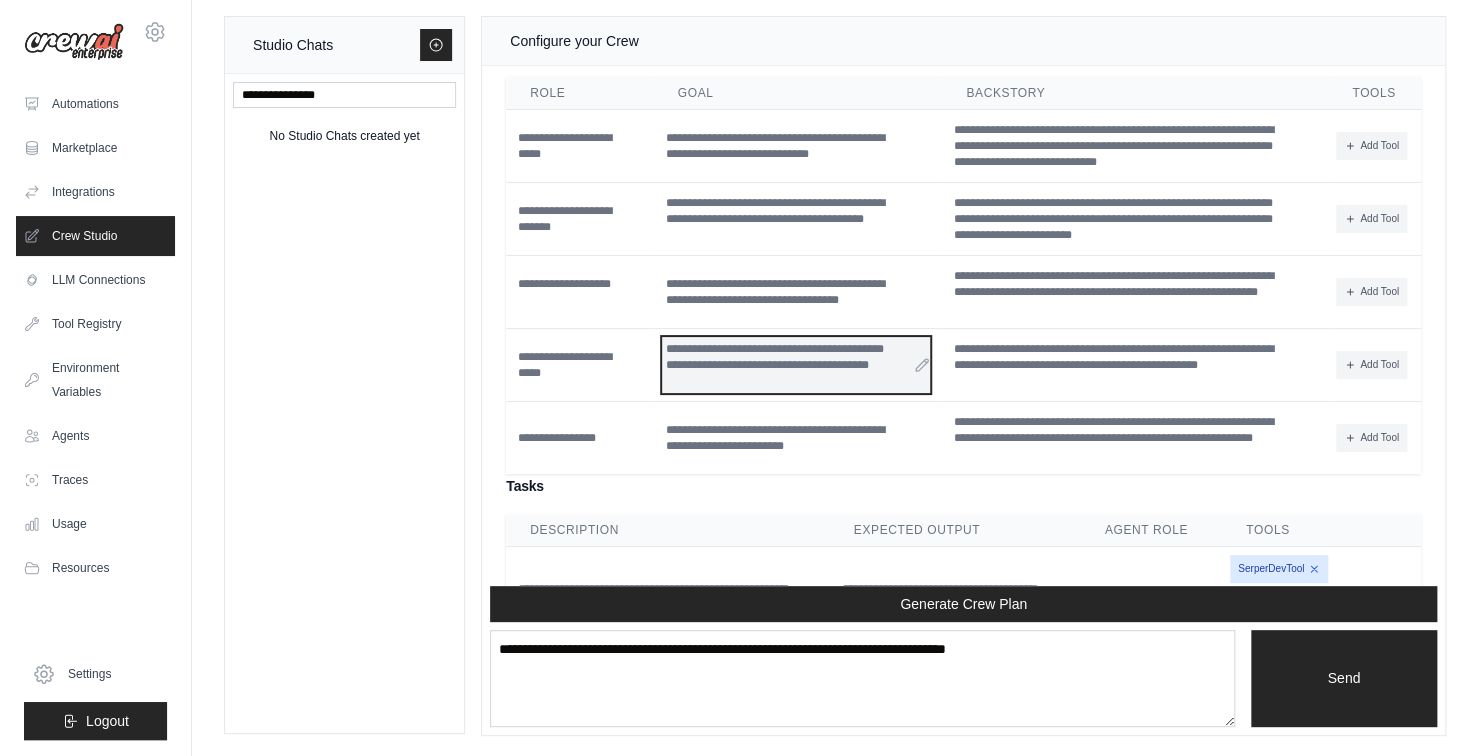 click on "**********" at bounding box center [796, 365] 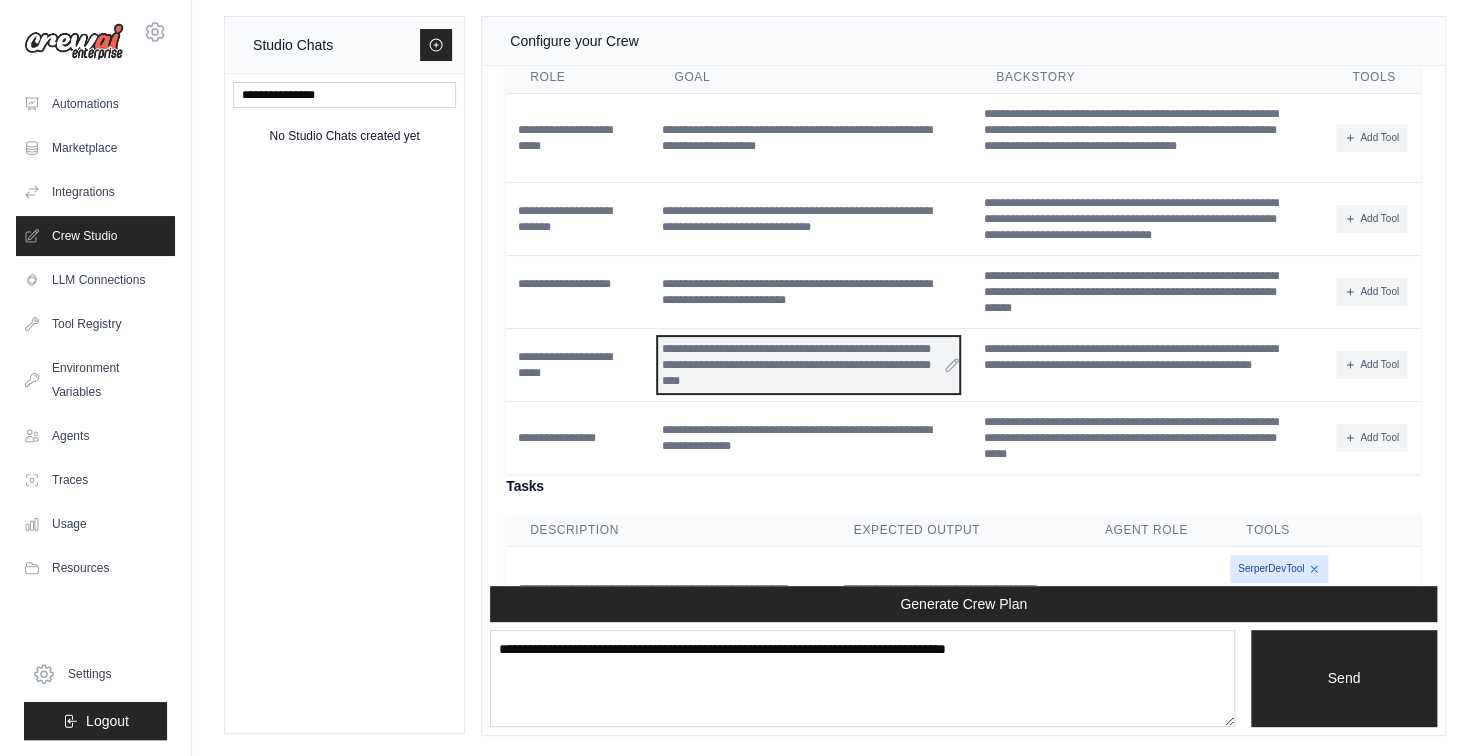 scroll, scrollTop: 2903, scrollLeft: 0, axis: vertical 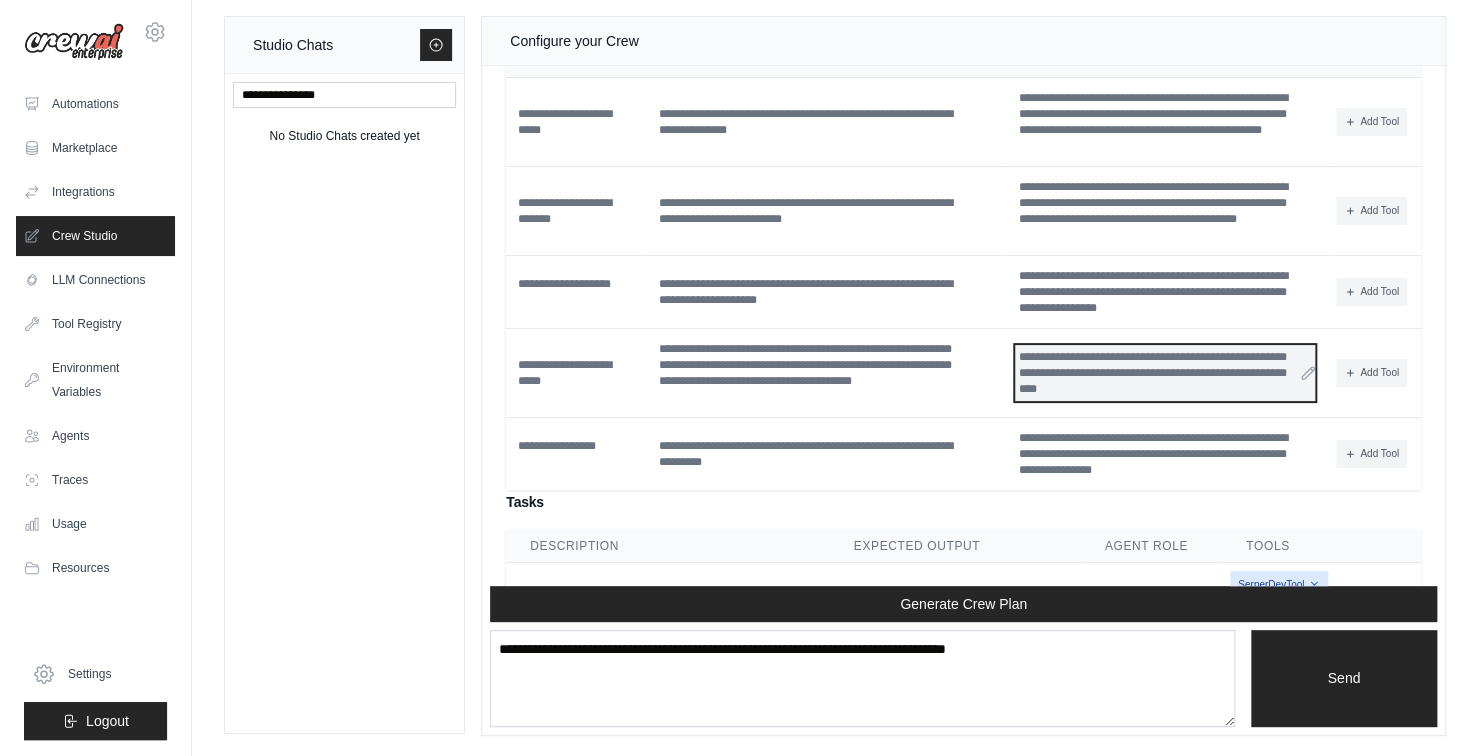 click on "**********" at bounding box center (1165, 373) 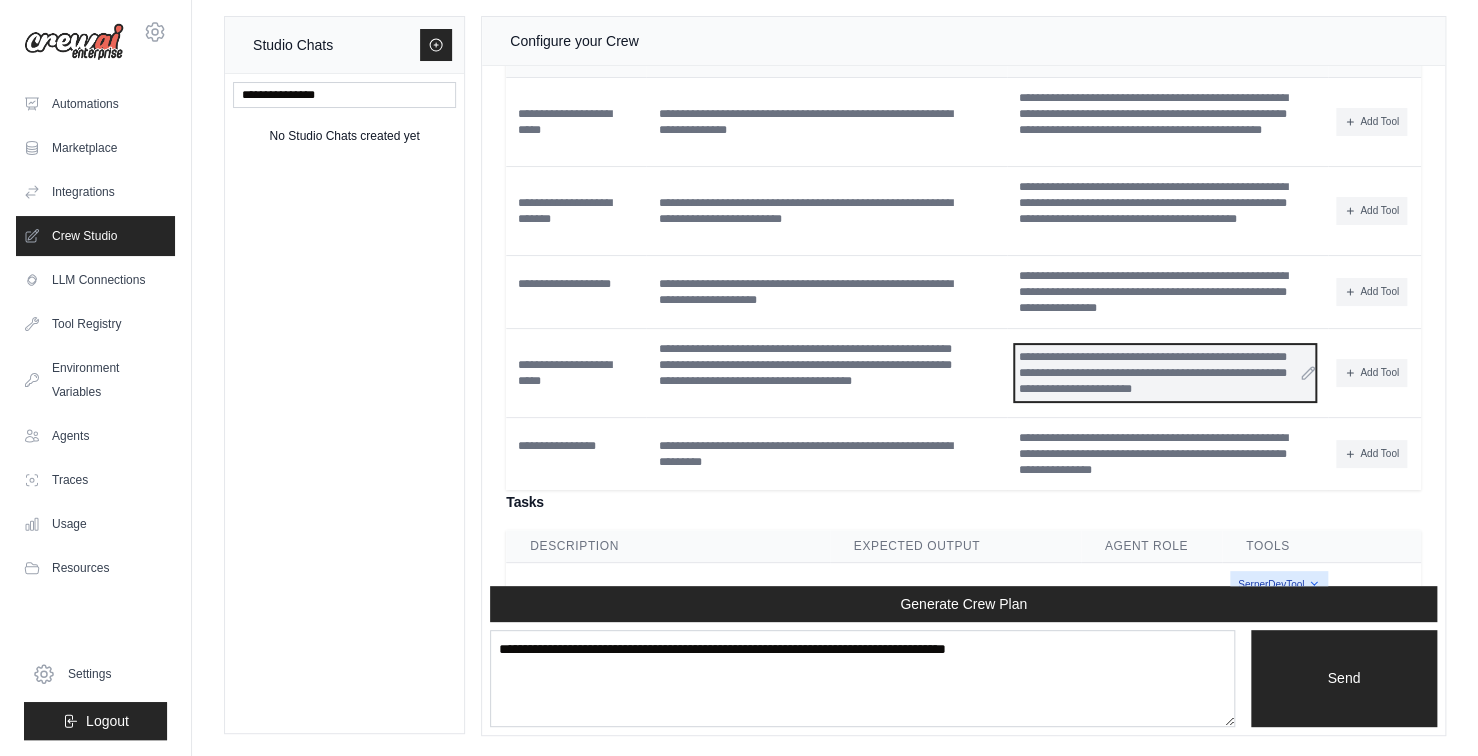 scroll, scrollTop: 4, scrollLeft: 0, axis: vertical 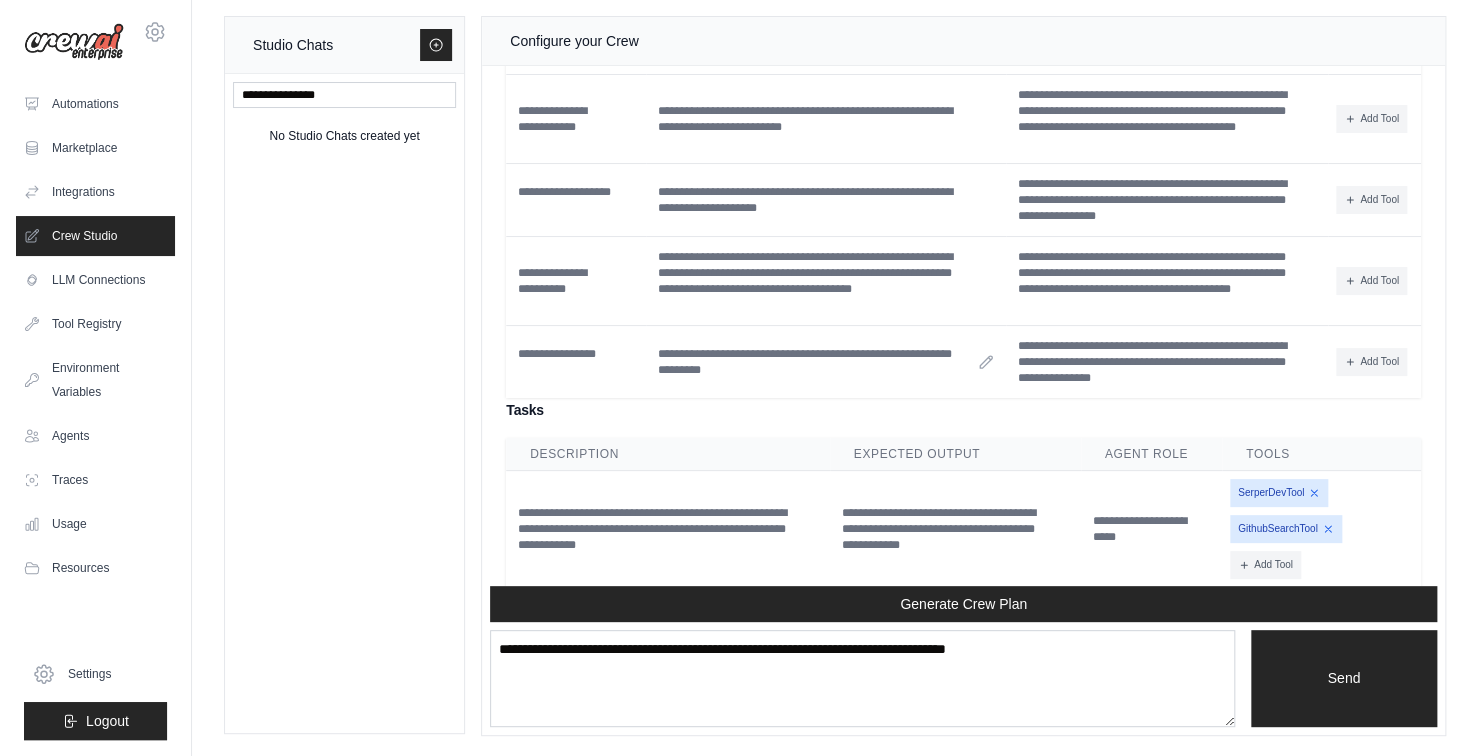 click 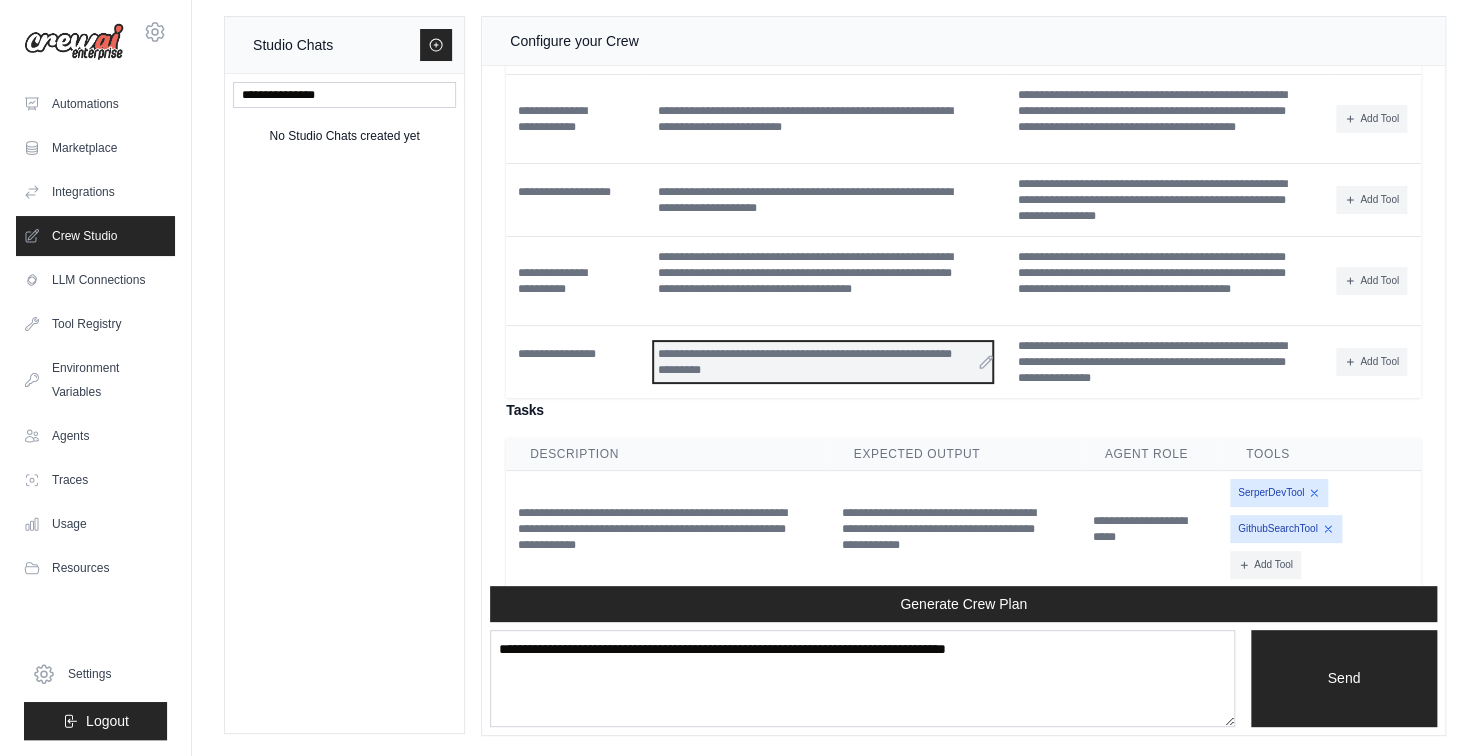 click on "**********" at bounding box center [823, 362] 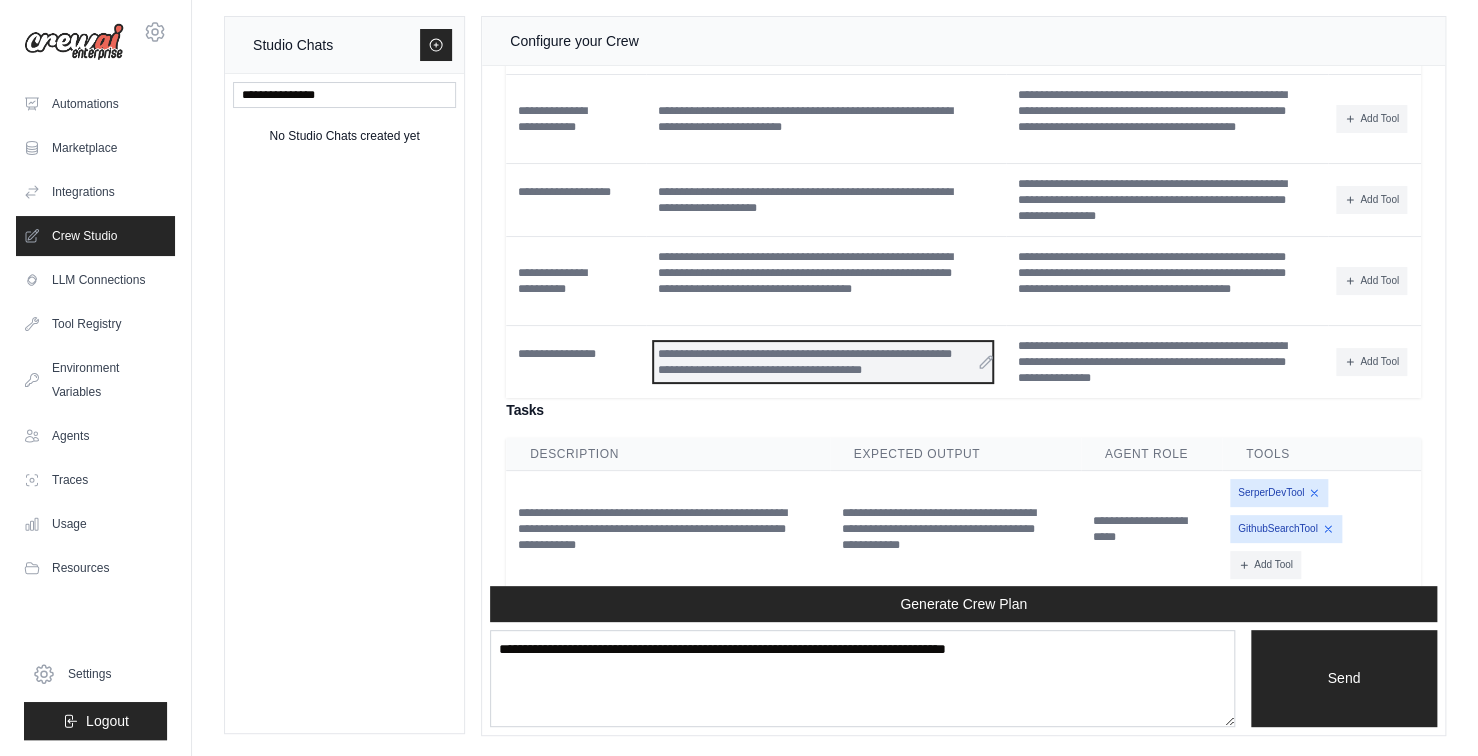 scroll, scrollTop: 4, scrollLeft: 0, axis: vertical 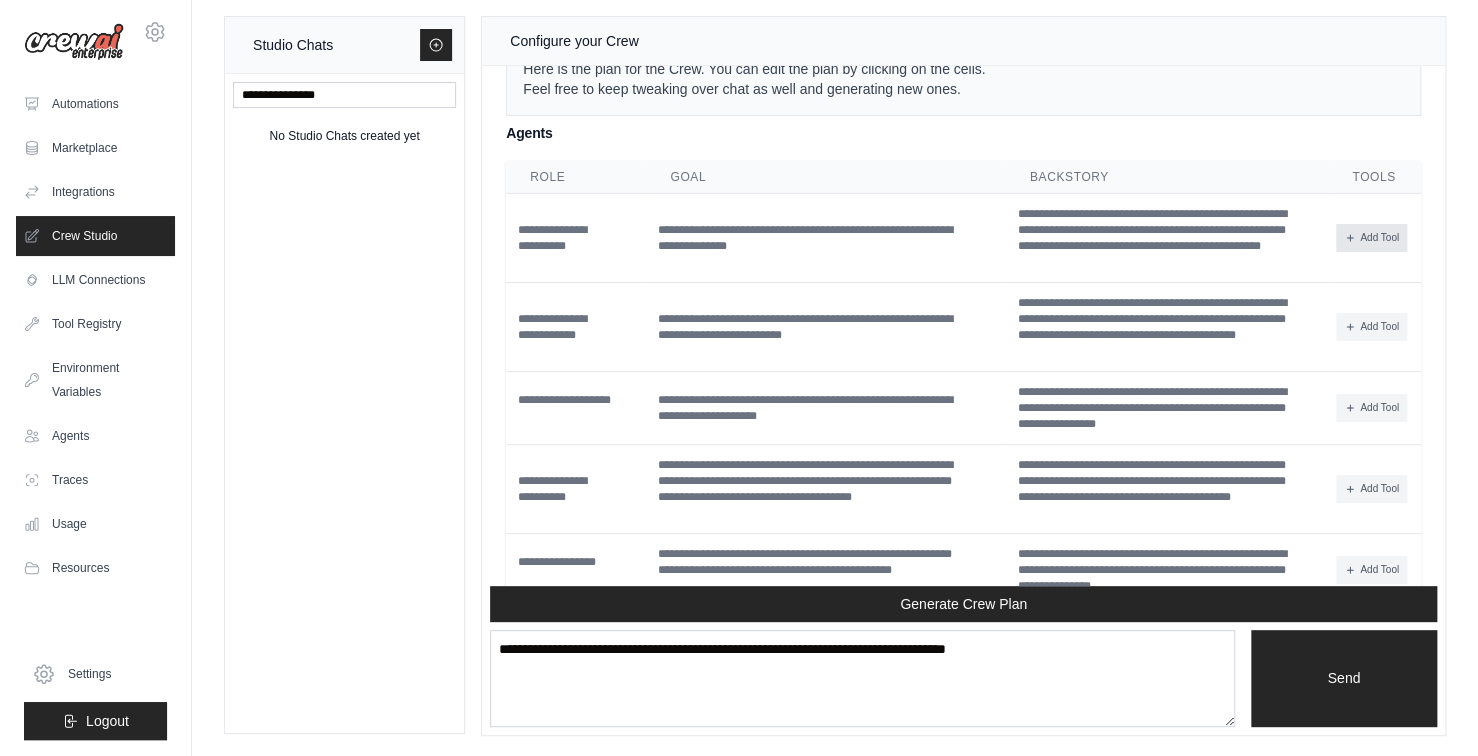 click on "Add Tool" at bounding box center (1371, 238) 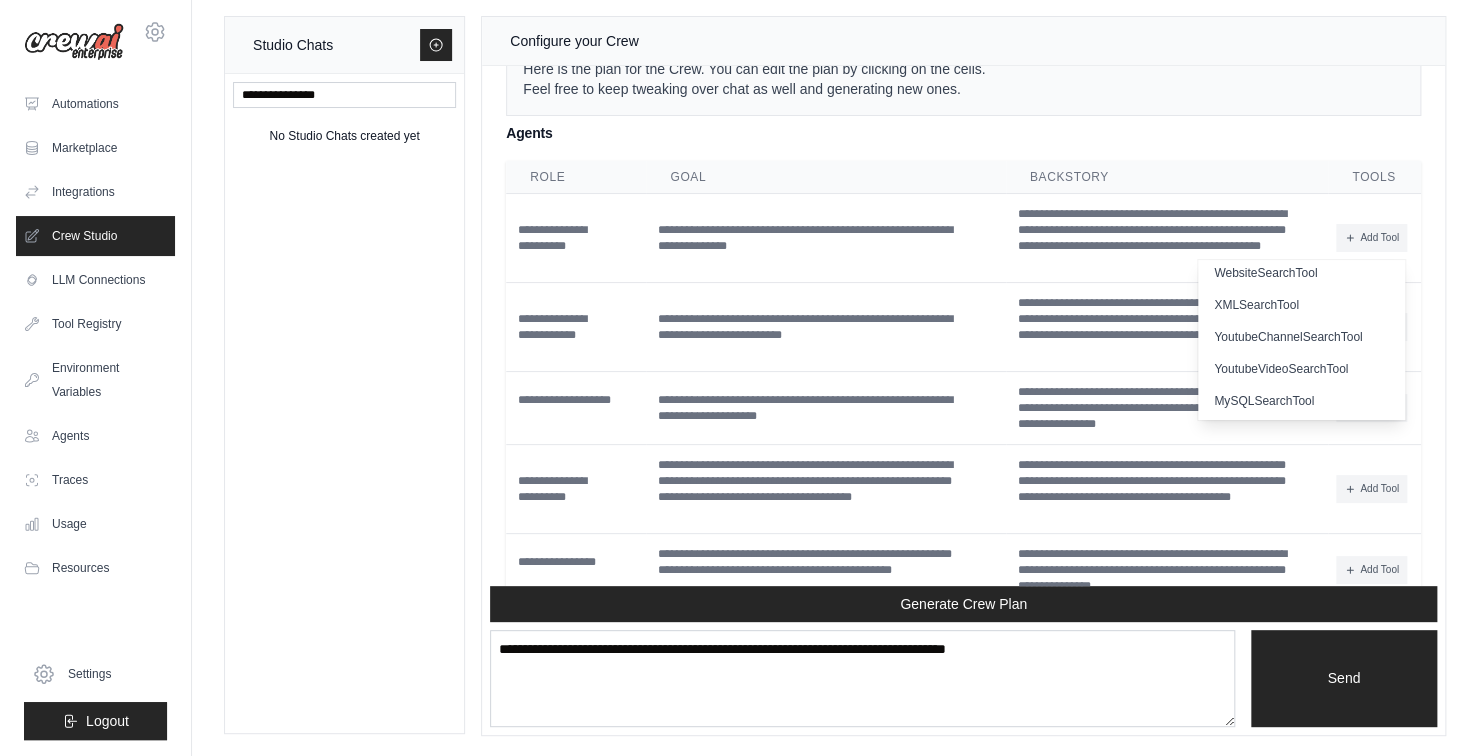 scroll, scrollTop: 616, scrollLeft: 0, axis: vertical 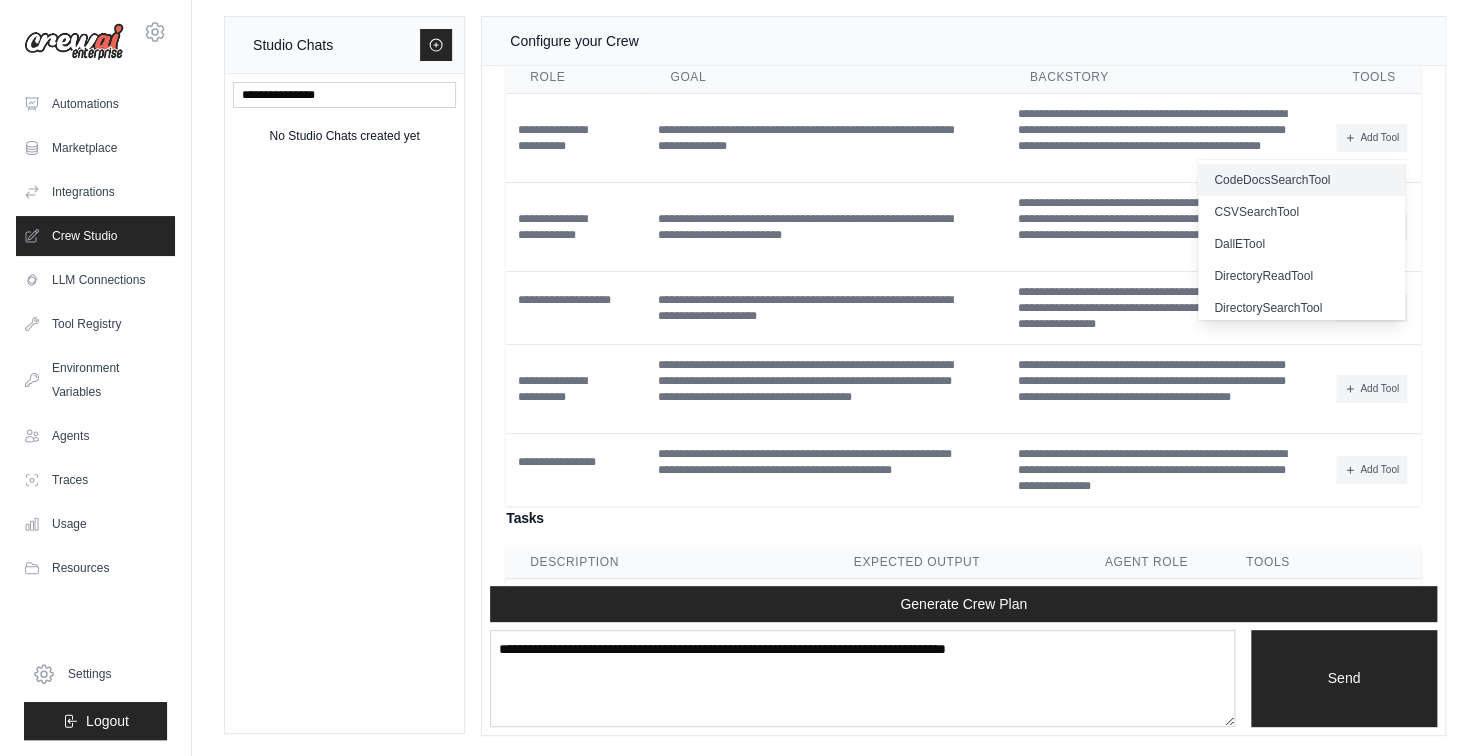 click on "CodeDocsSearchTool" at bounding box center [1301, 180] 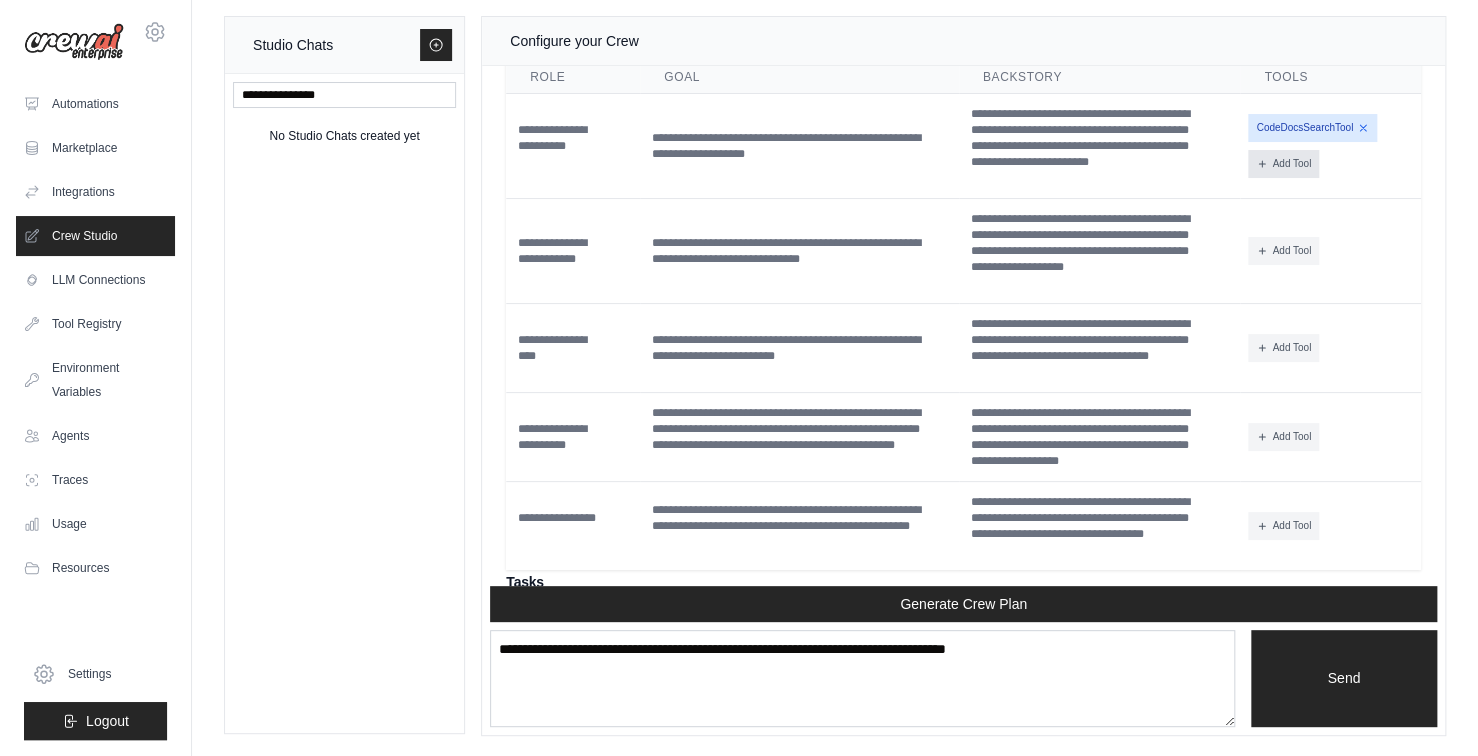 click on "Add Tool" at bounding box center (1283, 164) 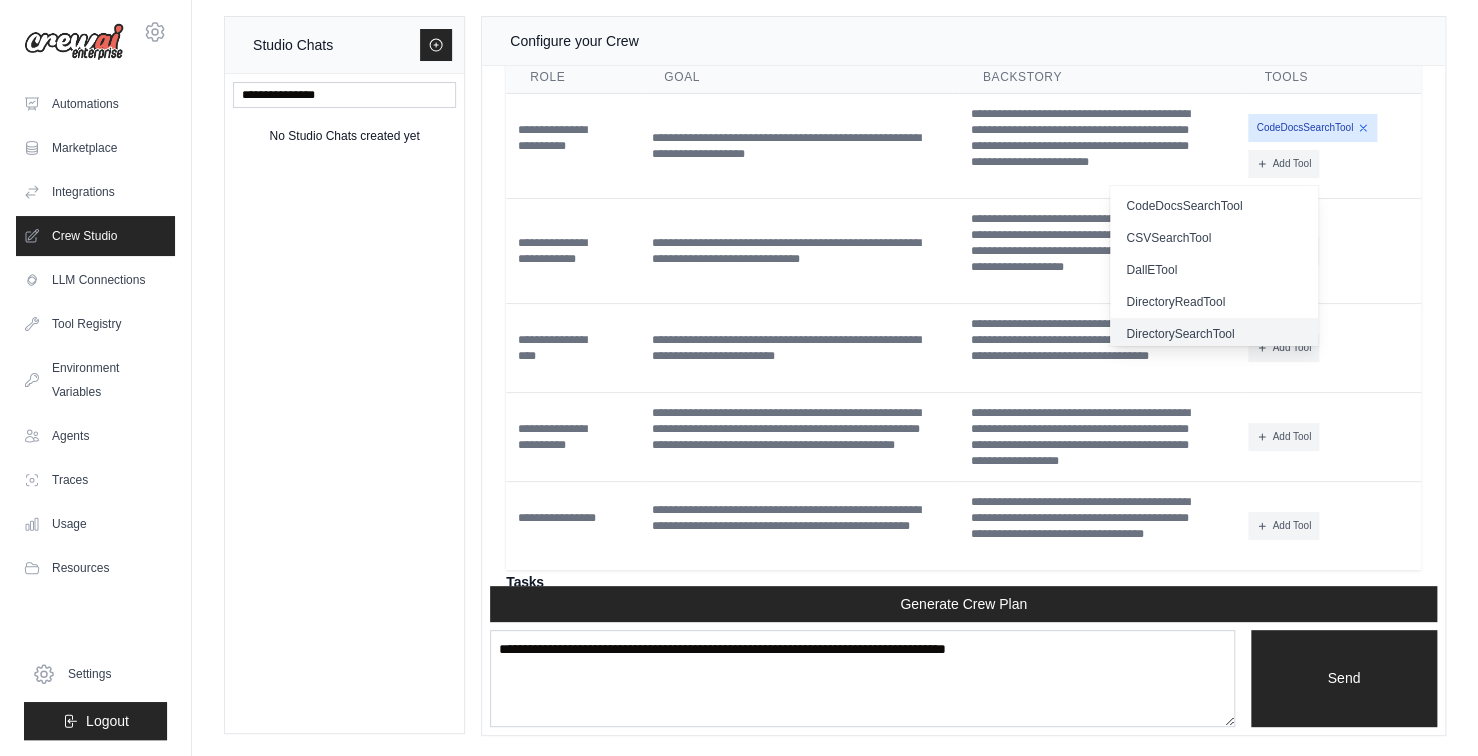 click on "DirectorySearchTool" at bounding box center [1213, 334] 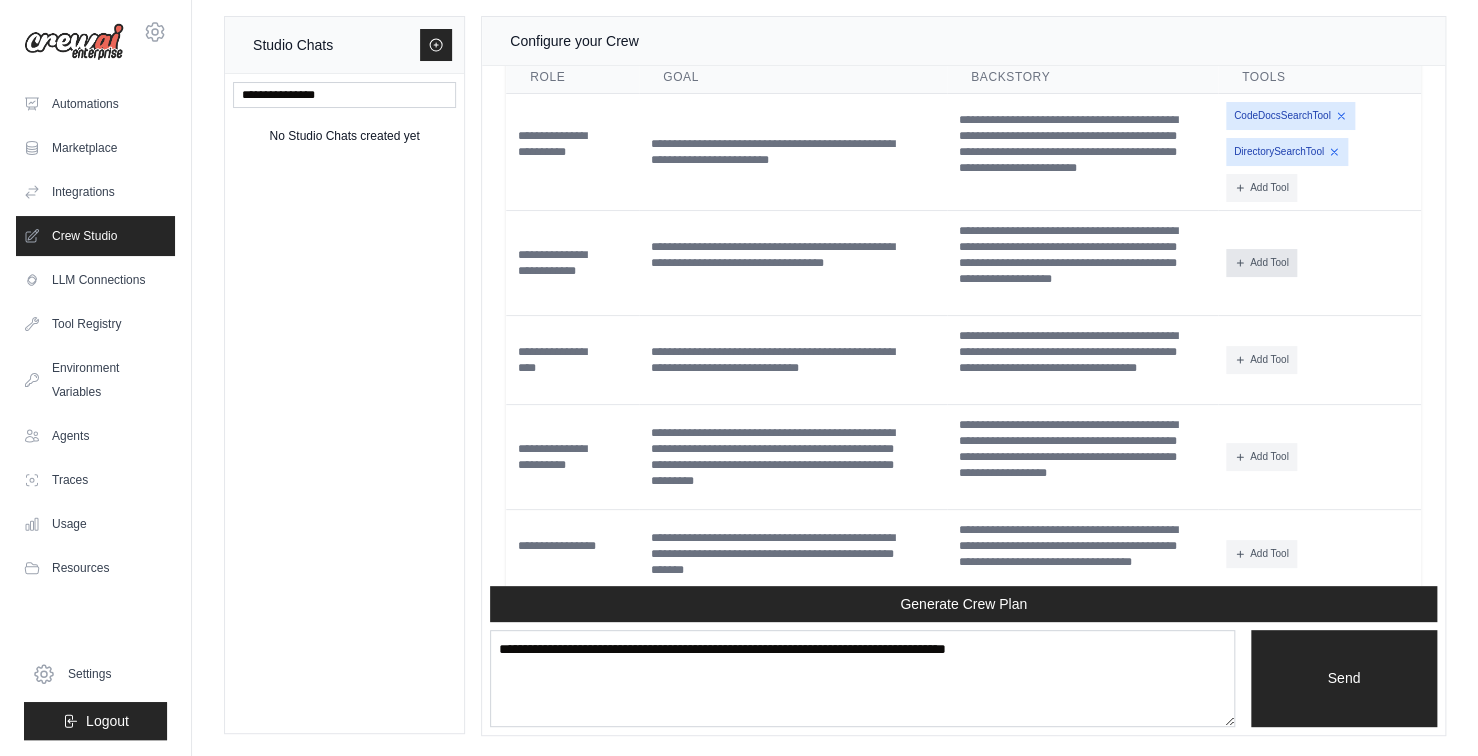 click on "Add Tool" at bounding box center [1261, 263] 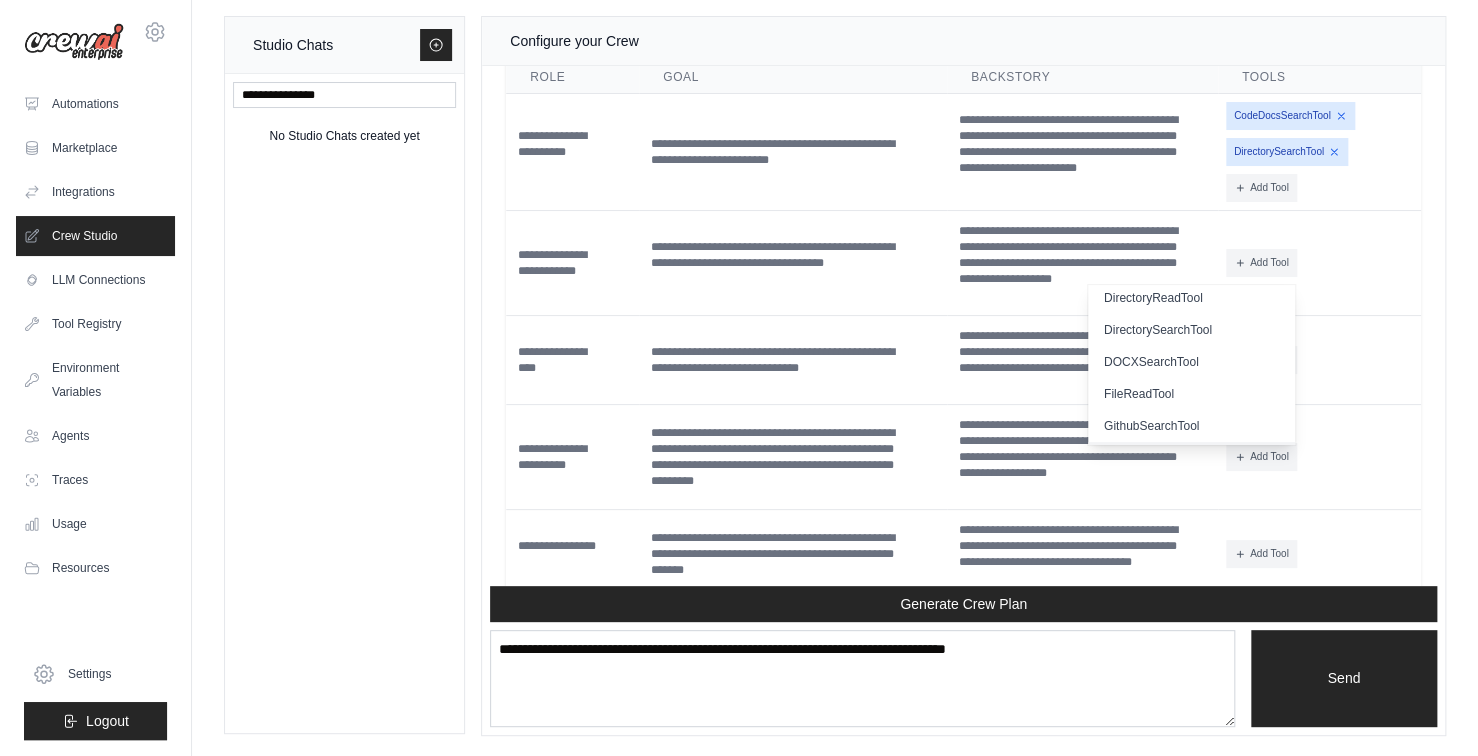 scroll, scrollTop: 100, scrollLeft: 0, axis: vertical 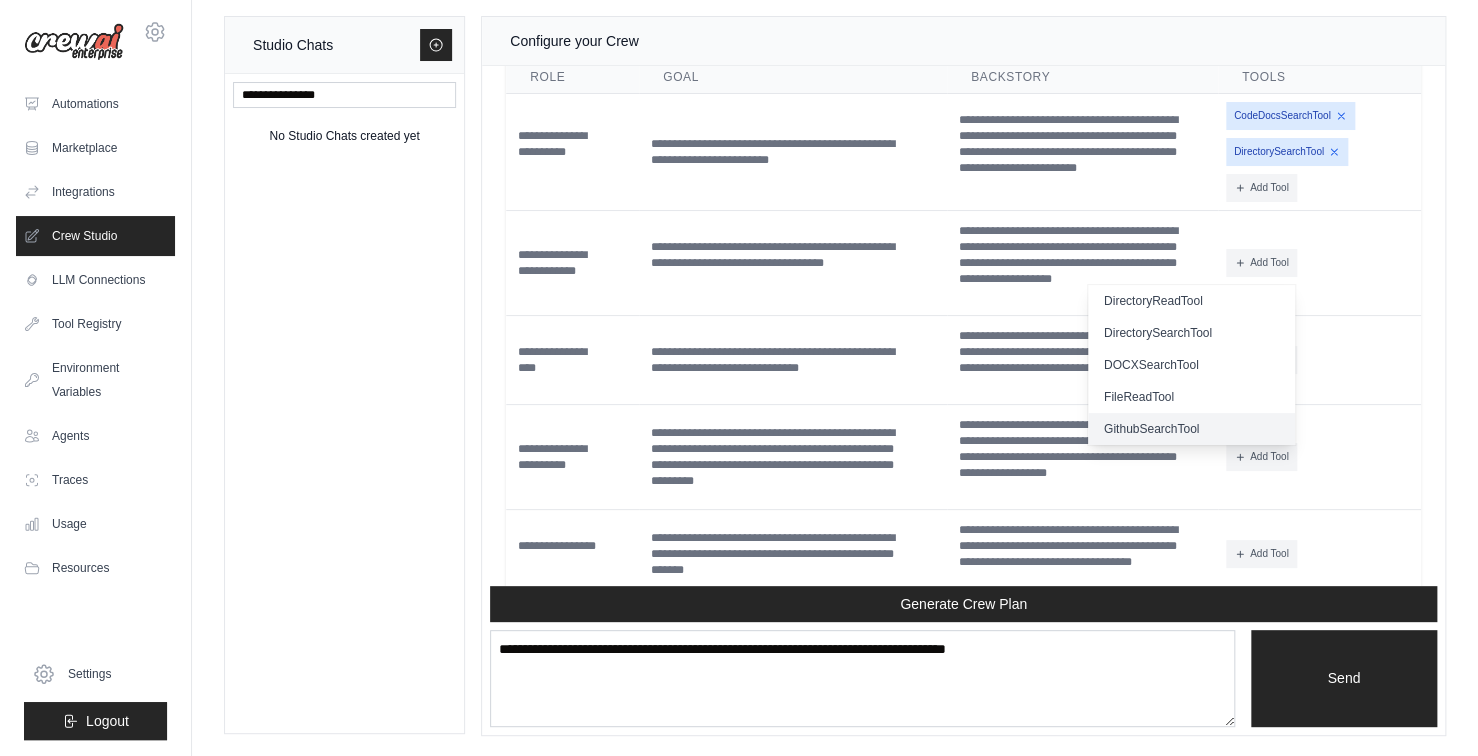 click on "GithubSearchTool" at bounding box center (1191, 429) 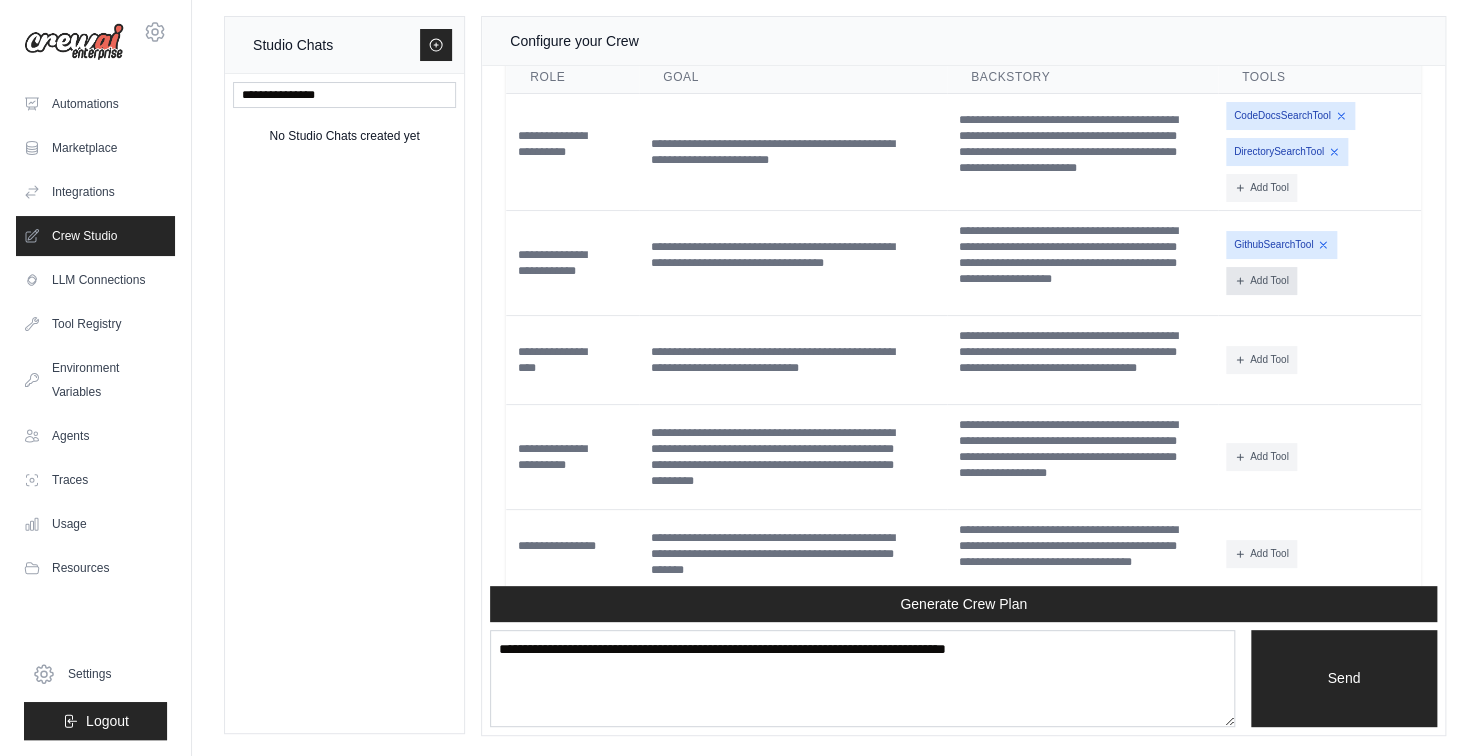 click on "Add Tool" at bounding box center (1261, 281) 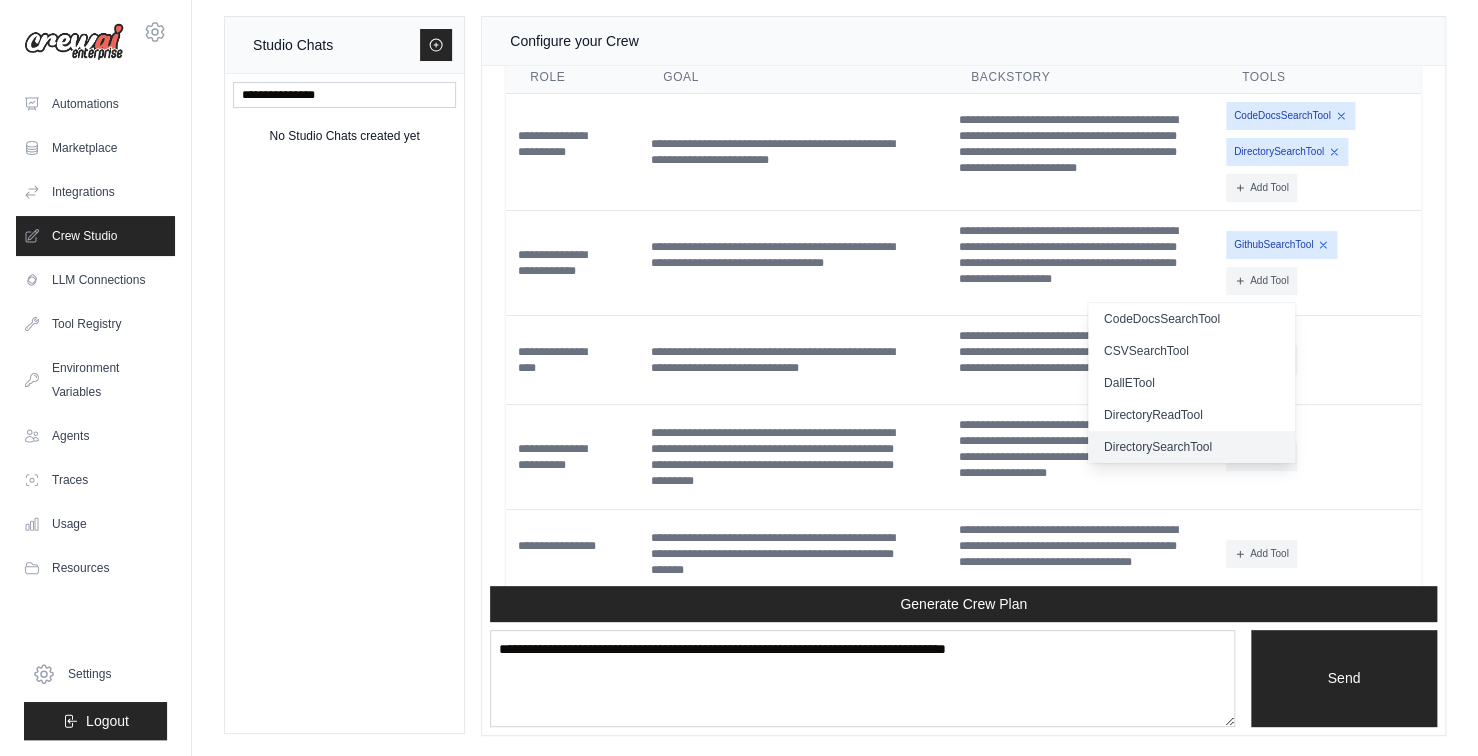 scroll, scrollTop: 0, scrollLeft: 0, axis: both 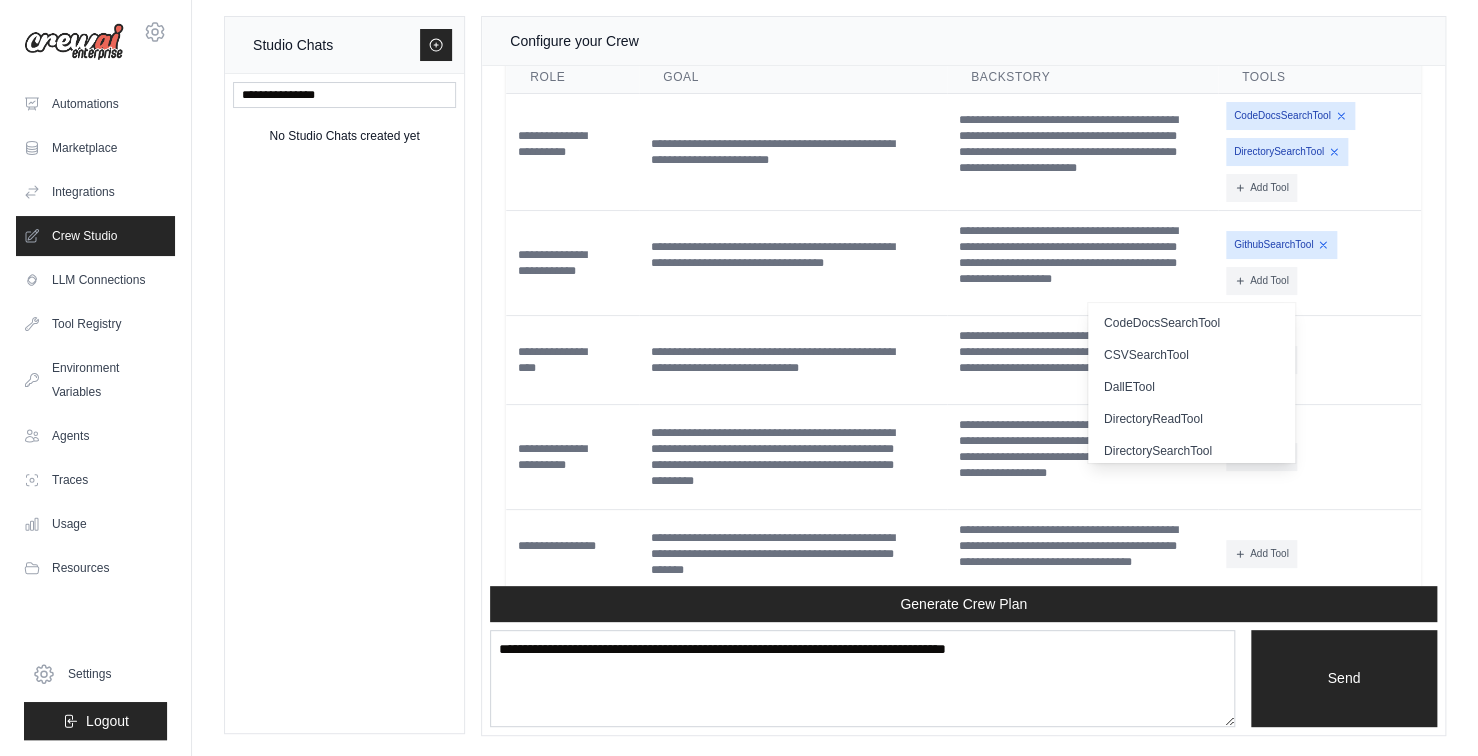 click on "CSVSearchTool" at bounding box center [1191, 355] 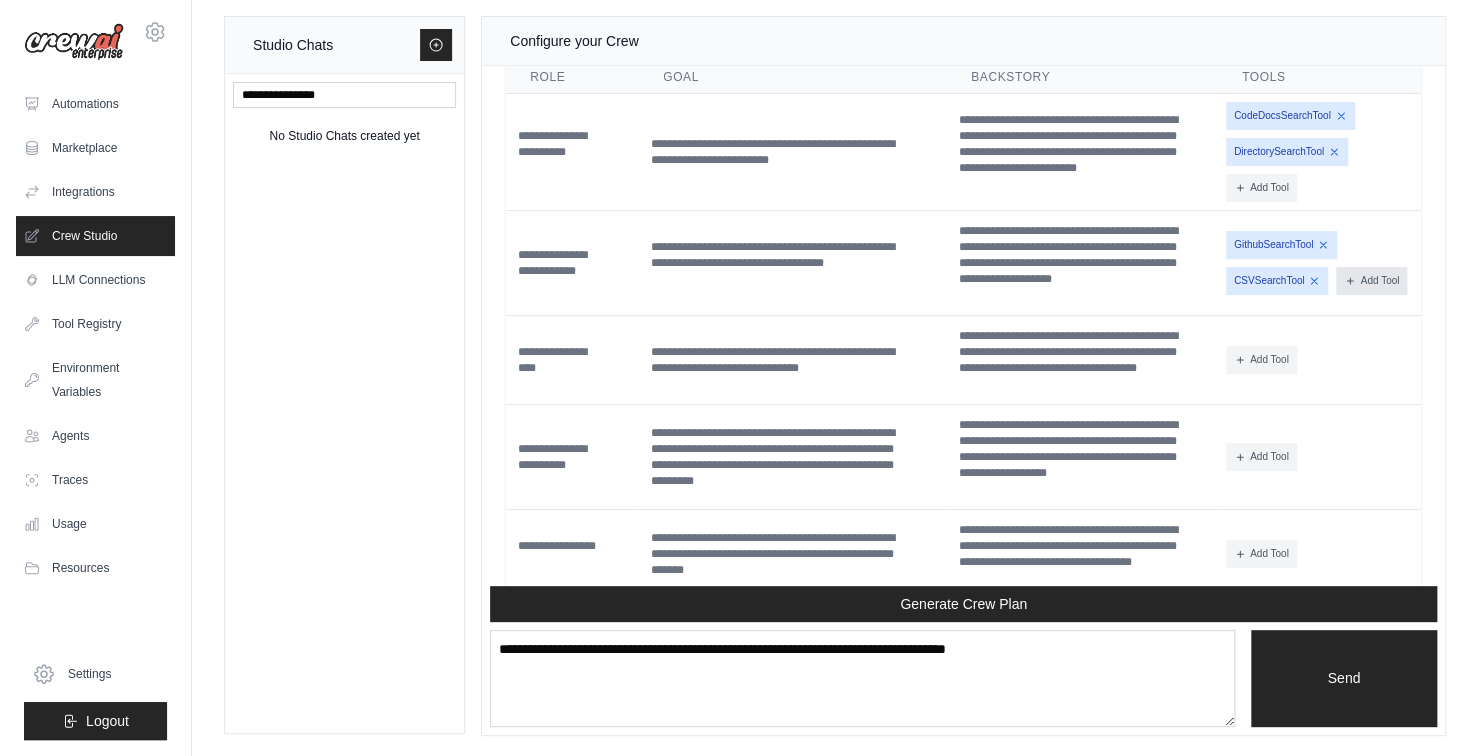 click on "Add Tool" at bounding box center (1371, 281) 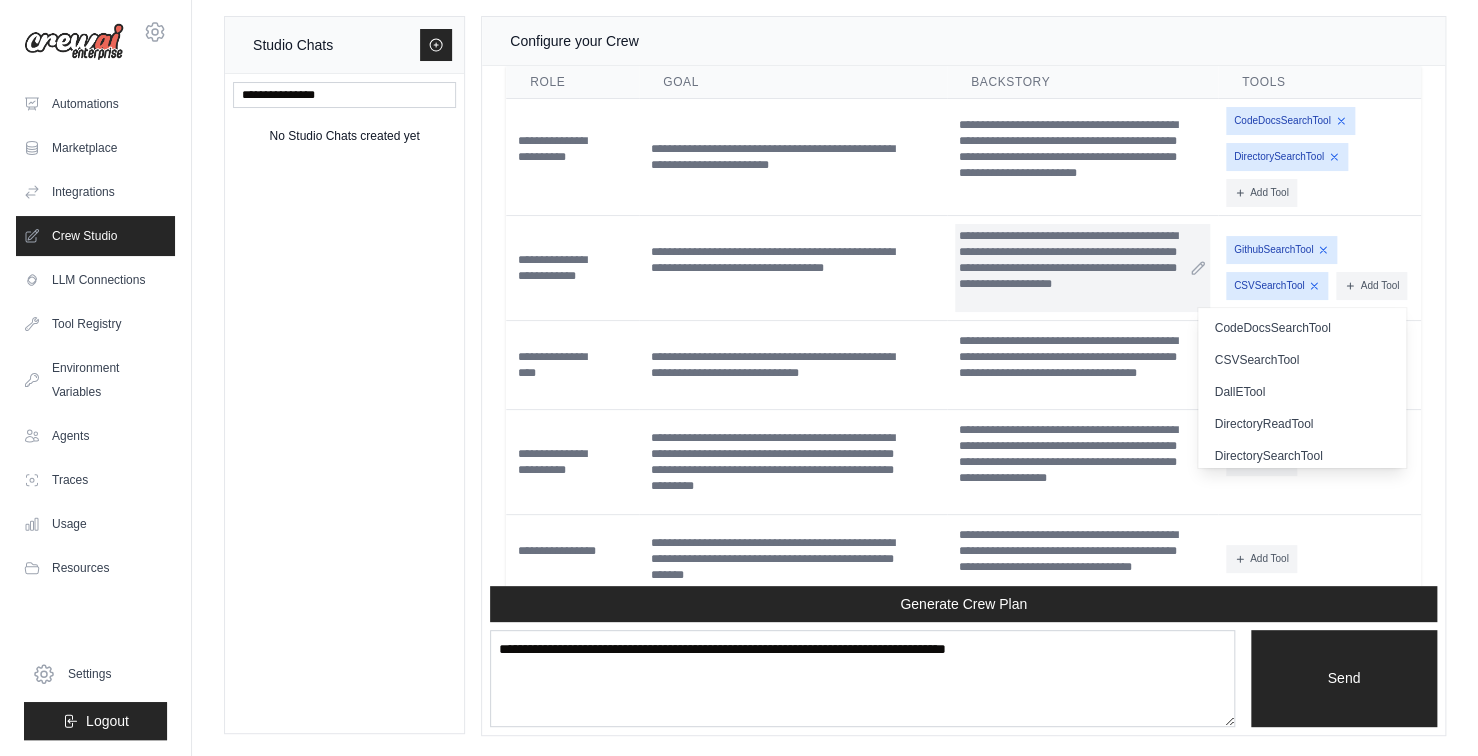 scroll, scrollTop: 2887, scrollLeft: 0, axis: vertical 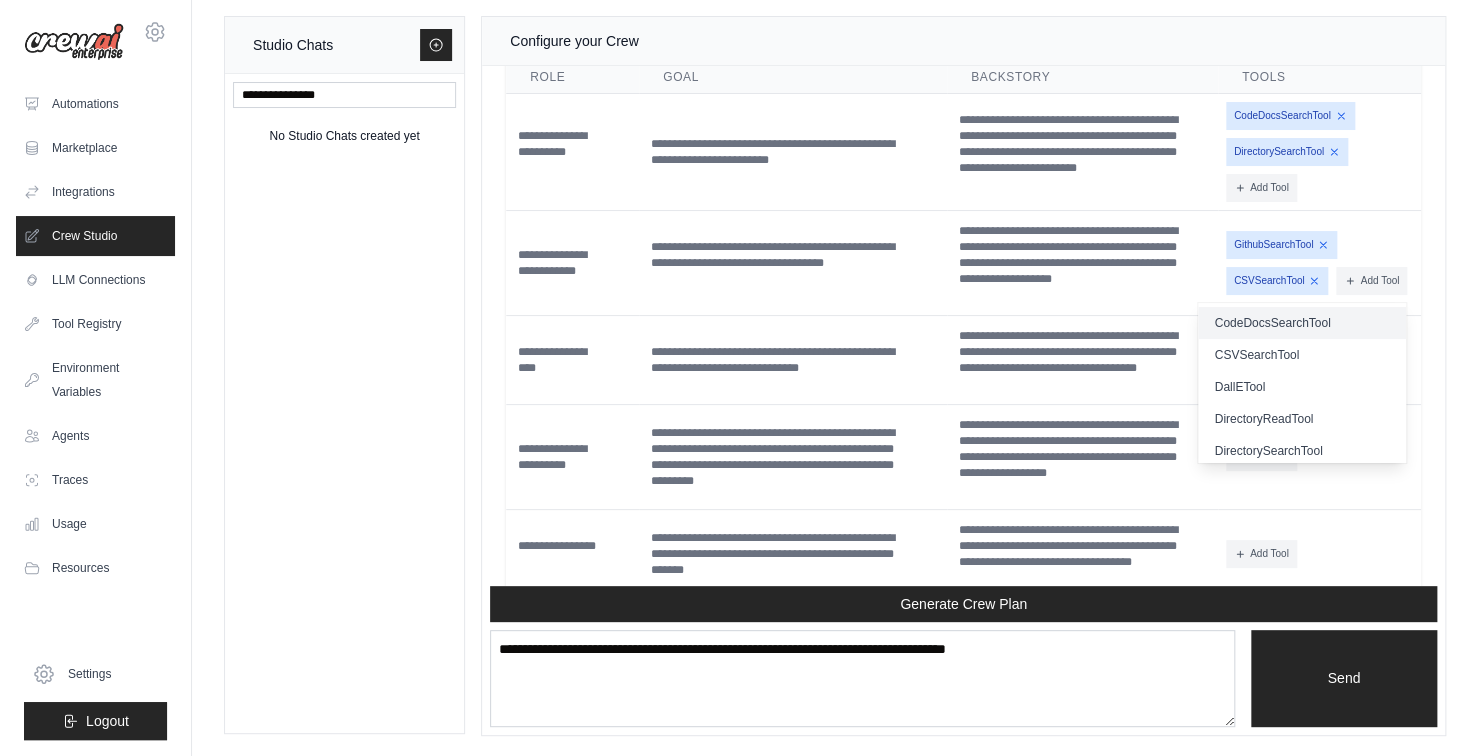 click on "CodeDocsSearchTool" at bounding box center [1301, 323] 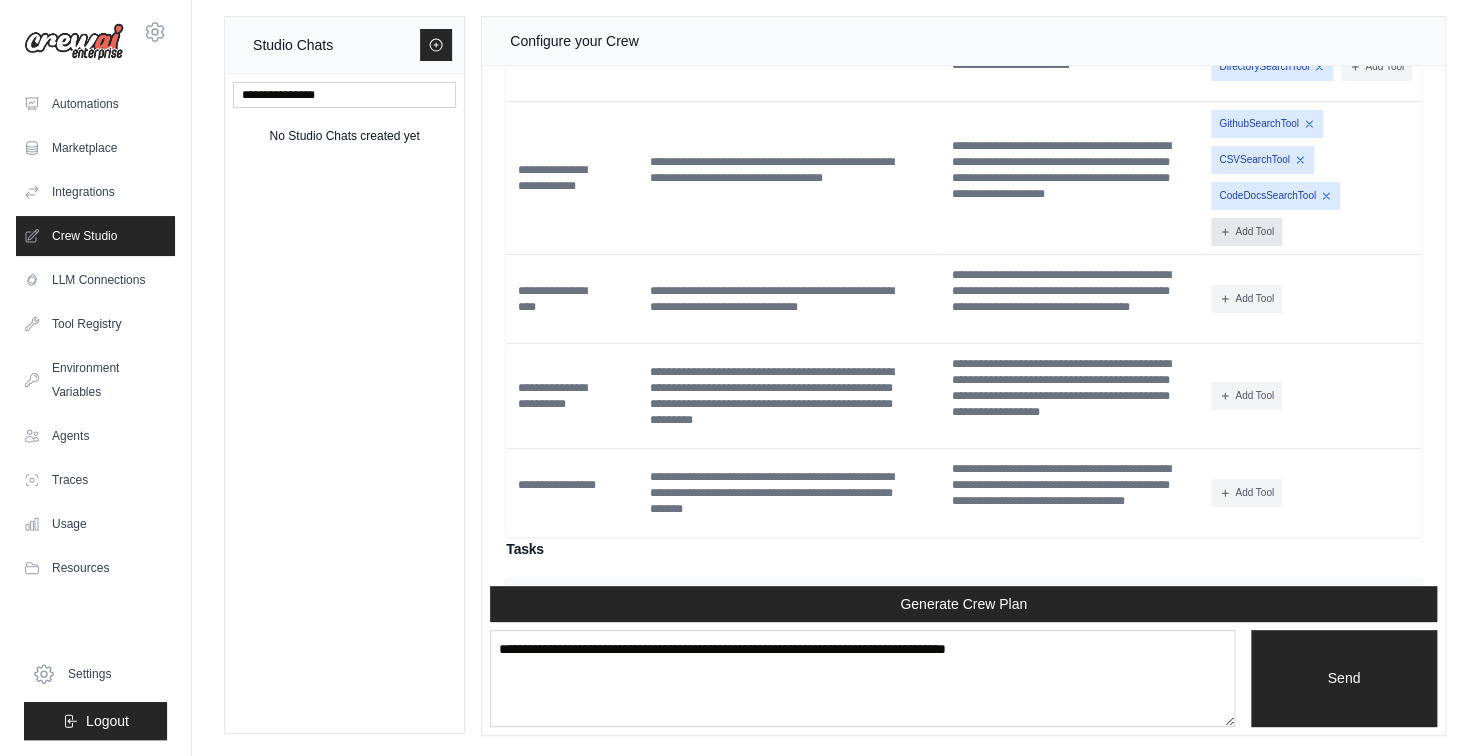 scroll, scrollTop: 2987, scrollLeft: 0, axis: vertical 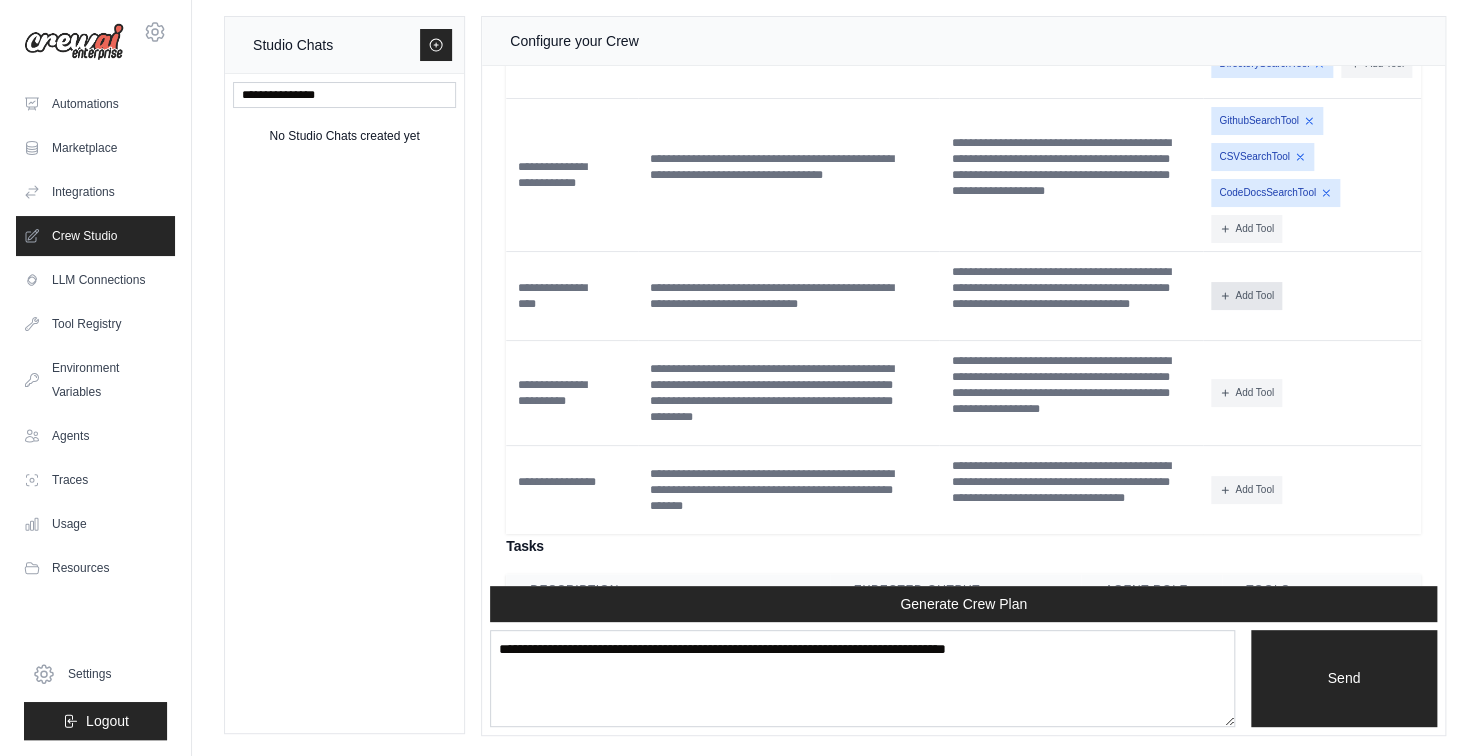 click on "Add Tool" at bounding box center (1246, 296) 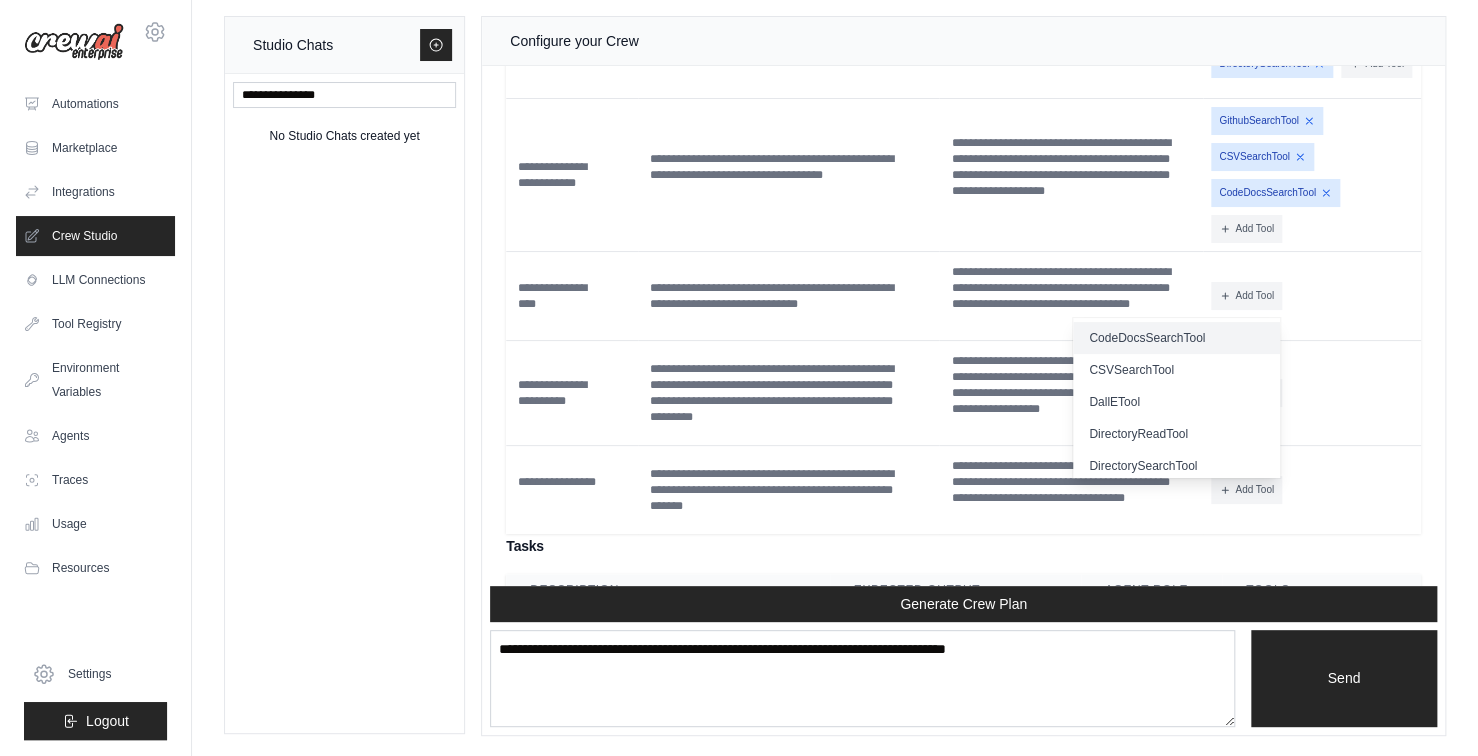 click on "CodeDocsSearchTool" at bounding box center [1176, 338] 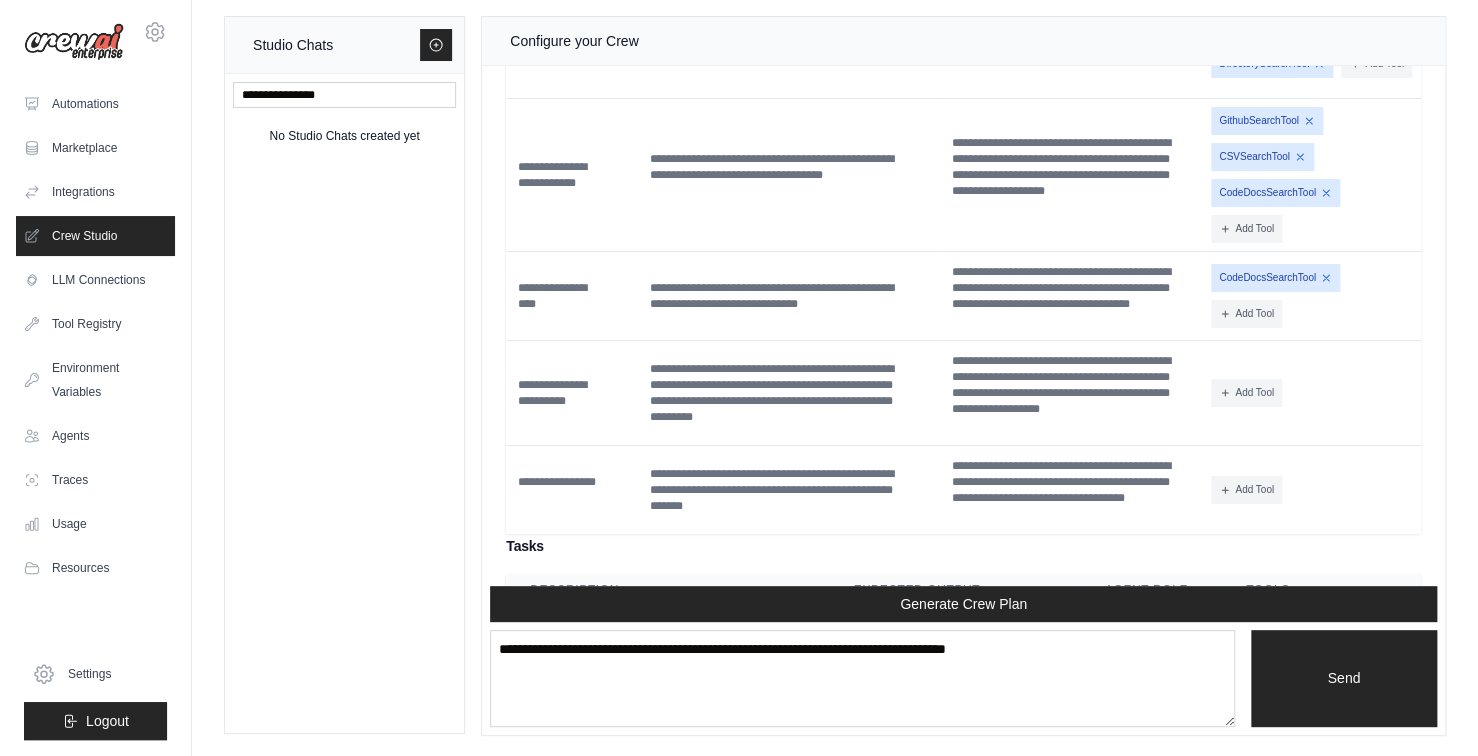 drag, startPoint x: 1254, startPoint y: 401, endPoint x: 1242, endPoint y: 426, distance: 27.730848 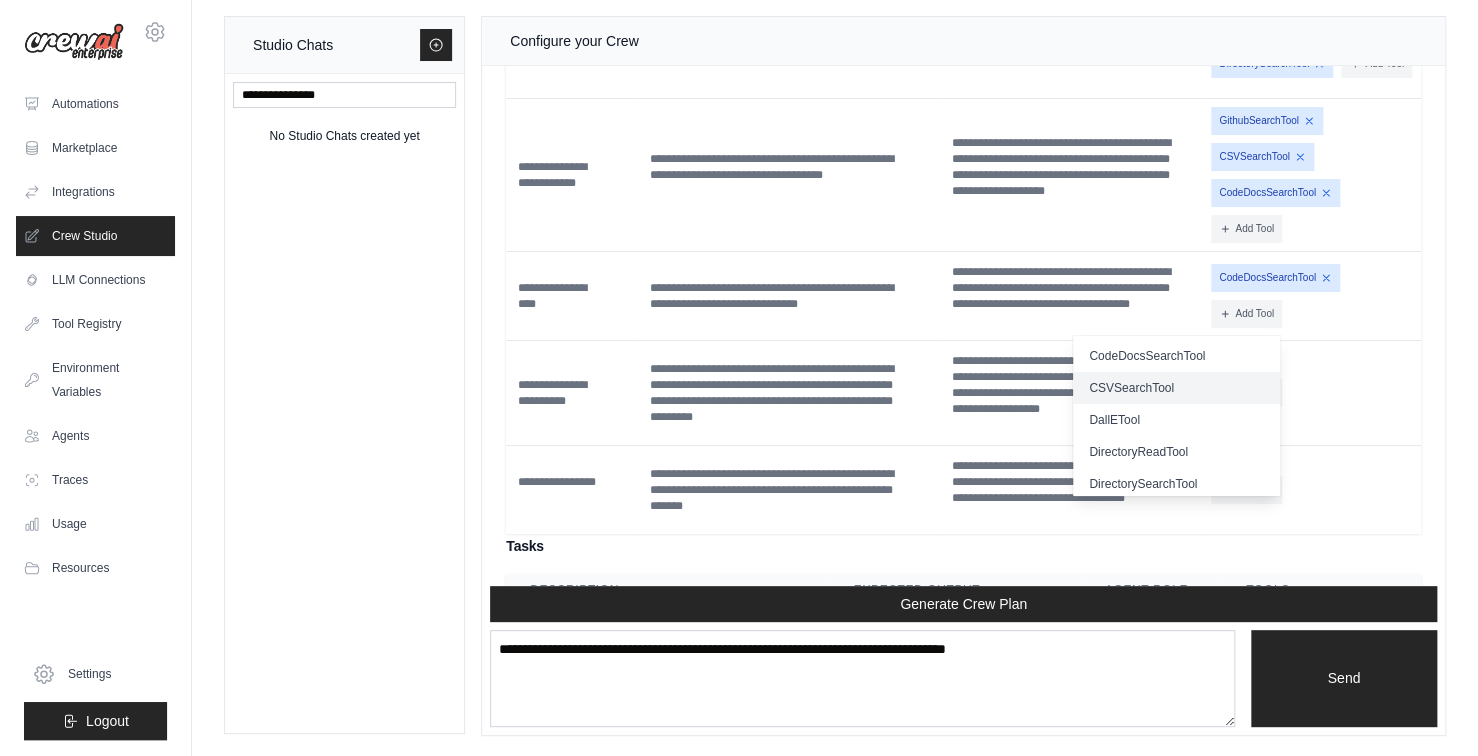 click on "CSVSearchTool" at bounding box center (1176, 388) 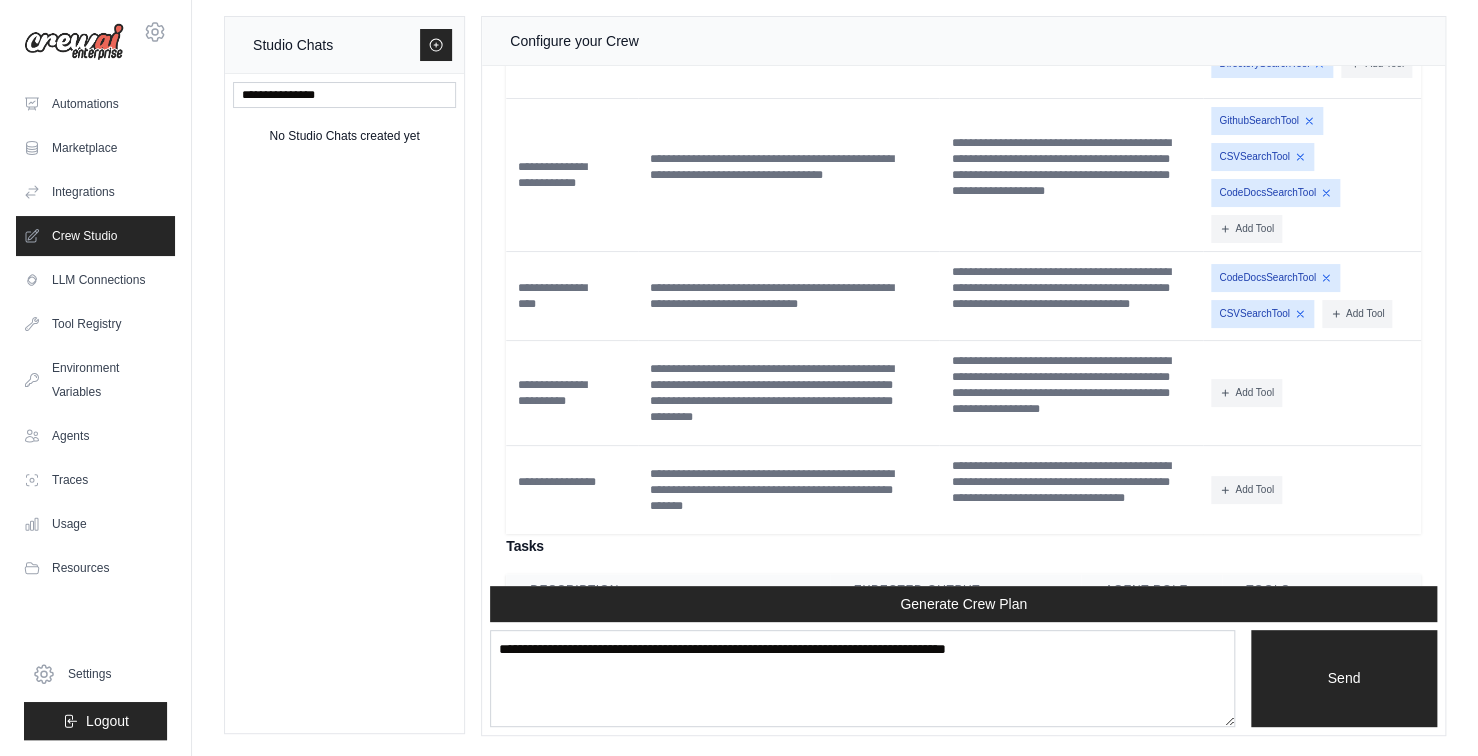 drag, startPoint x: 1248, startPoint y: 422, endPoint x: 1234, endPoint y: 462, distance: 42.379242 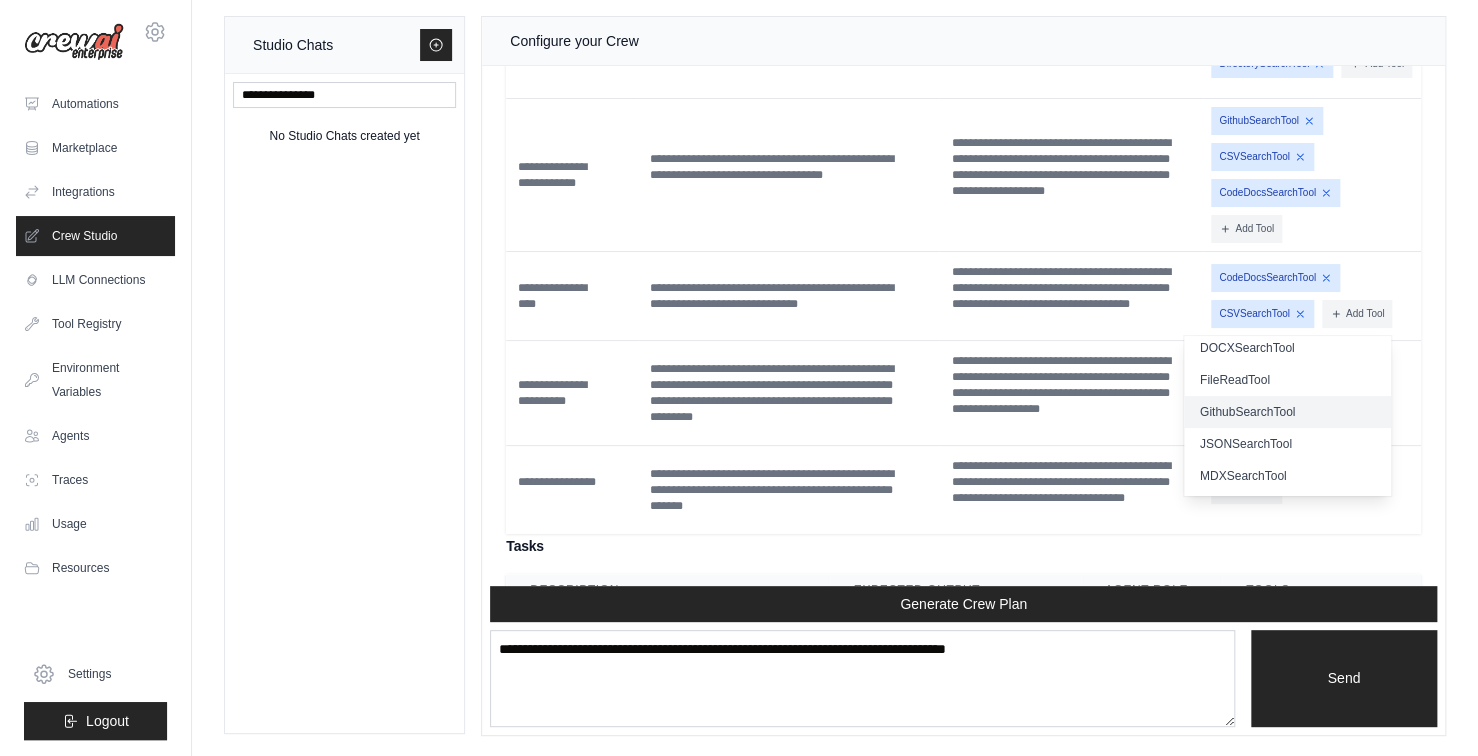 scroll, scrollTop: 200, scrollLeft: 0, axis: vertical 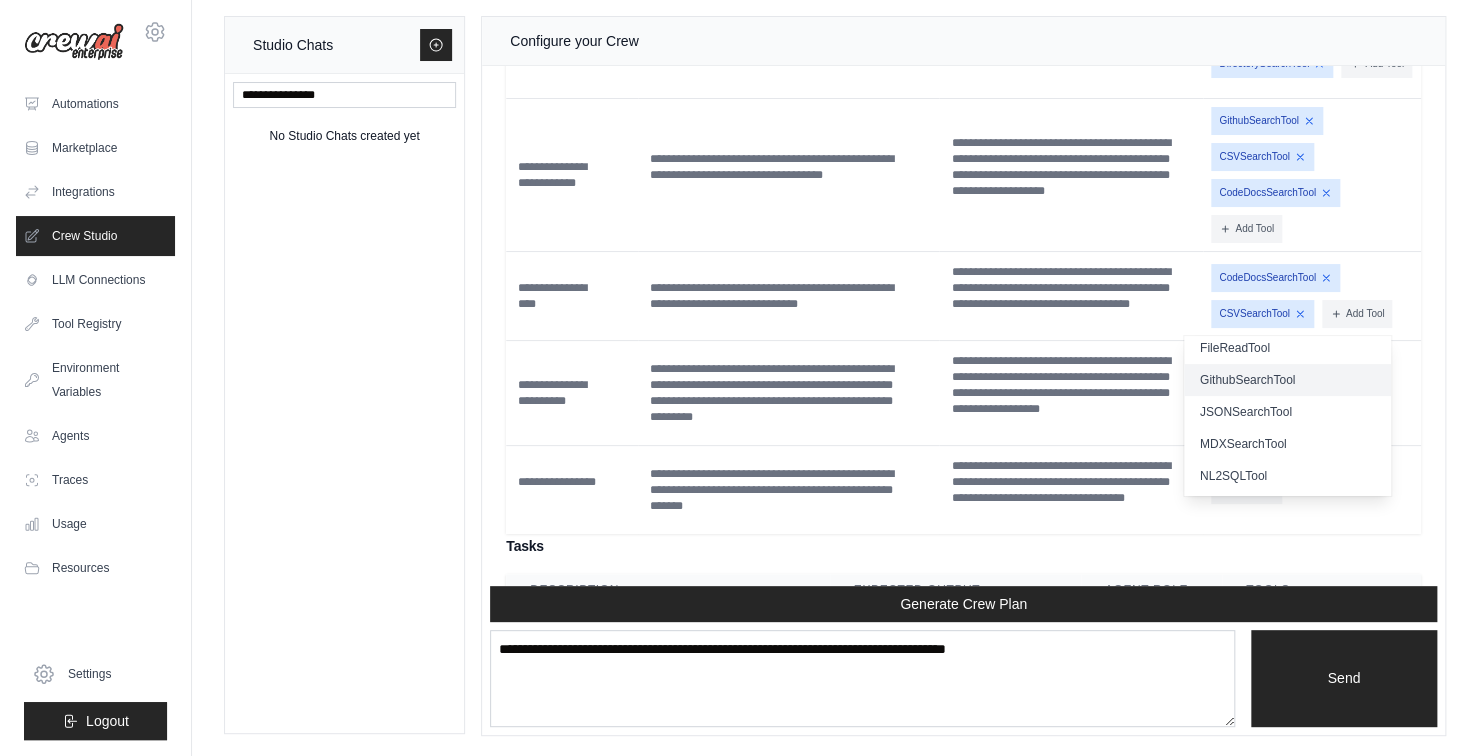 click on "GithubSearchTool" at bounding box center [1287, 380] 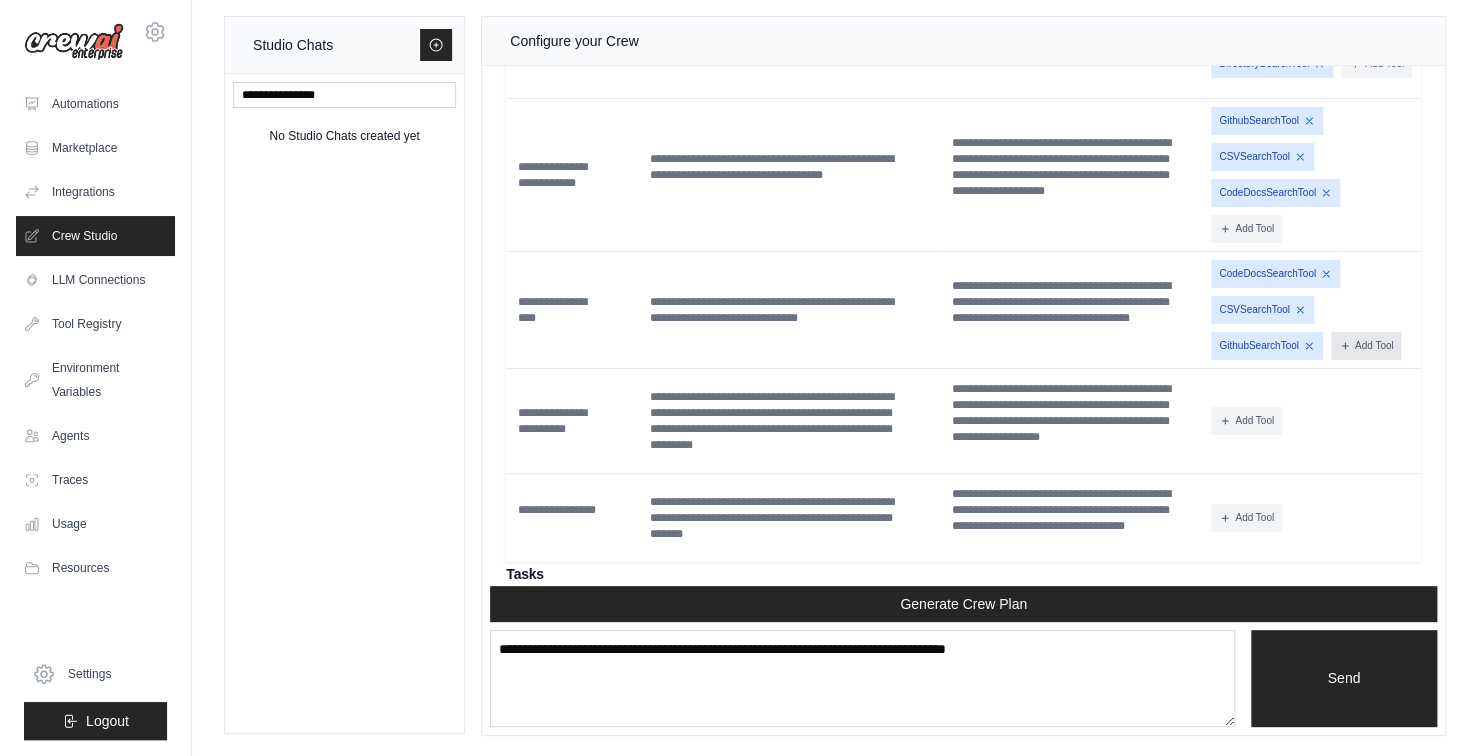 click on "Add Tool" at bounding box center [1366, 346] 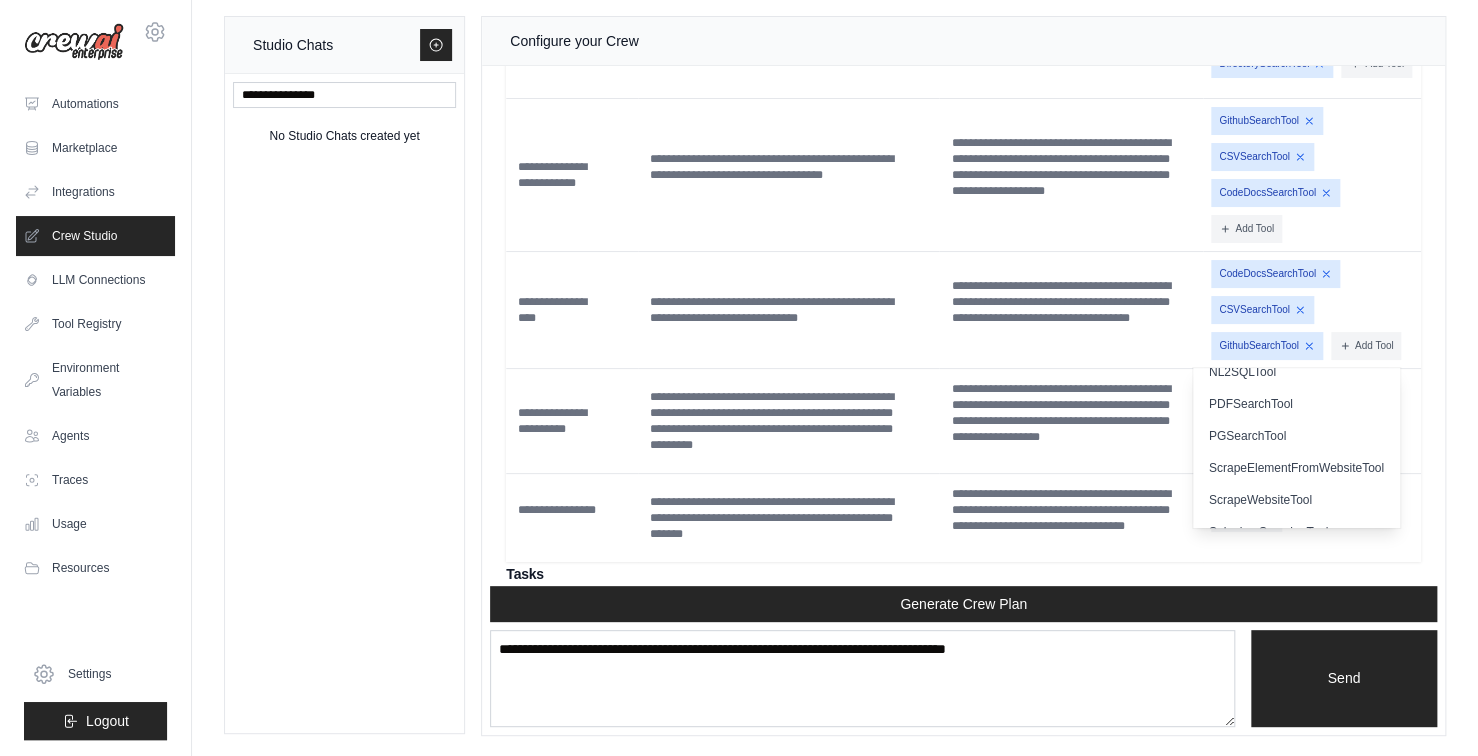 scroll, scrollTop: 400, scrollLeft: 0, axis: vertical 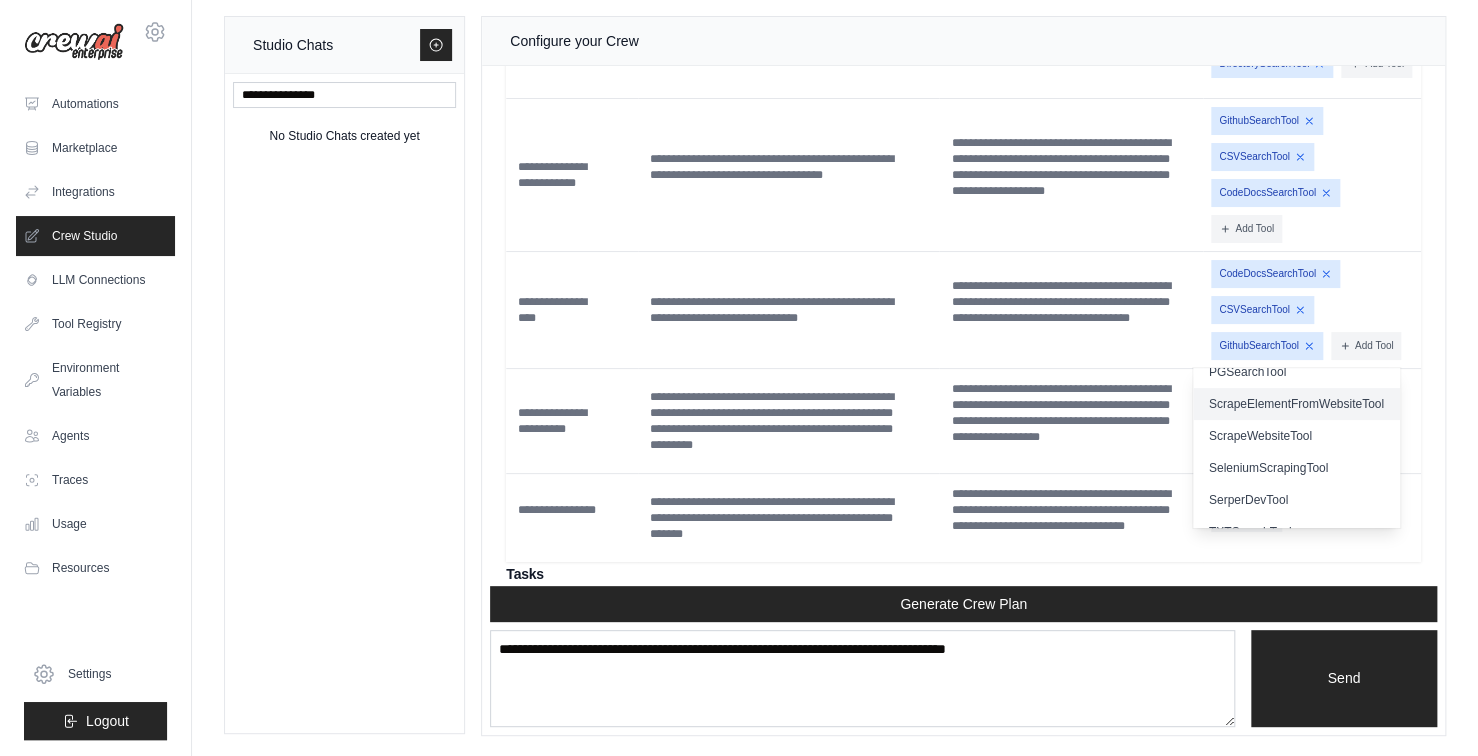 click on "ScrapeElementFromWebsiteTool" at bounding box center (1296, 404) 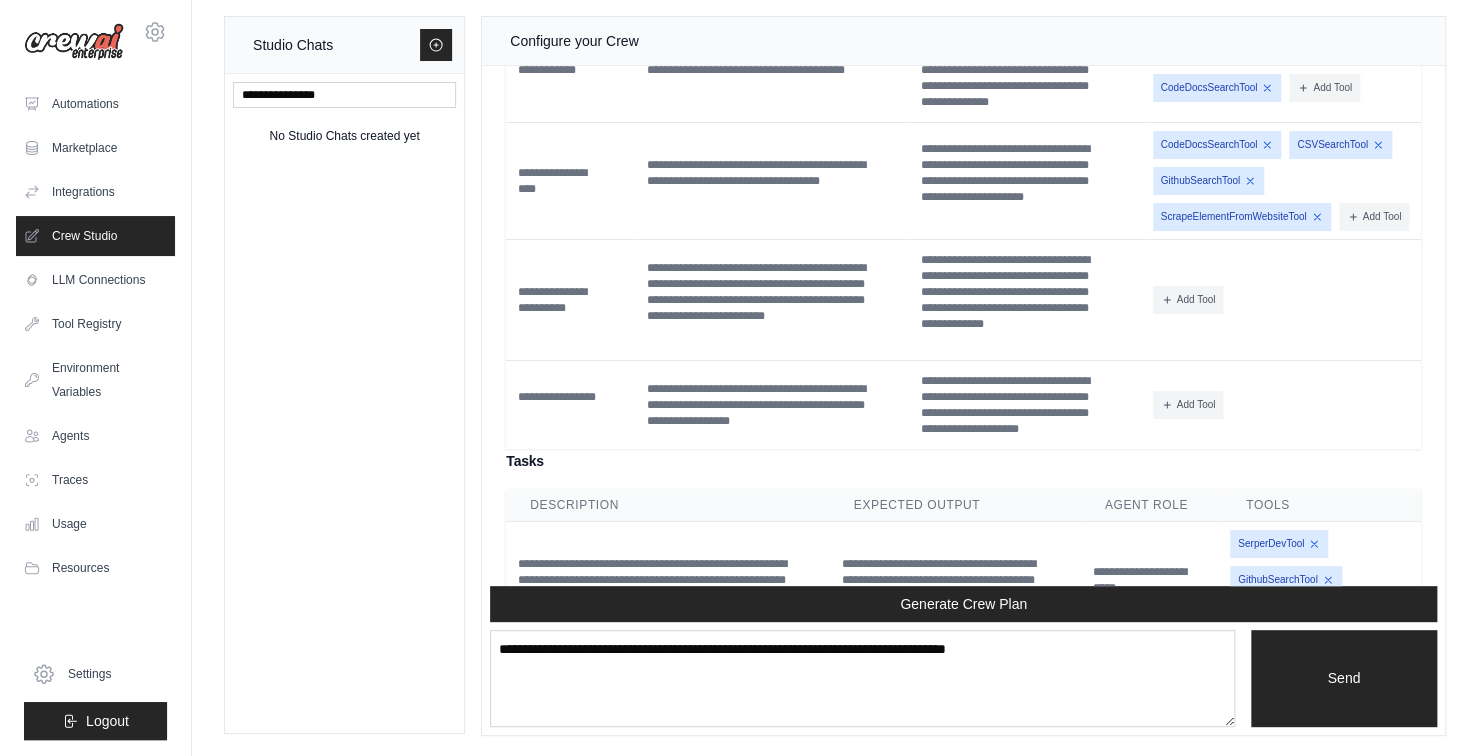 scroll, scrollTop: 3087, scrollLeft: 0, axis: vertical 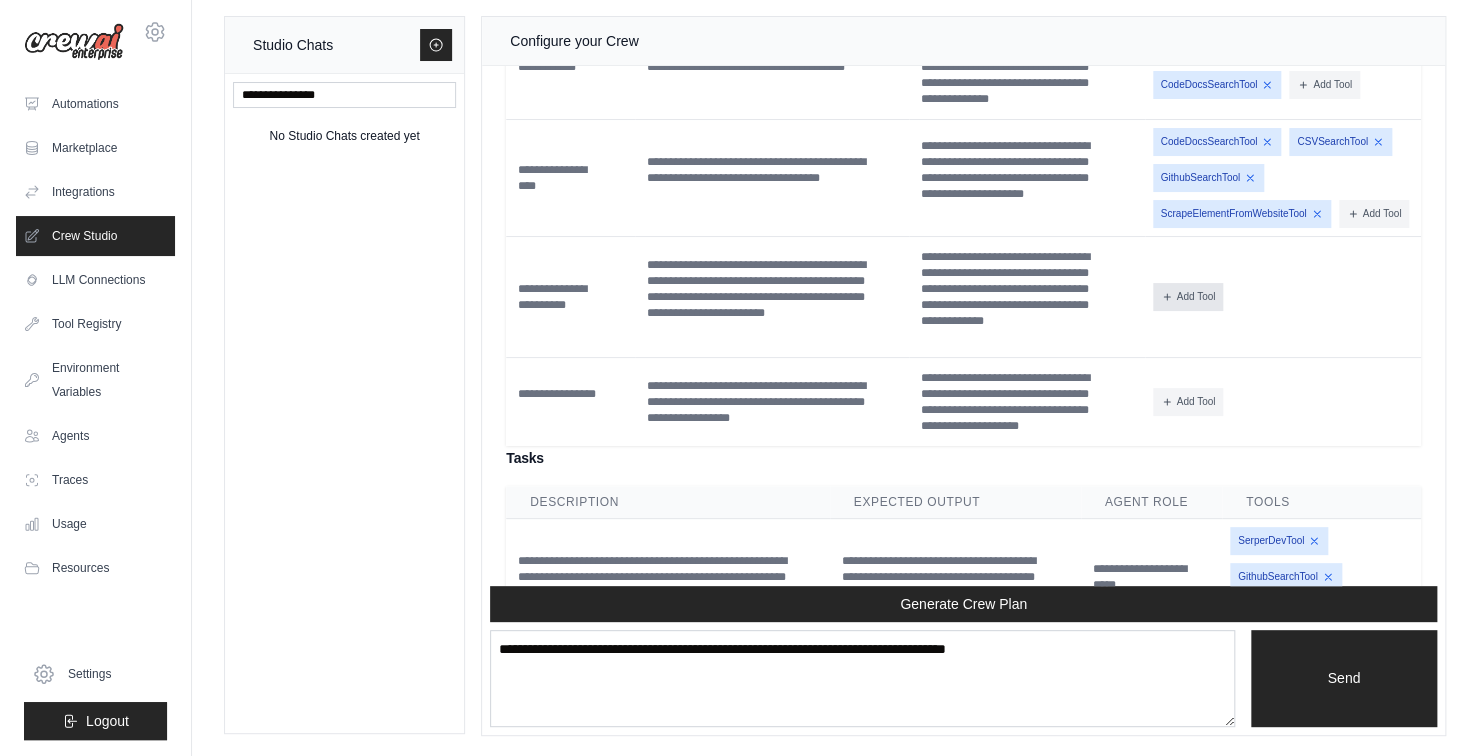 click on "Add Tool" at bounding box center (1188, 297) 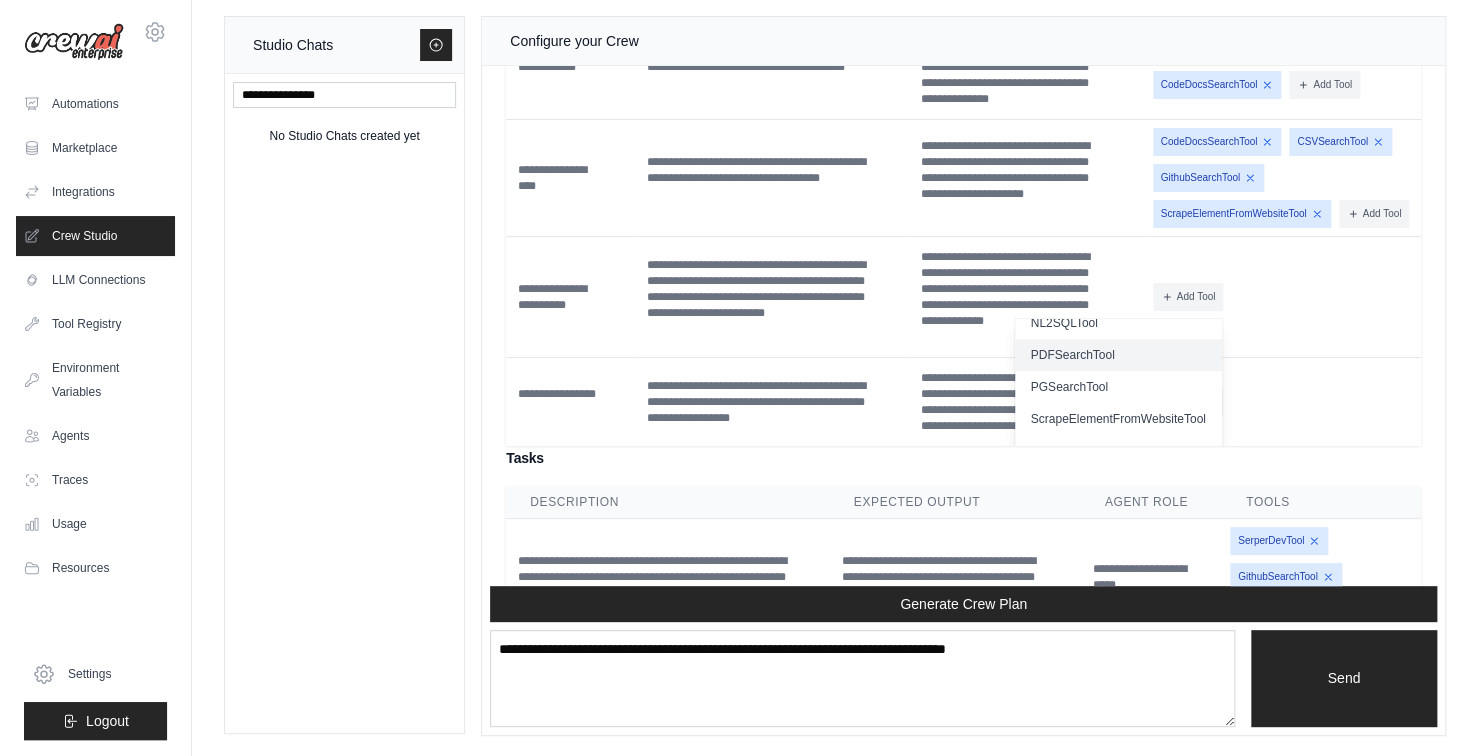 scroll, scrollTop: 400, scrollLeft: 0, axis: vertical 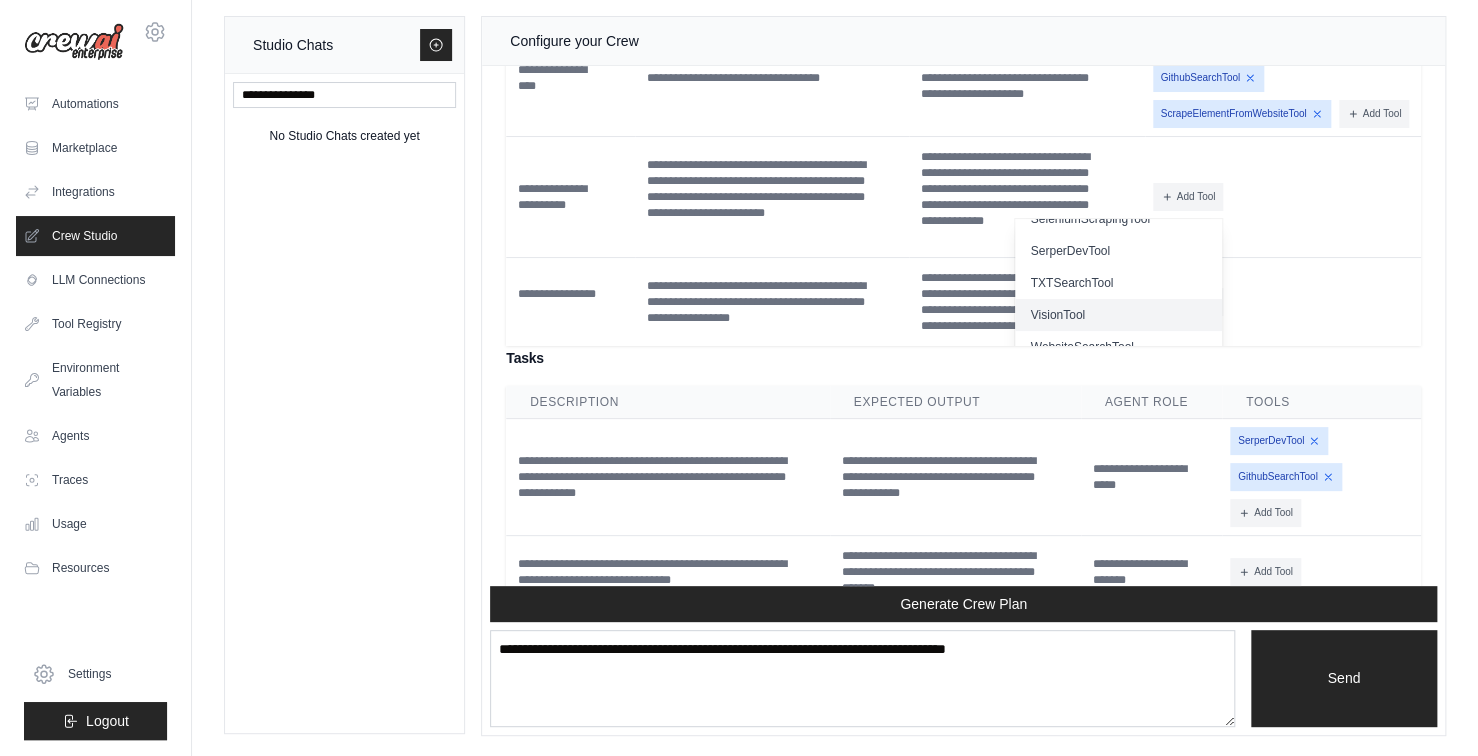click on "VisionTool" at bounding box center [1118, 315] 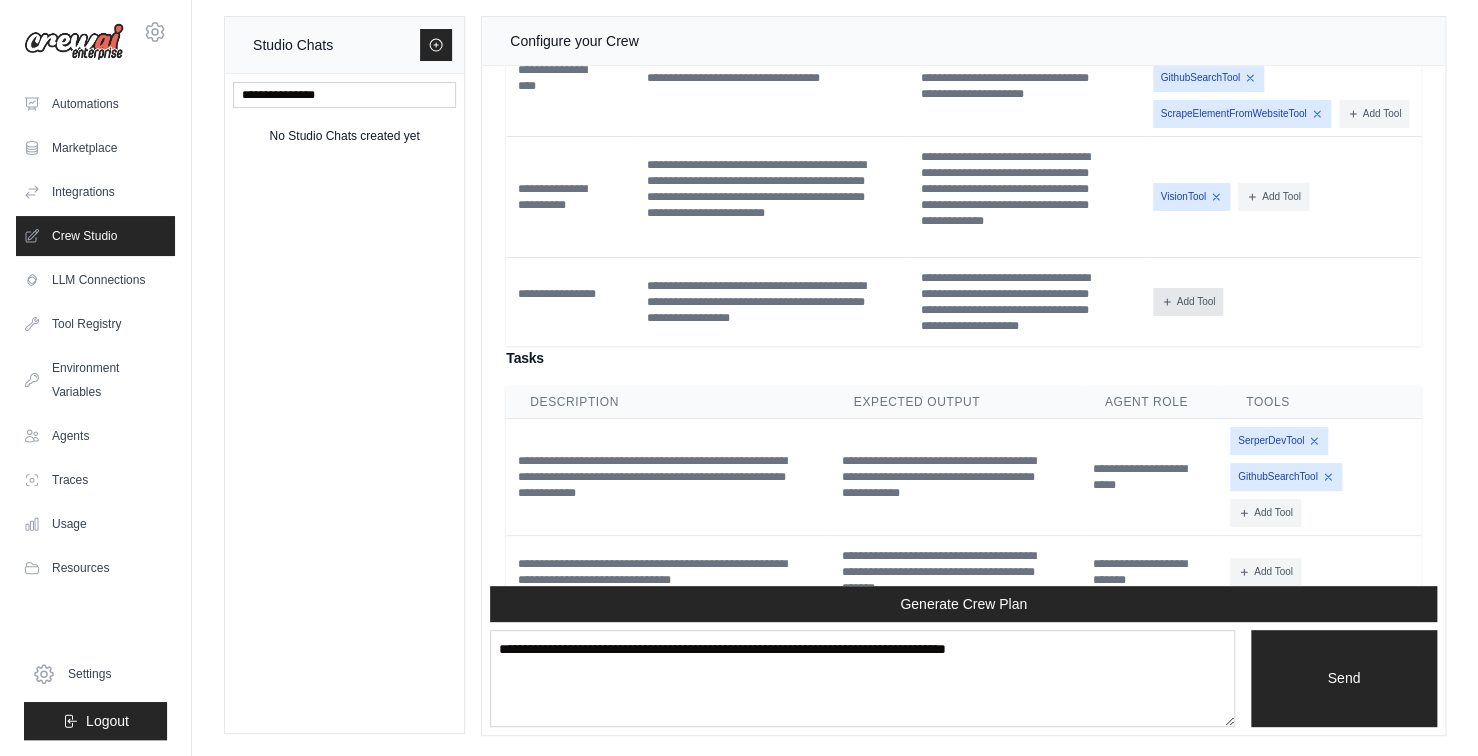click on "Add Tool" at bounding box center [1188, 302] 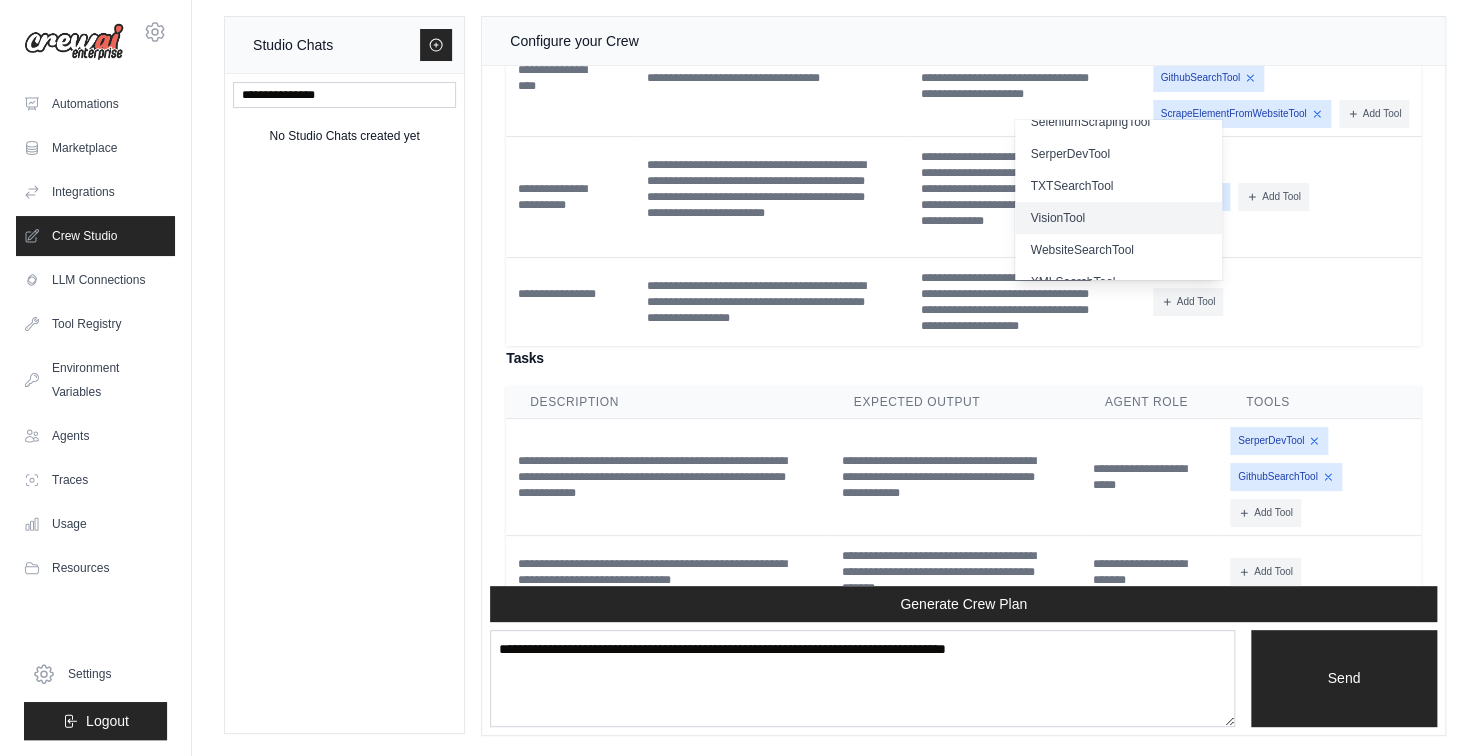 scroll, scrollTop: 500, scrollLeft: 0, axis: vertical 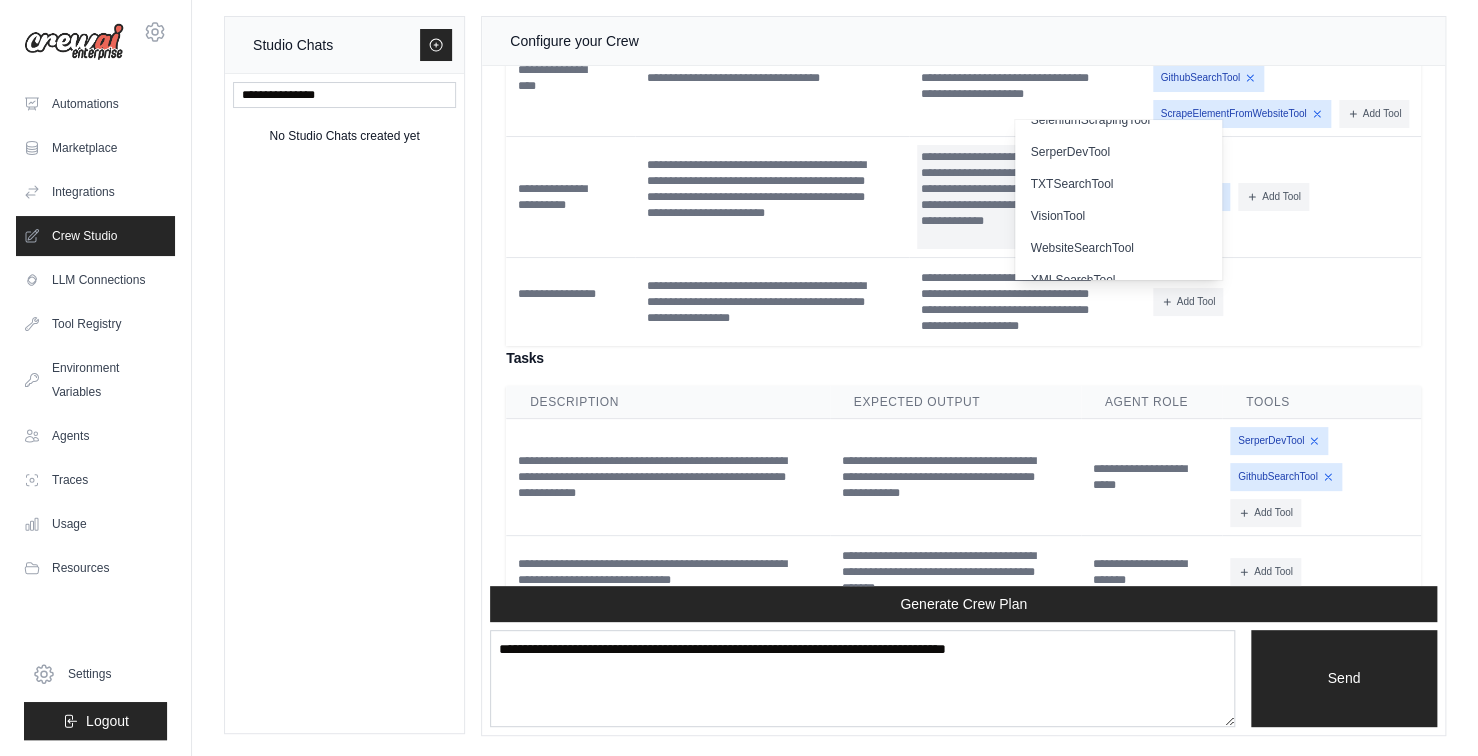 drag, startPoint x: 1098, startPoint y: 256, endPoint x: 1102, endPoint y: 306, distance: 50.159744 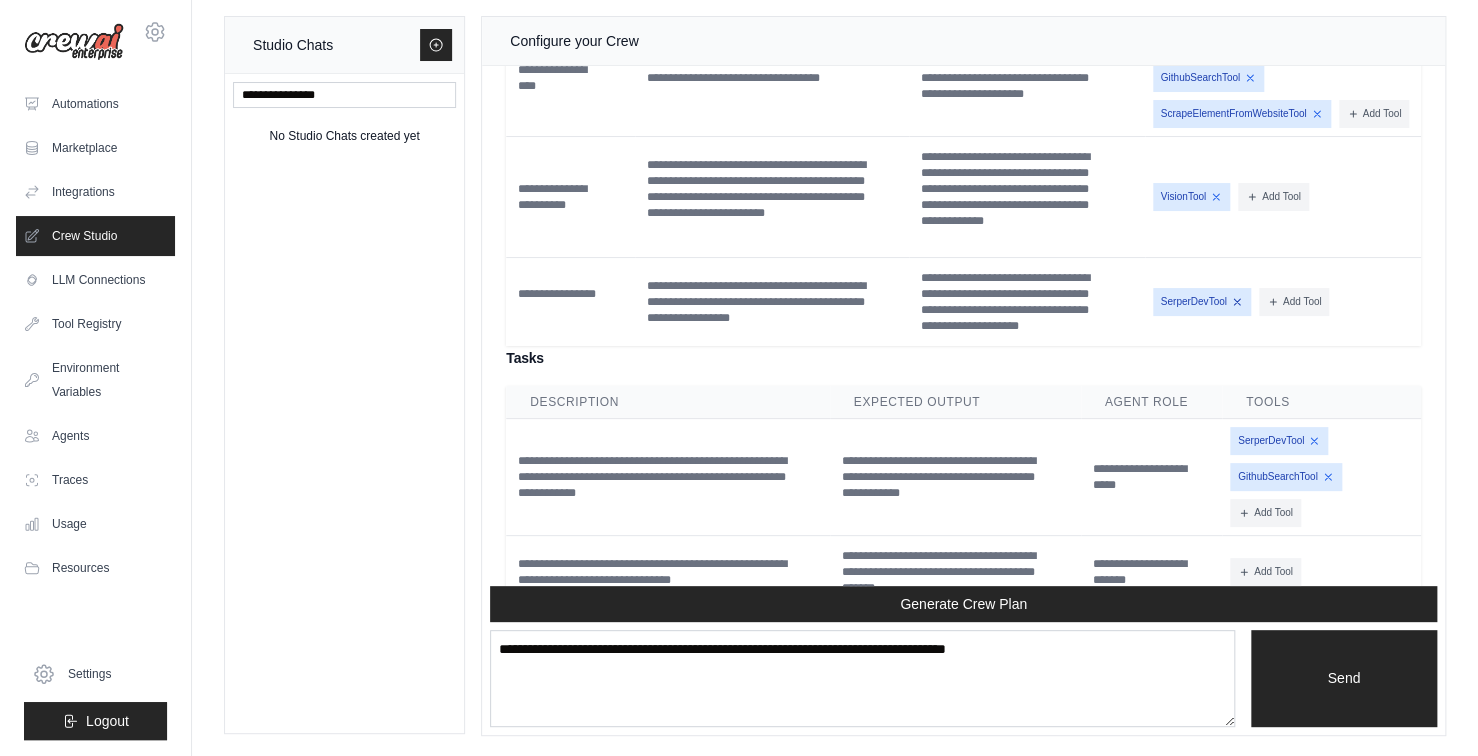 click 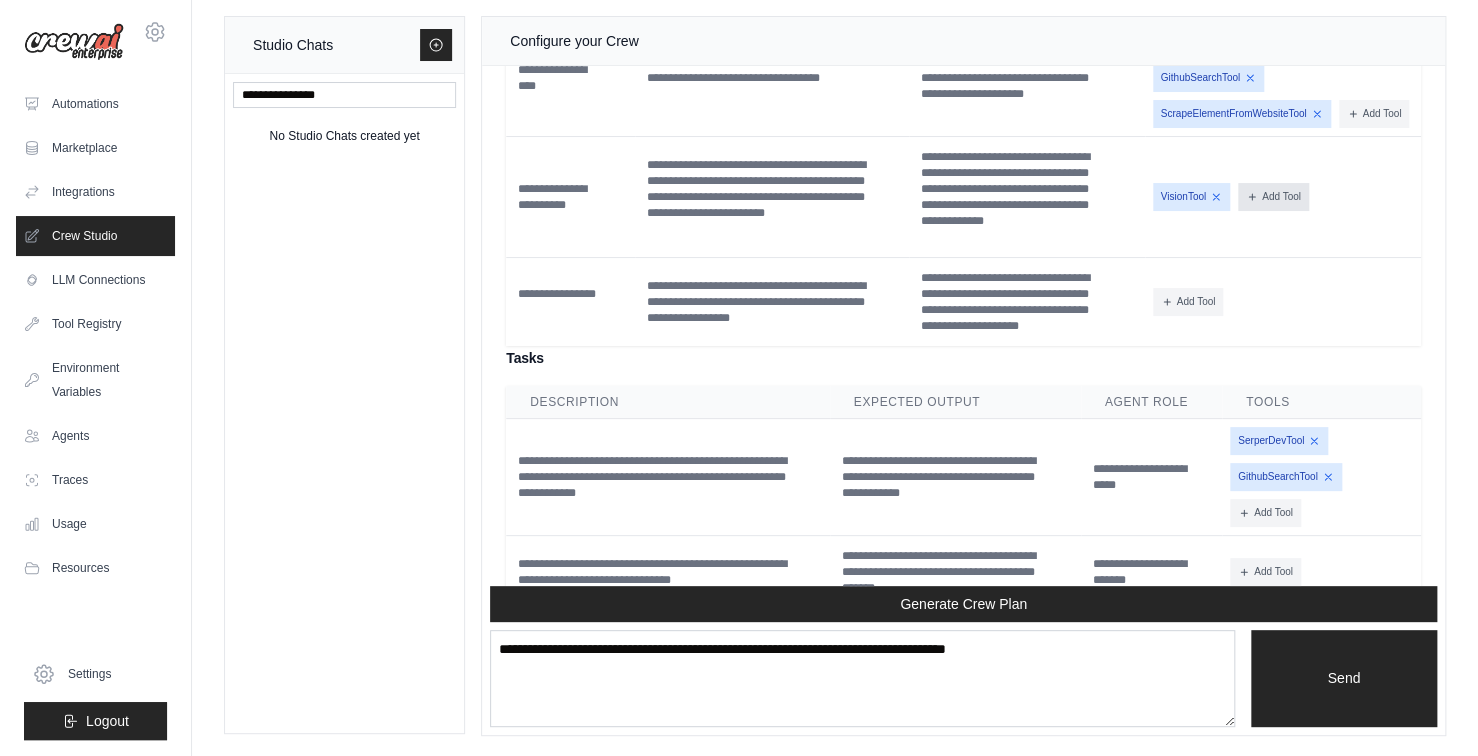 click on "Add Tool" at bounding box center (1273, 197) 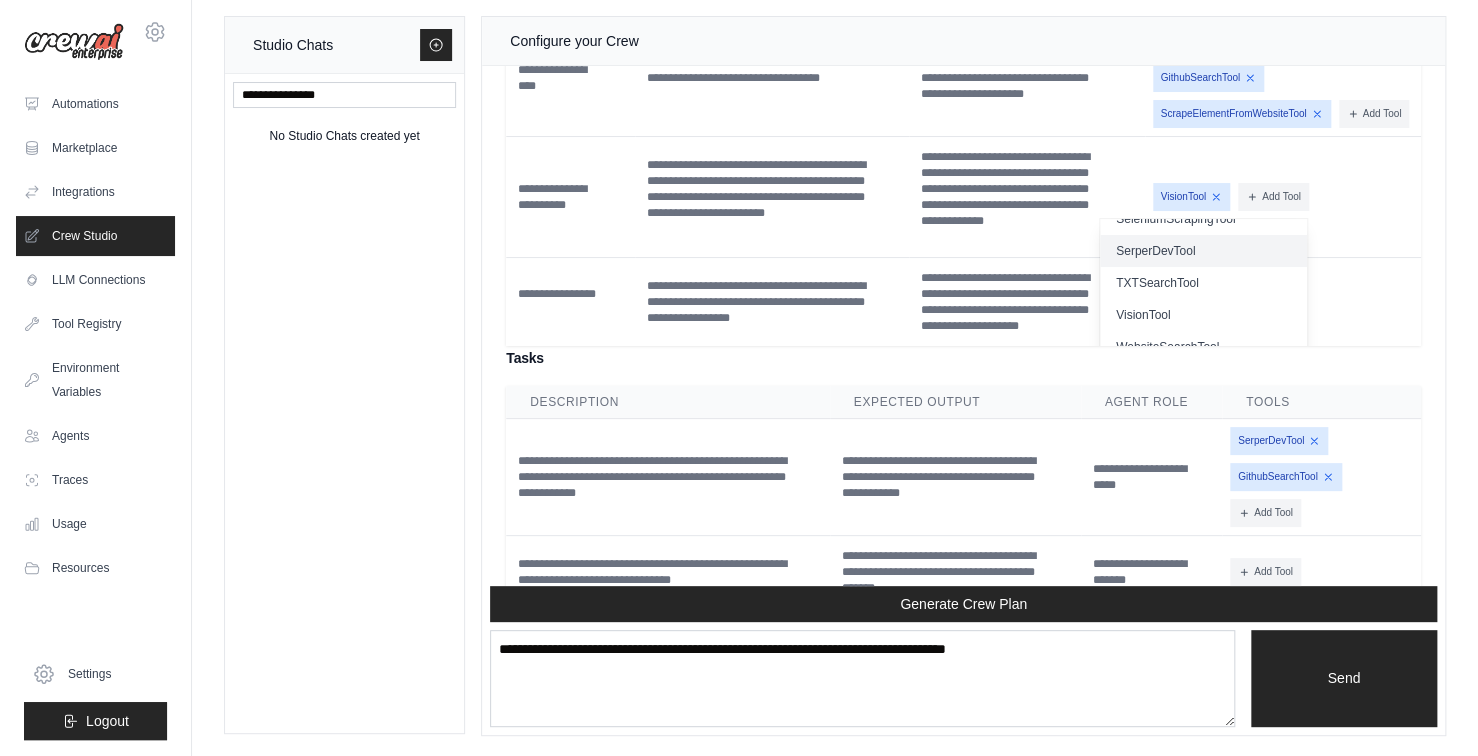 click on "SerperDevTool" at bounding box center [1203, 251] 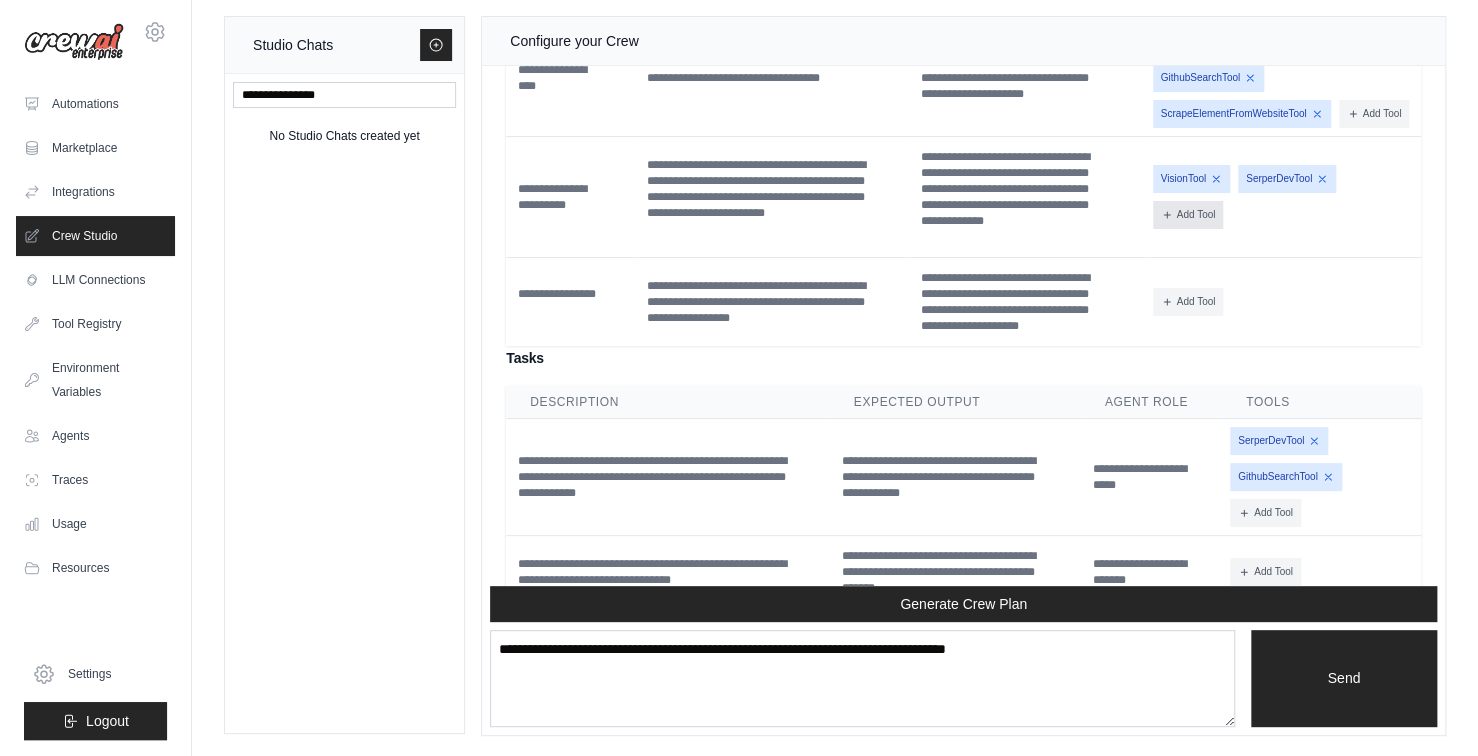 click on "Add Tool" at bounding box center [1188, 215] 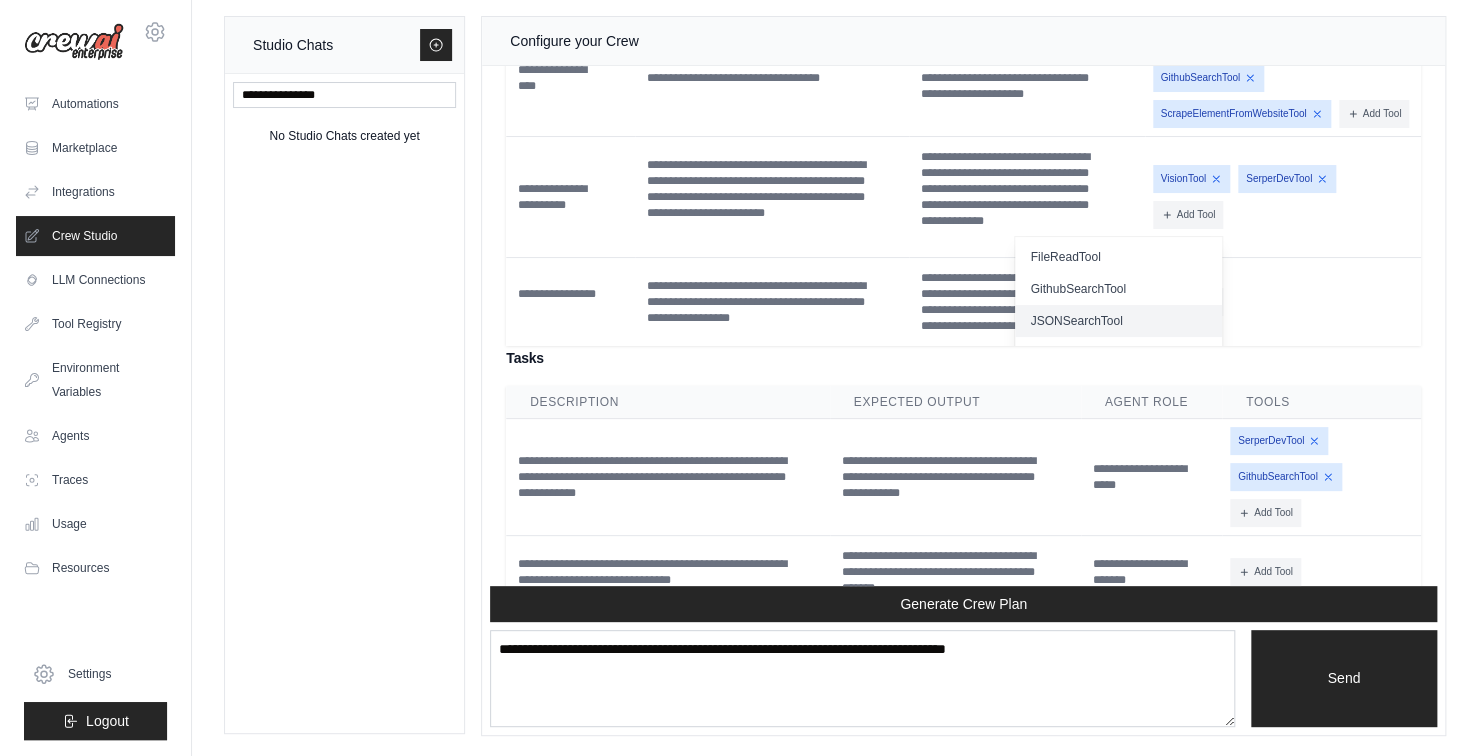 scroll, scrollTop: 200, scrollLeft: 0, axis: vertical 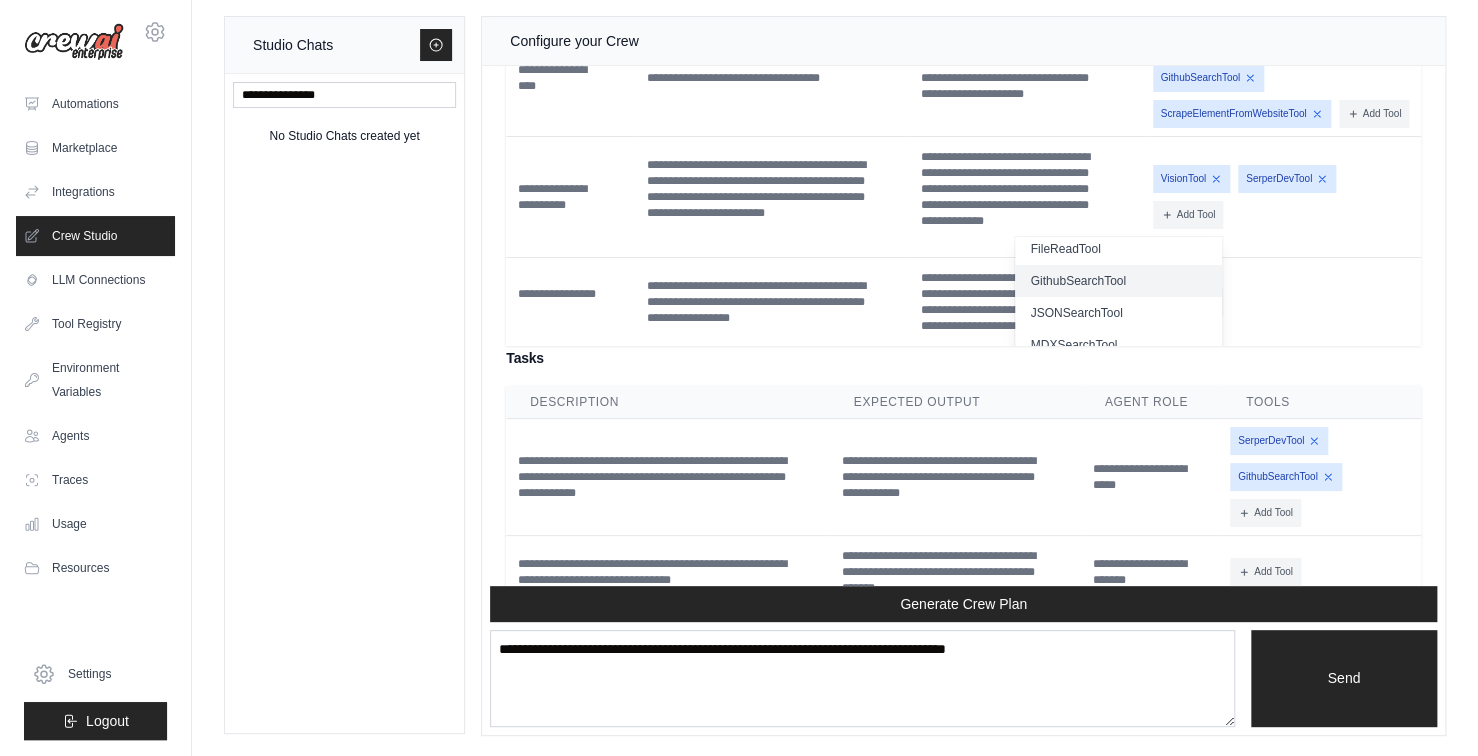 click on "GithubSearchTool" at bounding box center (1118, 281) 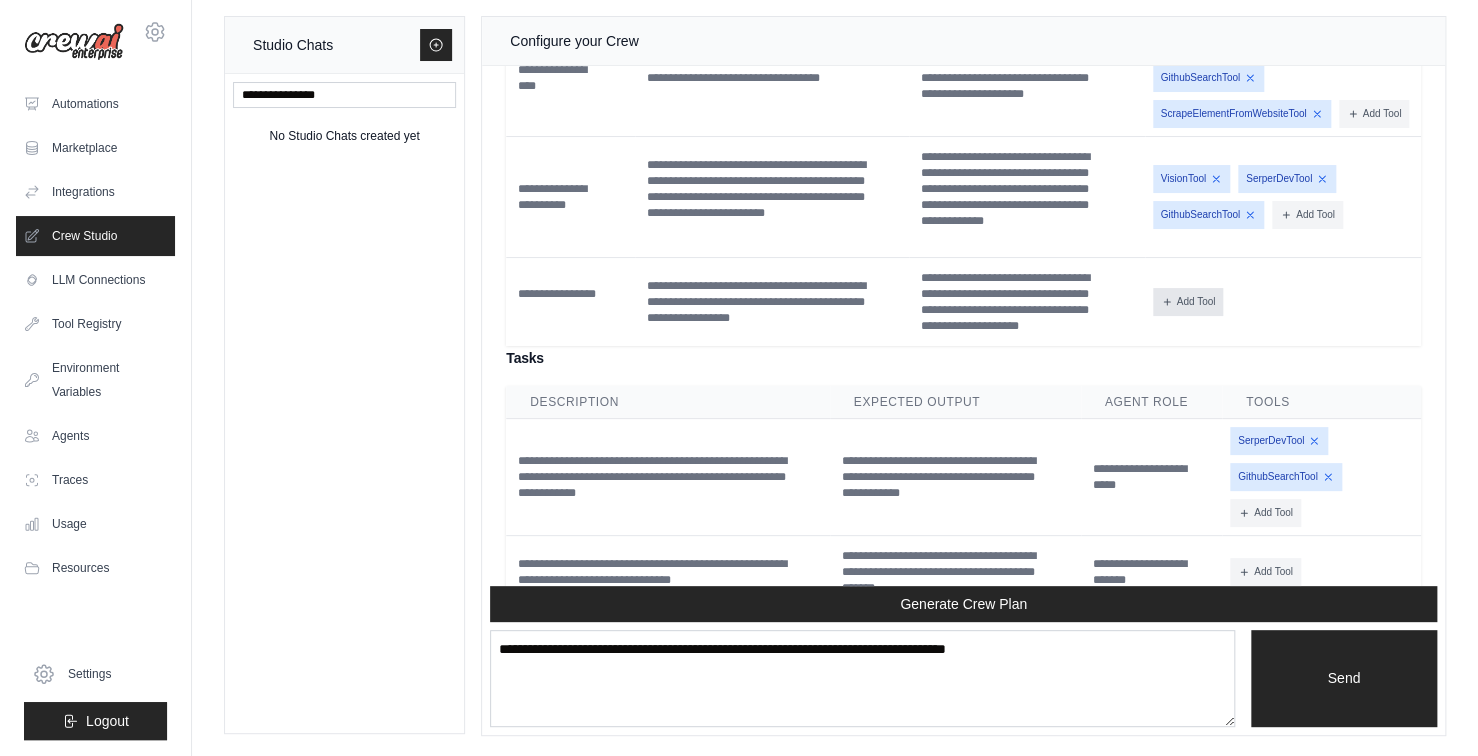 click on "Add Tool" at bounding box center [1188, 302] 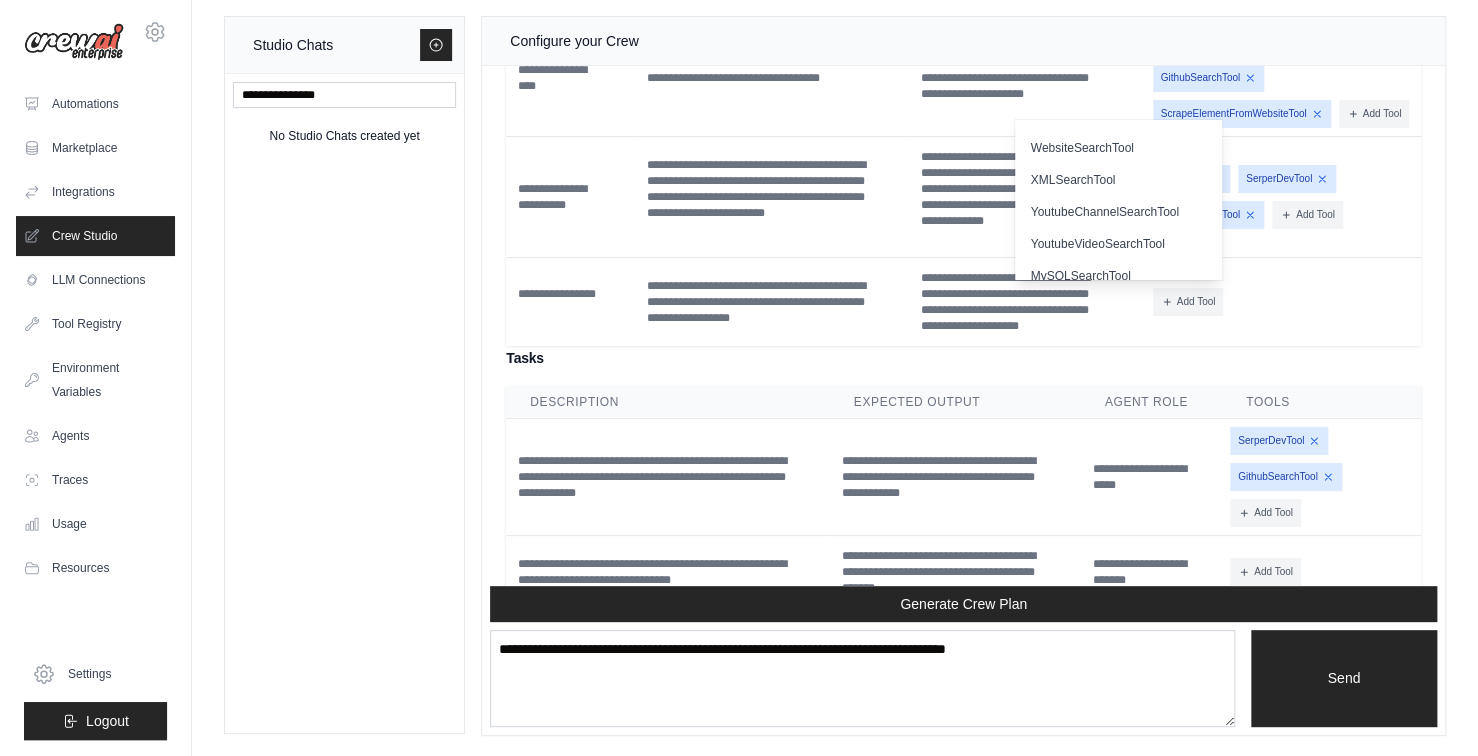 scroll, scrollTop: 616, scrollLeft: 0, axis: vertical 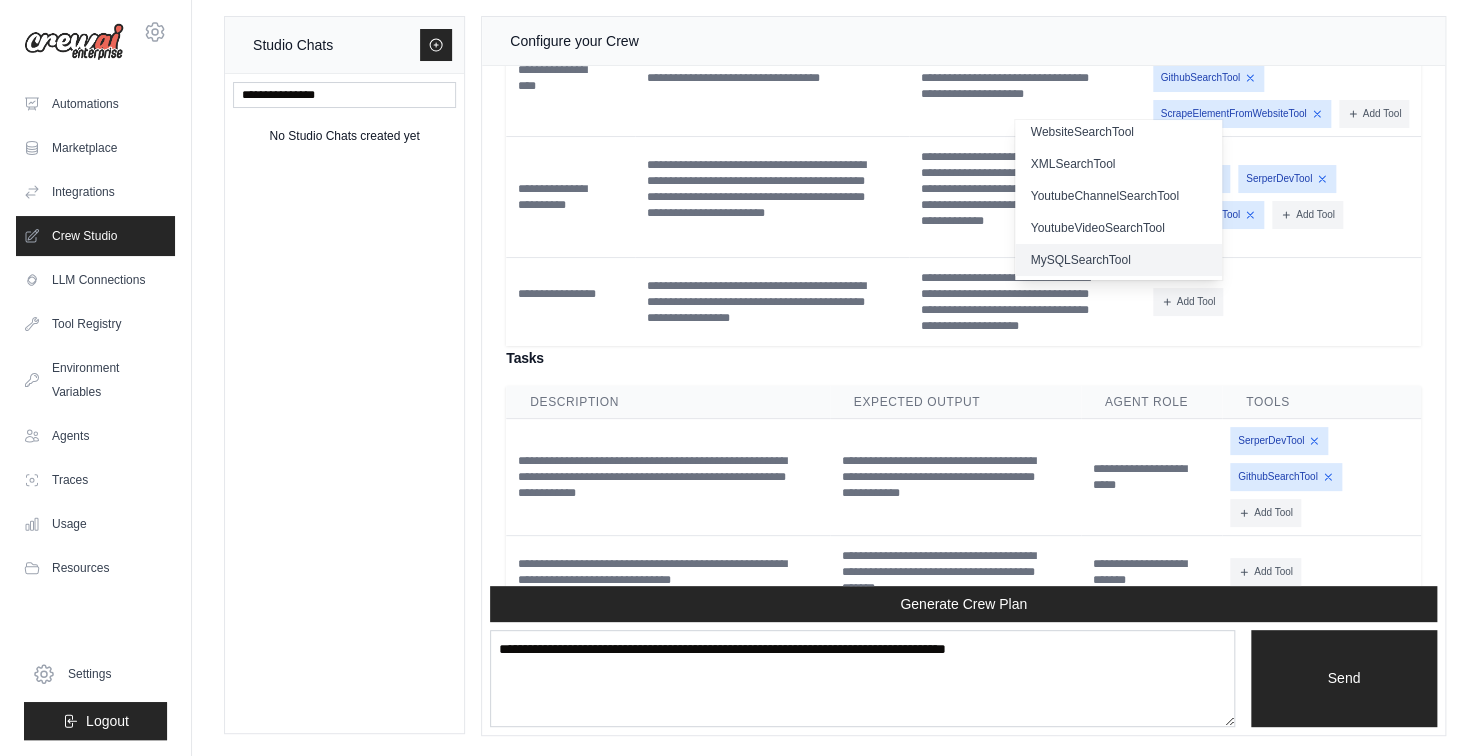 click on "MySQLSearchTool" at bounding box center [1118, 260] 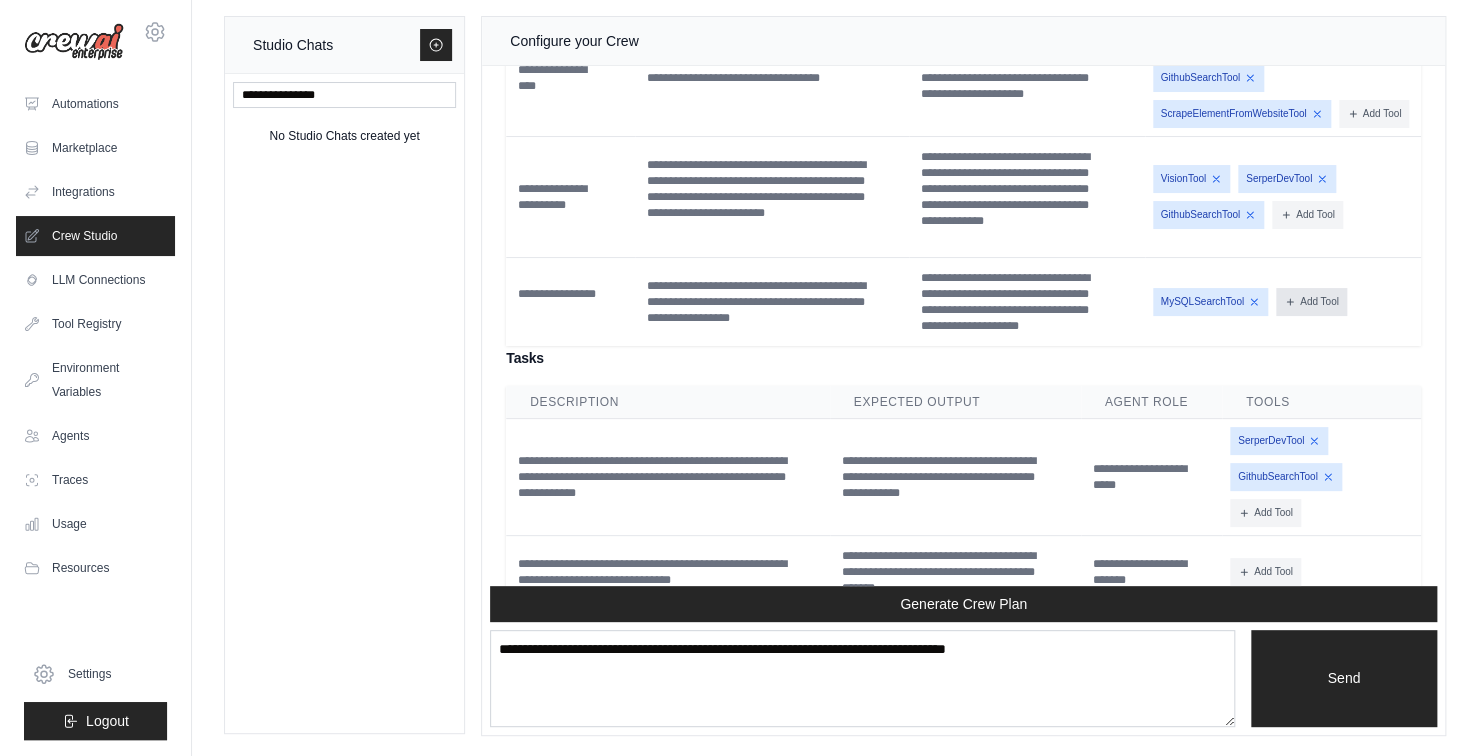 click on "Add Tool" at bounding box center (1311, 302) 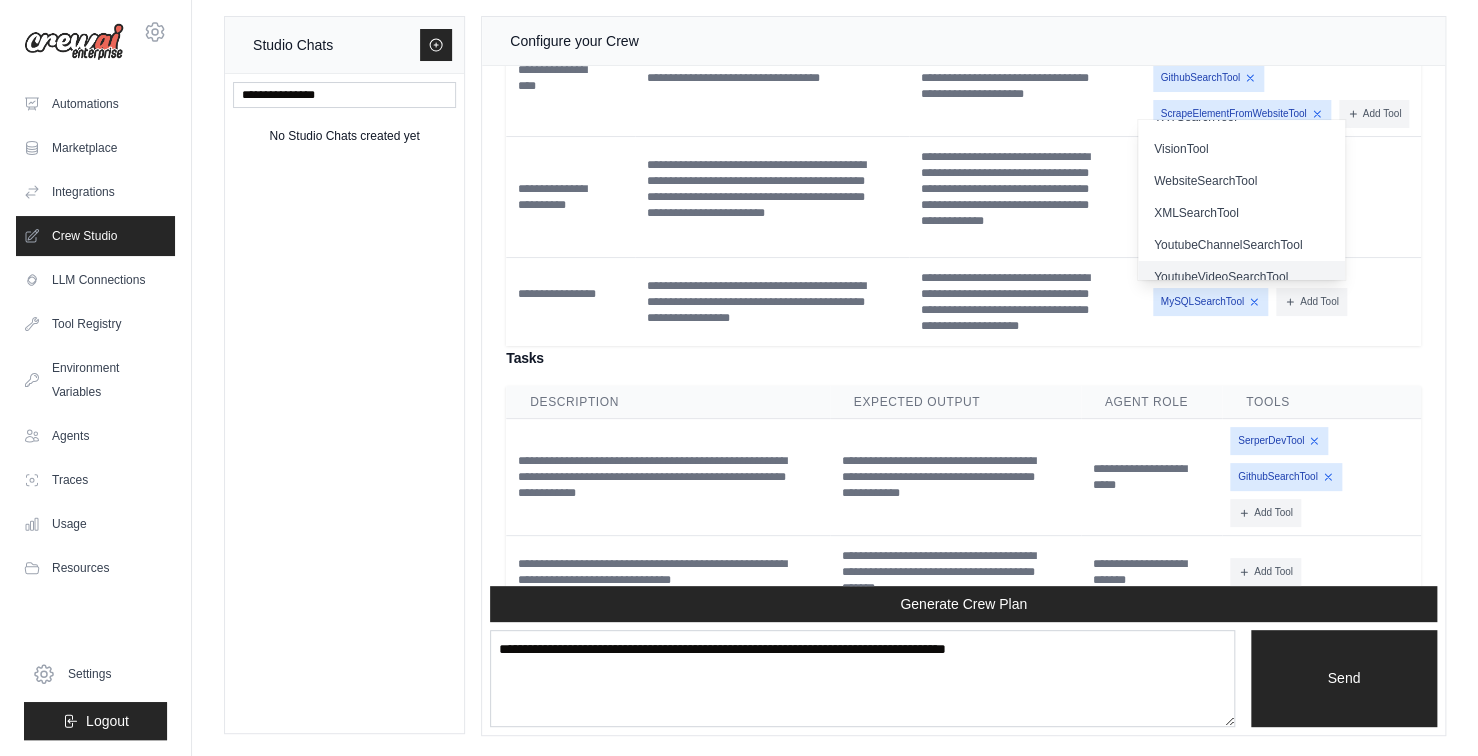 scroll, scrollTop: 516, scrollLeft: 0, axis: vertical 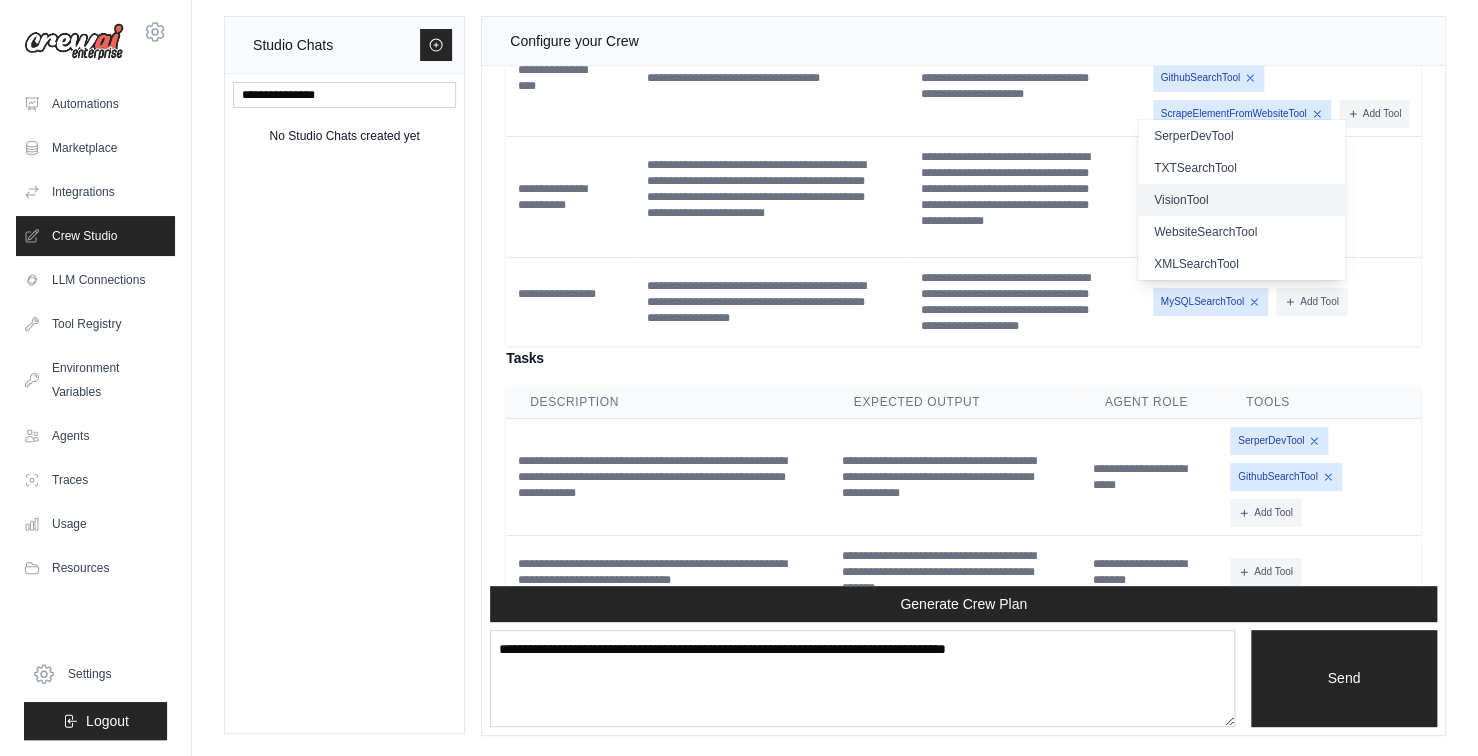 click on "VisionTool" at bounding box center (1241, 200) 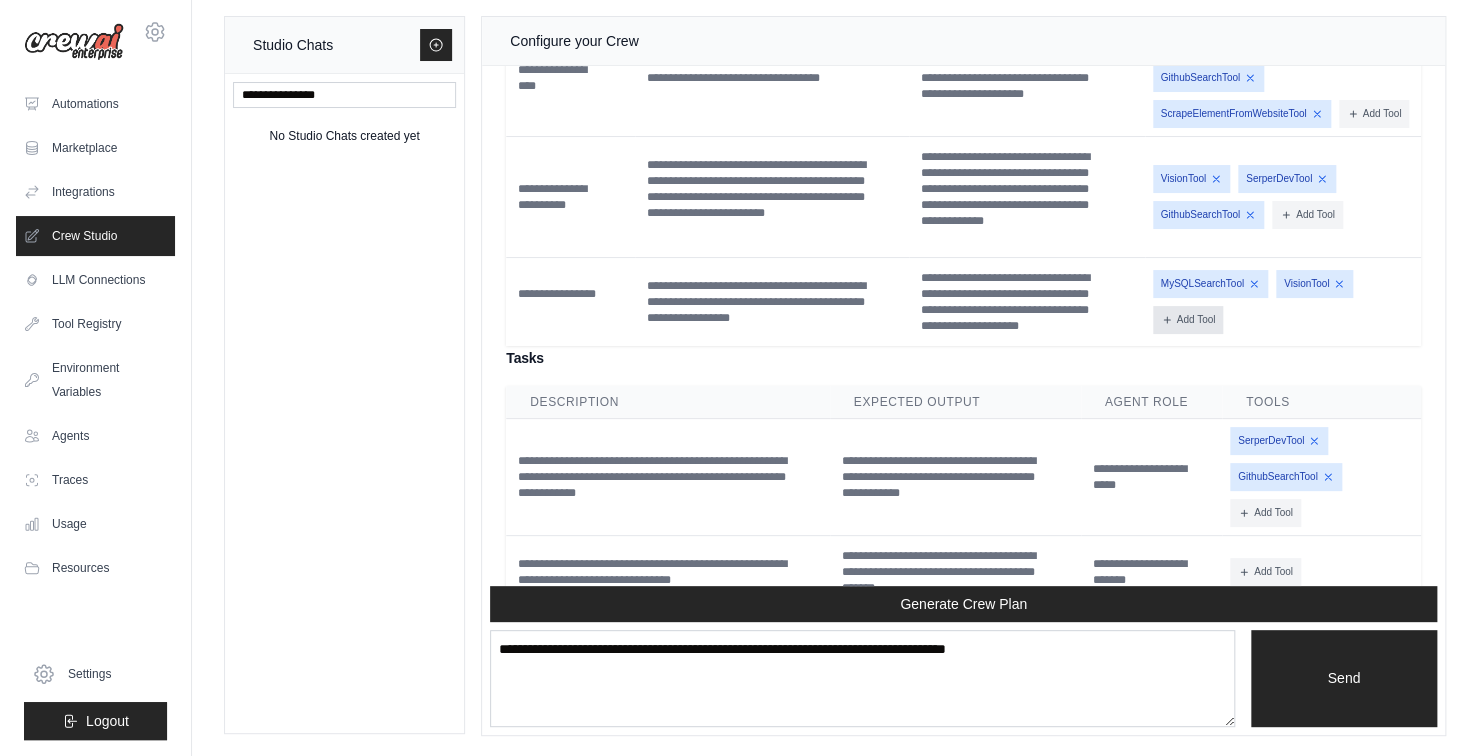 click on "Add Tool" at bounding box center (1188, 320) 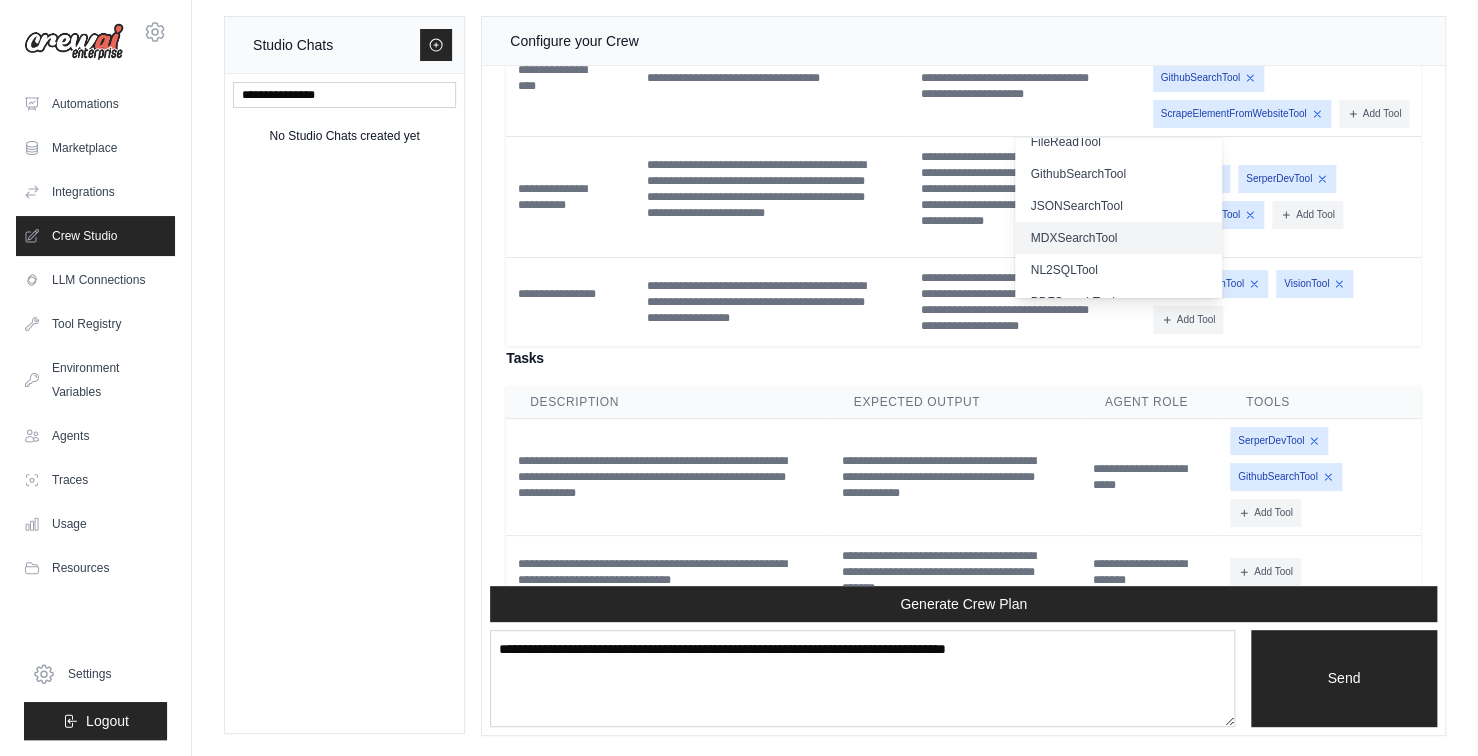scroll, scrollTop: 216, scrollLeft: 0, axis: vertical 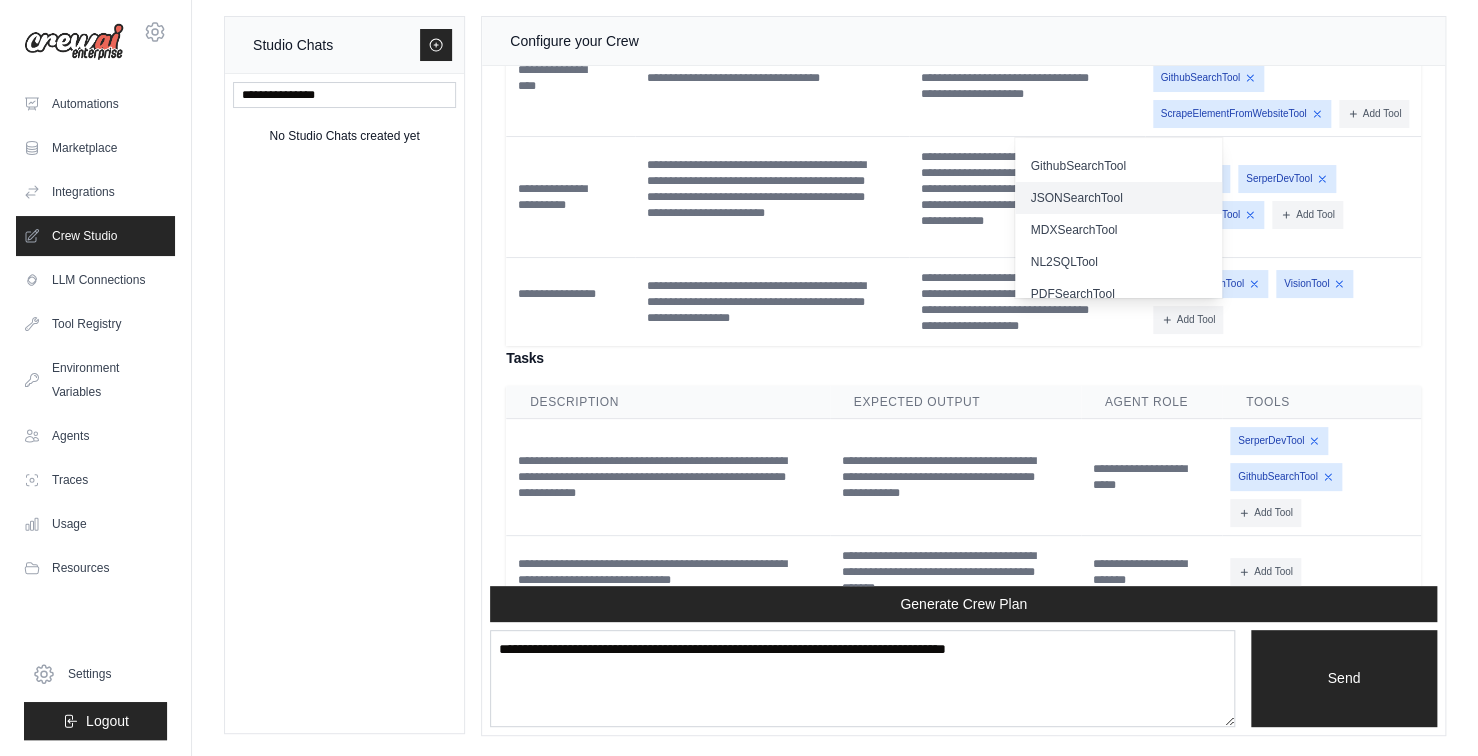 click on "JSONSearchTool" at bounding box center [1118, 198] 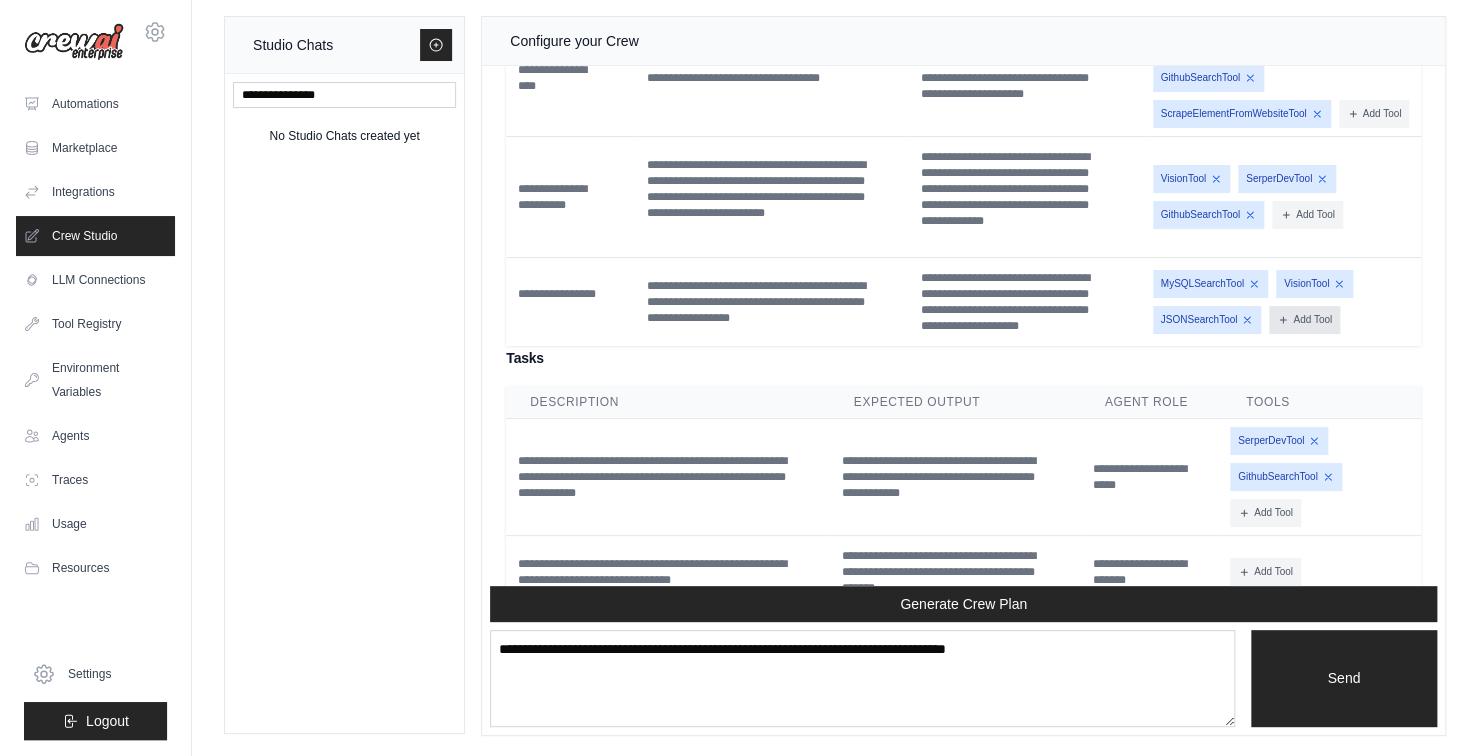 click on "Add Tool" at bounding box center [1304, 320] 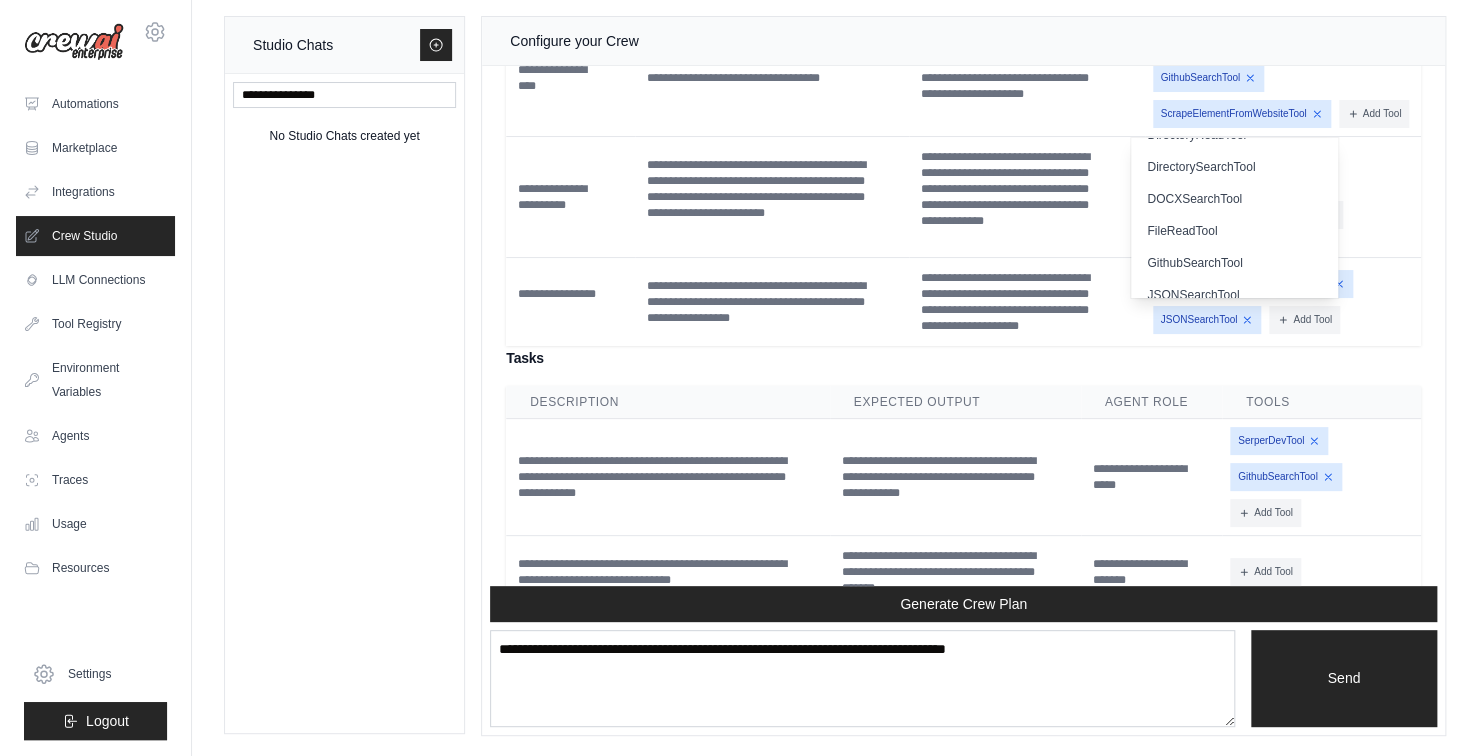 scroll, scrollTop: 116, scrollLeft: 0, axis: vertical 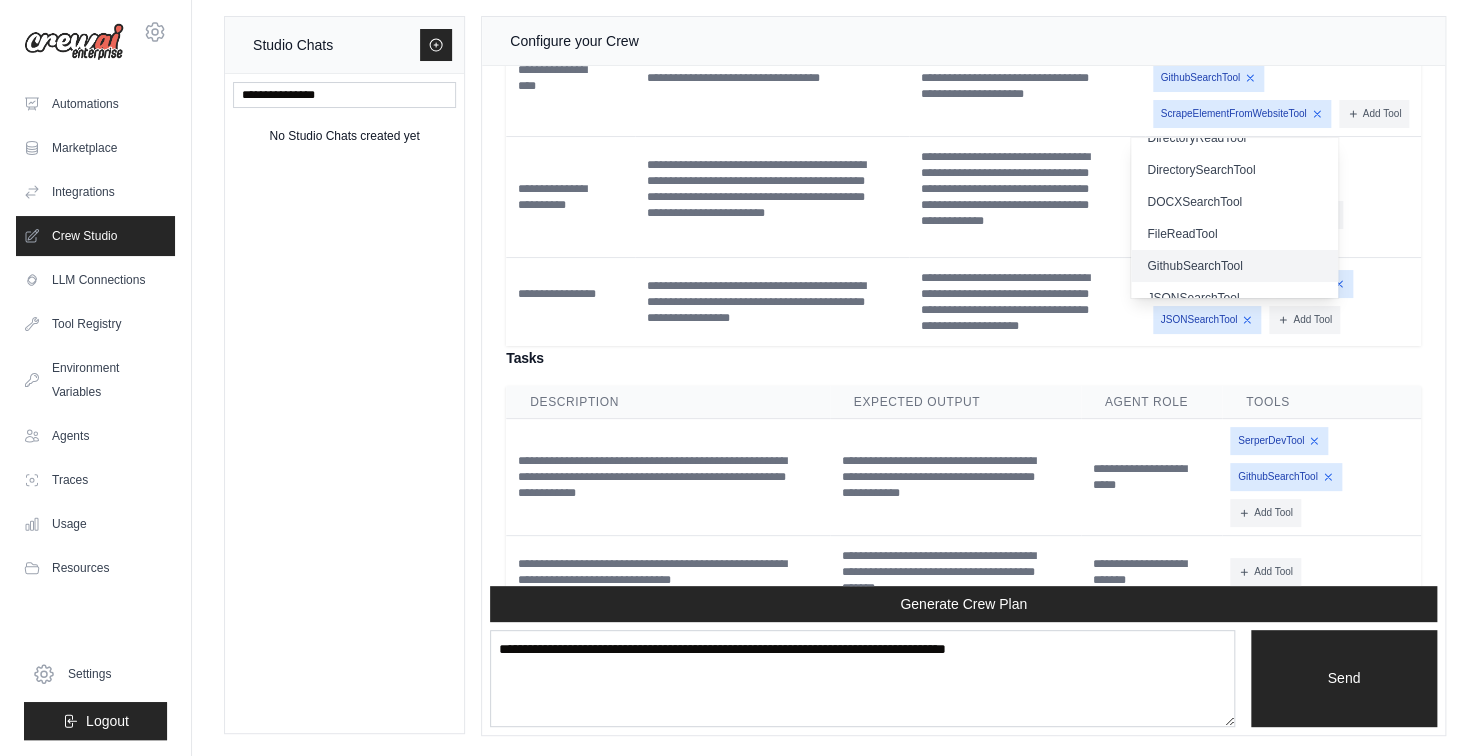 click on "GithubSearchTool" at bounding box center [1234, 266] 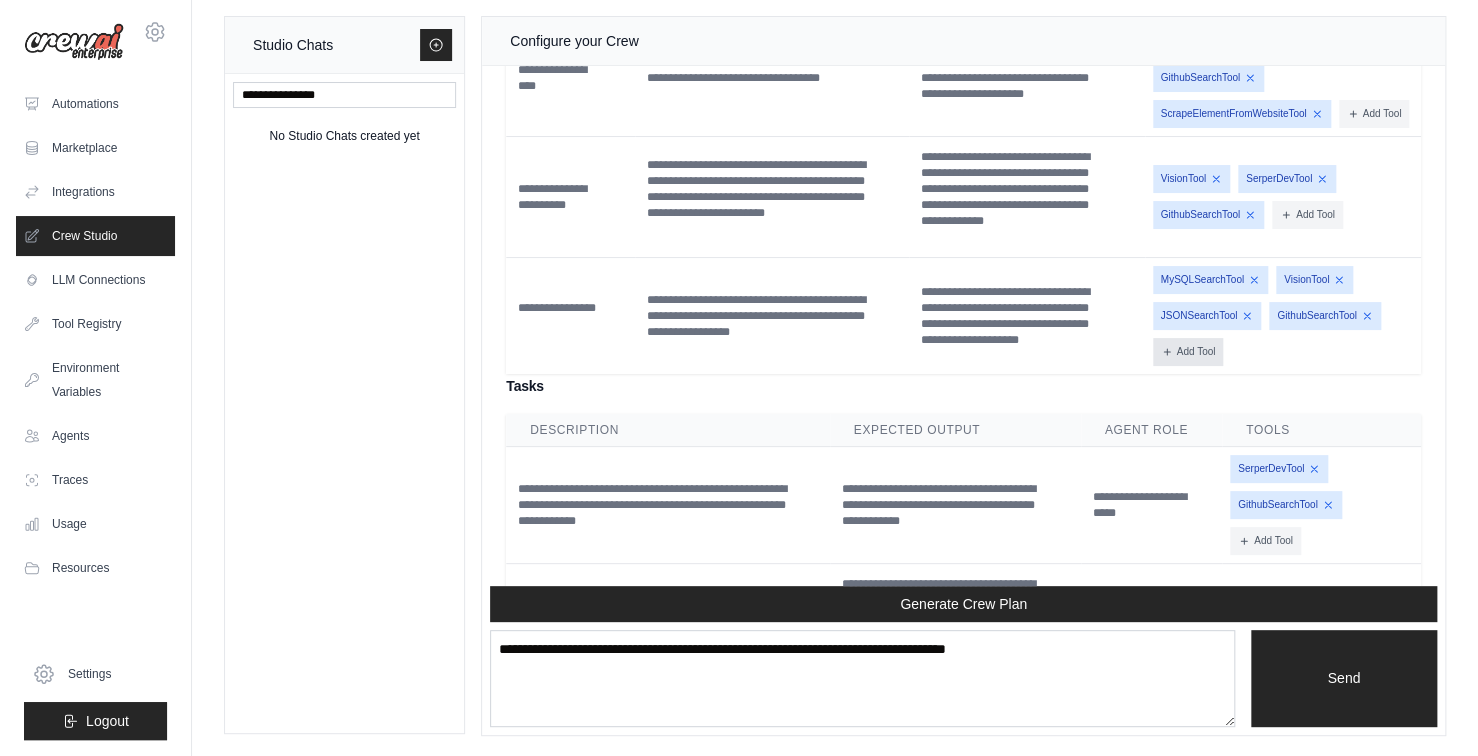 click on "Add Tool" at bounding box center [1188, 352] 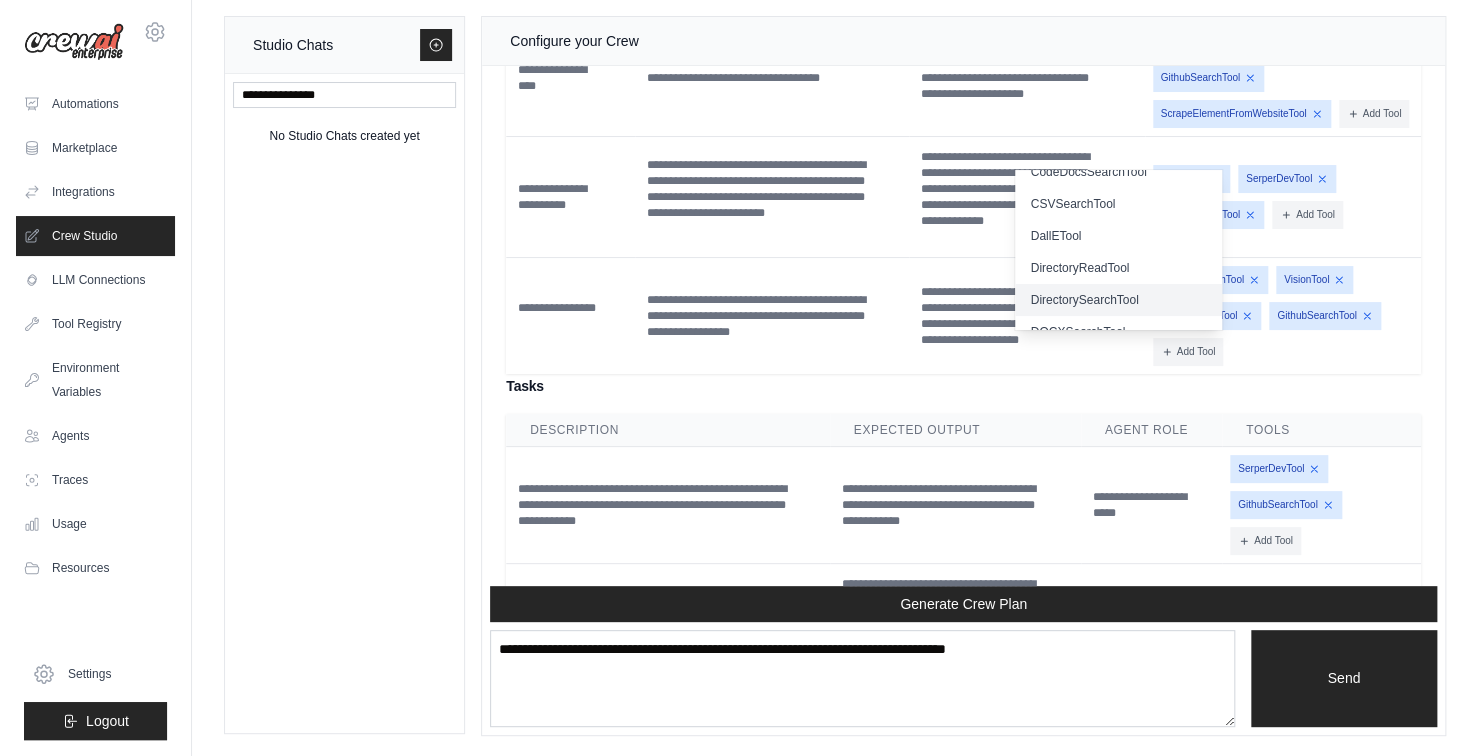 scroll, scrollTop: 0, scrollLeft: 0, axis: both 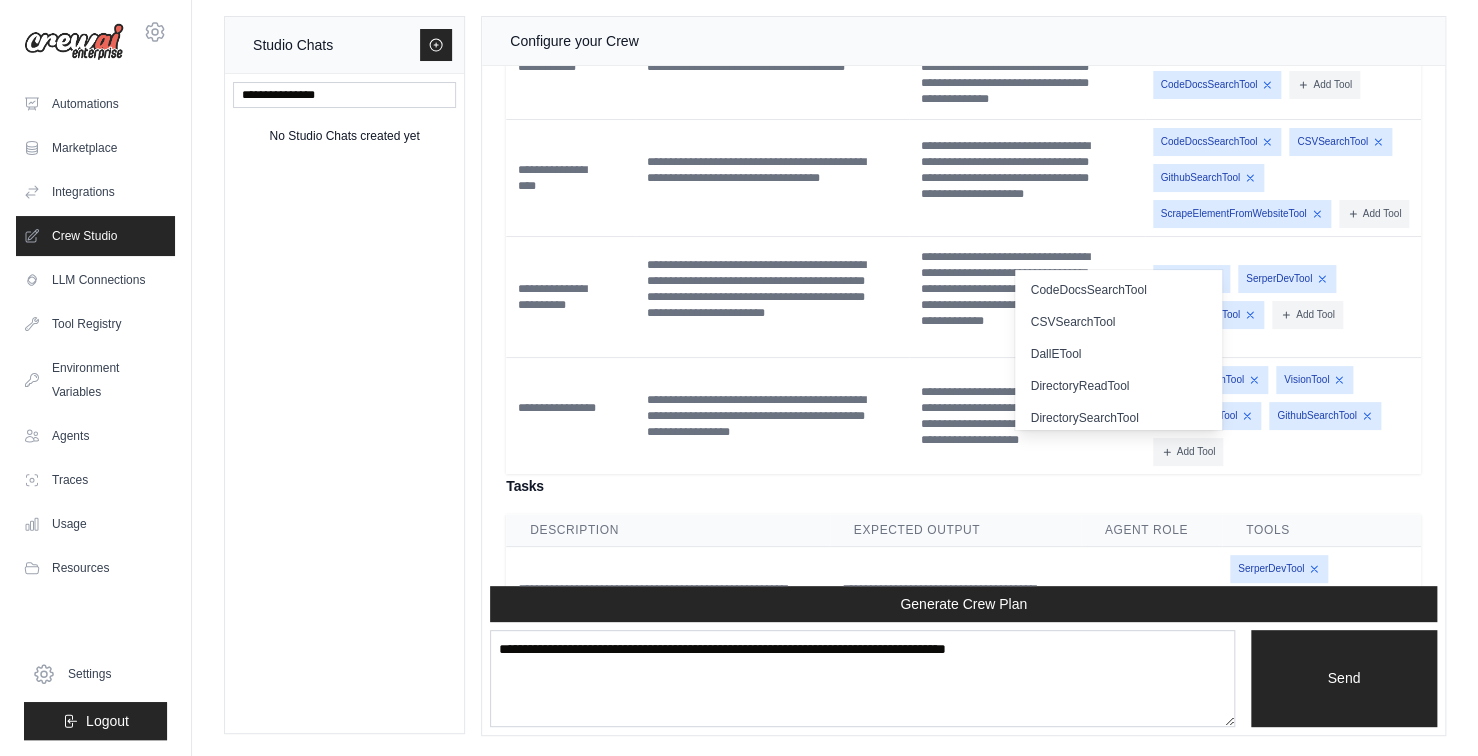 click on "VisionTool
SerperDevTool
GithubSearchTool
Add Tool
CodeDocsSearchTool
CSVSearchTool" at bounding box center [1283, 297] 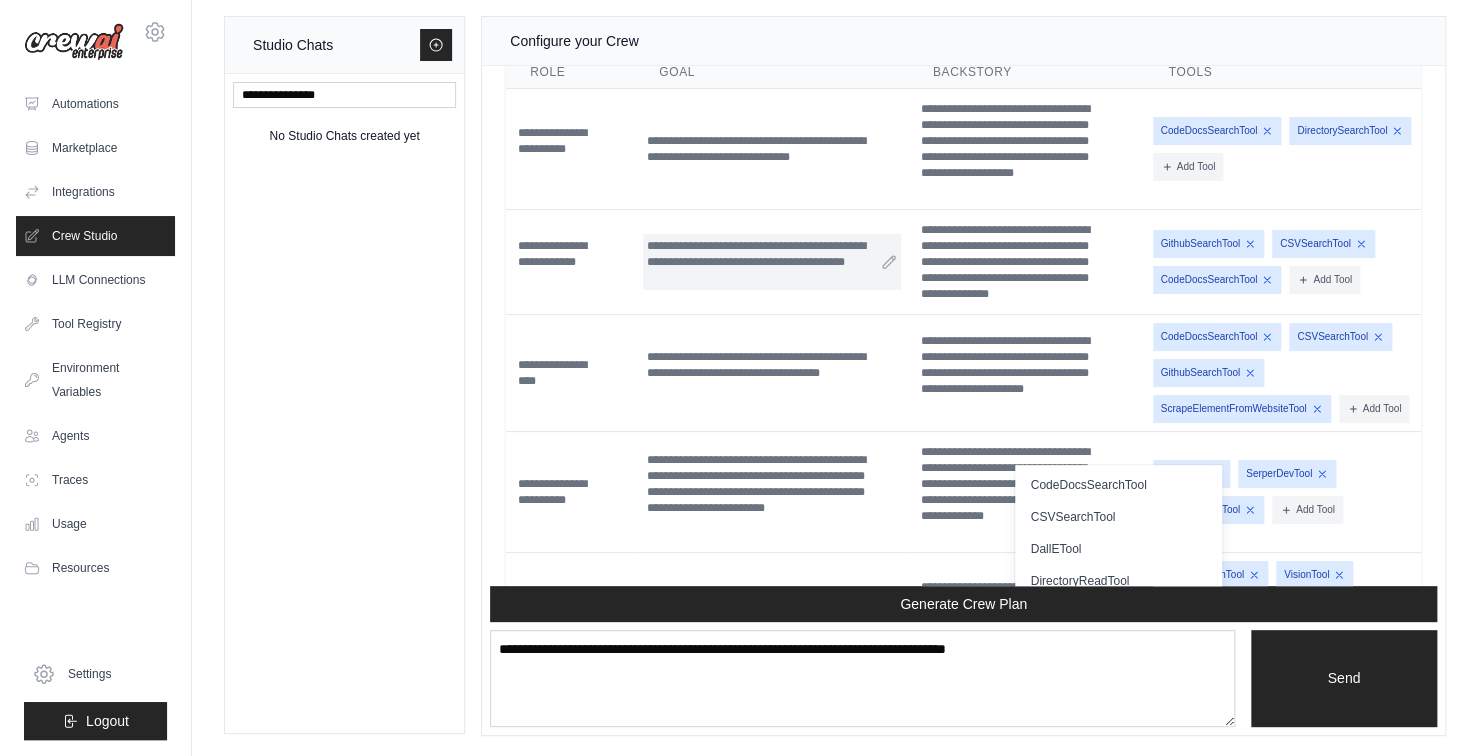 scroll, scrollTop: 2887, scrollLeft: 0, axis: vertical 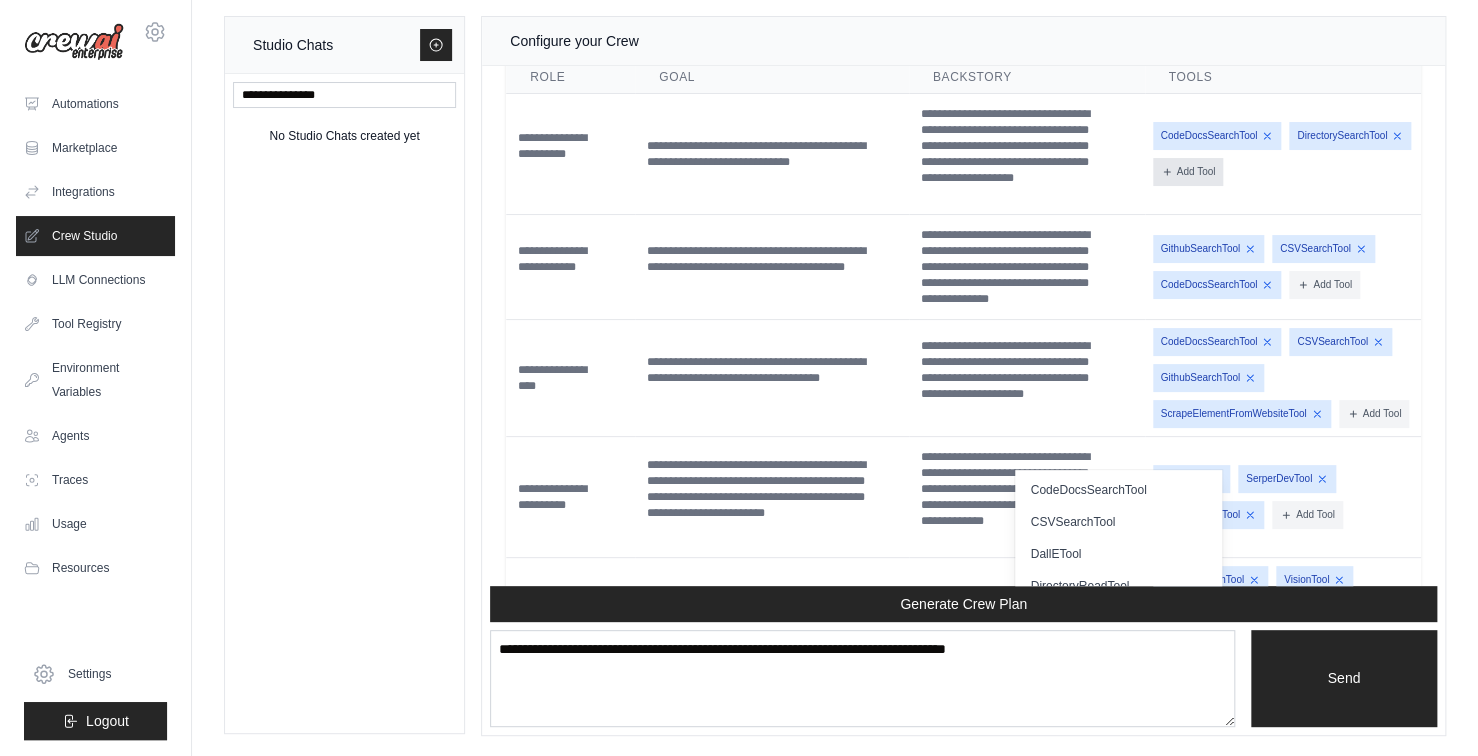 click on "Add Tool" at bounding box center [1188, 172] 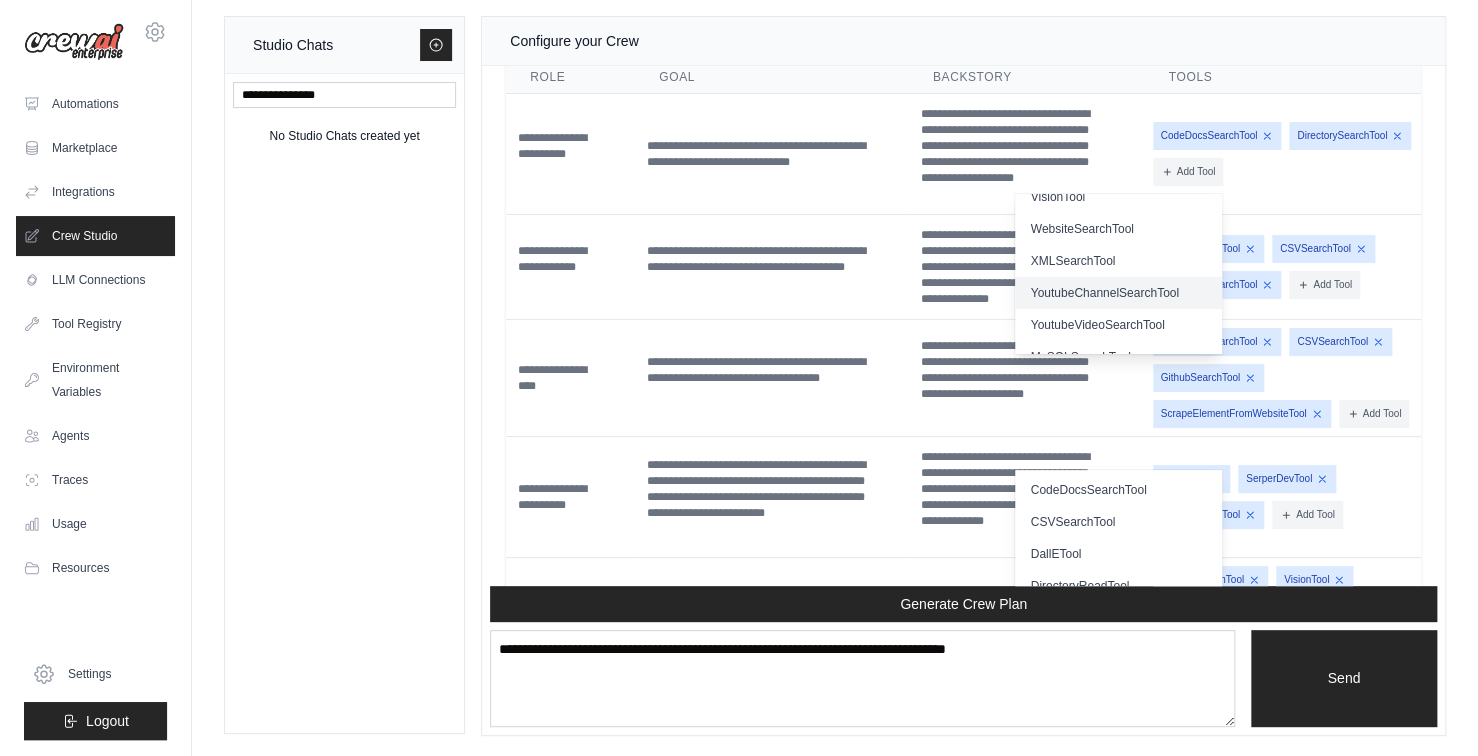 scroll, scrollTop: 600, scrollLeft: 0, axis: vertical 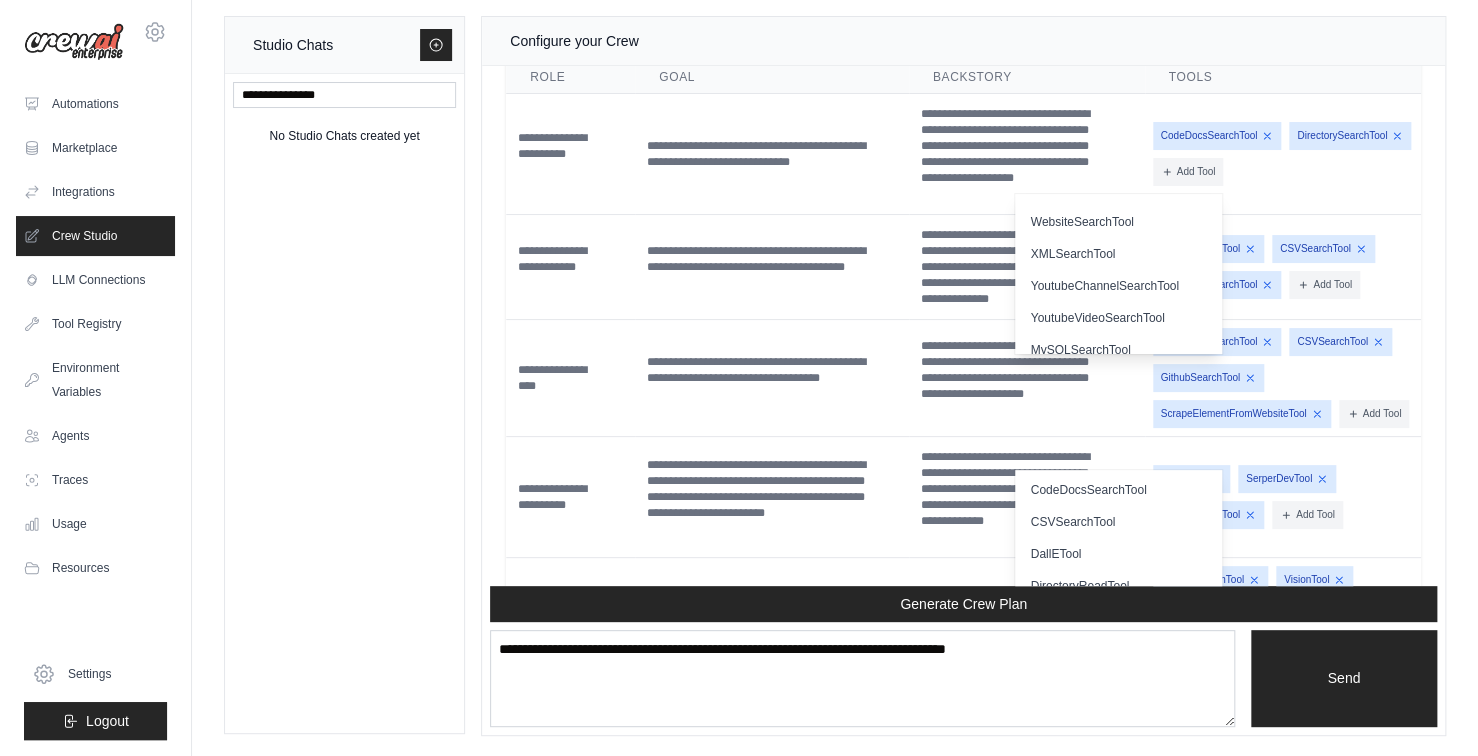 drag, startPoint x: 1217, startPoint y: 354, endPoint x: 1227, endPoint y: 352, distance: 10.198039 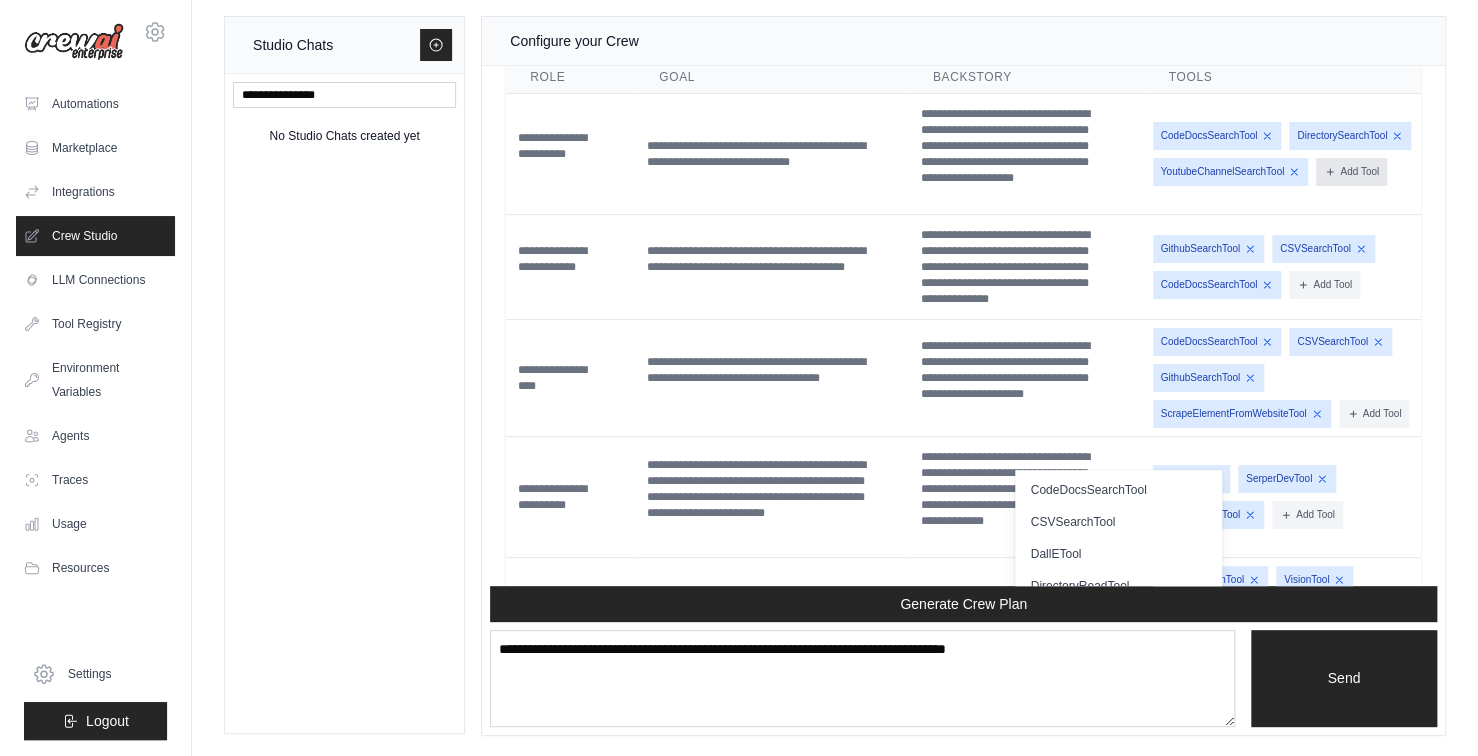 drag, startPoint x: 1178, startPoint y: 292, endPoint x: 1193, endPoint y: 297, distance: 15.811388 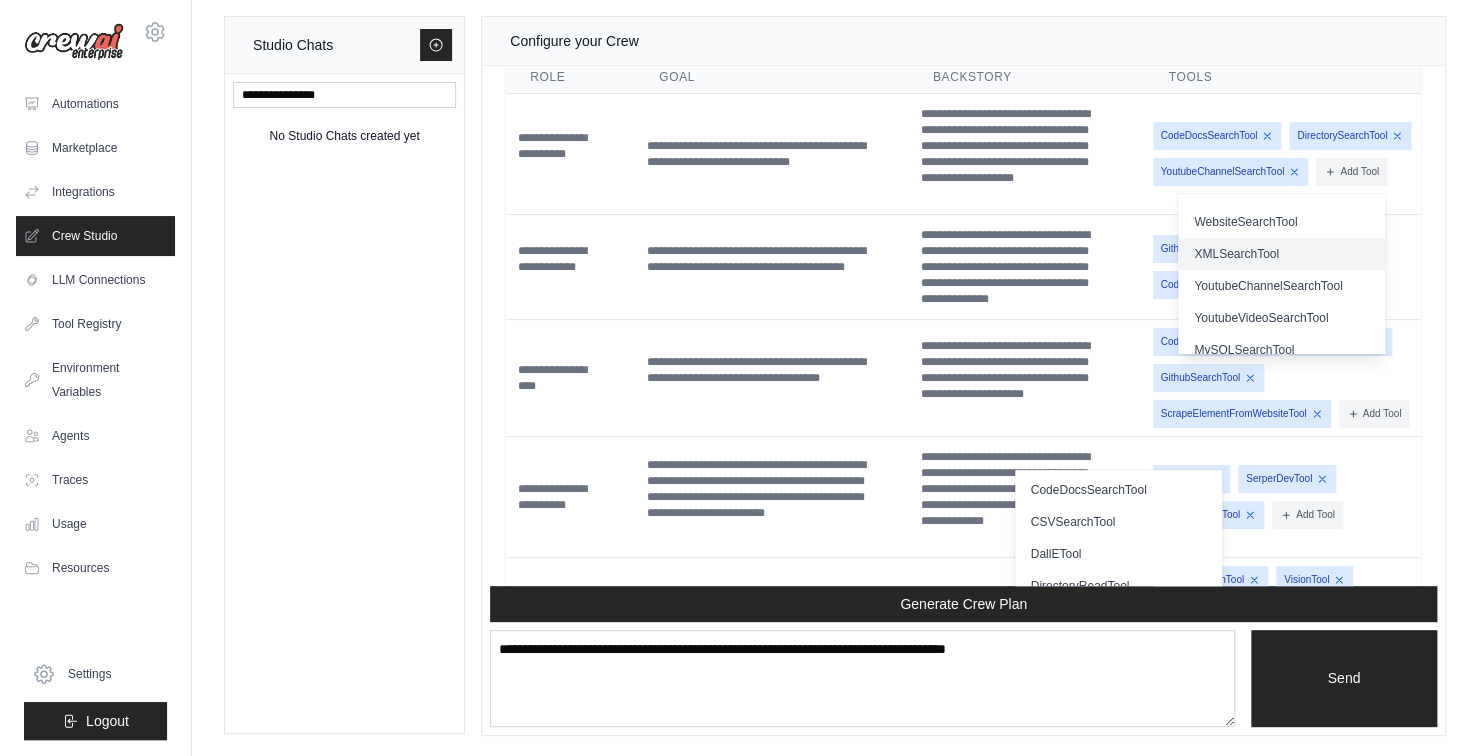 scroll, scrollTop: 616, scrollLeft: 0, axis: vertical 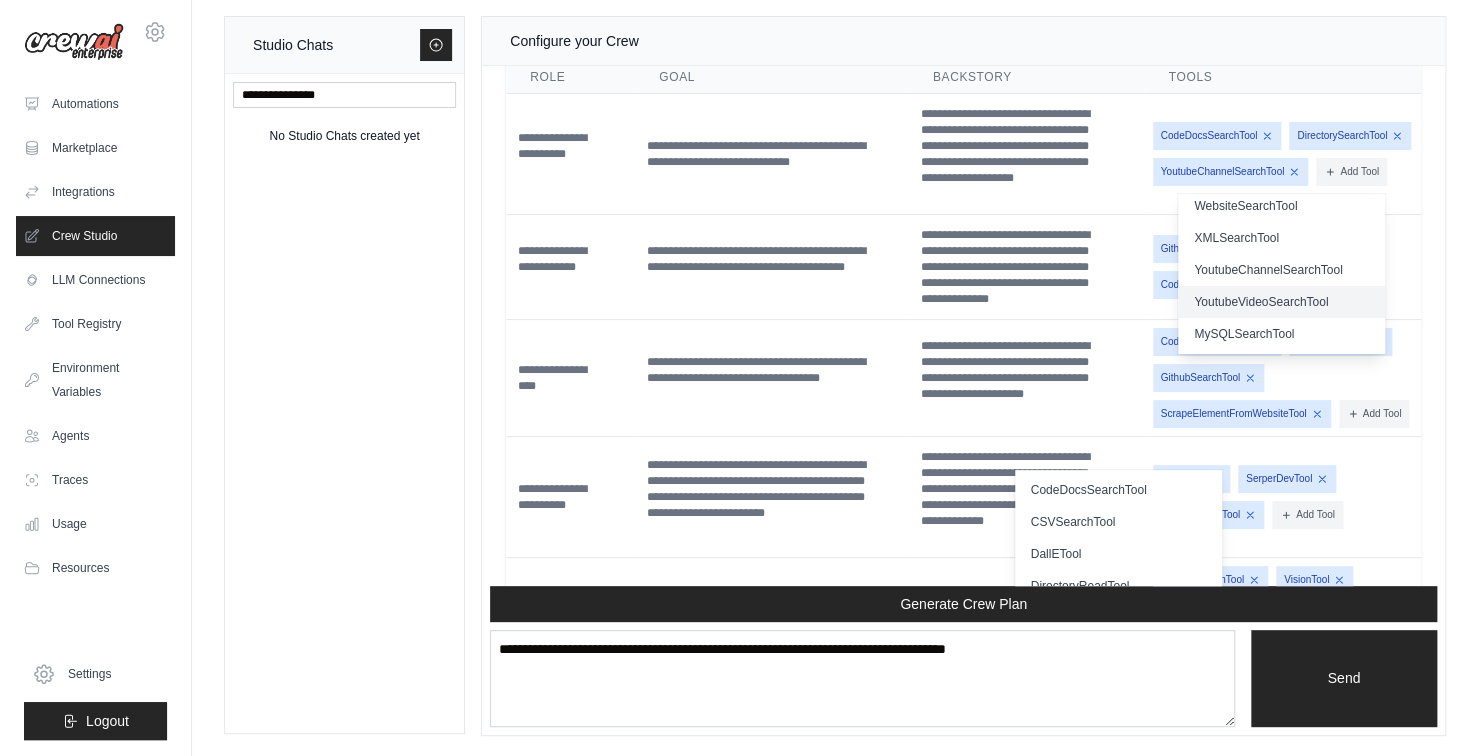 click on "YoutubeVideoSearchTool" at bounding box center (1281, 302) 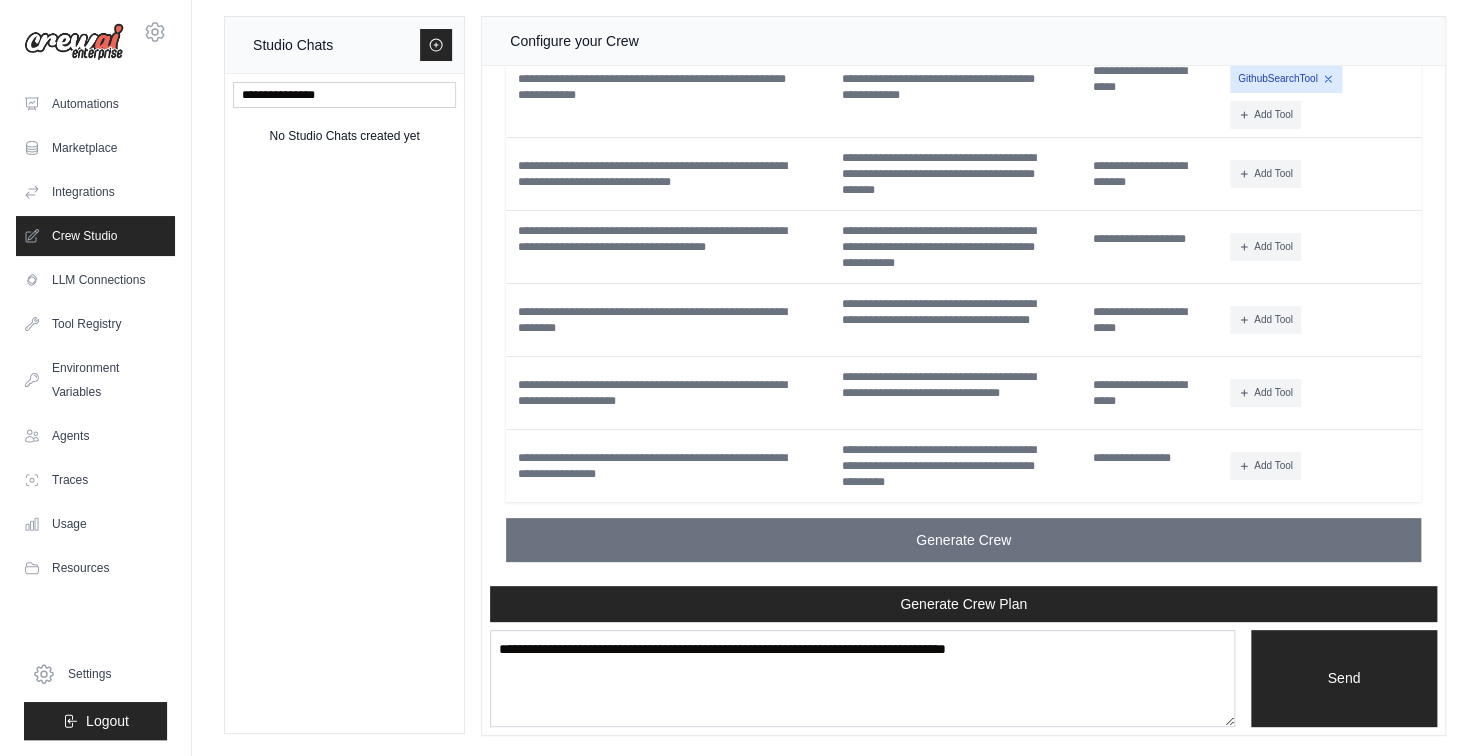 scroll, scrollTop: 3555, scrollLeft: 0, axis: vertical 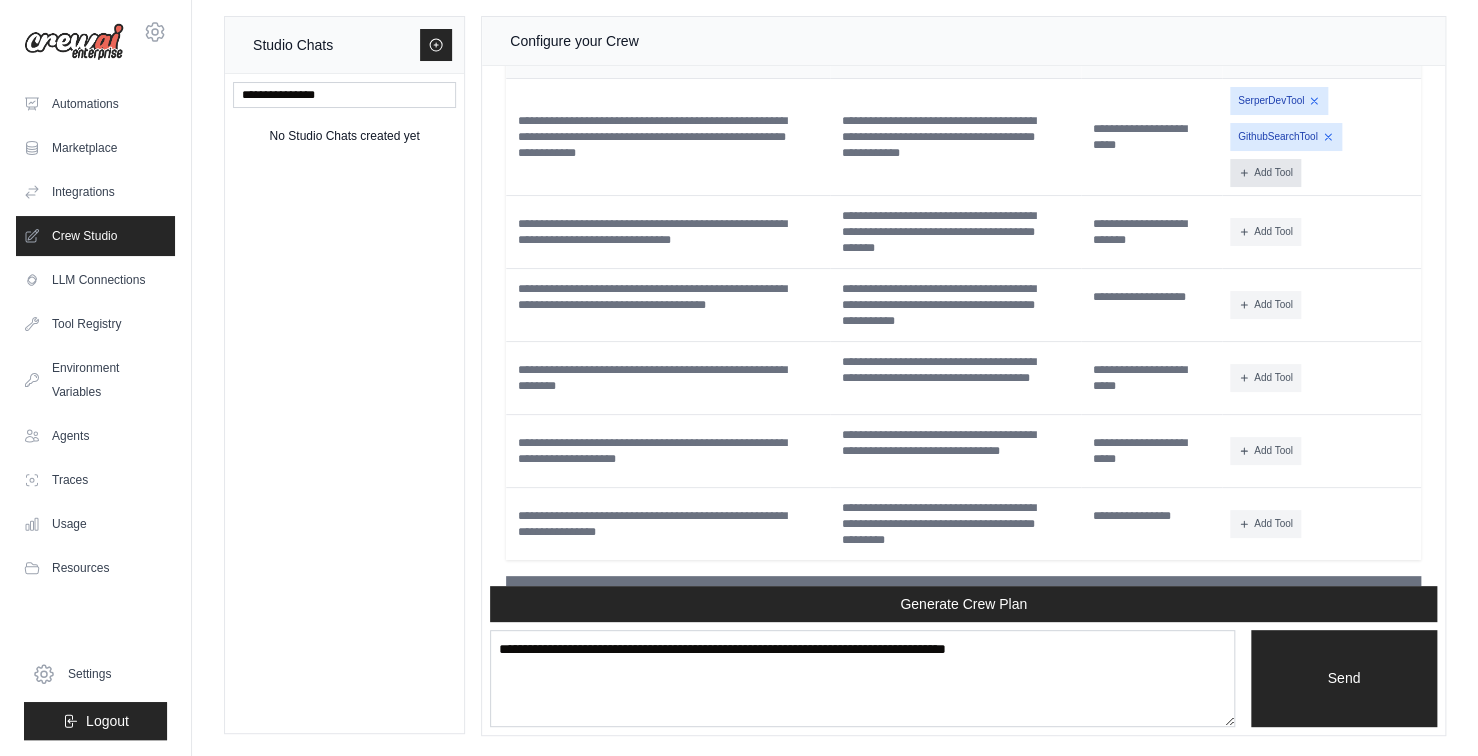 click on "Add Tool" at bounding box center (1265, 173) 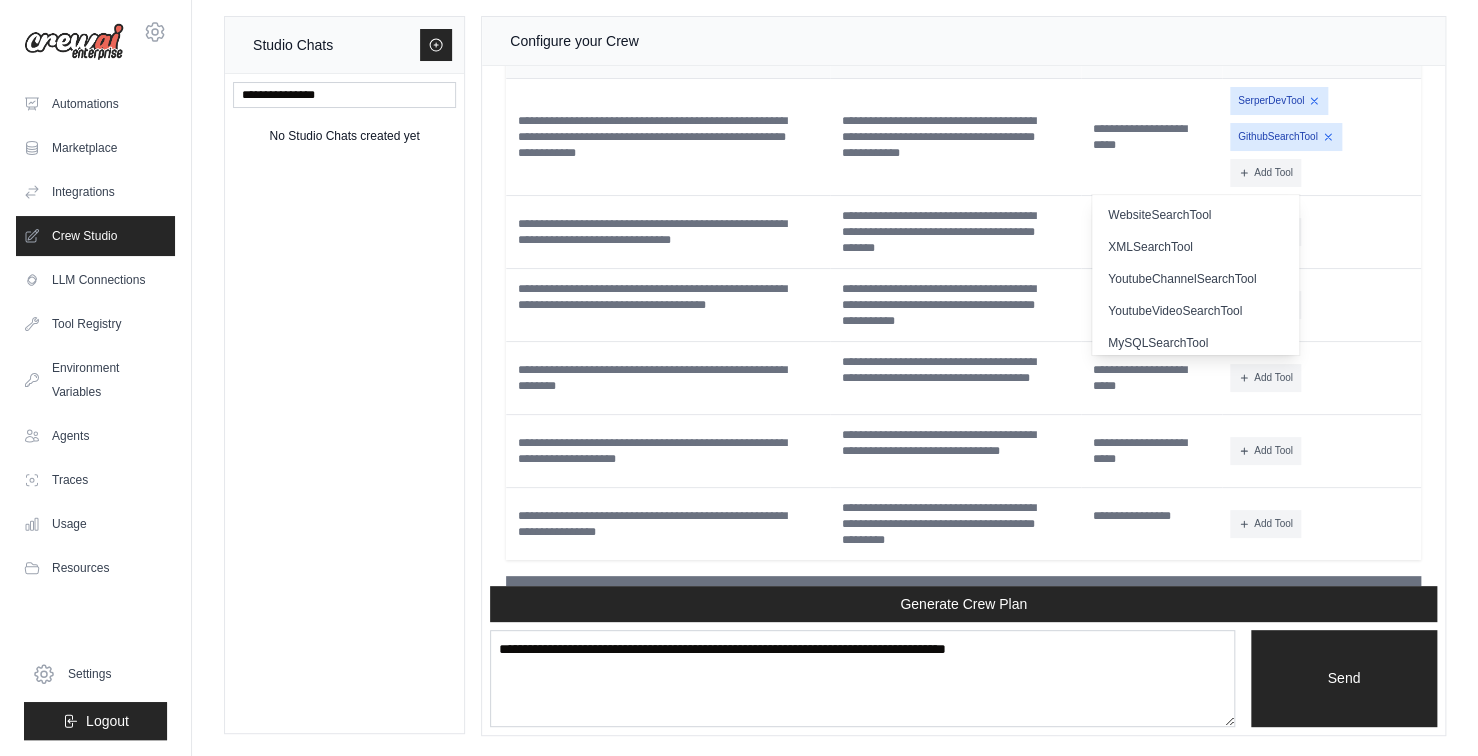 scroll, scrollTop: 616, scrollLeft: 0, axis: vertical 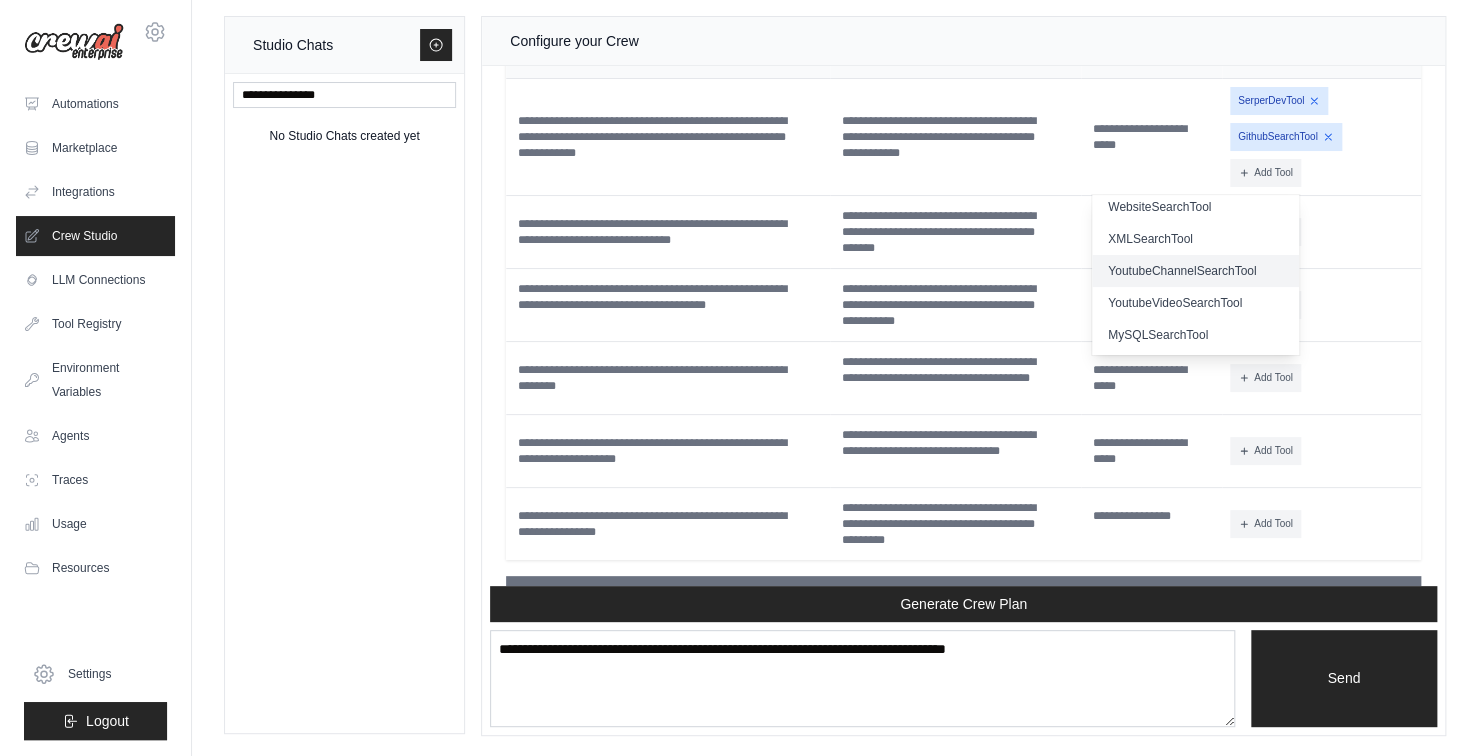 click on "YoutubeChannelSearchTool" at bounding box center (1195, 271) 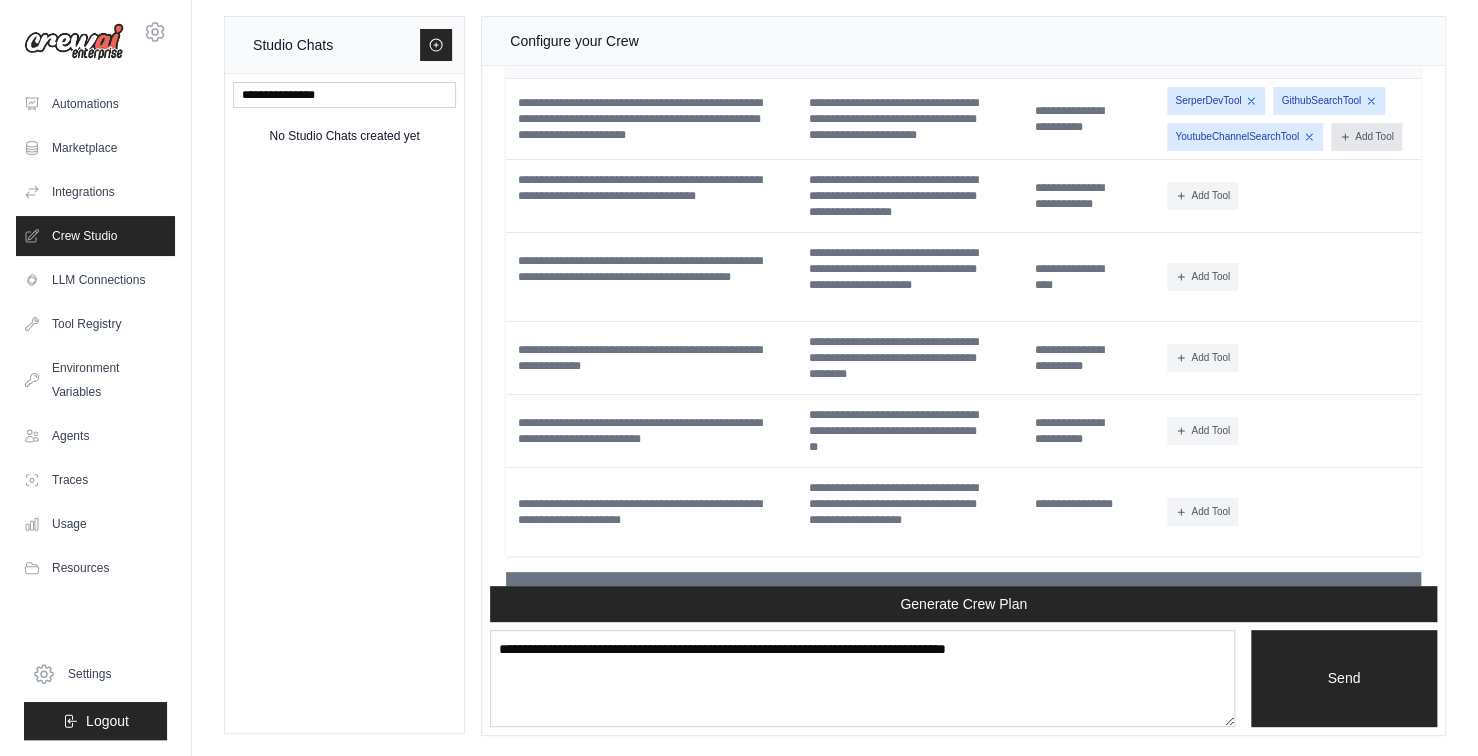 click on "Add Tool" at bounding box center (1366, 137) 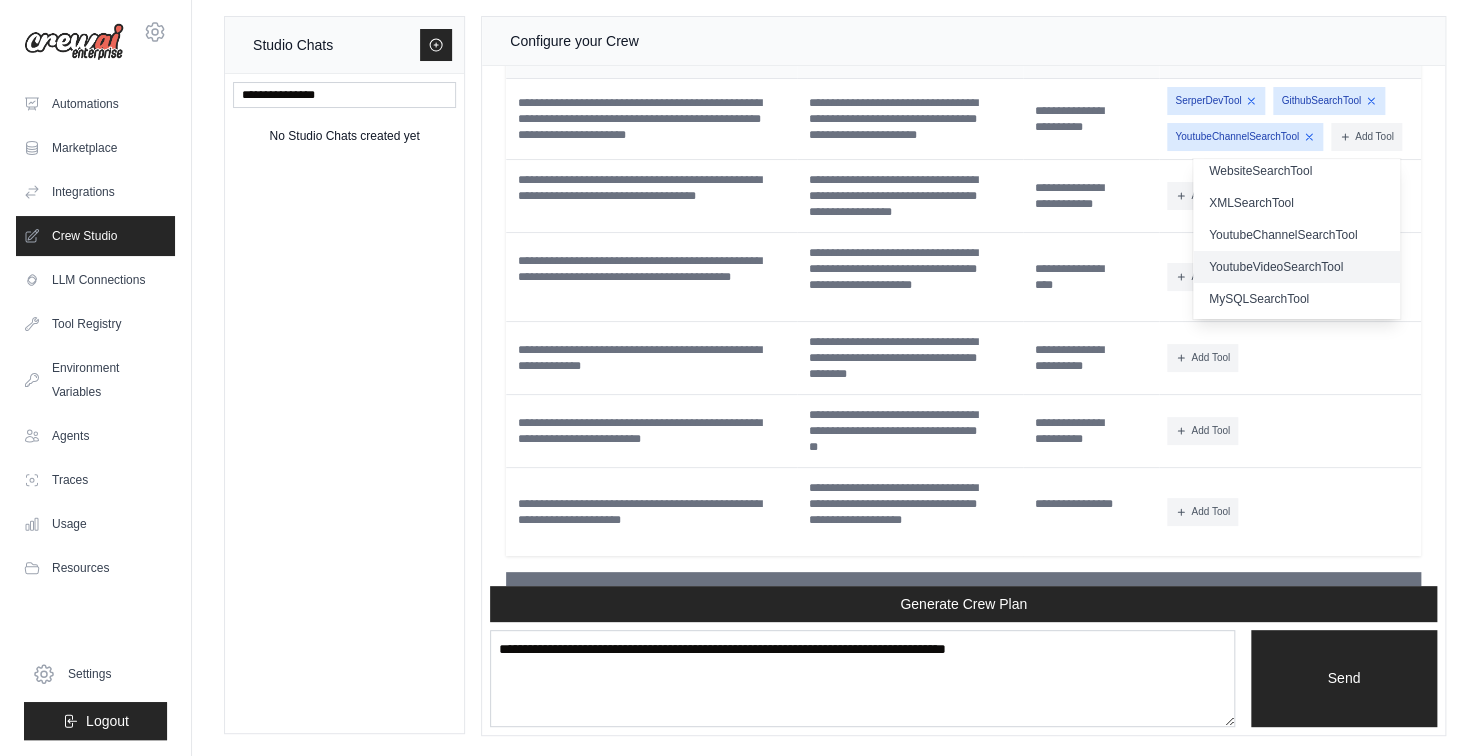 click on "YoutubeVideoSearchTool" at bounding box center [1296, 267] 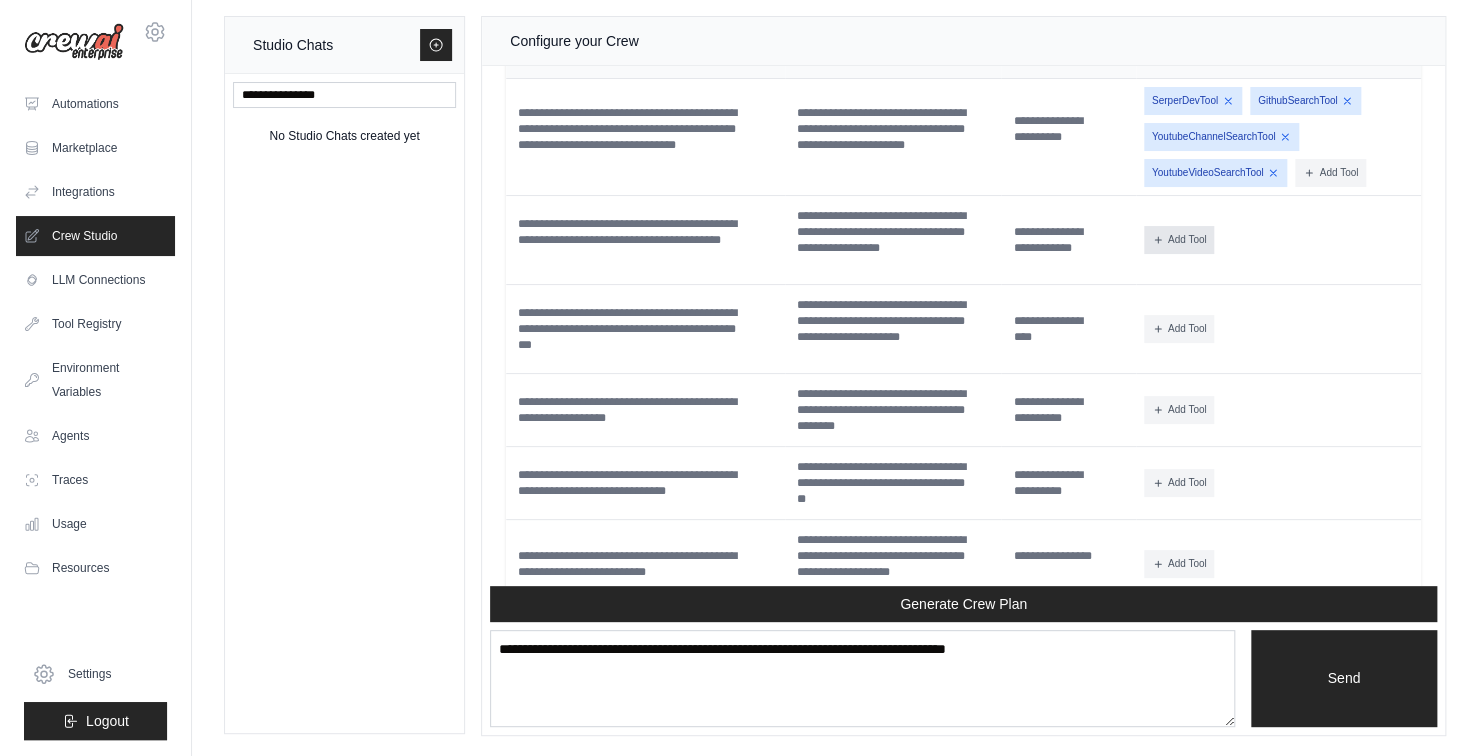 click on "Add Tool" at bounding box center (1179, 240) 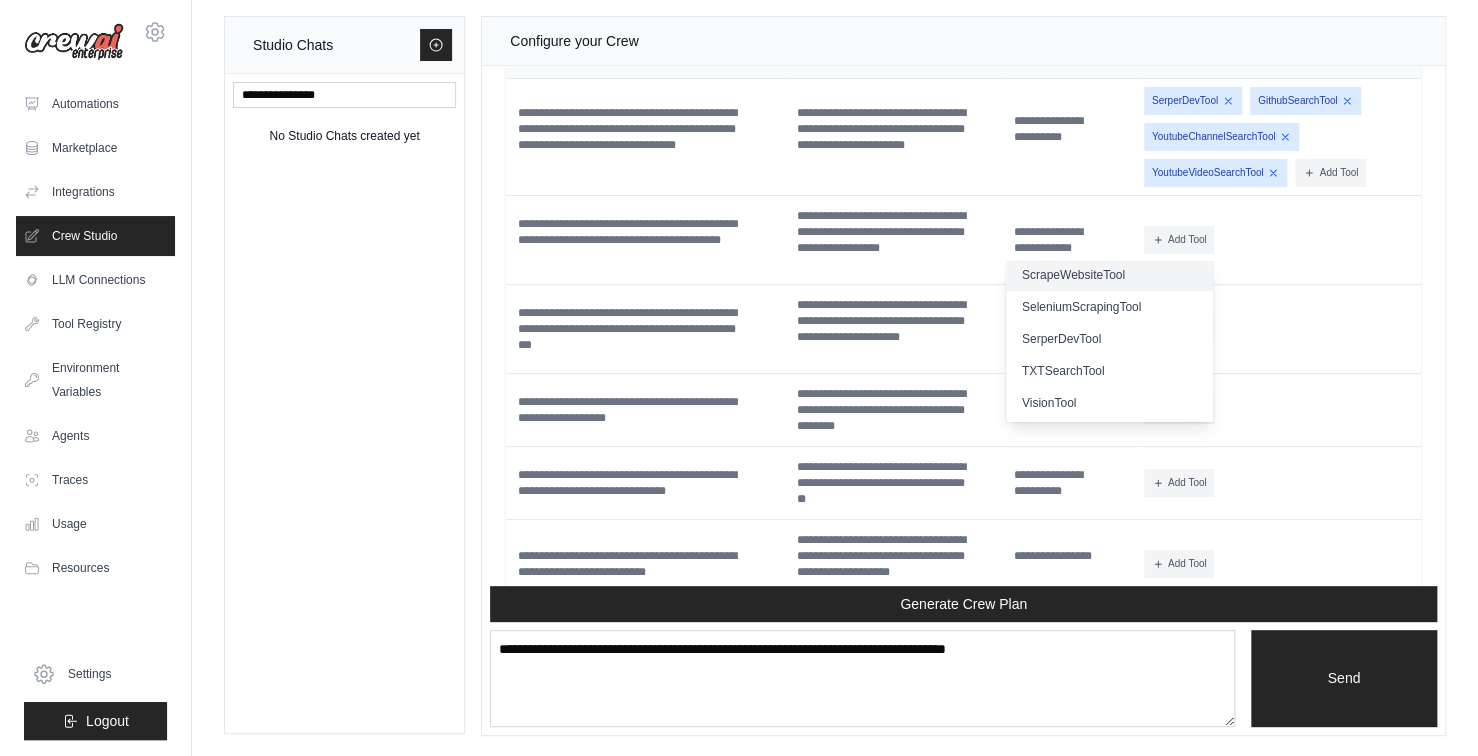 scroll, scrollTop: 500, scrollLeft: 0, axis: vertical 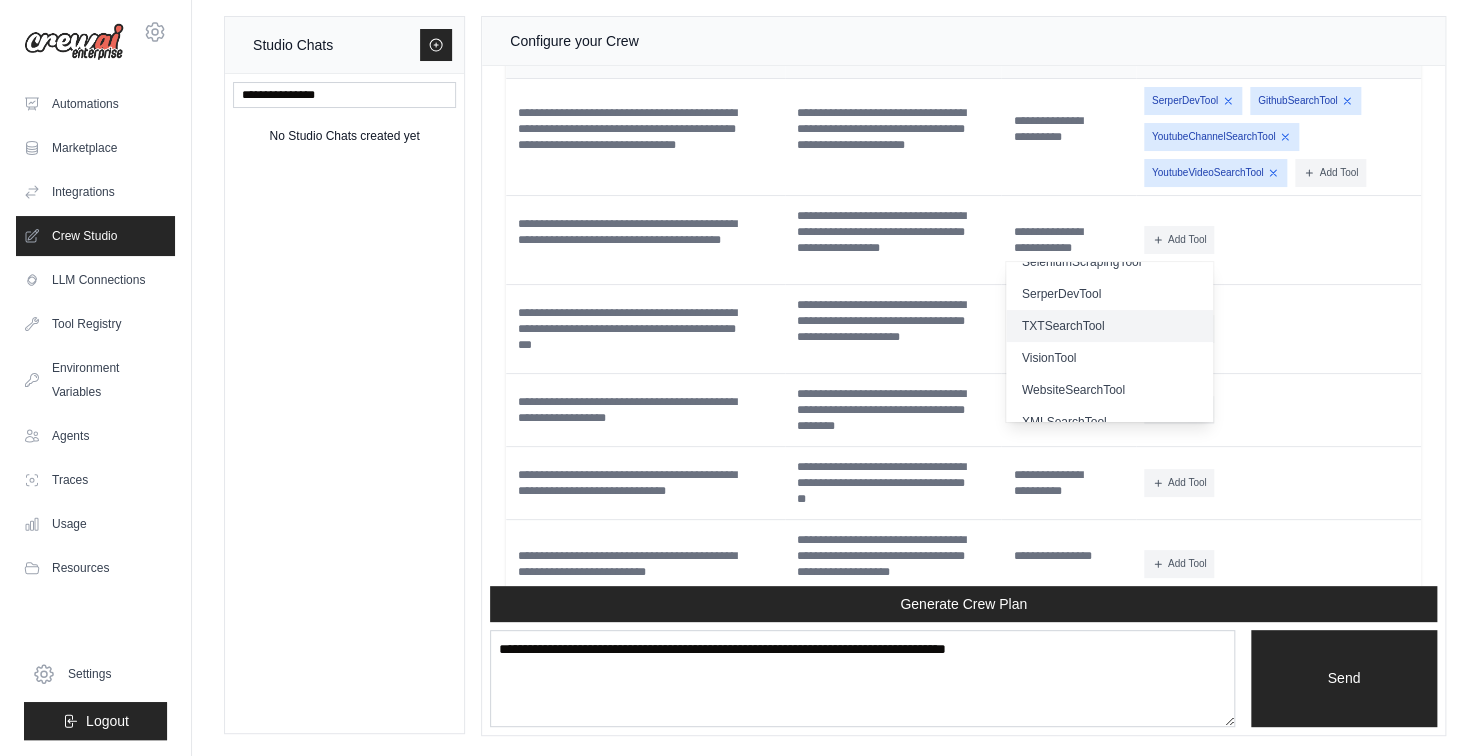 click on "TXTSearchTool" at bounding box center (1109, 326) 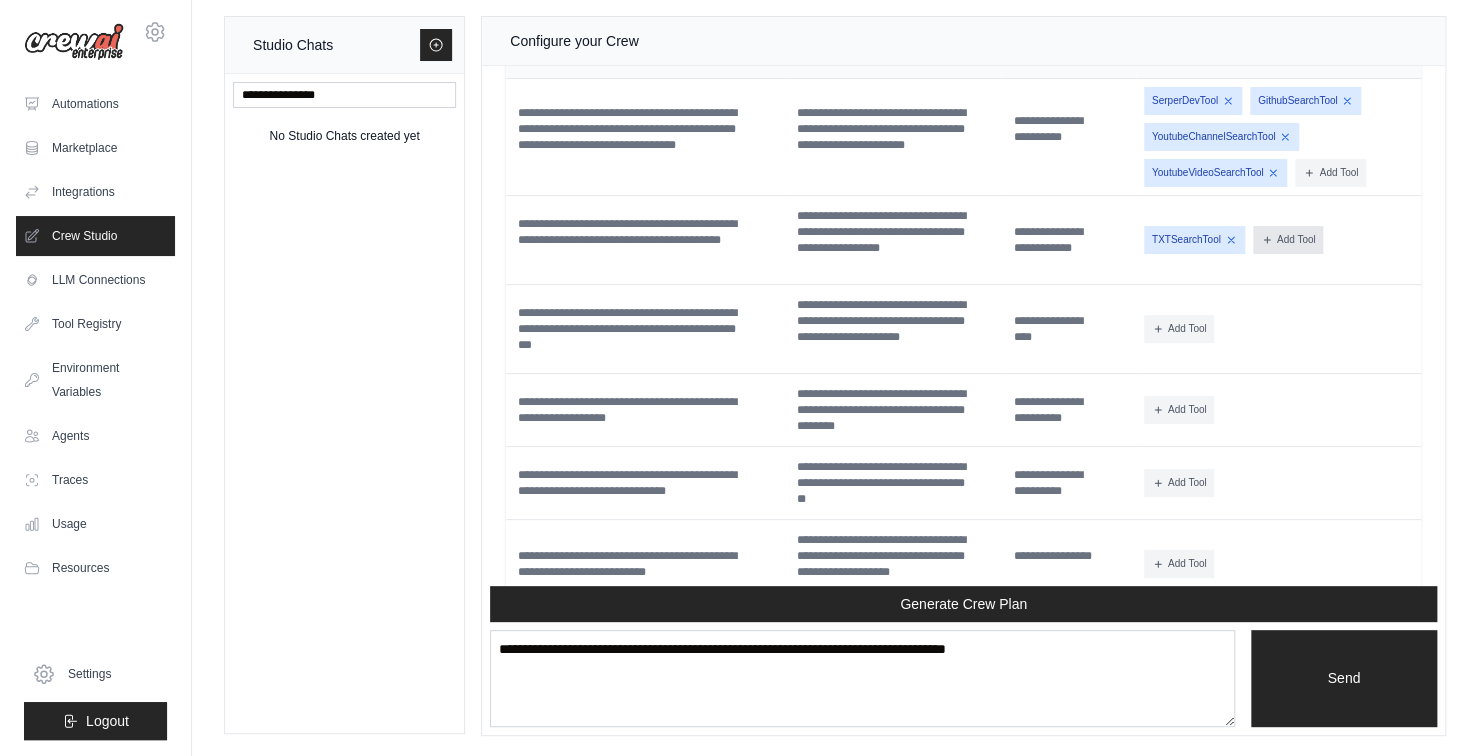click on "Add Tool" at bounding box center (1288, 240) 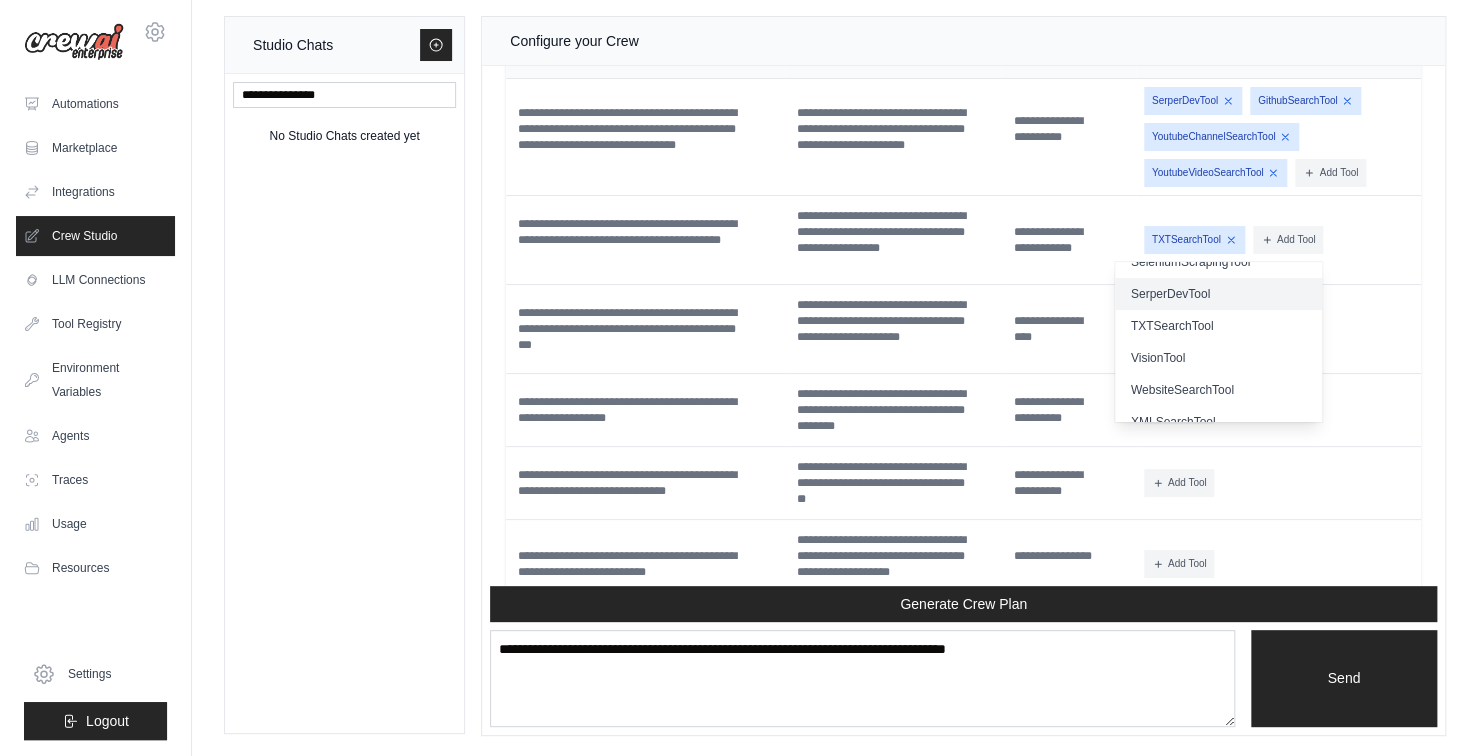 click on "SerperDevTool" at bounding box center [1218, 294] 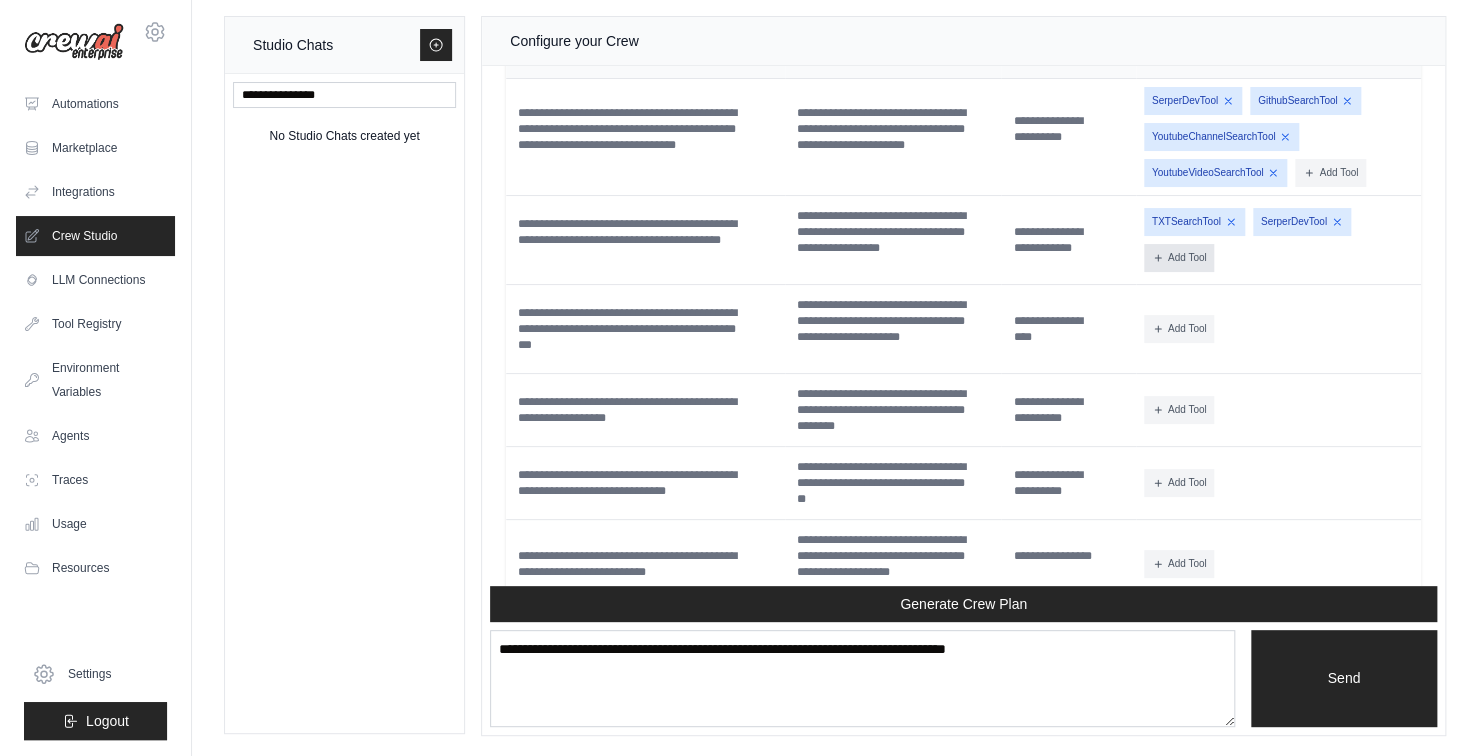 click on "Add Tool" at bounding box center [1179, 258] 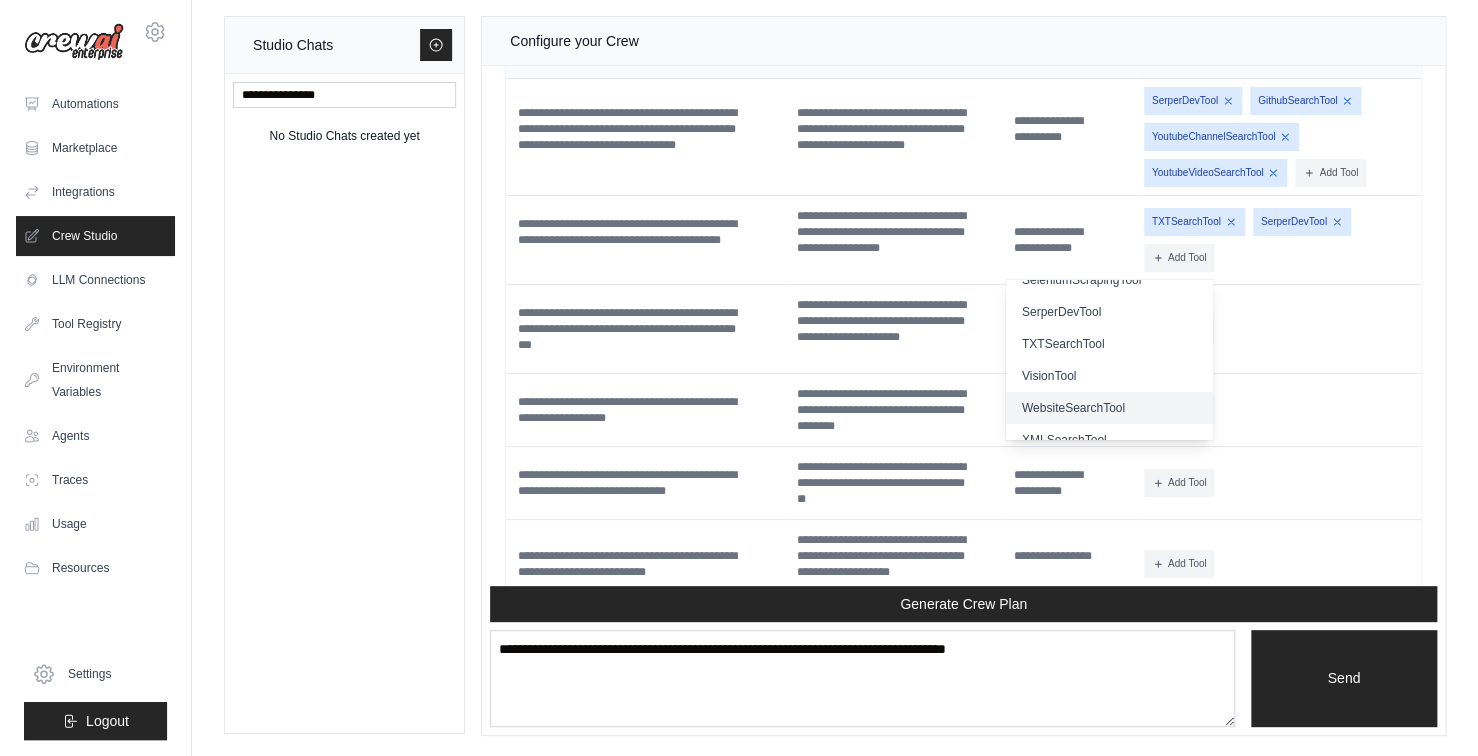 click on "WebsiteSearchTool" at bounding box center (1109, 408) 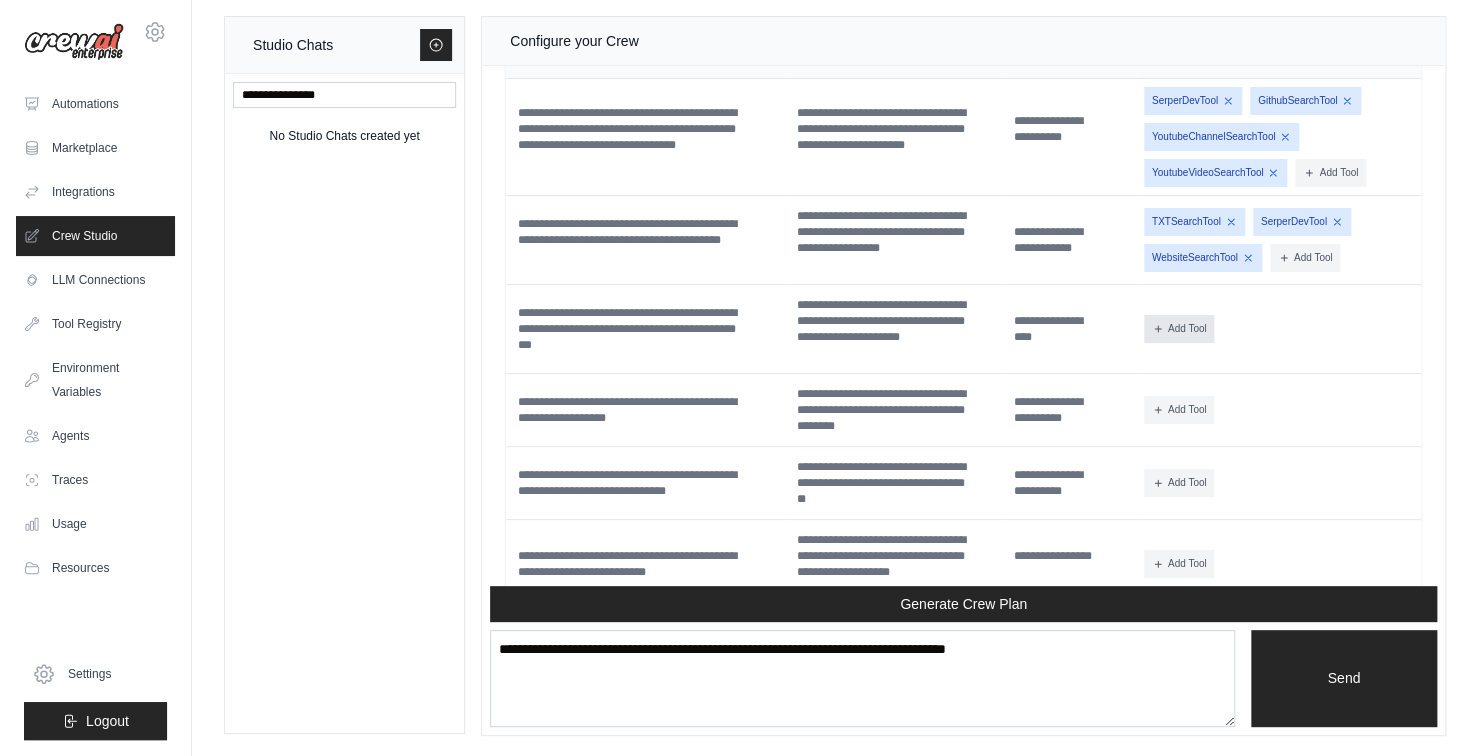 click on "Add Tool" at bounding box center (1179, 329) 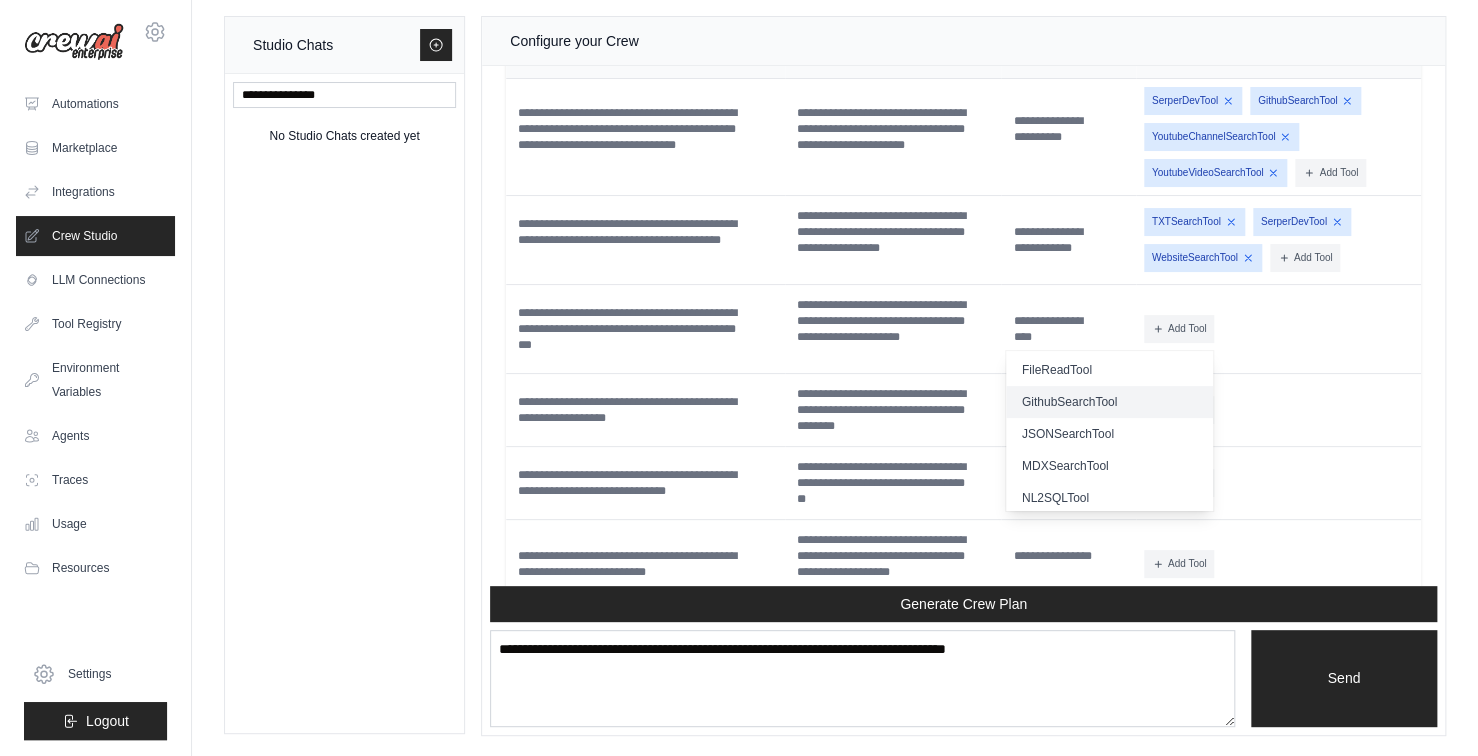scroll, scrollTop: 200, scrollLeft: 0, axis: vertical 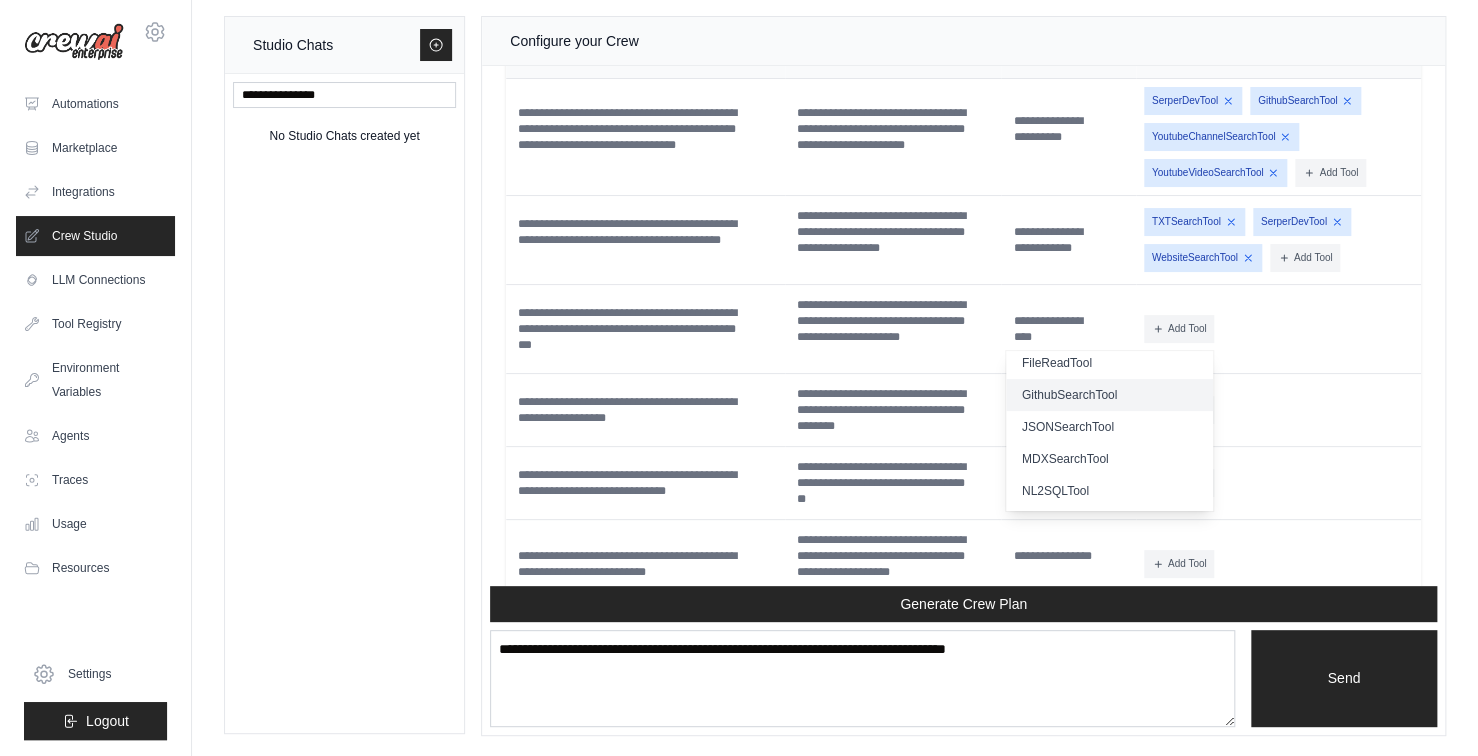 click on "GithubSearchTool" at bounding box center (1109, 395) 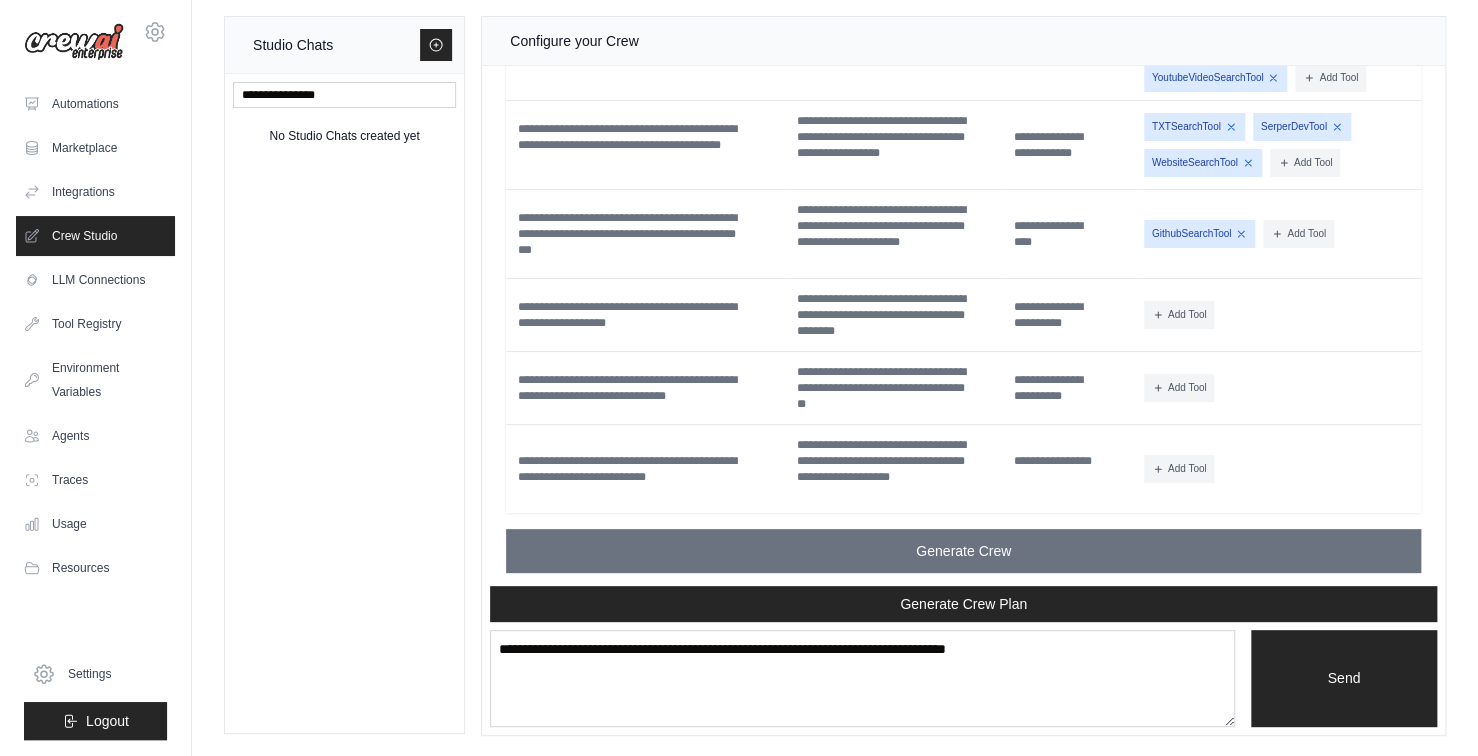 scroll, scrollTop: 3655, scrollLeft: 0, axis: vertical 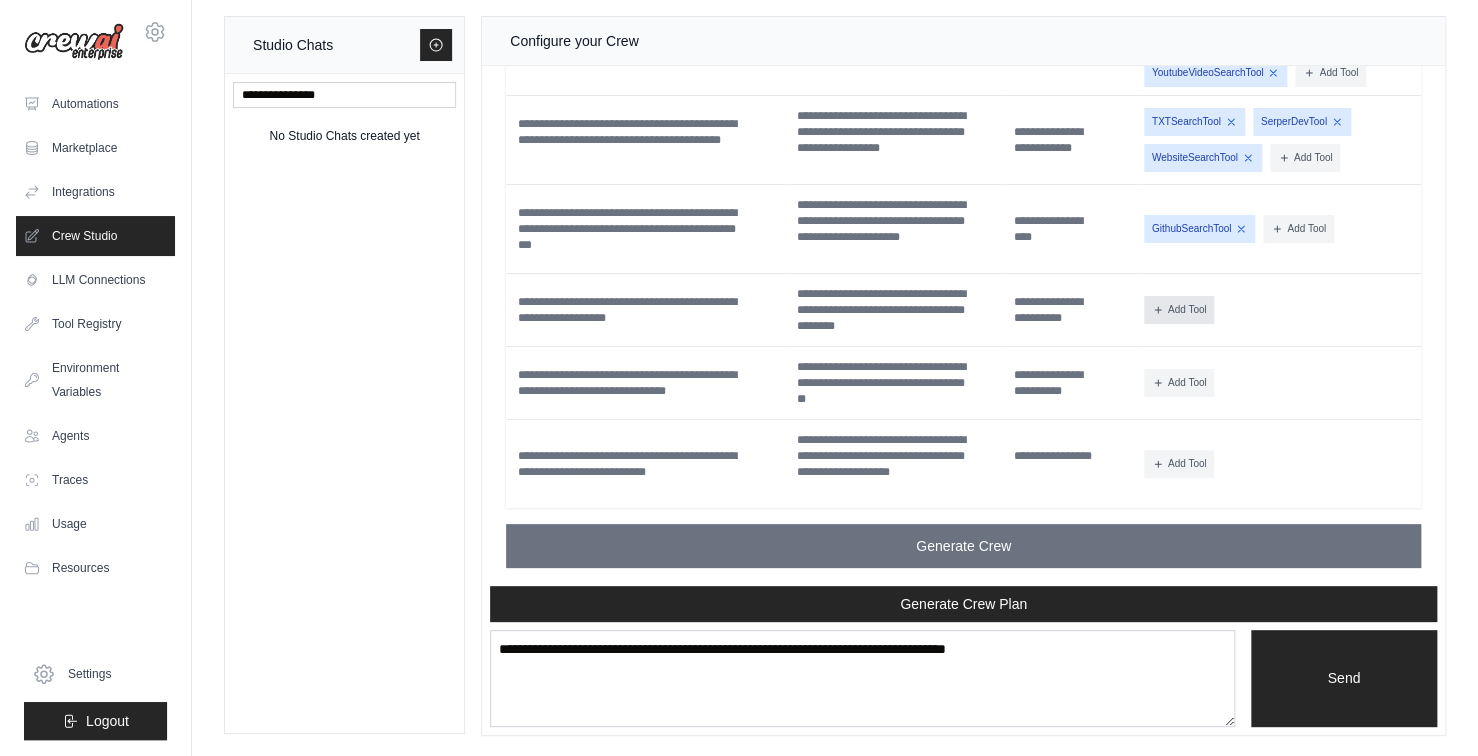 click on "Add Tool" at bounding box center [1179, 310] 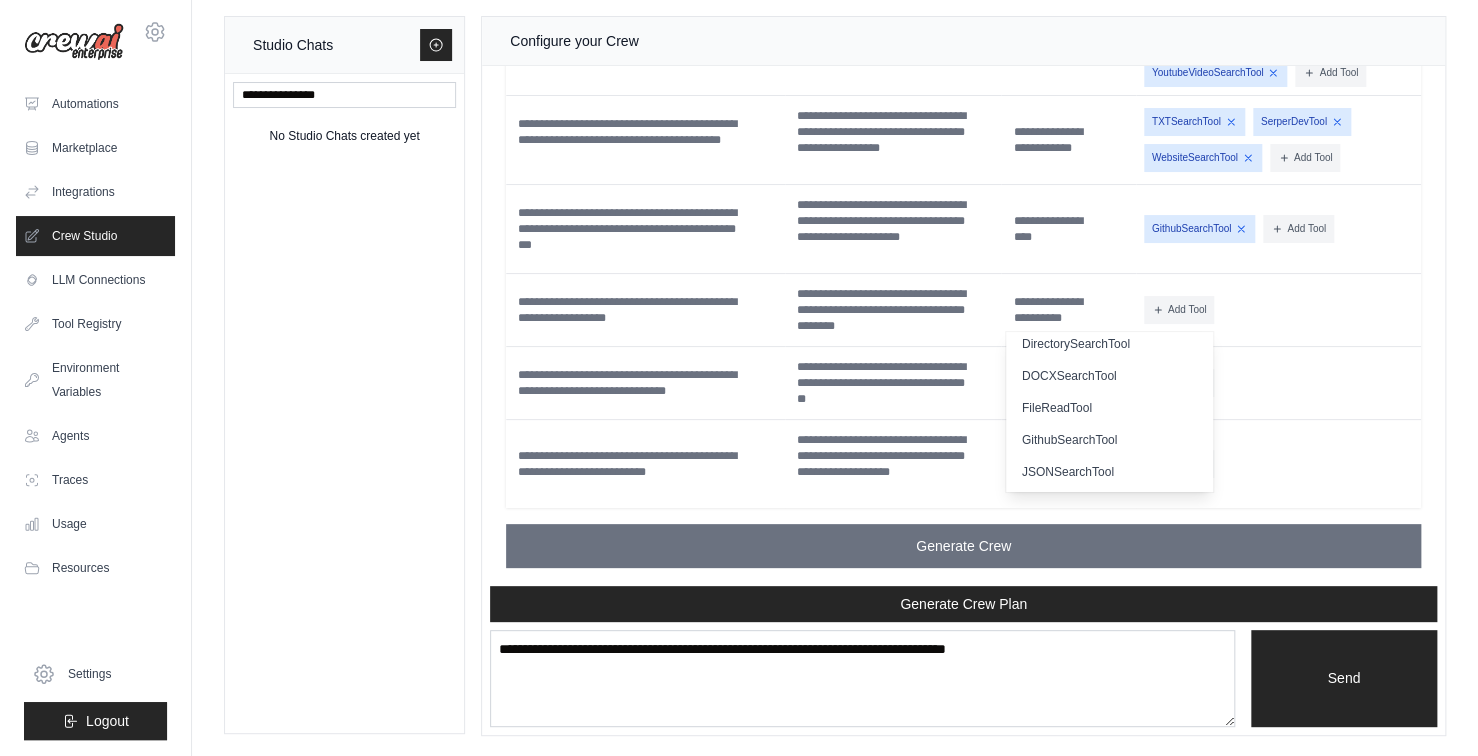 scroll, scrollTop: 200, scrollLeft: 0, axis: vertical 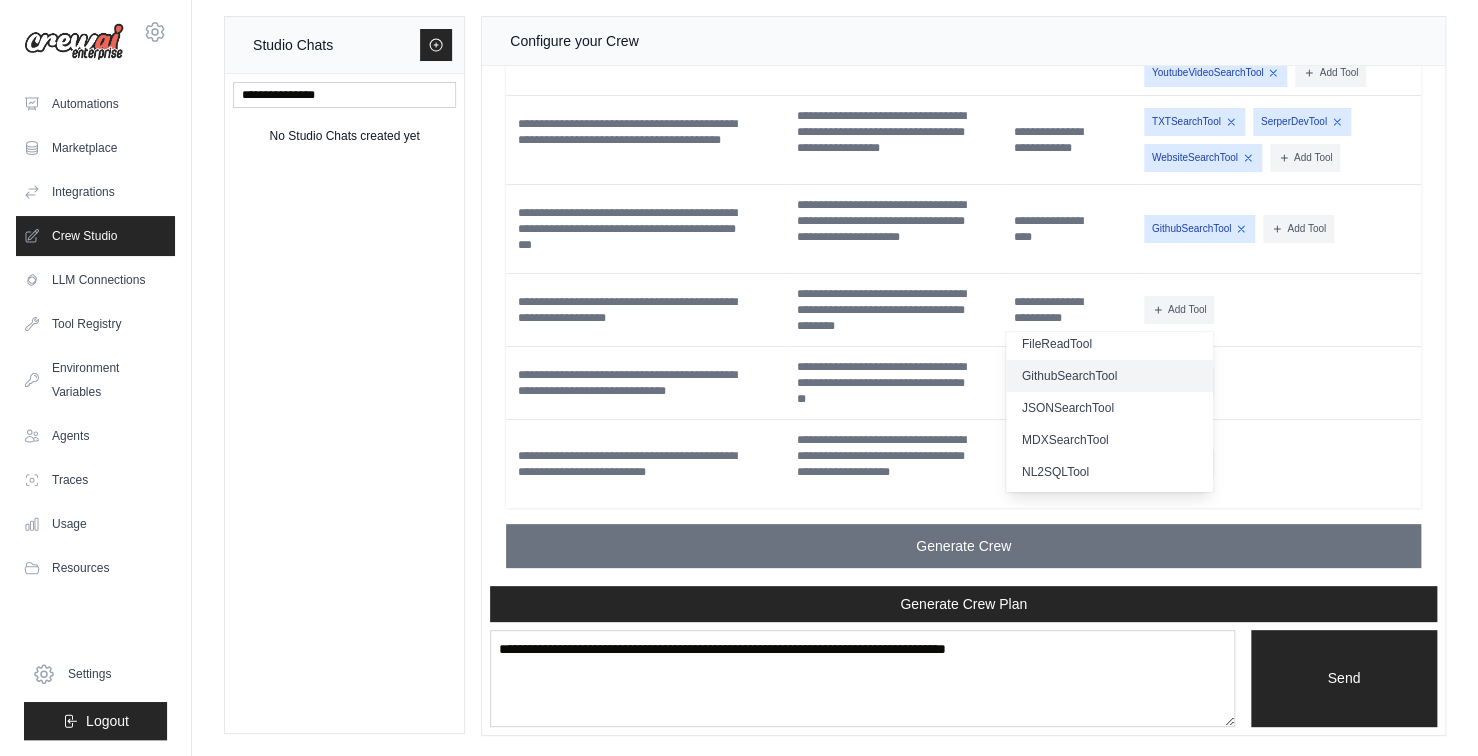 click on "GithubSearchTool" at bounding box center [1109, 376] 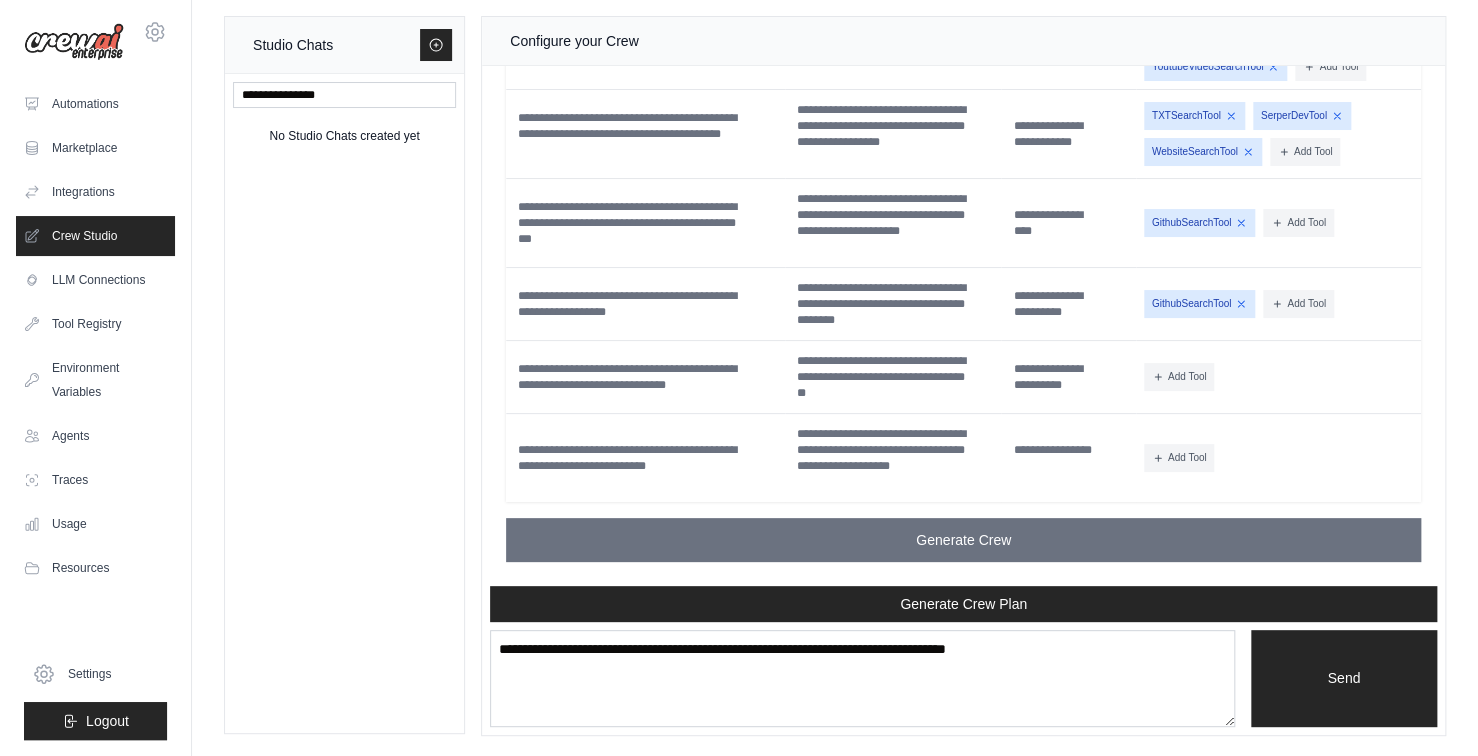 scroll, scrollTop: 3755, scrollLeft: 0, axis: vertical 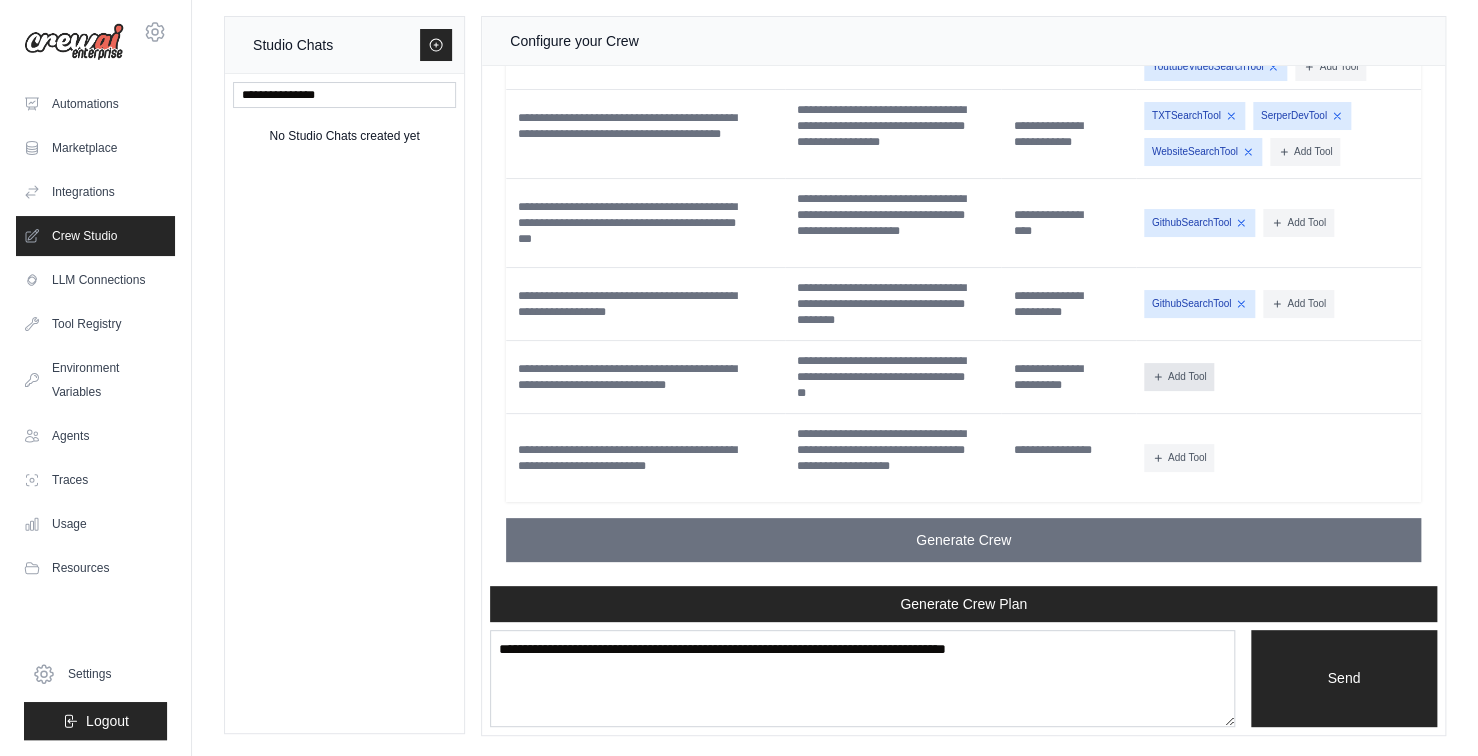 click on "Add Tool" at bounding box center [1179, 377] 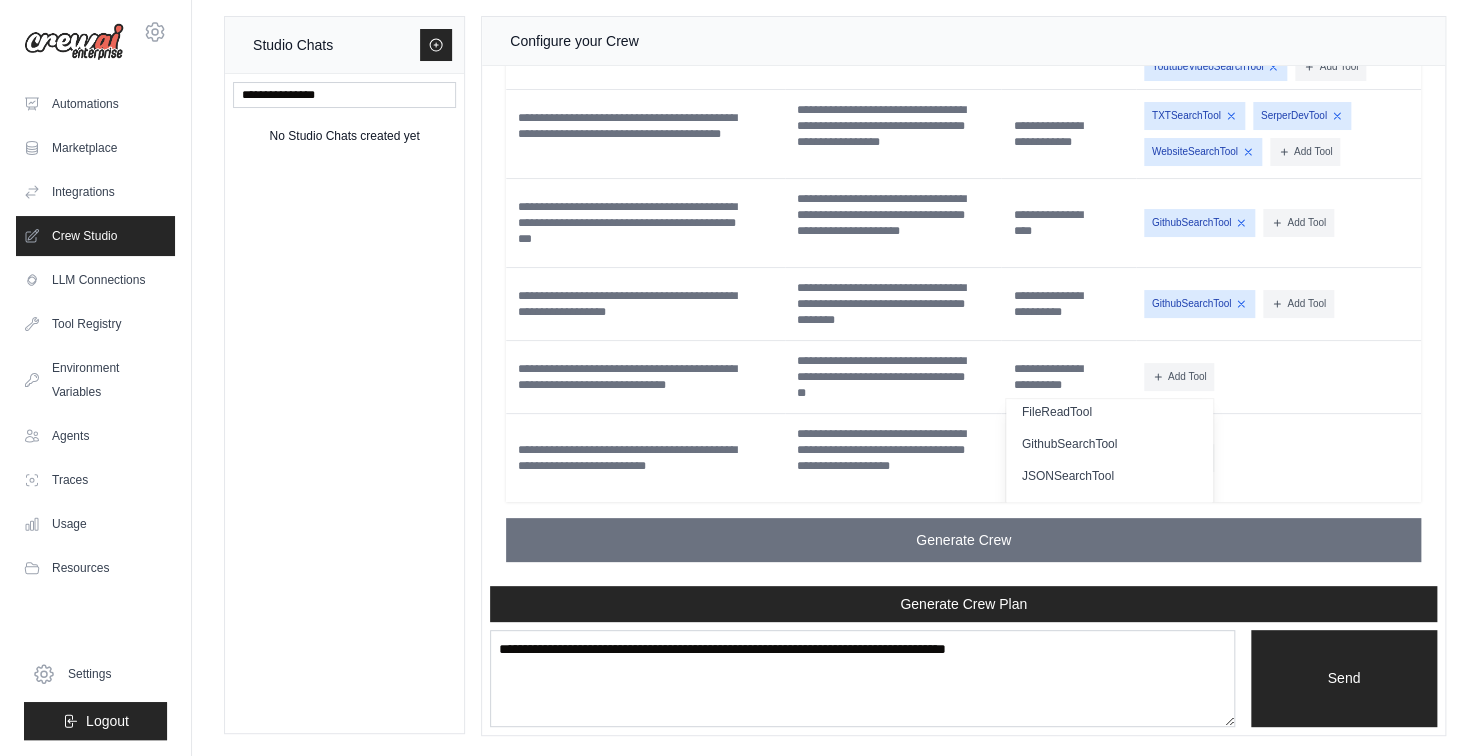 scroll, scrollTop: 200, scrollLeft: 0, axis: vertical 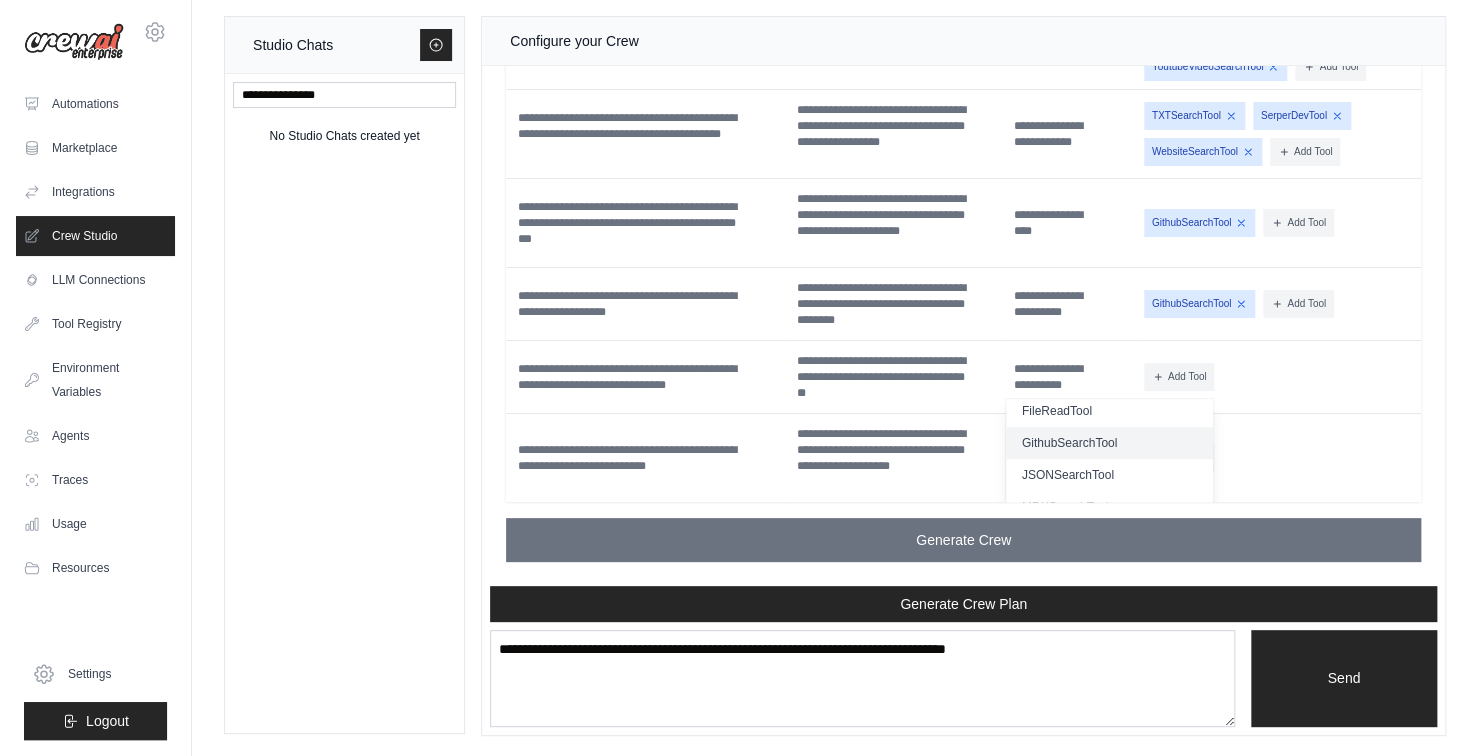 click on "GithubSearchTool" at bounding box center (1109, 443) 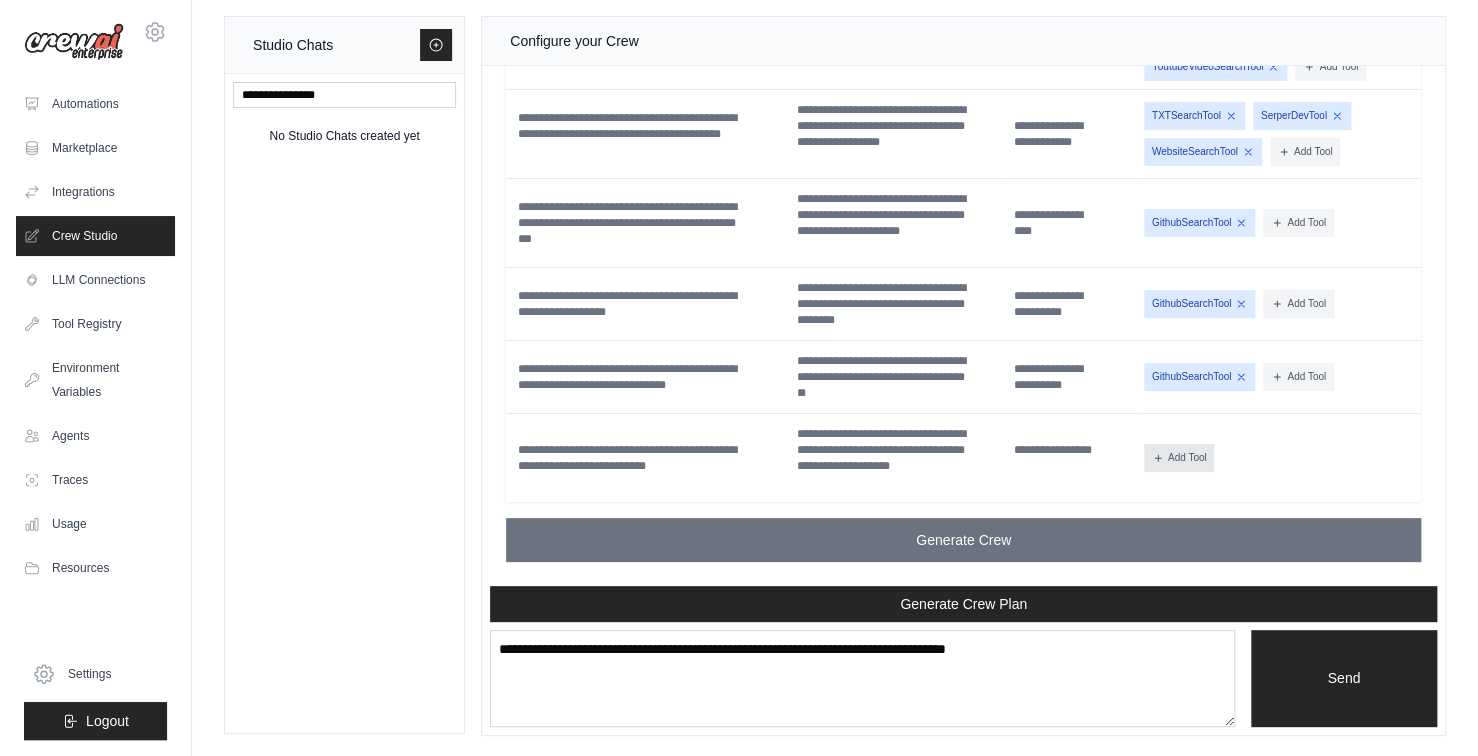 scroll, scrollTop: 3803, scrollLeft: 0, axis: vertical 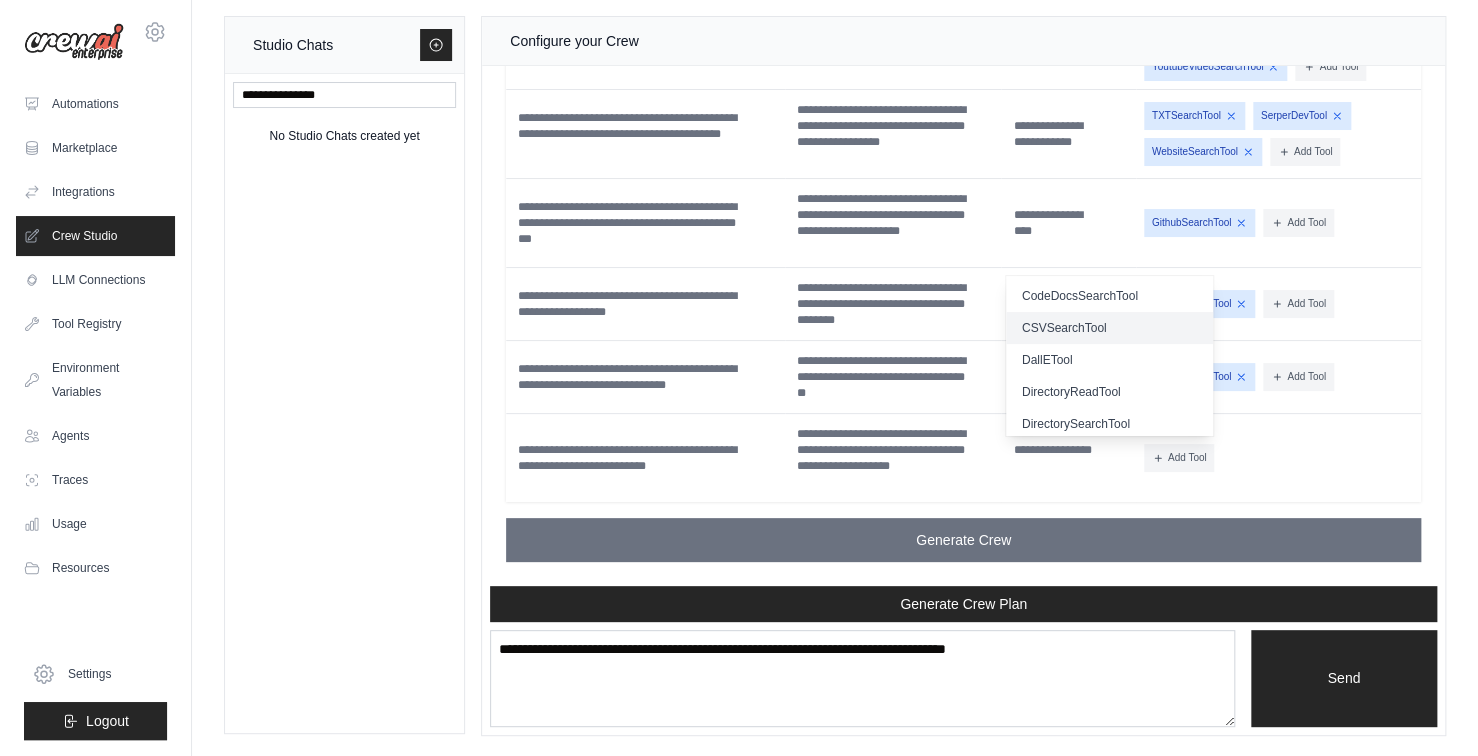 click on "CSVSearchTool" at bounding box center (1109, 328) 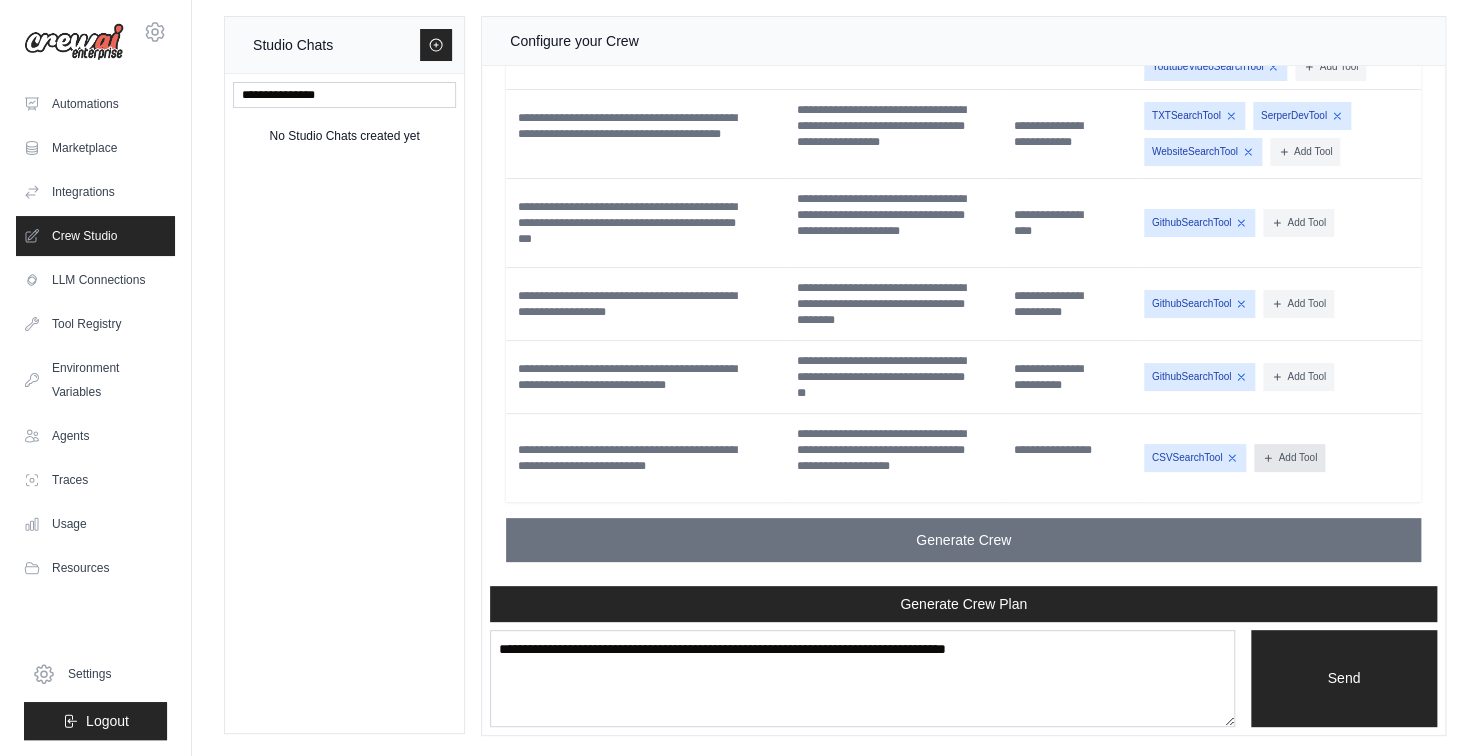 click on "Add Tool" at bounding box center (1289, 458) 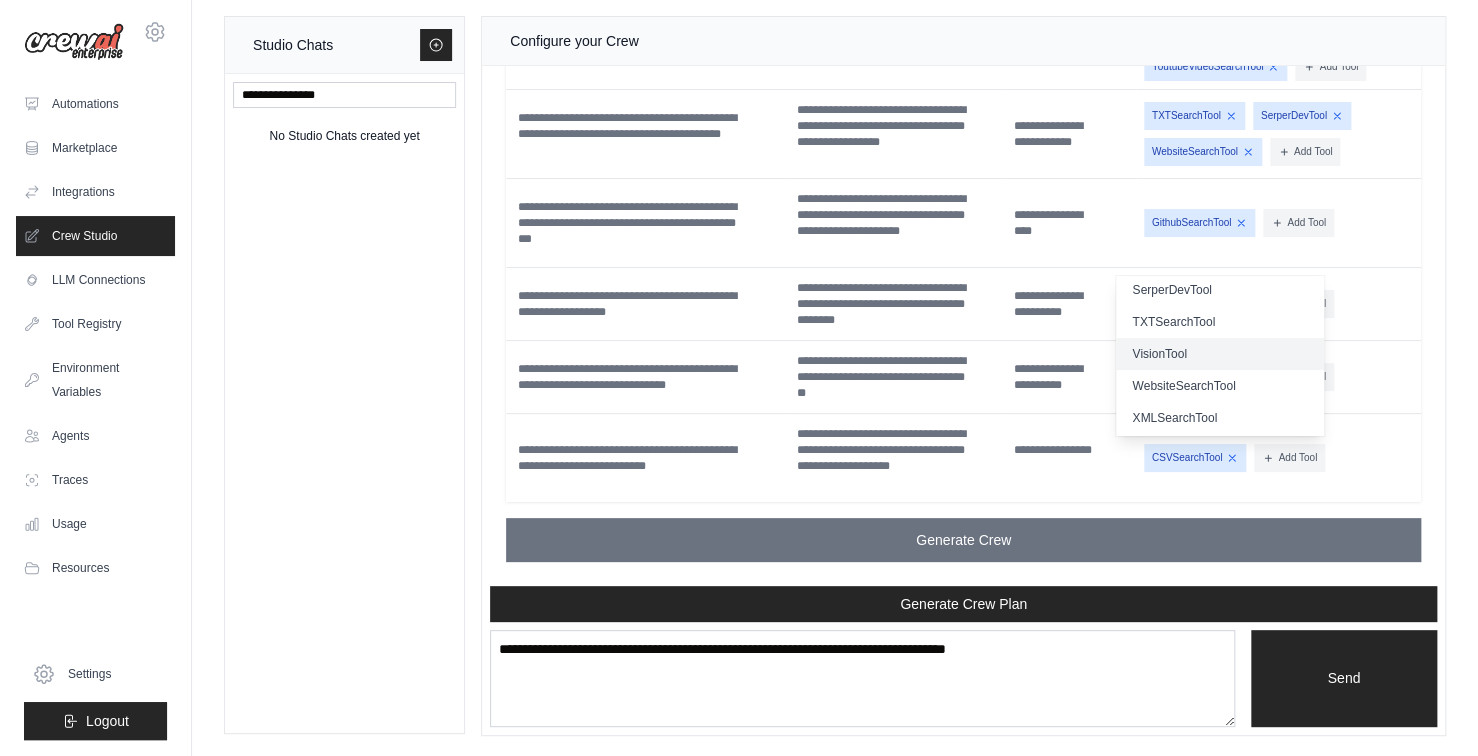 scroll, scrollTop: 516, scrollLeft: 0, axis: vertical 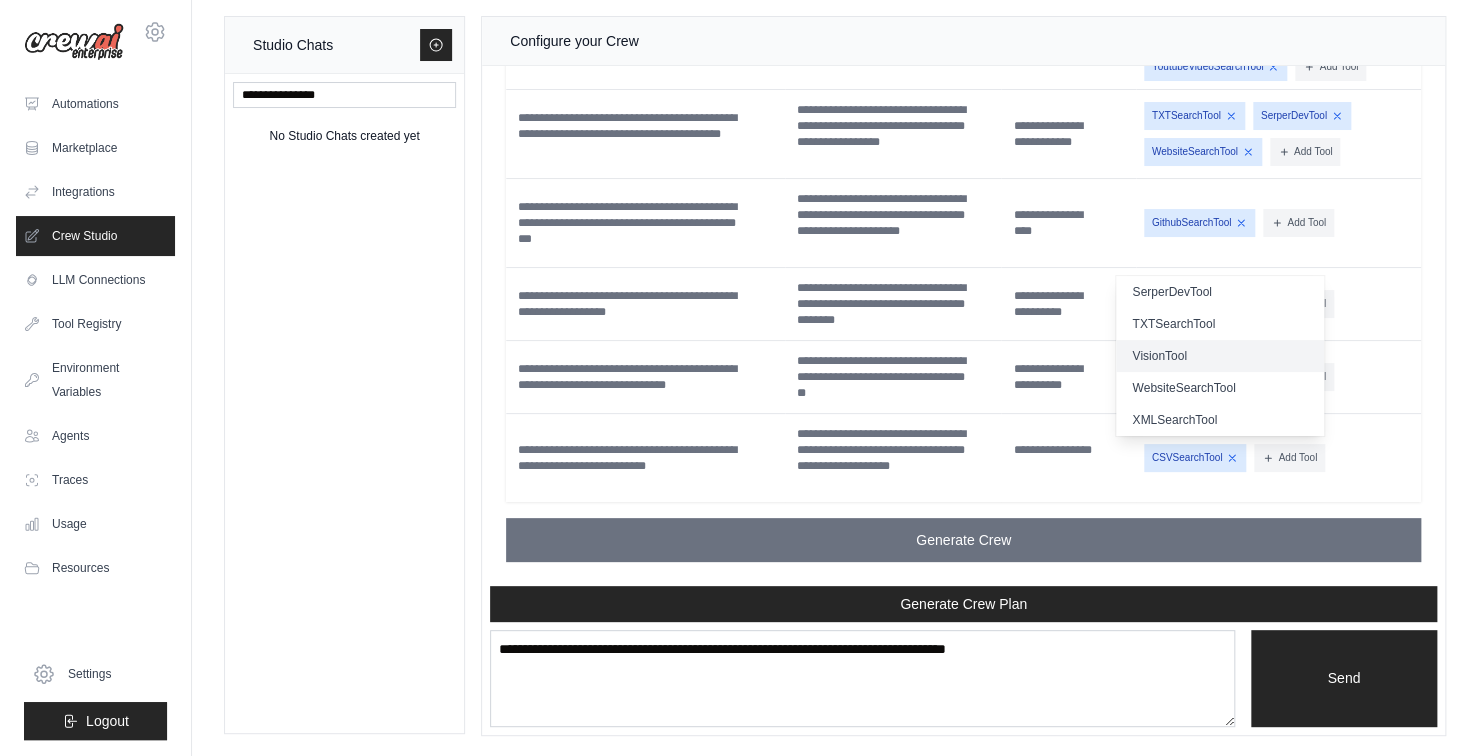 click on "VisionTool" at bounding box center (1219, 356) 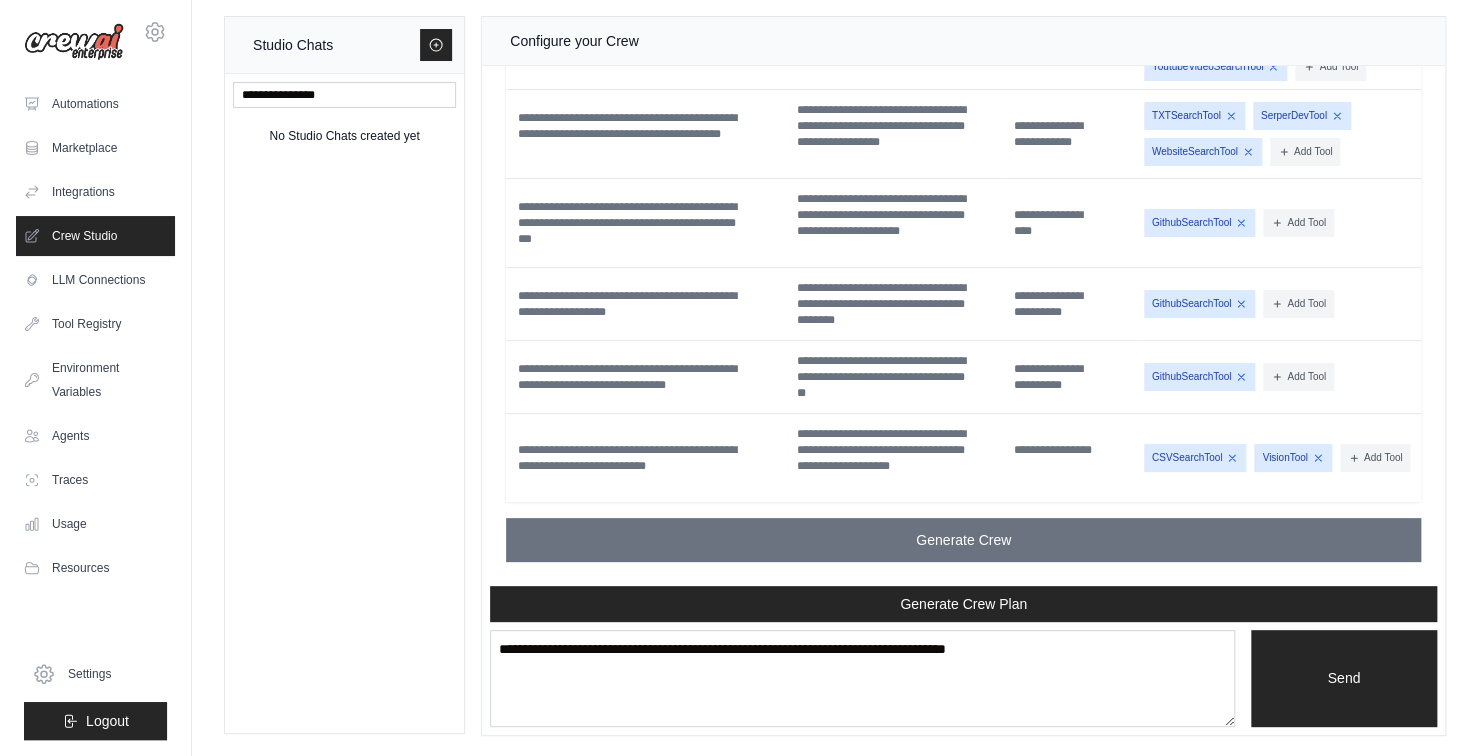 scroll, scrollTop: 3803, scrollLeft: 0, axis: vertical 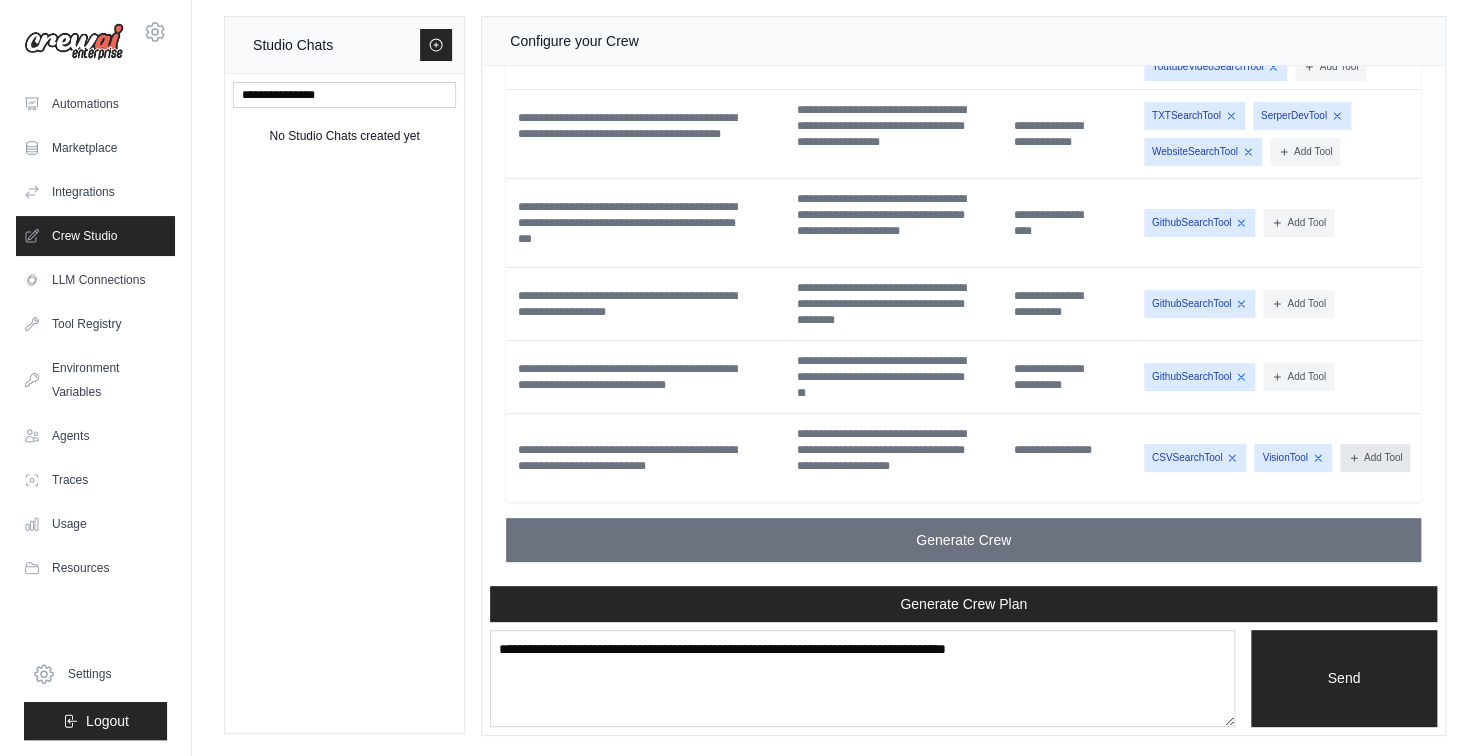 click on "Add Tool" at bounding box center (1375, 458) 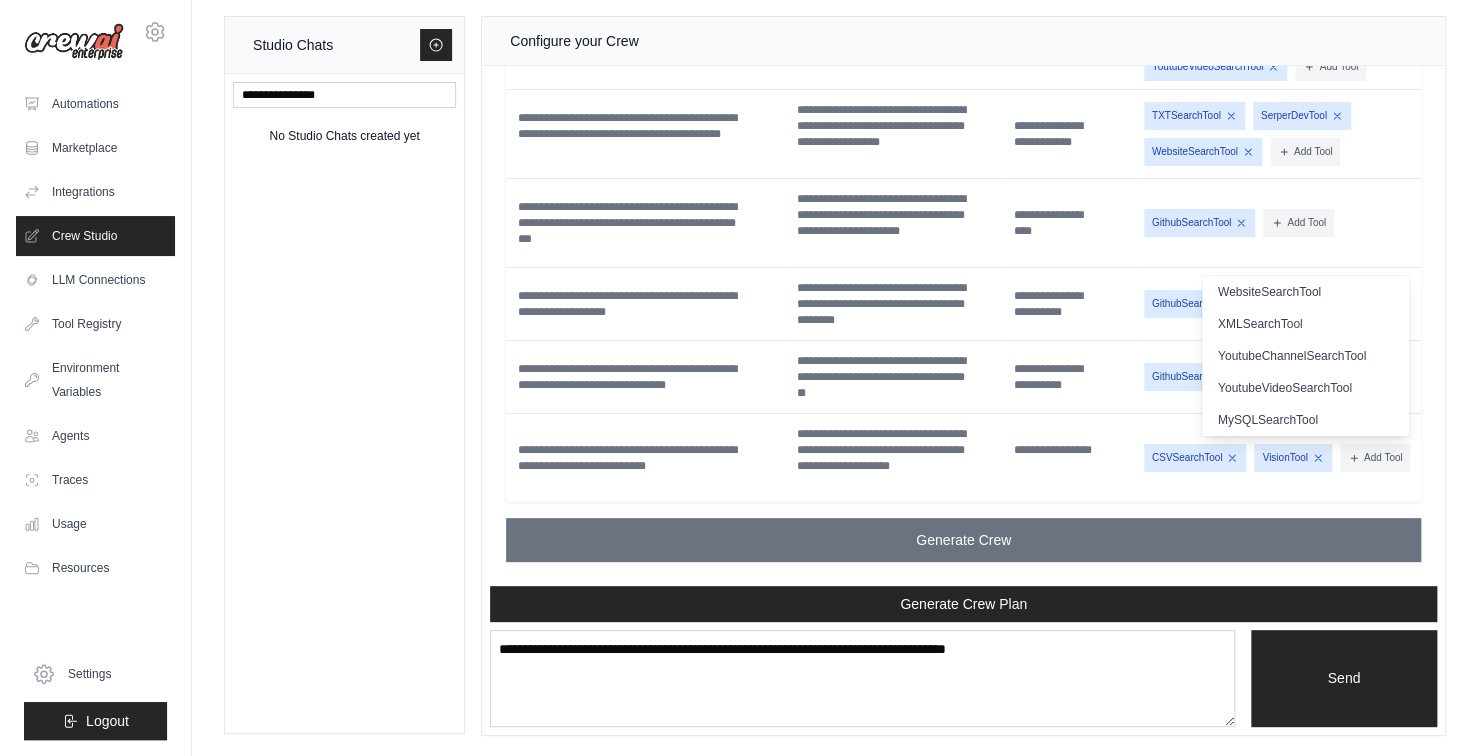 scroll, scrollTop: 616, scrollLeft: 0, axis: vertical 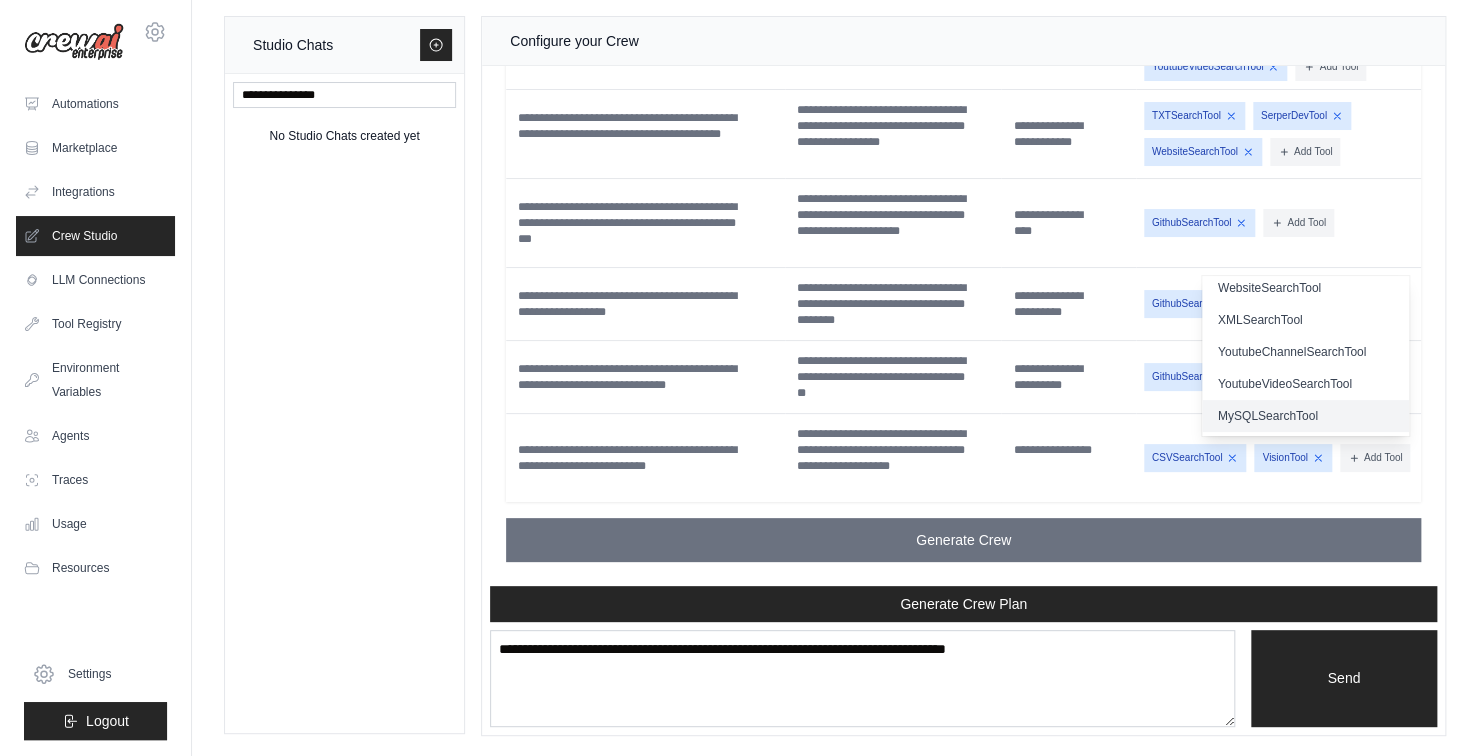 click on "MySQLSearchTool" at bounding box center [1305, 416] 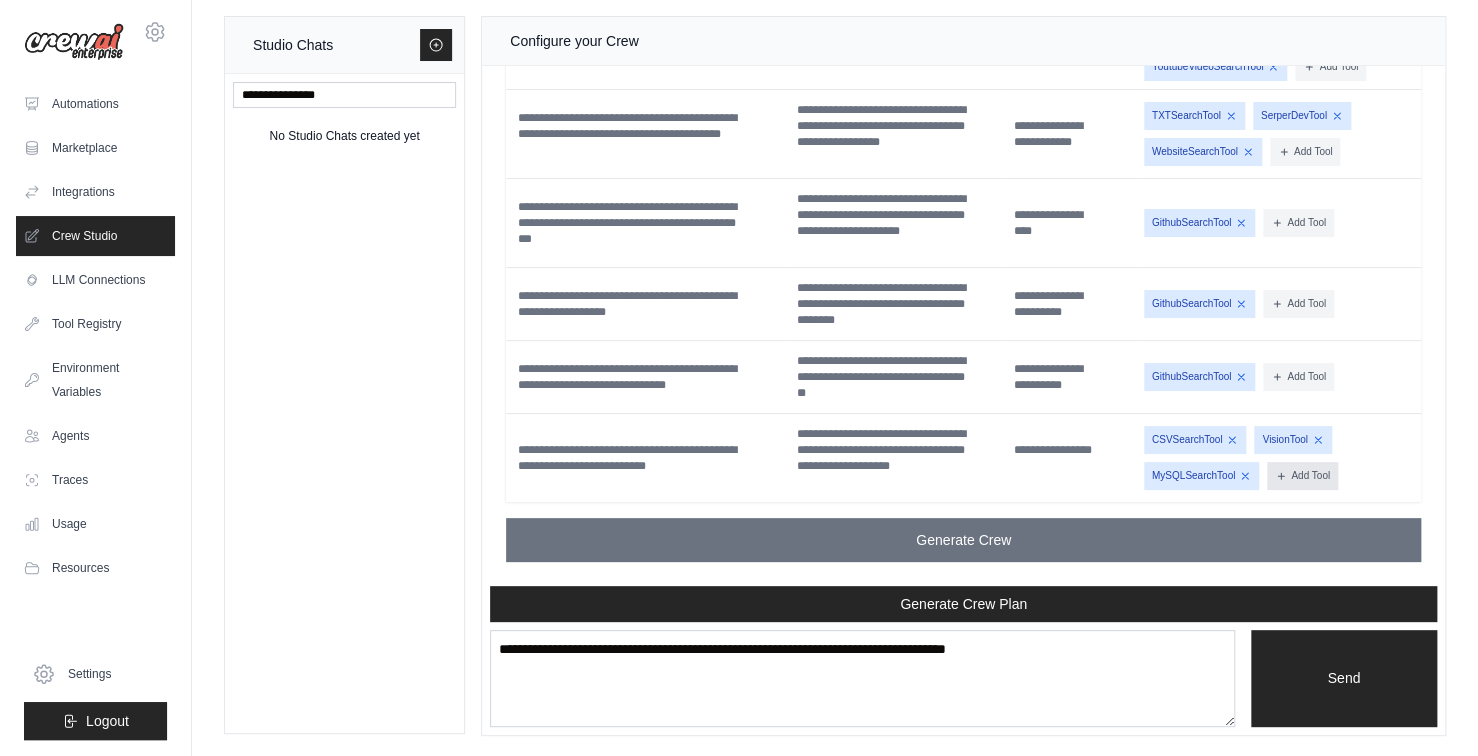click on "Add Tool" at bounding box center (1302, 476) 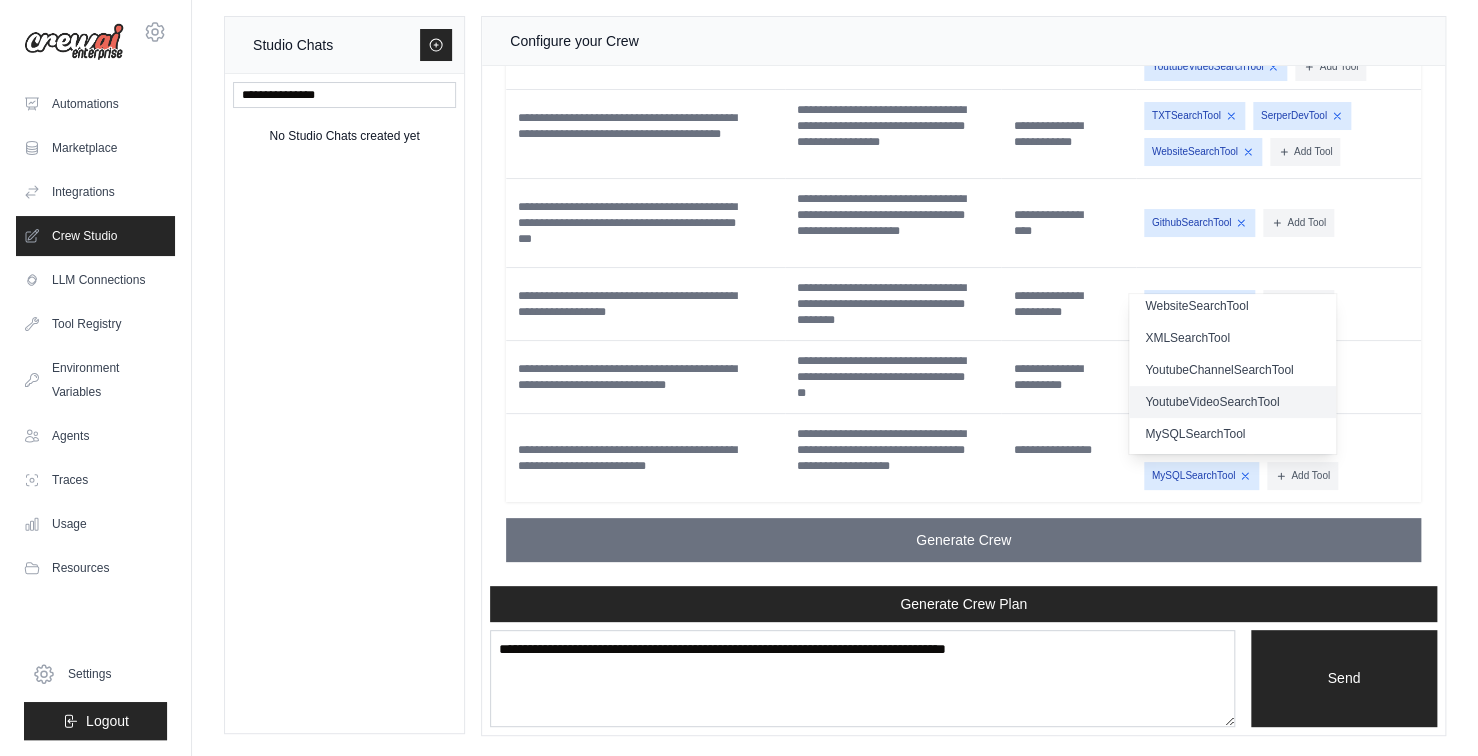 click on "YoutubeVideoSearchTool" at bounding box center (1232, 402) 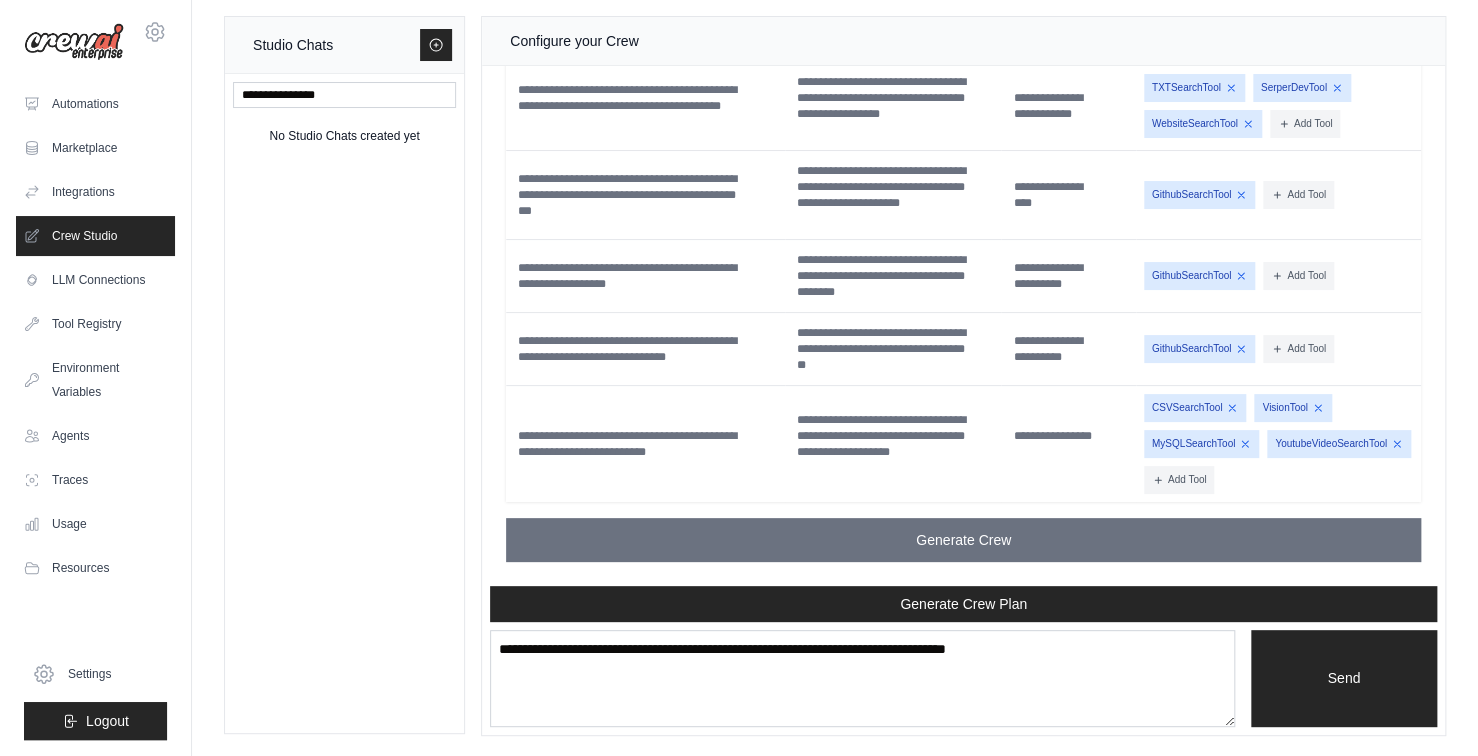 scroll, scrollTop: 3831, scrollLeft: 0, axis: vertical 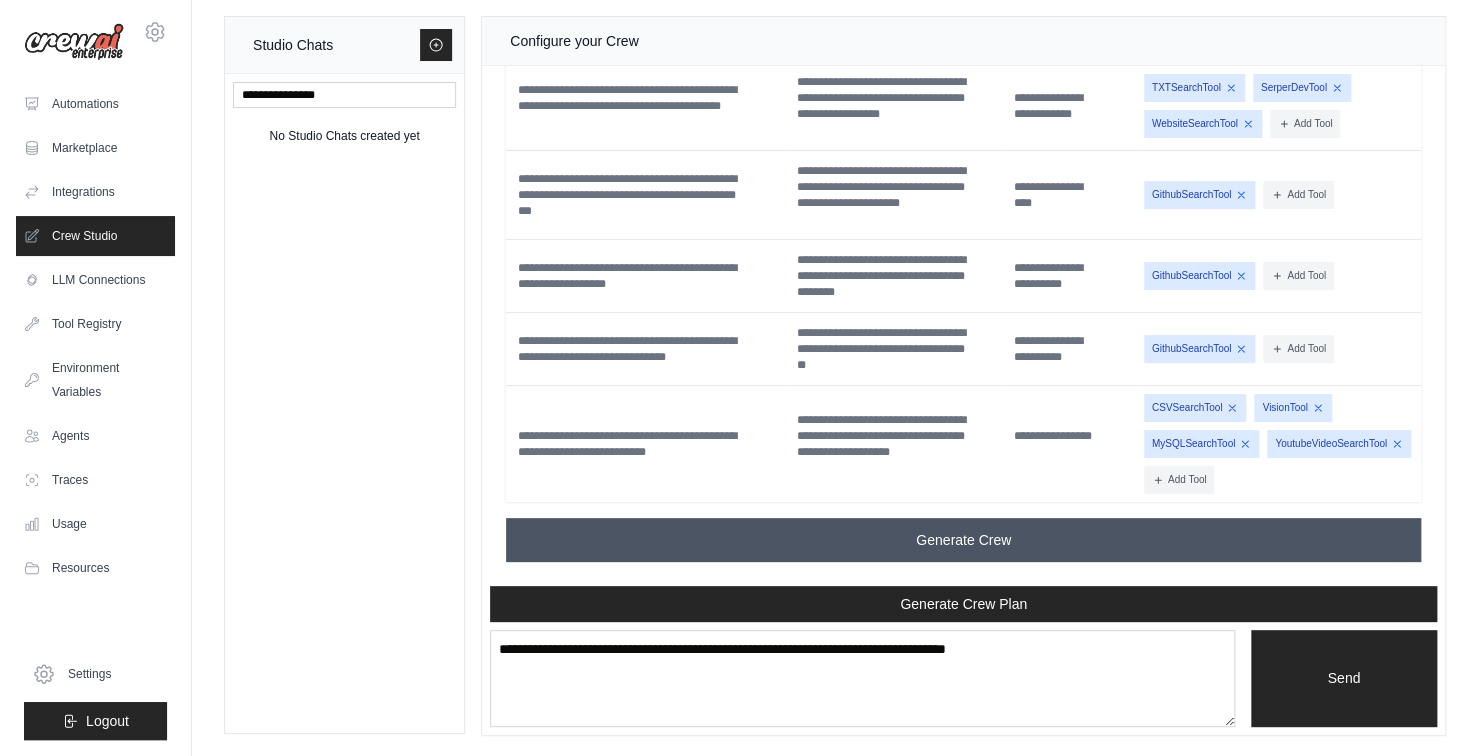 click on "Generate Crew" at bounding box center (963, 540) 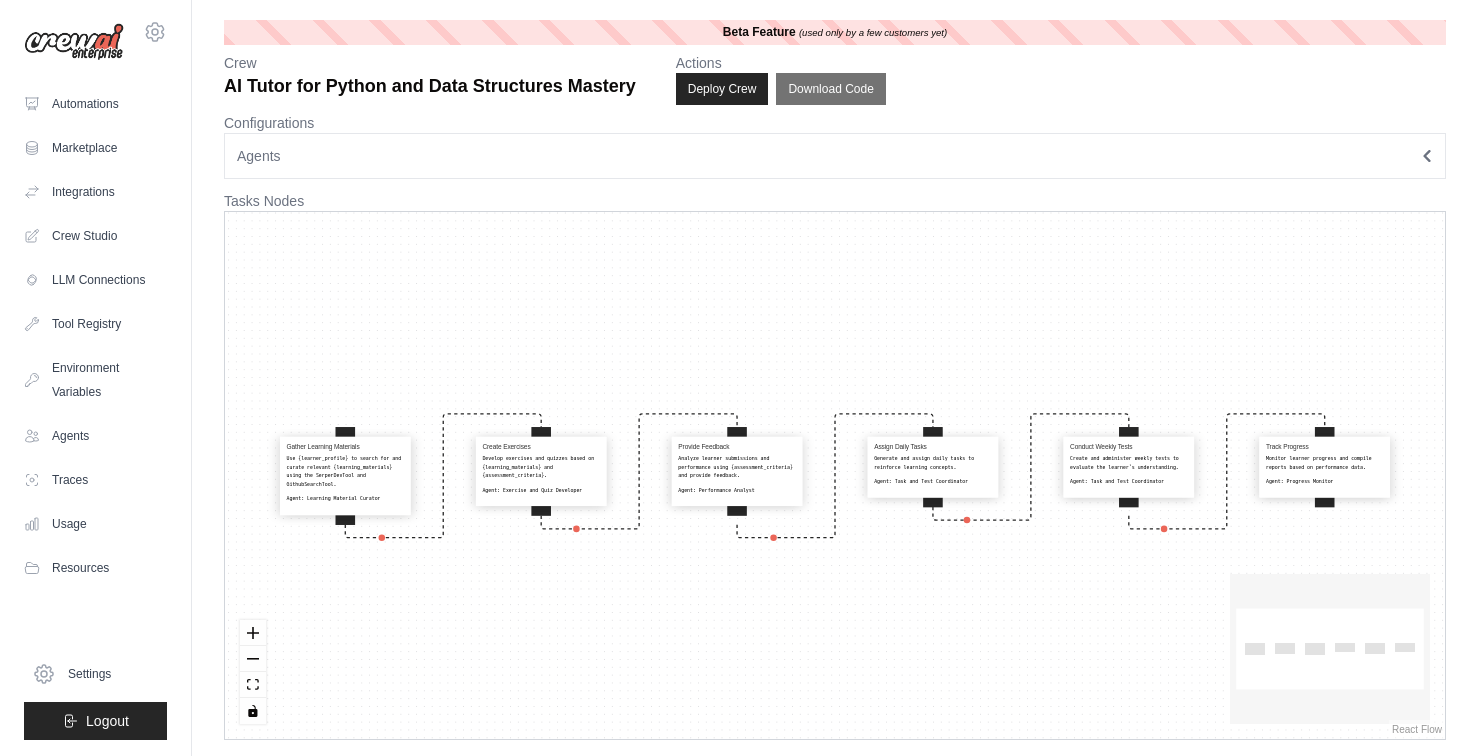 scroll, scrollTop: 0, scrollLeft: 0, axis: both 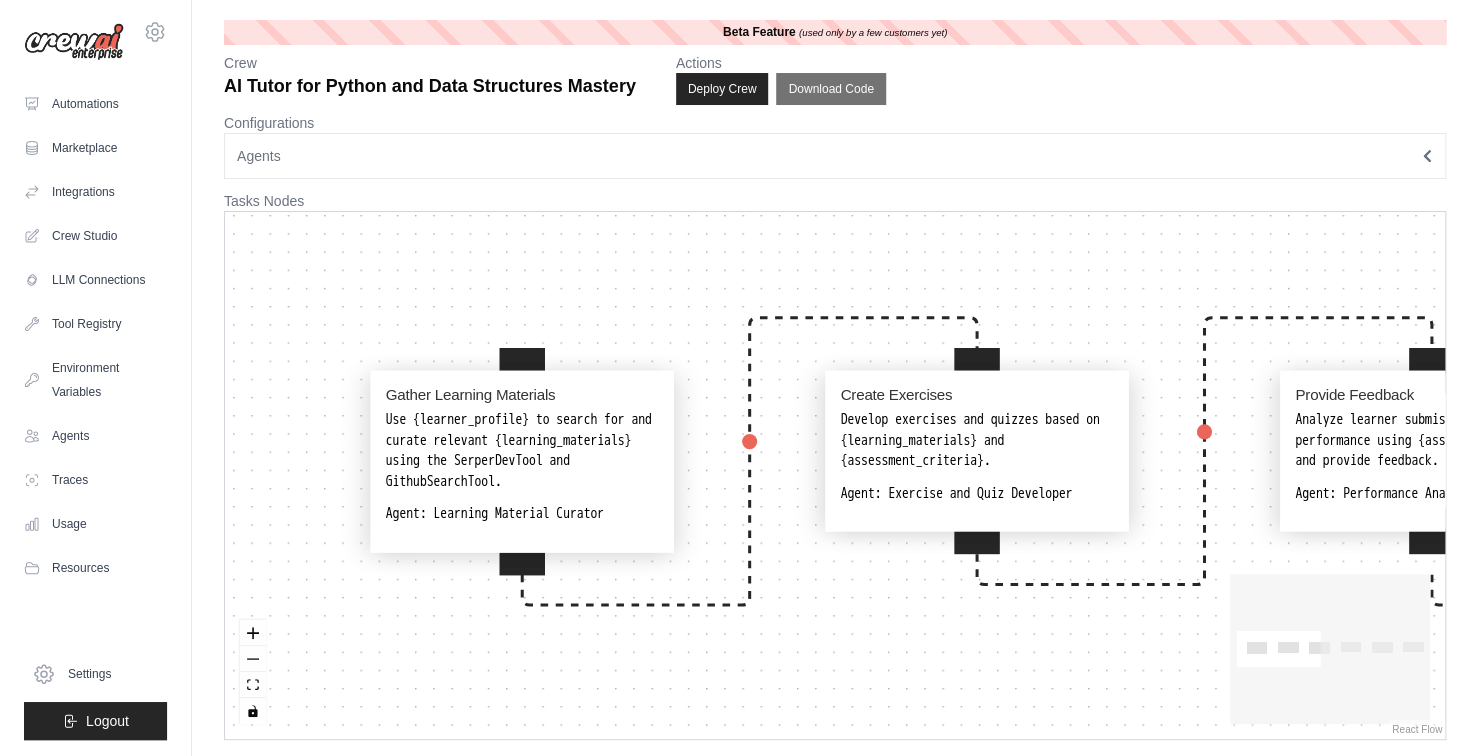 drag, startPoint x: 440, startPoint y: 385, endPoint x: 686, endPoint y: 324, distance: 253.4502 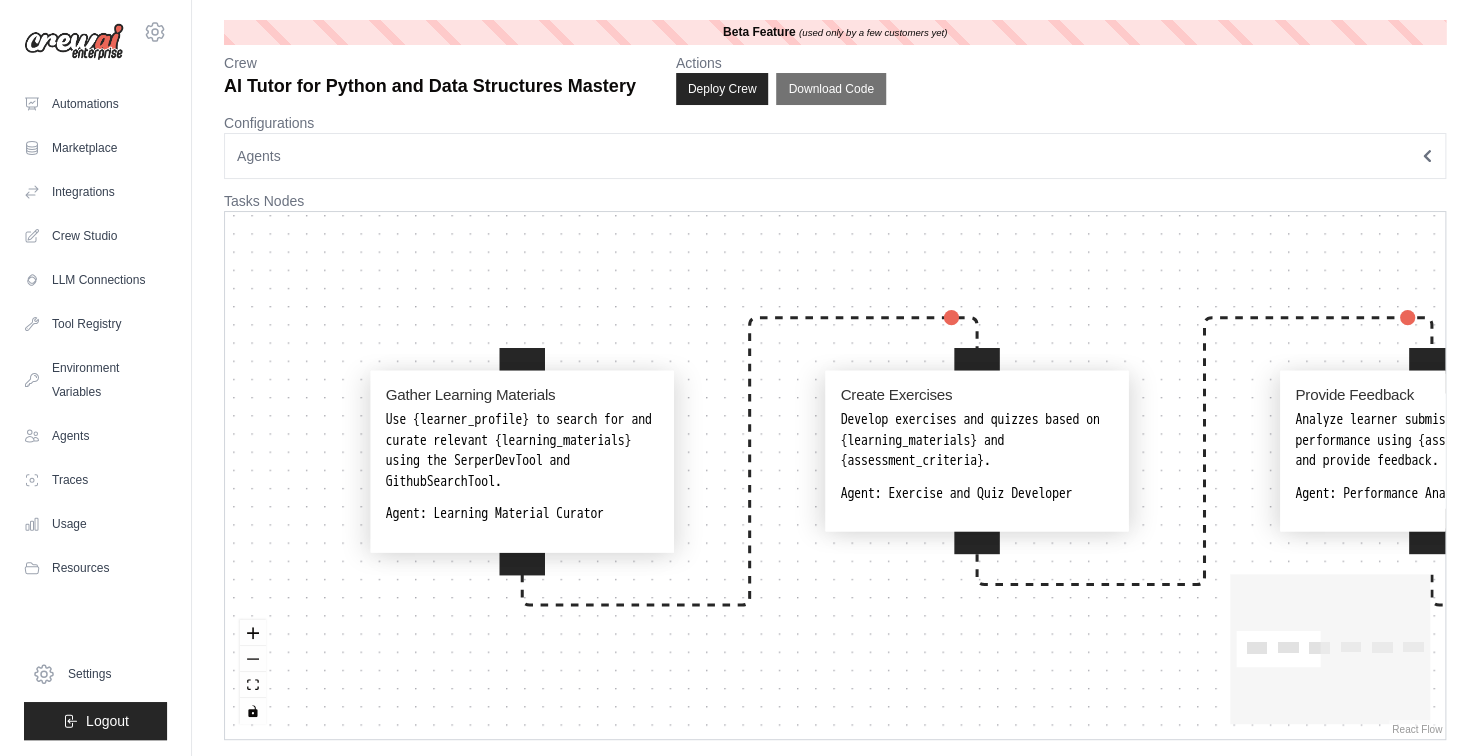 click on "Gather Learning Materials Use {learner_profile} to search for and curate relevant {learning_materials} using the SerperDevTool and GithubSearchTool. Agent:   Learning Material Curator Create Exercises Develop exercises and quizzes based on {learning_materials} and {assessment_criteria}. Agent:   Exercise and Quiz Developer Provide Feedback Analyze learner submissions and performance using {assessment_criteria} and provide feedback. Agent:   Performance Analyst Assign Daily Tasks Generate and assign daily tasks to reinforce learning concepts. Agent:   Task and Test Coordinator Conduct Weekly Tests Create and administer weekly tests to evaluate the learner's understanding. Agent:   Task and Test Coordinator Track Progress Monitor learner progress and compile reports based on performance data. Agent:   Progress Monitor" at bounding box center (835, 475) 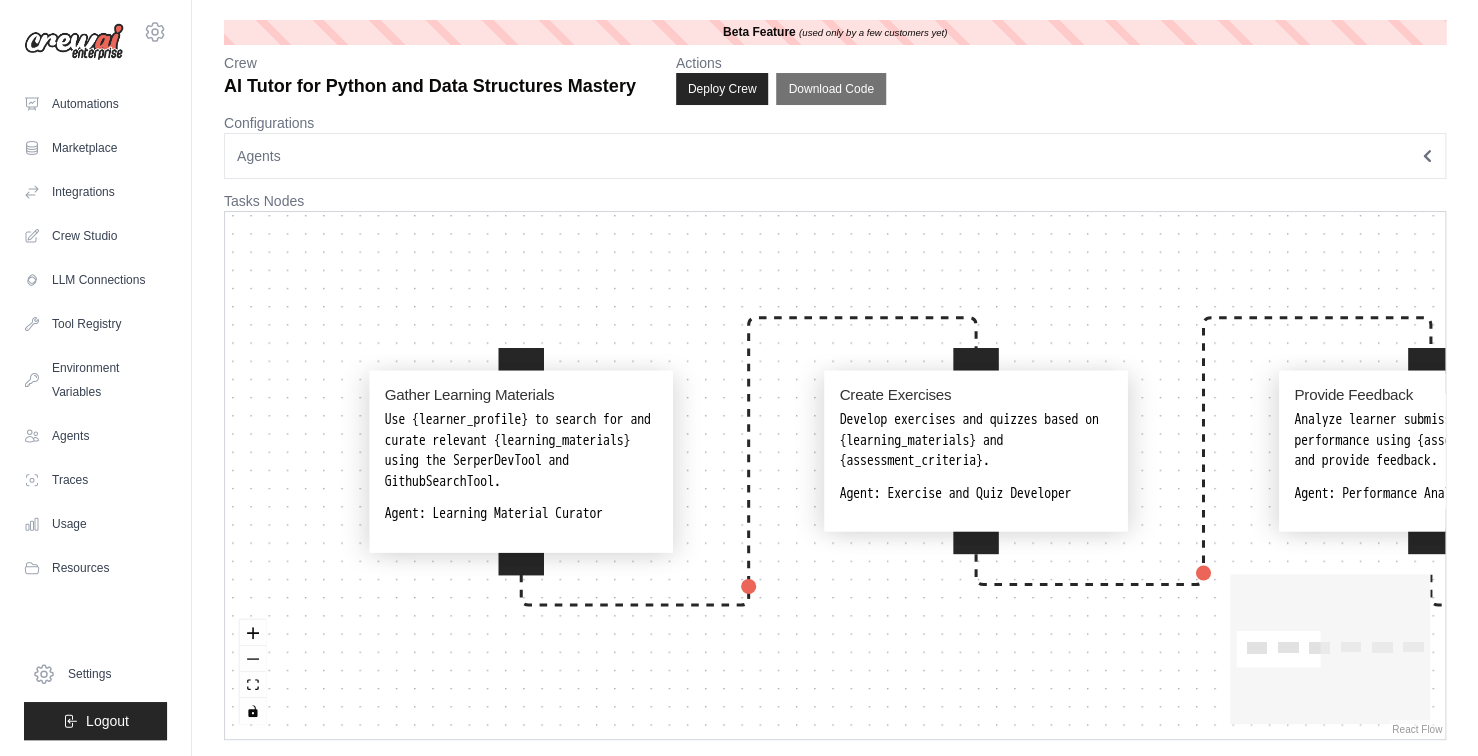 drag, startPoint x: 849, startPoint y: 599, endPoint x: 434, endPoint y: 555, distance: 417.32602 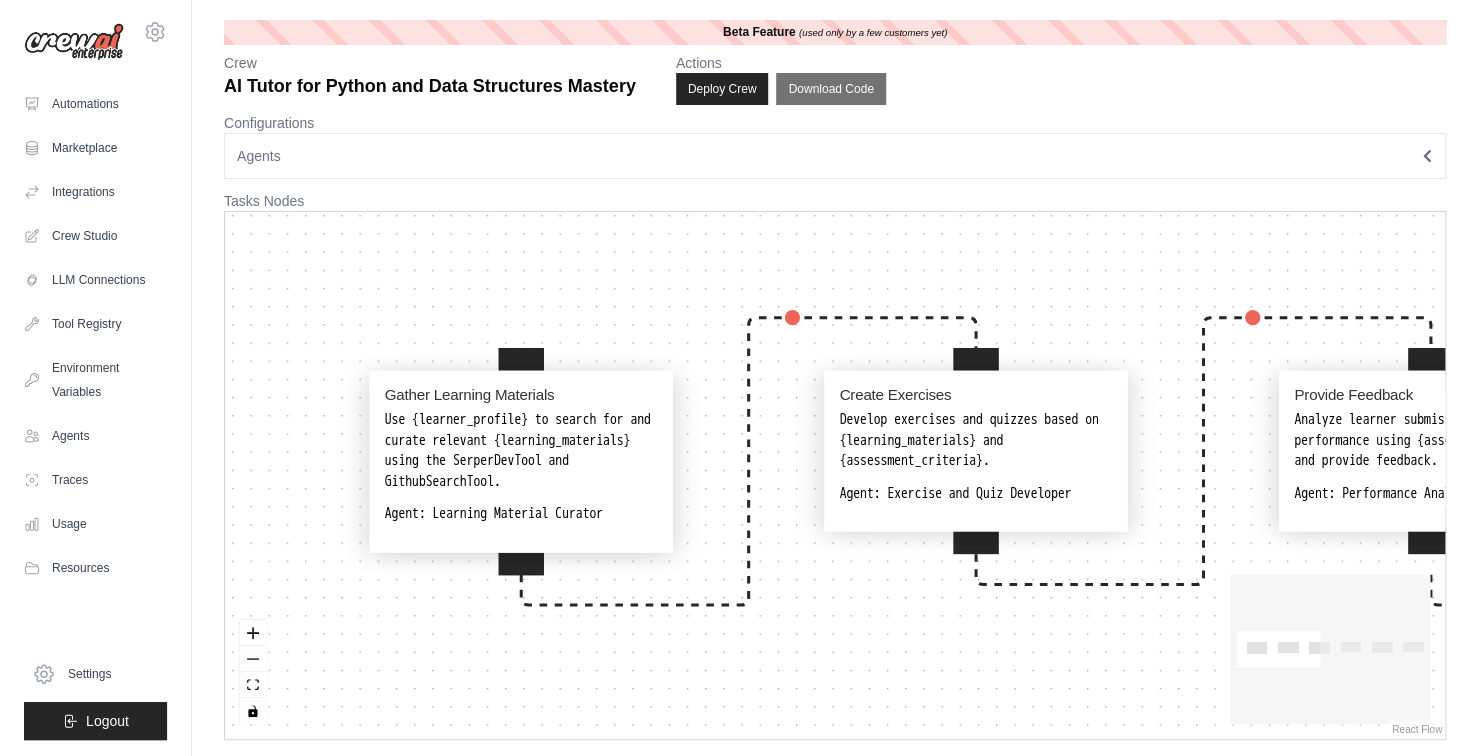 click on "Gather Learning Materials Use {learner_profile} to search for and curate relevant {learning_materials} using the SerperDevTool and GithubSearchTool. Agent:   Learning Material Curator Create Exercises Develop exercises and quizzes based on {learning_materials} and {assessment_criteria}. Agent:   Exercise and Quiz Developer Provide Feedback Analyze learner submissions and performance using {assessment_criteria} and provide feedback. Agent:   Performance Analyst Assign Daily Tasks Generate and assign daily tasks to reinforce learning concepts. Agent:   Task and Test Coordinator Conduct Weekly Tests Create and administer weekly tests to evaluate the learner's understanding. Agent:   Task and Test Coordinator Track Progress Monitor learner progress and compile reports based on performance data. Agent:   Progress Monitor" at bounding box center (835, 475) 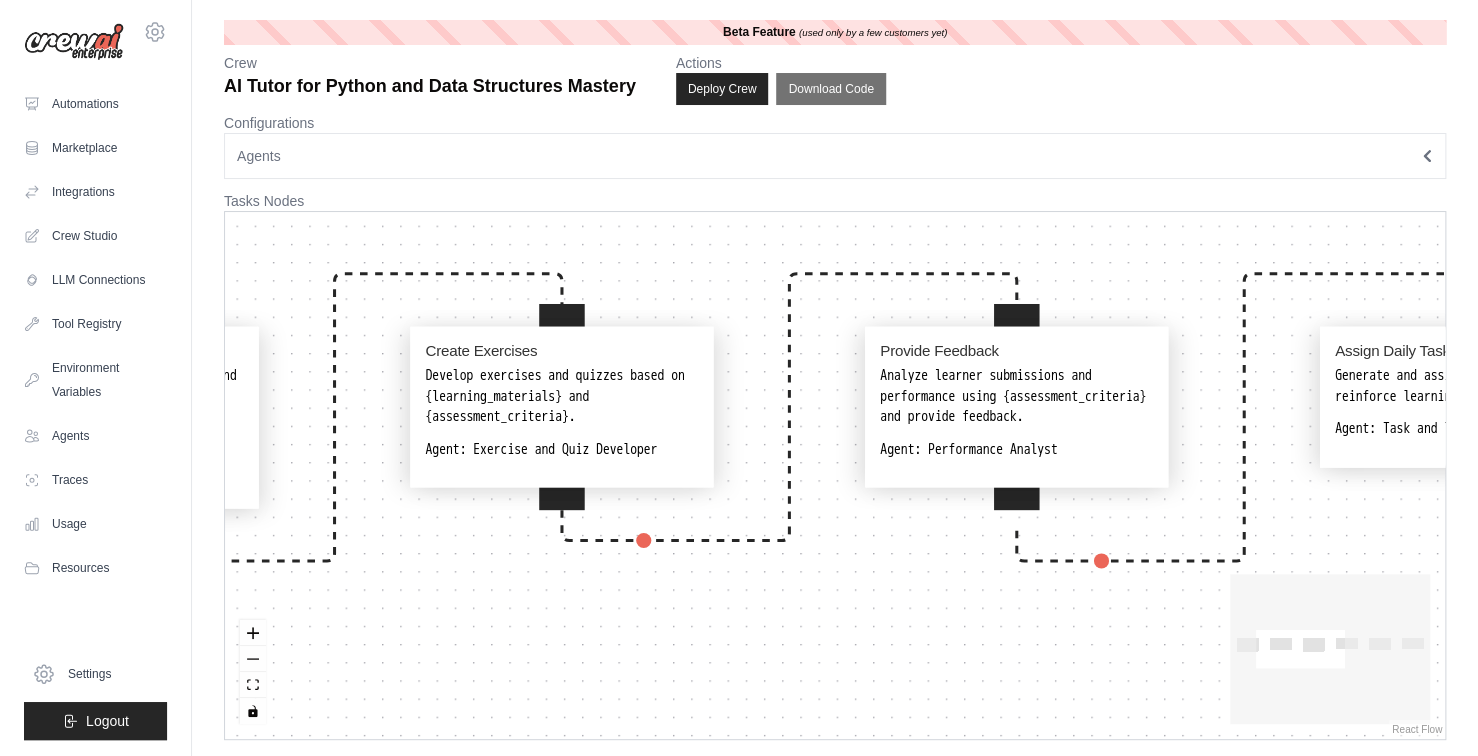 drag, startPoint x: 705, startPoint y: 593, endPoint x: 489, endPoint y: 589, distance: 216.03703 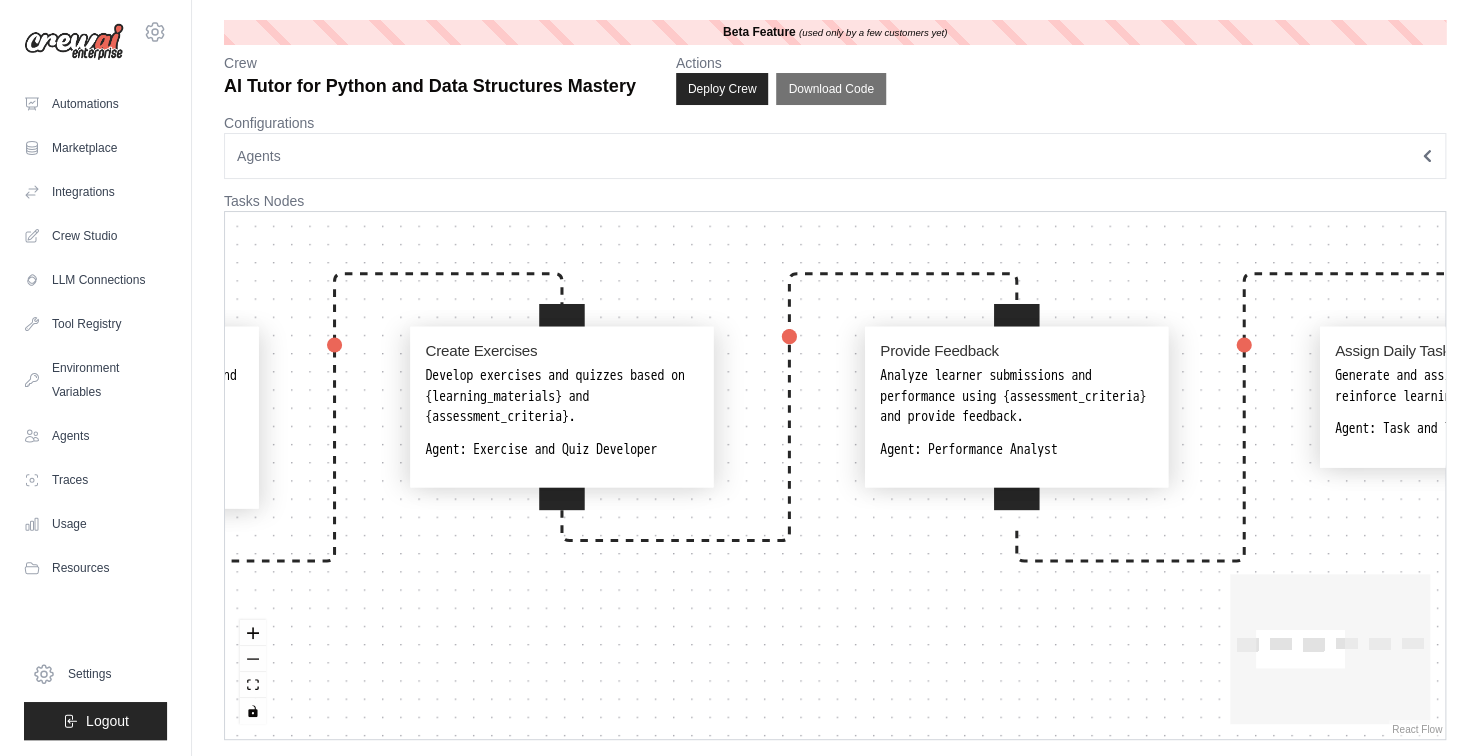 click on "Gather Learning Materials Use {learner_profile} to search for and curate relevant {learning_materials} using the SerperDevTool and GithubSearchTool. Agent:   Learning Material Curator Create Exercises Develop exercises and quizzes based on {learning_materials} and {assessment_criteria}. Agent:   Exercise and Quiz Developer Provide Feedback Analyze learner submissions and performance using {assessment_criteria} and provide feedback. Agent:   Performance Analyst Assign Daily Tasks Generate and assign daily tasks to reinforce learning concepts. Agent:   Task and Test Coordinator Conduct Weekly Tests Create and administer weekly tests to evaluate the learner's understanding. Agent:   Task and Test Coordinator Track Progress Monitor learner progress and compile reports based on performance data. Agent:   Progress Monitor" at bounding box center (835, 475) 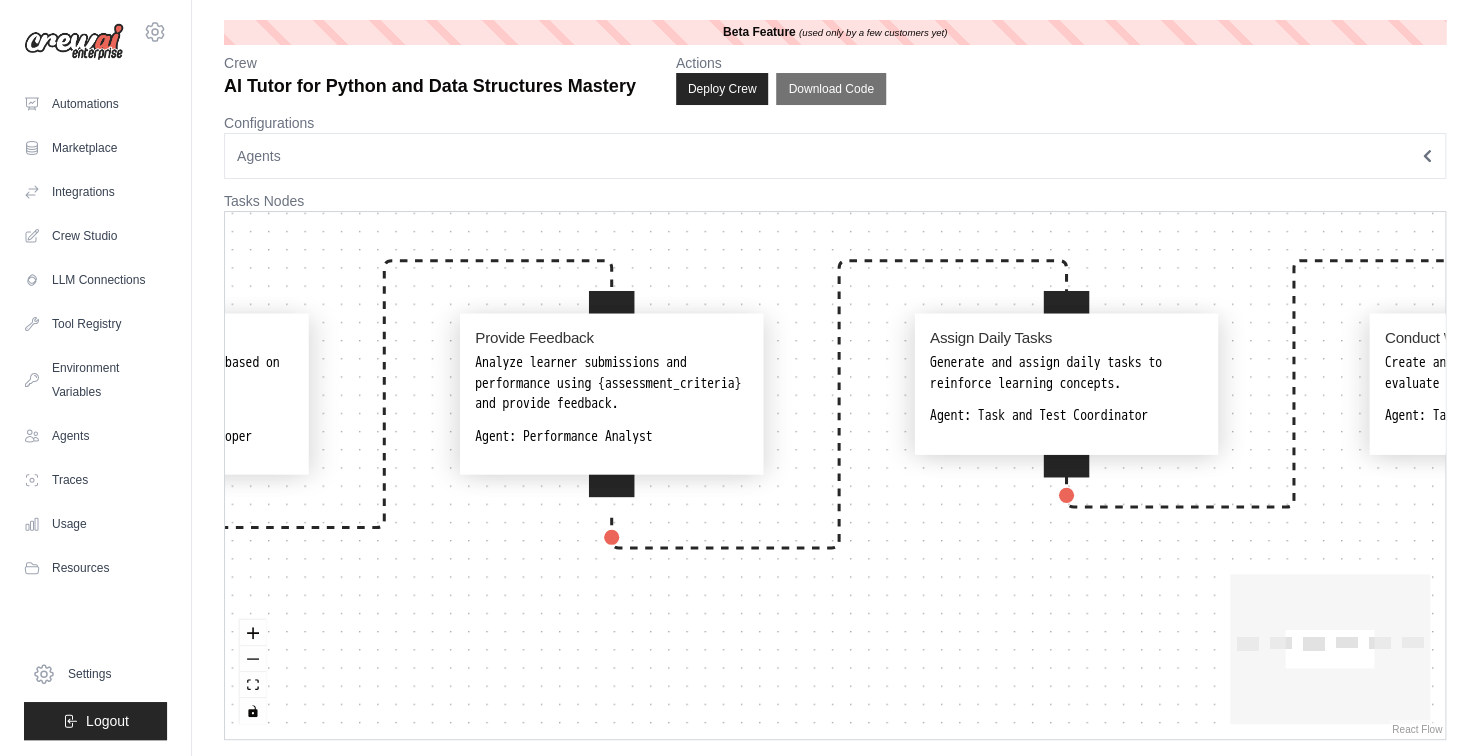 drag, startPoint x: 934, startPoint y: 613, endPoint x: 467, endPoint y: 613, distance: 467 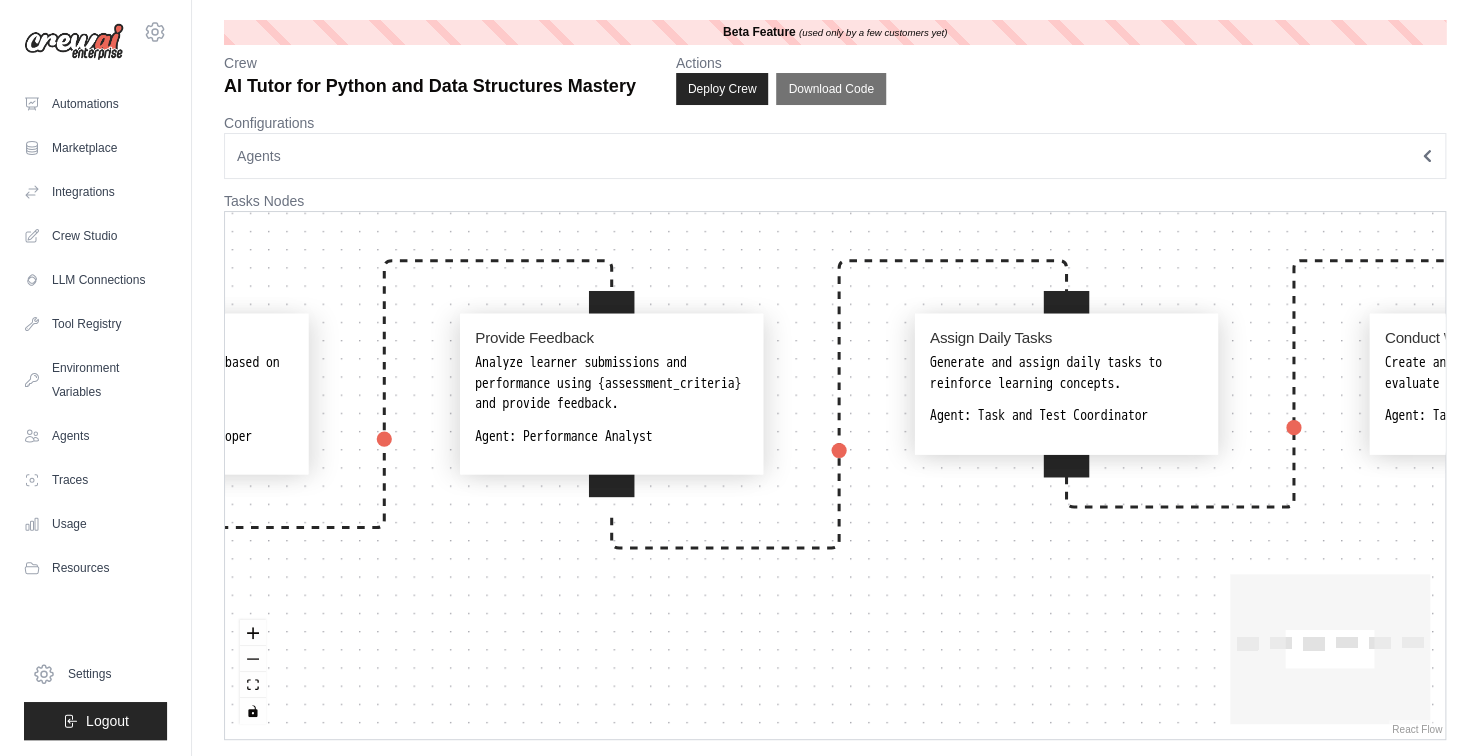 click on "Gather Learning Materials Use {learner_profile} to search for and curate relevant {learning_materials} using the SerperDevTool and GithubSearchTool. Agent:   Learning Material Curator Create Exercises Develop exercises and quizzes based on {learning_materials} and {assessment_criteria}. Agent:   Exercise and Quiz Developer Provide Feedback Analyze learner submissions and performance using {assessment_criteria} and provide feedback. Agent:   Performance Analyst Assign Daily Tasks Generate and assign daily tasks to reinforce learning concepts. Agent:   Task and Test Coordinator Conduct Weekly Tests Create and administer weekly tests to evaluate the learner's understanding. Agent:   Task and Test Coordinator Track Progress Monitor learner progress and compile reports based on performance data. Agent:   Progress Monitor" at bounding box center [835, 475] 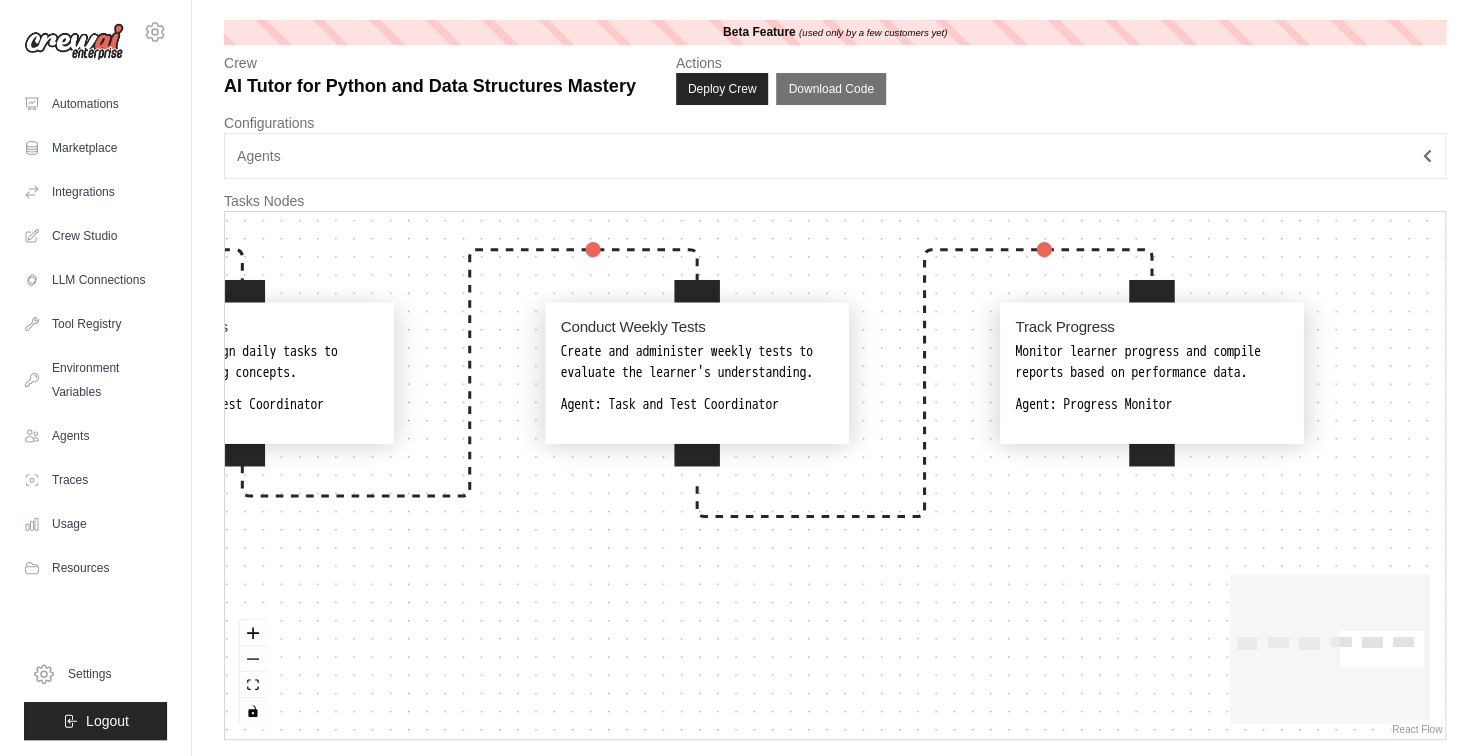 drag, startPoint x: 700, startPoint y: 607, endPoint x: 345, endPoint y: 606, distance: 355.0014 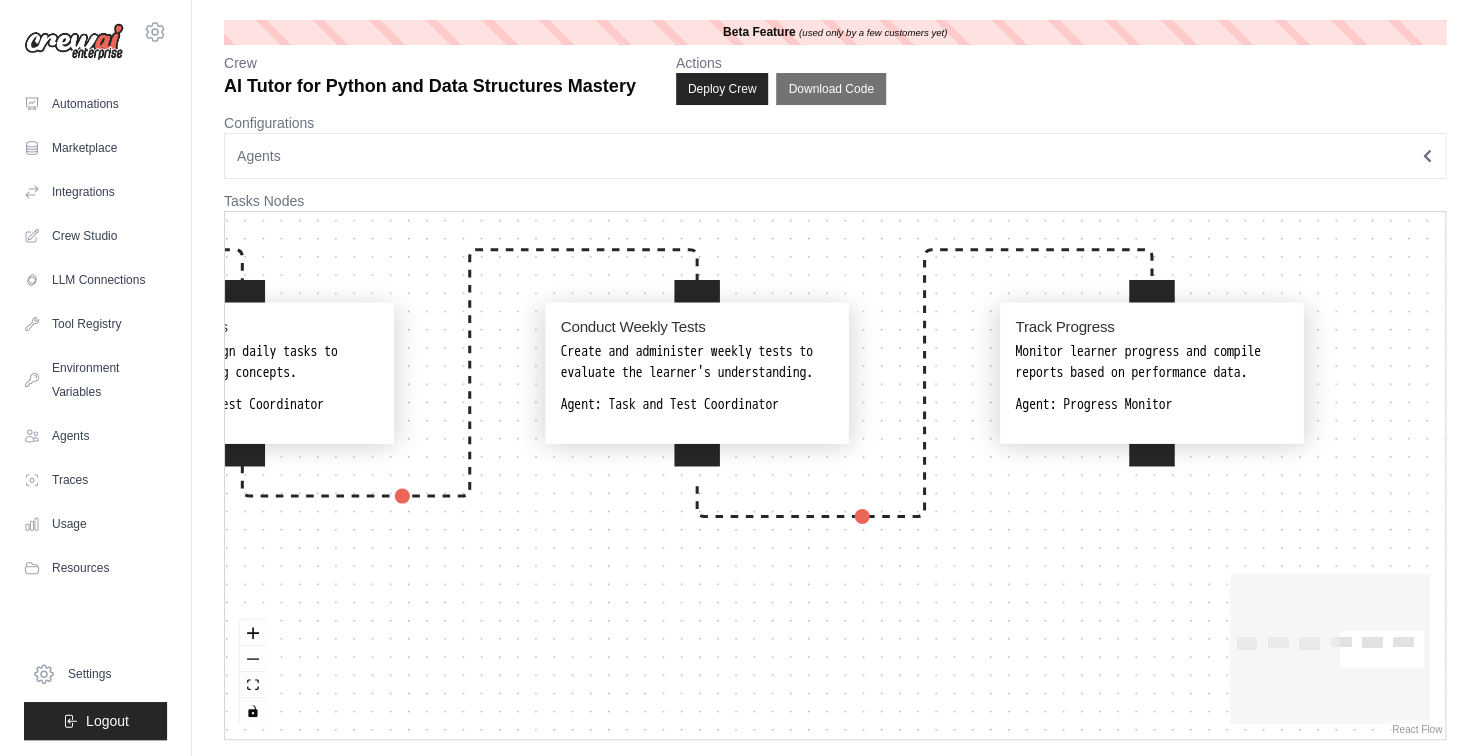 click on "Gather Learning Materials Use {learner_profile} to search for and curate relevant {learning_materials} using the SerperDevTool and GithubSearchTool. Agent:   Learning Material Curator Create Exercises Develop exercises and quizzes based on {learning_materials} and {assessment_criteria}. Agent:   Exercise and Quiz Developer Provide Feedback Analyze learner submissions and performance using {assessment_criteria} and provide feedback. Agent:   Performance Analyst Assign Daily Tasks Generate and assign daily tasks to reinforce learning concepts. Agent:   Task and Test Coordinator Conduct Weekly Tests Create and administer weekly tests to evaluate the learner's understanding. Agent:   Task and Test Coordinator Track Progress Monitor learner progress and compile reports based on performance data. Agent:   Progress Monitor" at bounding box center [835, 475] 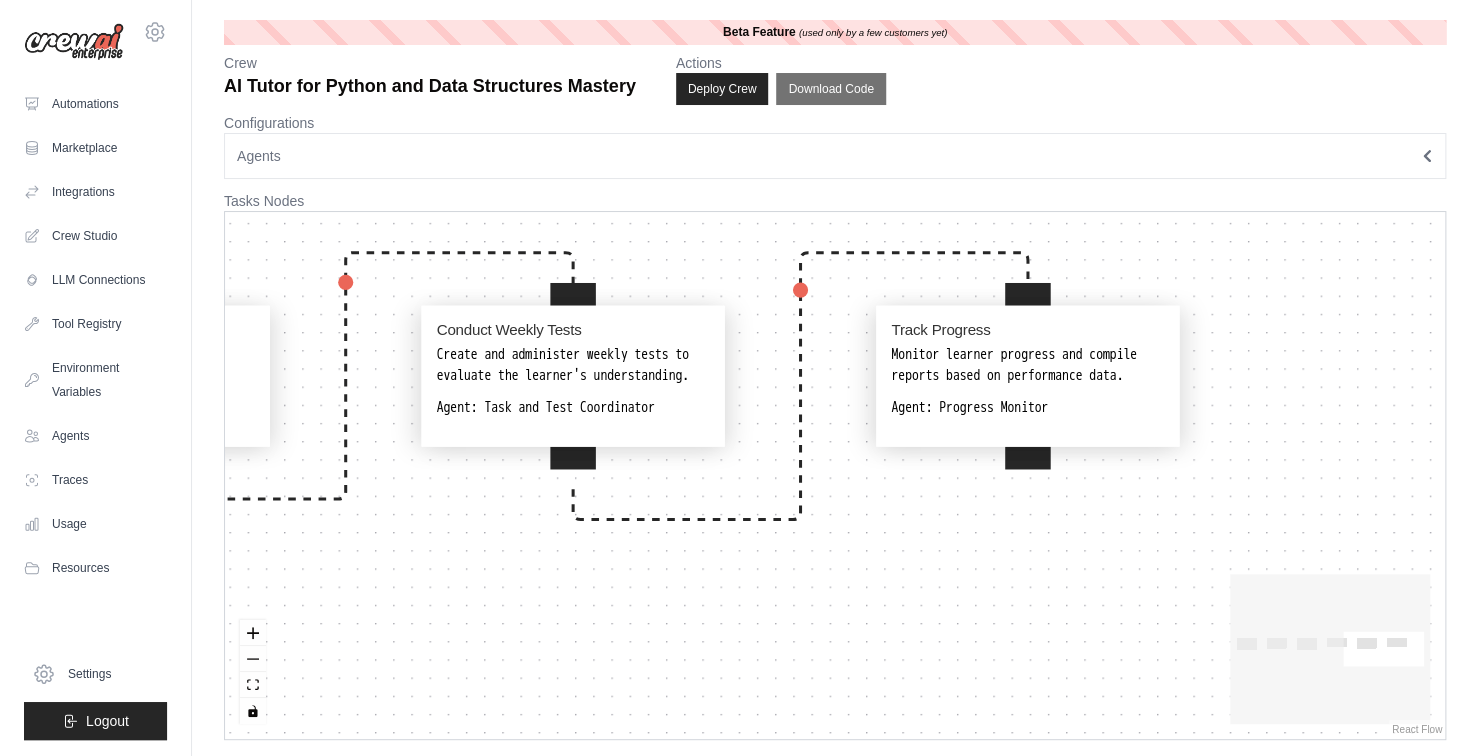 drag, startPoint x: 586, startPoint y: 595, endPoint x: 516, endPoint y: 600, distance: 70.178345 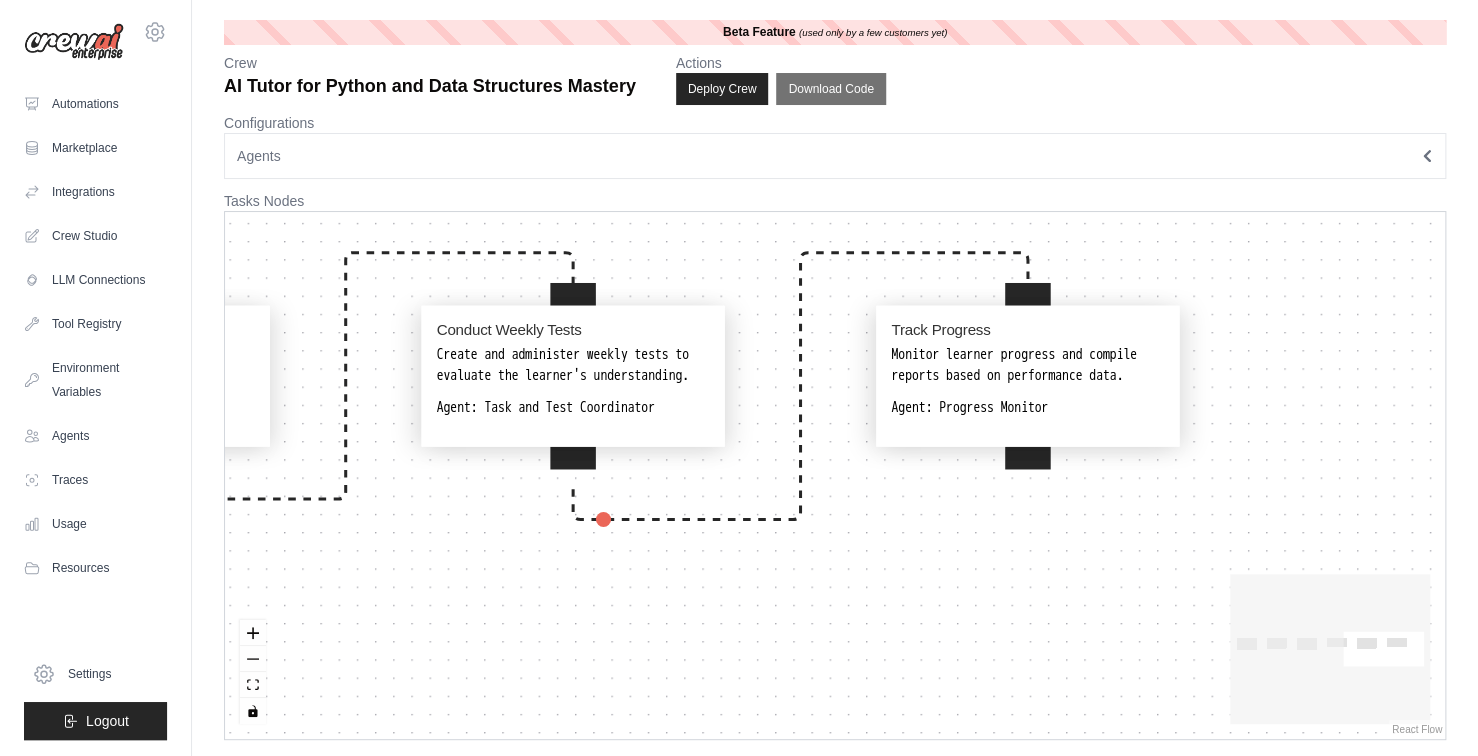 click on "Gather Learning Materials Use {learner_profile} to search for and curate relevant {learning_materials} using the SerperDevTool and GithubSearchTool. Agent:   Learning Material Curator Create Exercises Develop exercises and quizzes based on {learning_materials} and {assessment_criteria}. Agent:   Exercise and Quiz Developer Provide Feedback Analyze learner submissions and performance using {assessment_criteria} and provide feedback. Agent:   Performance Analyst Assign Daily Tasks Generate and assign daily tasks to reinforce learning concepts. Agent:   Task and Test Coordinator Conduct Weekly Tests Create and administer weekly tests to evaluate the learner's understanding. Agent:   Task and Test Coordinator Track Progress Monitor learner progress and compile reports based on performance data. Agent:   Progress Monitor" at bounding box center [835, 475] 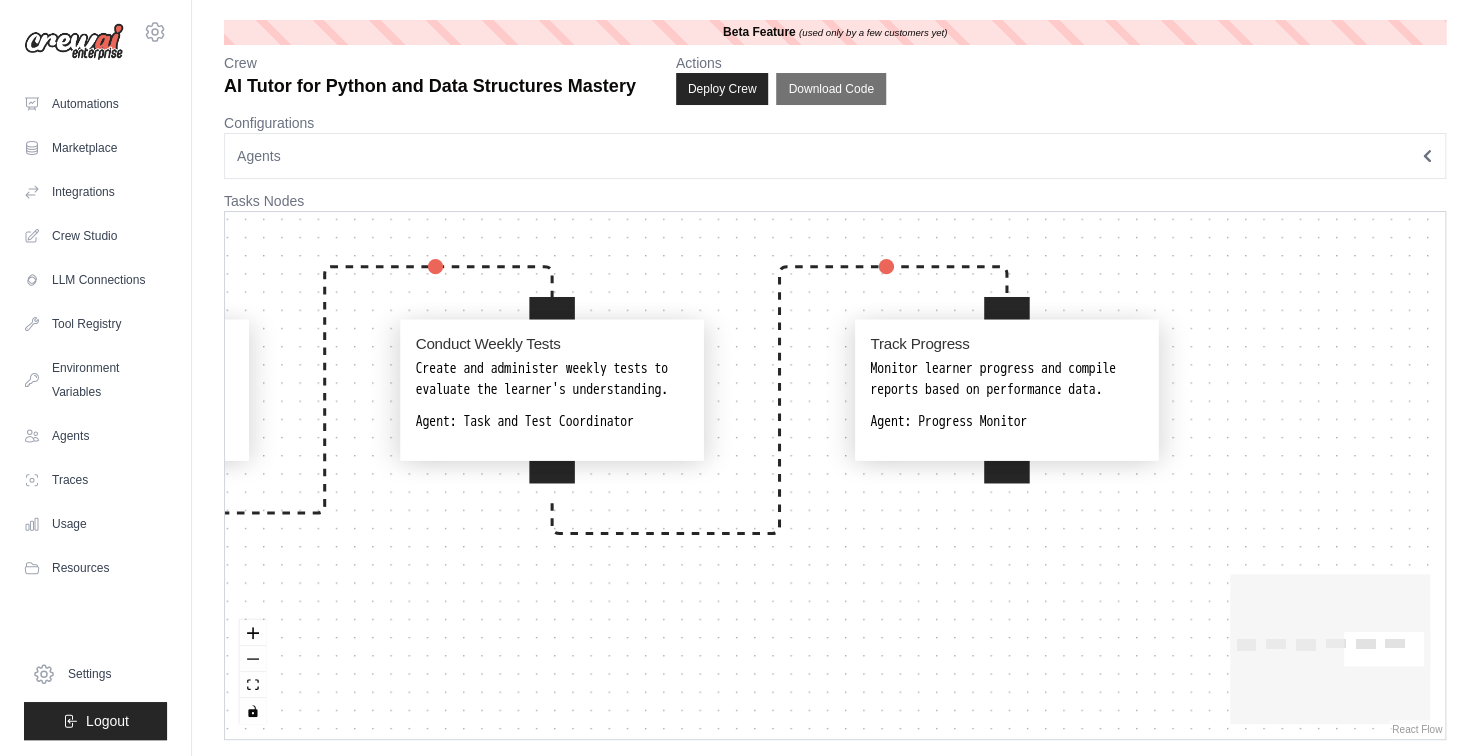 drag, startPoint x: 664, startPoint y: 608, endPoint x: 936, endPoint y: 636, distance: 273.43738 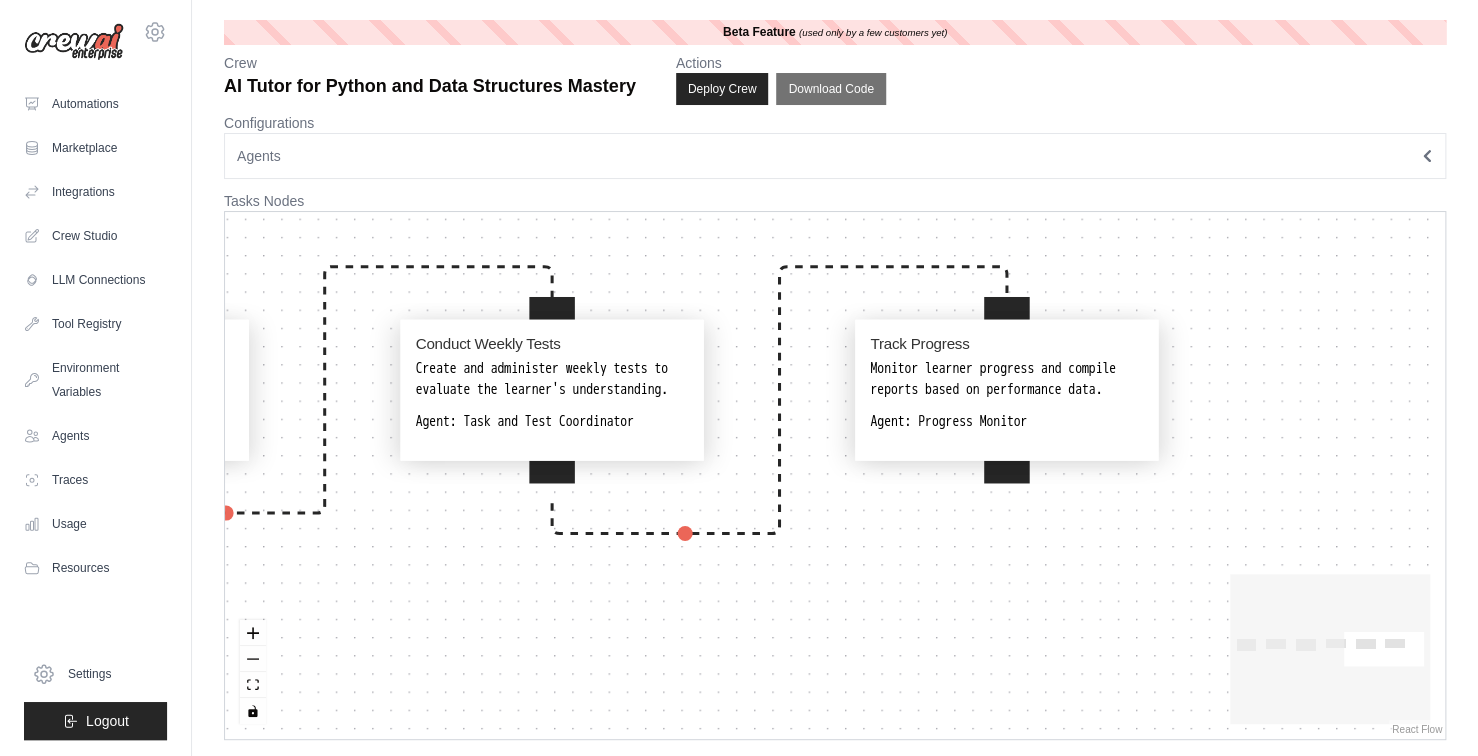 click on "Gather Learning Materials Use {learner_profile} to search for and curate relevant {learning_materials} using the SerperDevTool and GithubSearchTool. Agent:   Learning Material Curator Create Exercises Develop exercises and quizzes based on {learning_materials} and {assessment_criteria}. Agent:   Exercise and Quiz Developer Provide Feedback Analyze learner submissions and performance using {assessment_criteria} and provide feedback. Agent:   Performance Analyst Assign Daily Tasks Generate and assign daily tasks to reinforce learning concepts. Agent:   Task and Test Coordinator Conduct Weekly Tests Create and administer weekly tests to evaluate the learner's understanding. Agent:   Task and Test Coordinator Track Progress Monitor learner progress and compile reports based on performance data. Agent:   Progress Monitor" at bounding box center (835, 475) 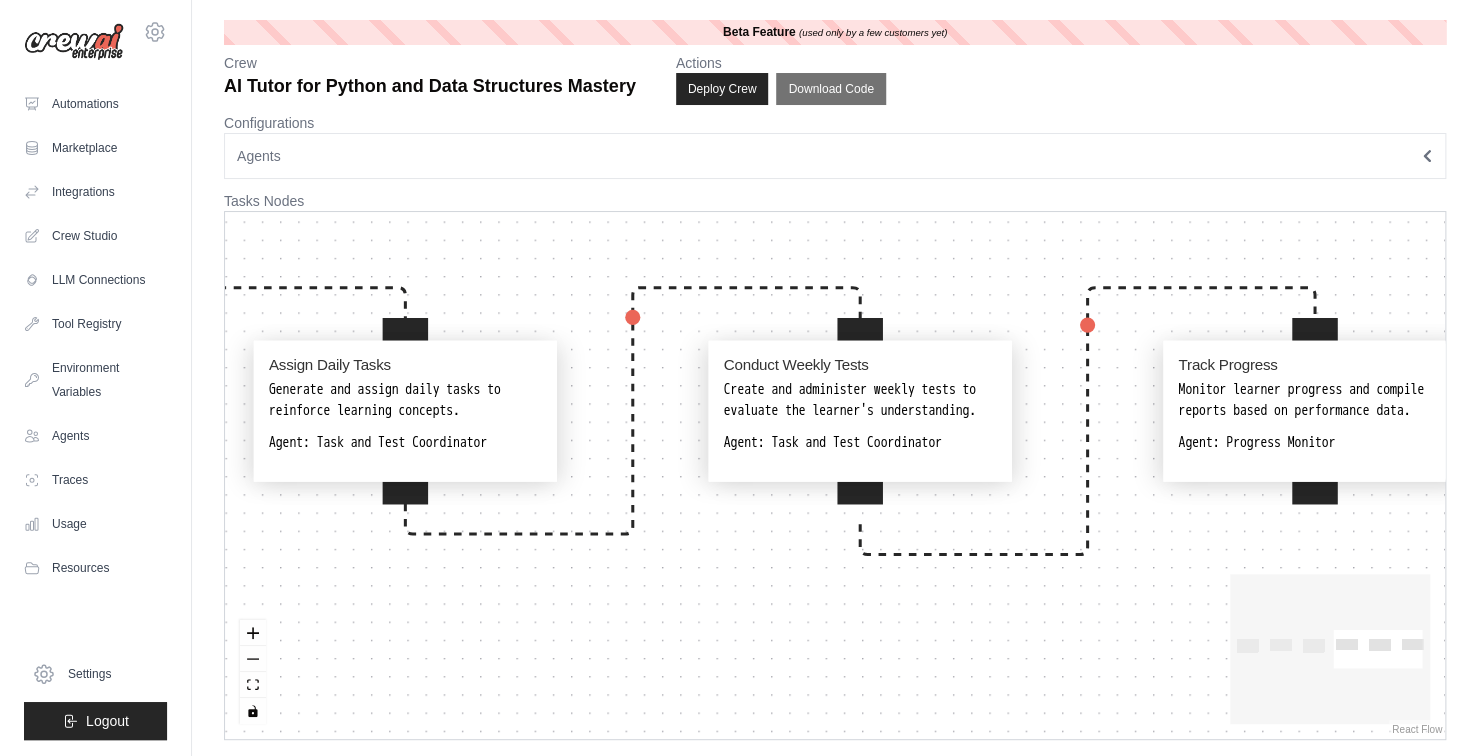 drag, startPoint x: 892, startPoint y: 629, endPoint x: 1025, endPoint y: 636, distance: 133.18408 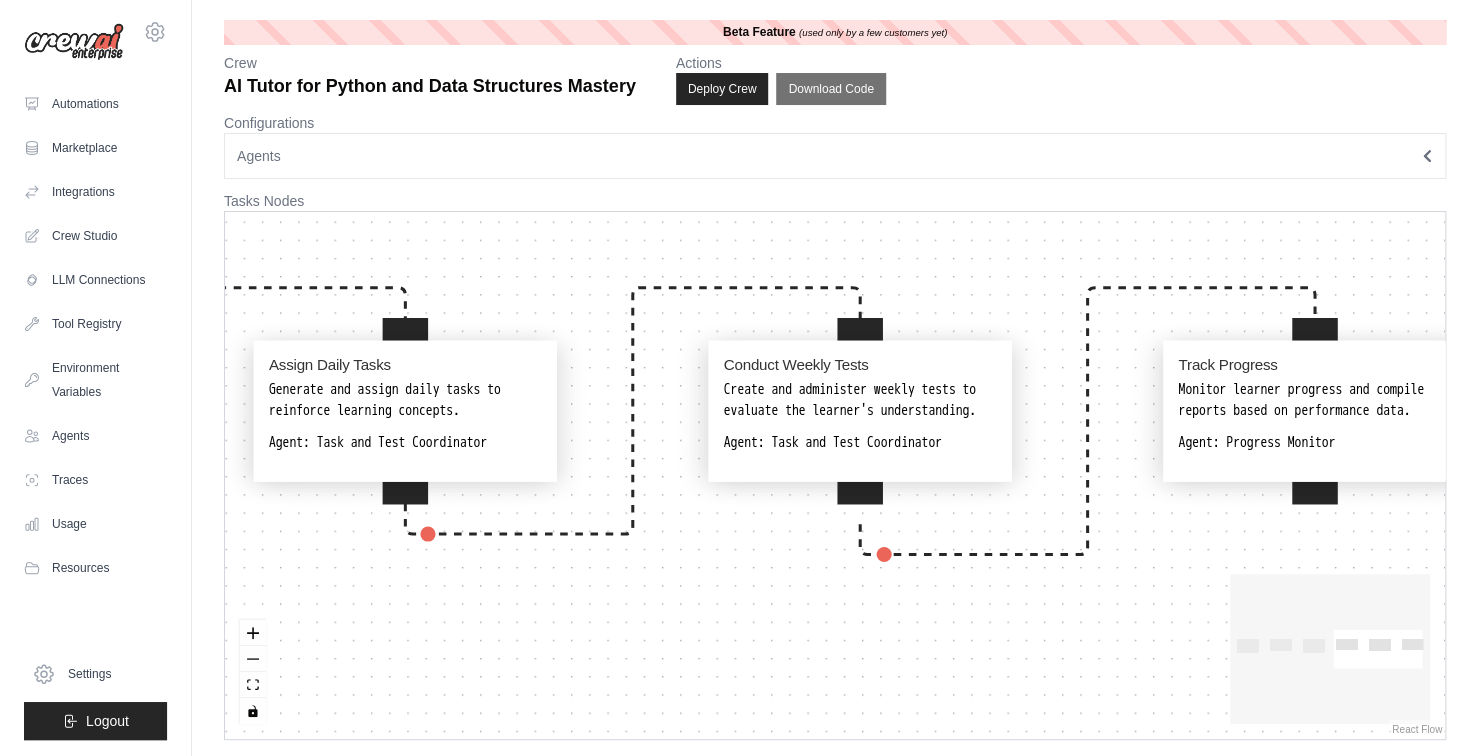 click on "Gather Learning Materials Use {learner_profile} to search for and curate relevant {learning_materials} using the SerperDevTool and GithubSearchTool. Agent:   Learning Material Curator Create Exercises Develop exercises and quizzes based on {learning_materials} and {assessment_criteria}. Agent:   Exercise and Quiz Developer Provide Feedback Analyze learner submissions and performance using {assessment_criteria} and provide feedback. Agent:   Performance Analyst Assign Daily Tasks Generate and assign daily tasks to reinforce learning concepts. Agent:   Task and Test Coordinator Conduct Weekly Tests Create and administer weekly tests to evaluate the learner's understanding. Agent:   Task and Test Coordinator Track Progress Monitor learner progress and compile reports based on performance data. Agent:   Progress Monitor" at bounding box center (835, 475) 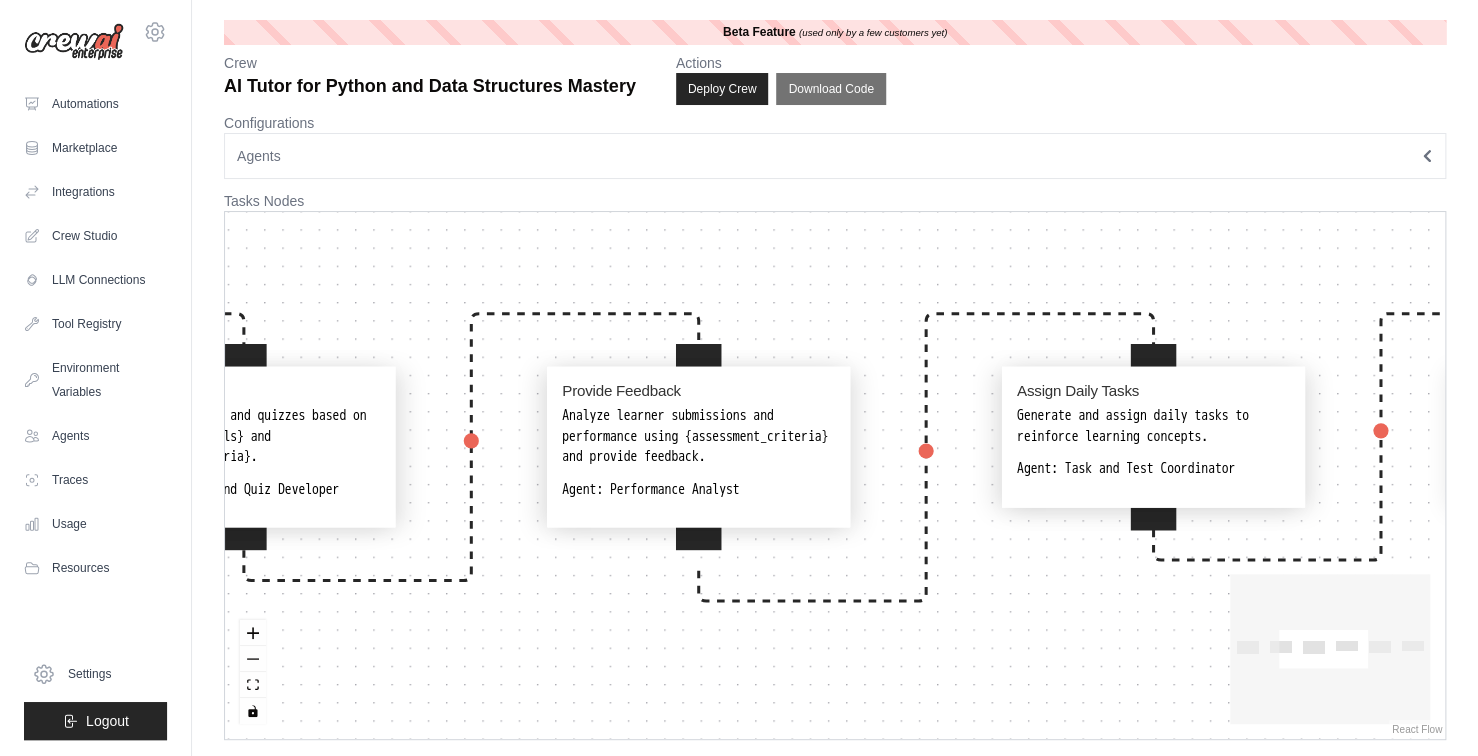 drag, startPoint x: 737, startPoint y: 630, endPoint x: 685, endPoint y: 637, distance: 52.46904 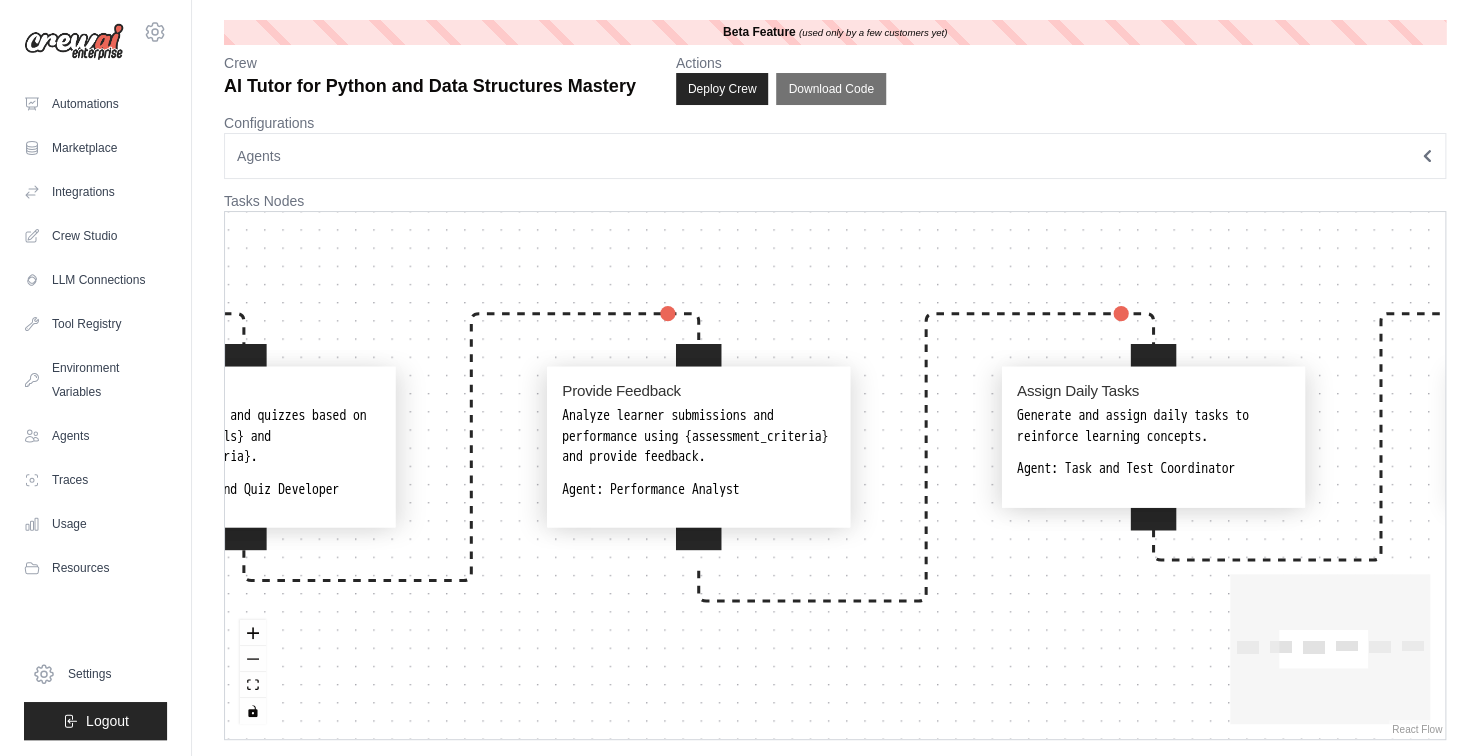 click on "Gather Learning Materials Use {learner_profile} to search for and curate relevant {learning_materials} using the SerperDevTool and GithubSearchTool. Agent:   Learning Material Curator Create Exercises Develop exercises and quizzes based on {learning_materials} and {assessment_criteria}. Agent:   Exercise and Quiz Developer Provide Feedback Analyze learner submissions and performance using {assessment_criteria} and provide feedback. Agent:   Performance Analyst Assign Daily Tasks Generate and assign daily tasks to reinforce learning concepts. Agent:   Task and Test Coordinator Conduct Weekly Tests Create and administer weekly tests to evaluate the learner's understanding. Agent:   Task and Test Coordinator Track Progress Monitor learner progress and compile reports based on performance data. Agent:   Progress Monitor" at bounding box center [835, 475] 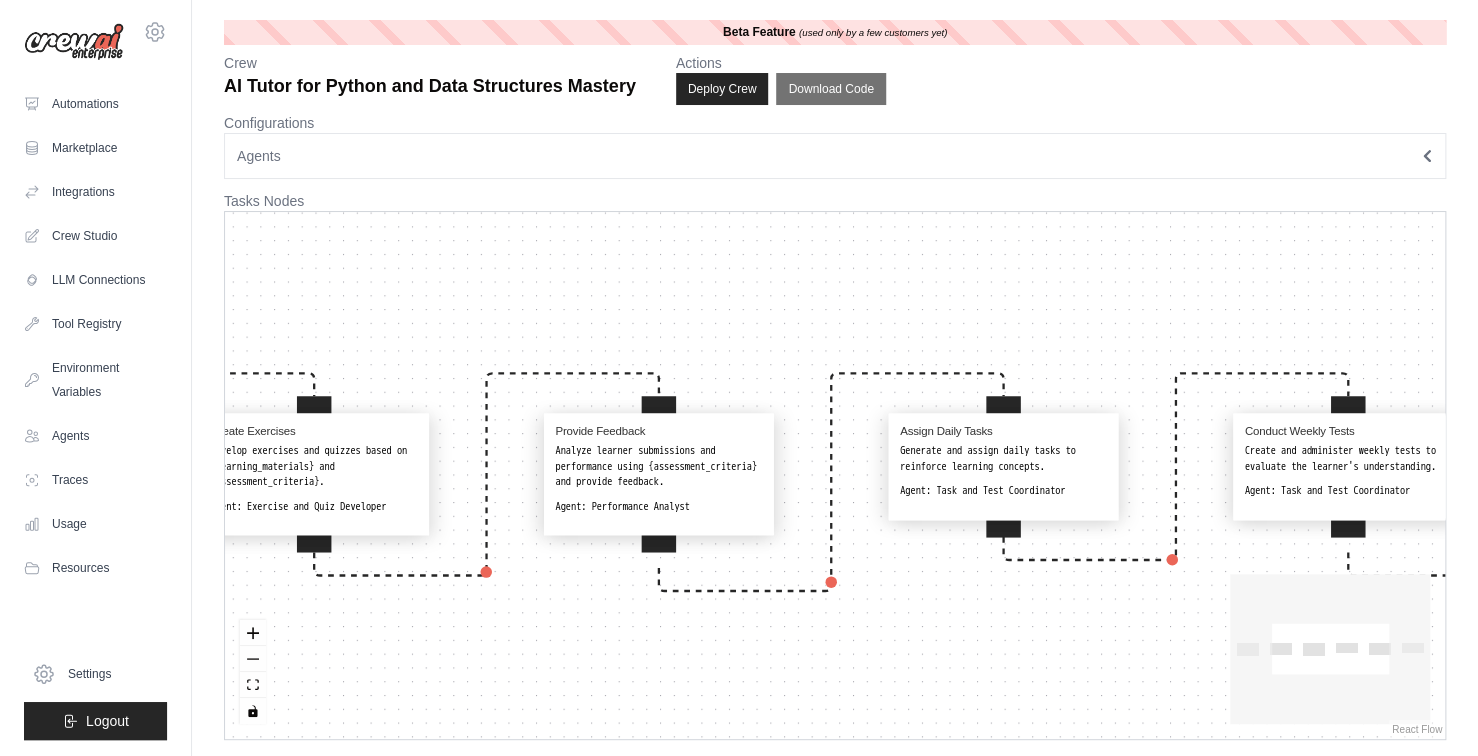 drag, startPoint x: 760, startPoint y: 309, endPoint x: 735, endPoint y: 245, distance: 68.70953 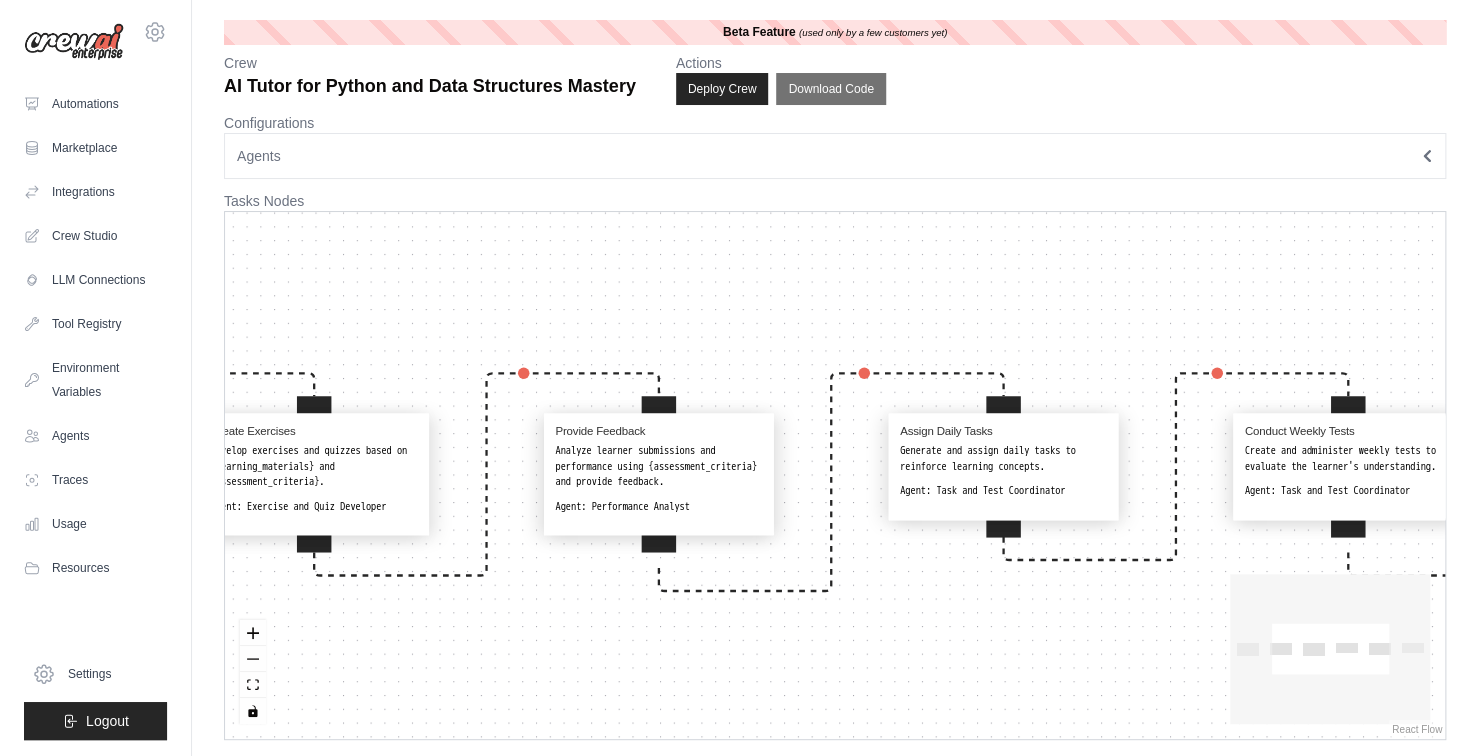click on "Gather Learning Materials Use {learner_profile} to search for and curate relevant {learning_materials} using the SerperDevTool and GithubSearchTool. Agent:   Learning Material Curator Create Exercises Develop exercises and quizzes based on {learning_materials} and {assessment_criteria}. Agent:   Exercise and Quiz Developer Provide Feedback Analyze learner submissions and performance using {assessment_criteria} and provide feedback. Agent:   Performance Analyst Assign Daily Tasks Generate and assign daily tasks to reinforce learning concepts. Agent:   Task and Test Coordinator Conduct Weekly Tests Create and administer weekly tests to evaluate the learner's understanding. Agent:   Task and Test Coordinator Track Progress Monitor learner progress and compile reports based on performance data. Agent:   Progress Monitor" at bounding box center (835, 475) 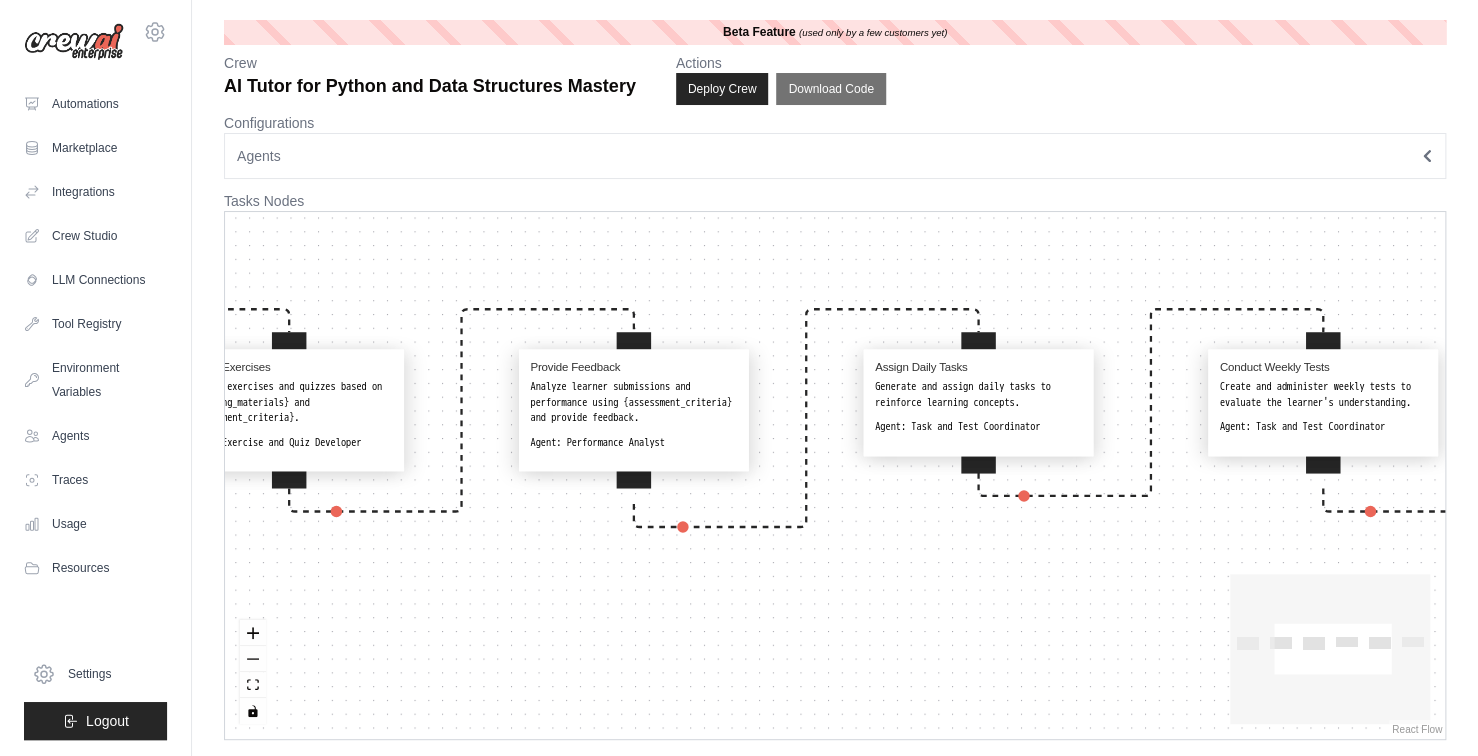 drag, startPoint x: 796, startPoint y: 196, endPoint x: 834, endPoint y: 156, distance: 55.17246 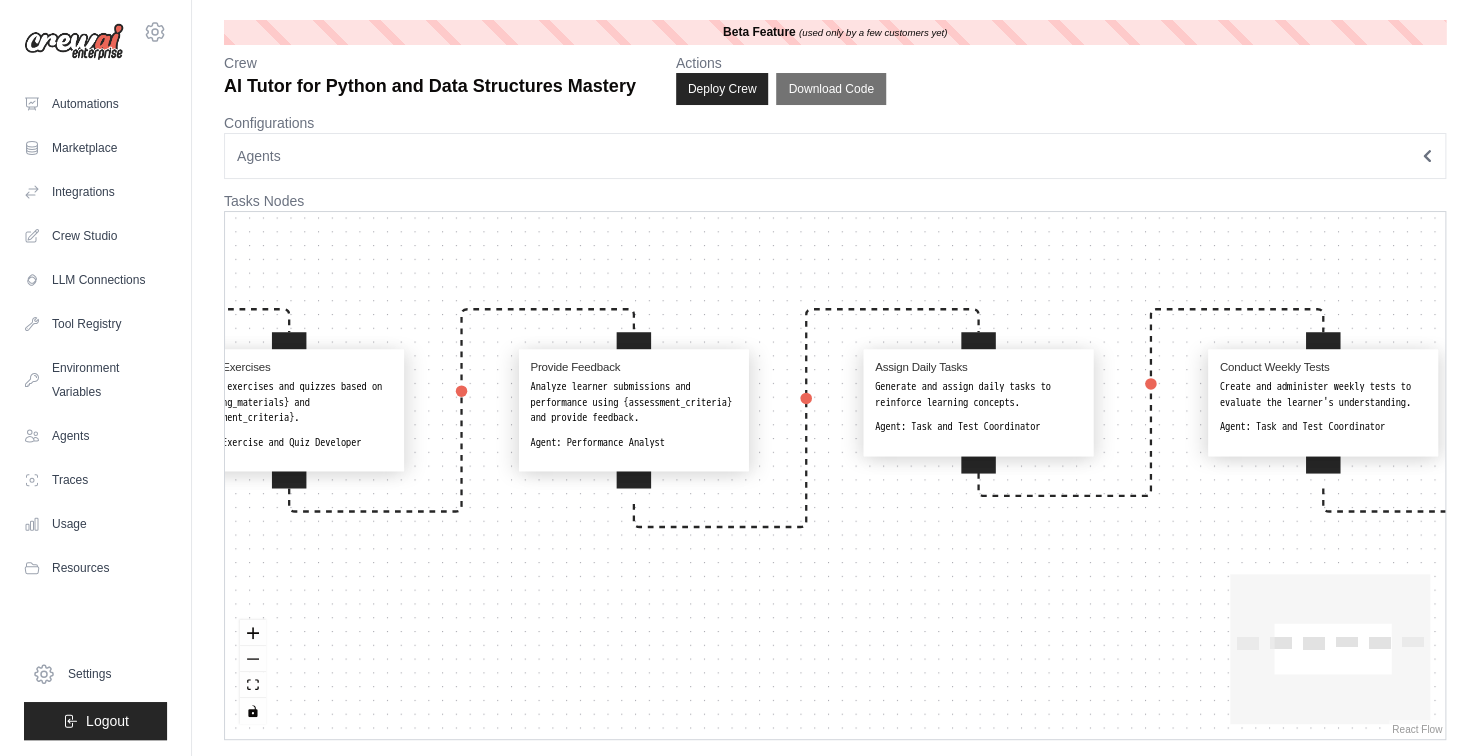 click on "**********" at bounding box center [835, 380] 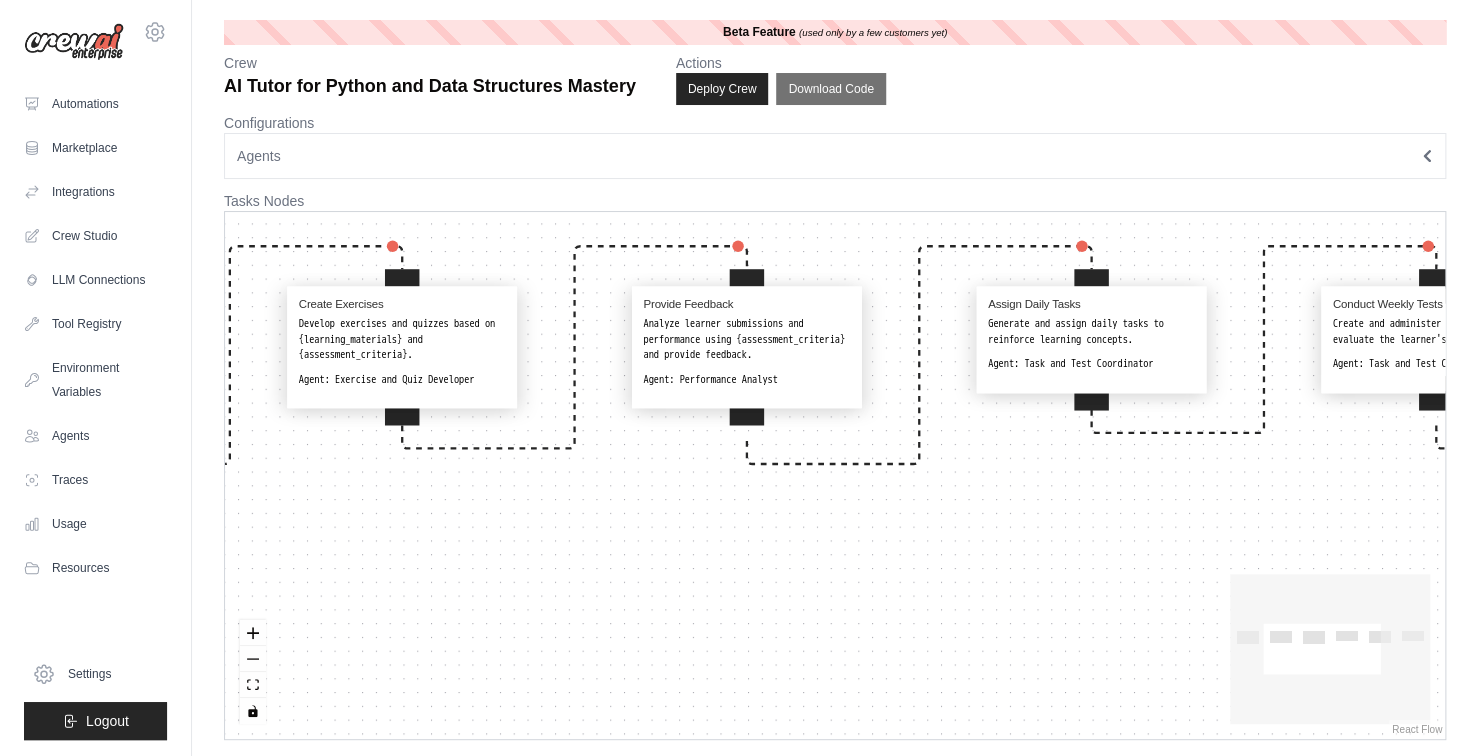 drag, startPoint x: 644, startPoint y: 574, endPoint x: 655, endPoint y: 641, distance: 67.89698 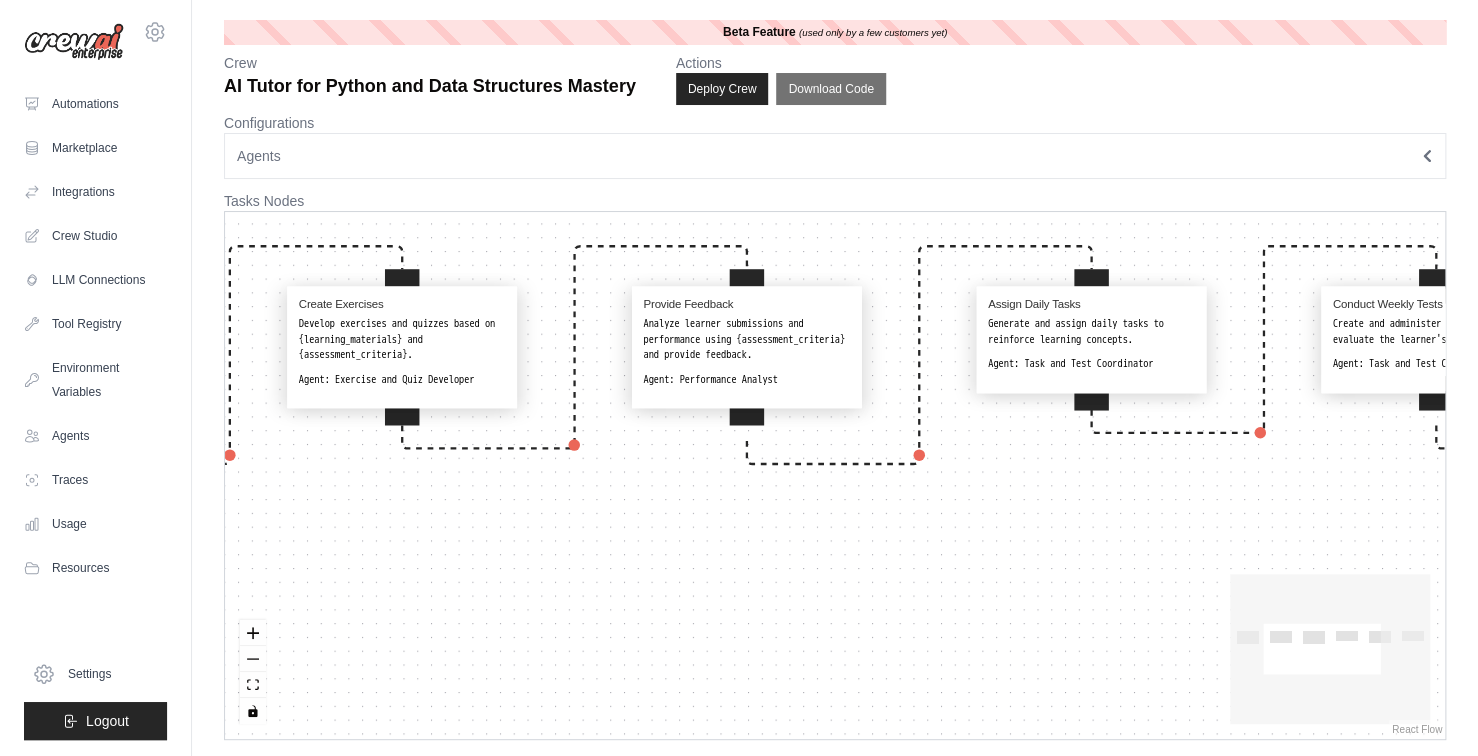 click on "Gather Learning Materials Use {learner_profile} to search for and curate relevant {learning_materials} using the SerperDevTool and GithubSearchTool. Agent:   Learning Material Curator Create Exercises Develop exercises and quizzes based on {learning_materials} and {assessment_criteria}. Agent:   Exercise and Quiz Developer Provide Feedback Analyze learner submissions and performance using {assessment_criteria} and provide feedback. Agent:   Performance Analyst Assign Daily Tasks Generate and assign daily tasks to reinforce learning concepts. Agent:   Task and Test Coordinator Conduct Weekly Tests Create and administer weekly tests to evaluate the learner's understanding. Agent:   Task and Test Coordinator Track Progress Monitor learner progress and compile reports based on performance data. Agent:   Progress Monitor" at bounding box center [835, 475] 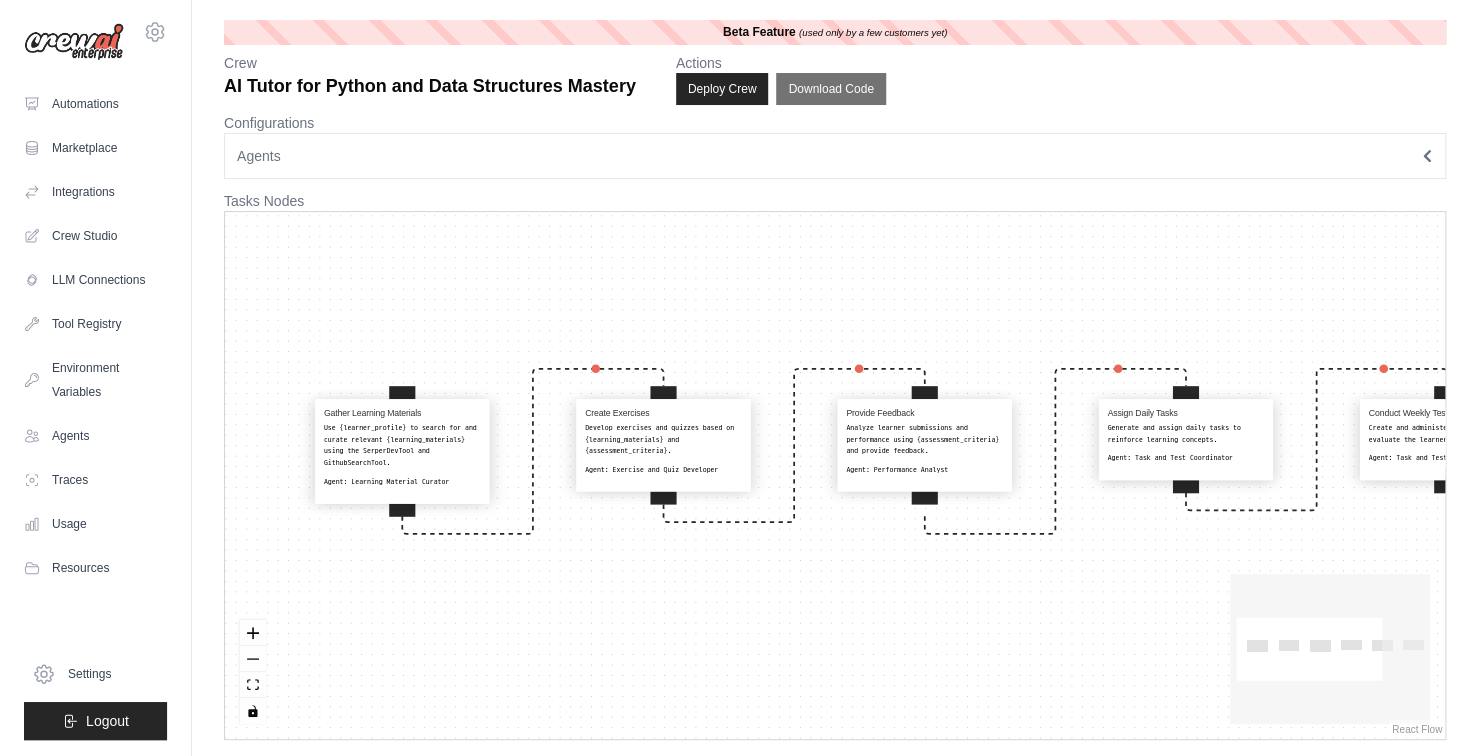 drag, startPoint x: 581, startPoint y: 563, endPoint x: 809, endPoint y: 585, distance: 229.05894 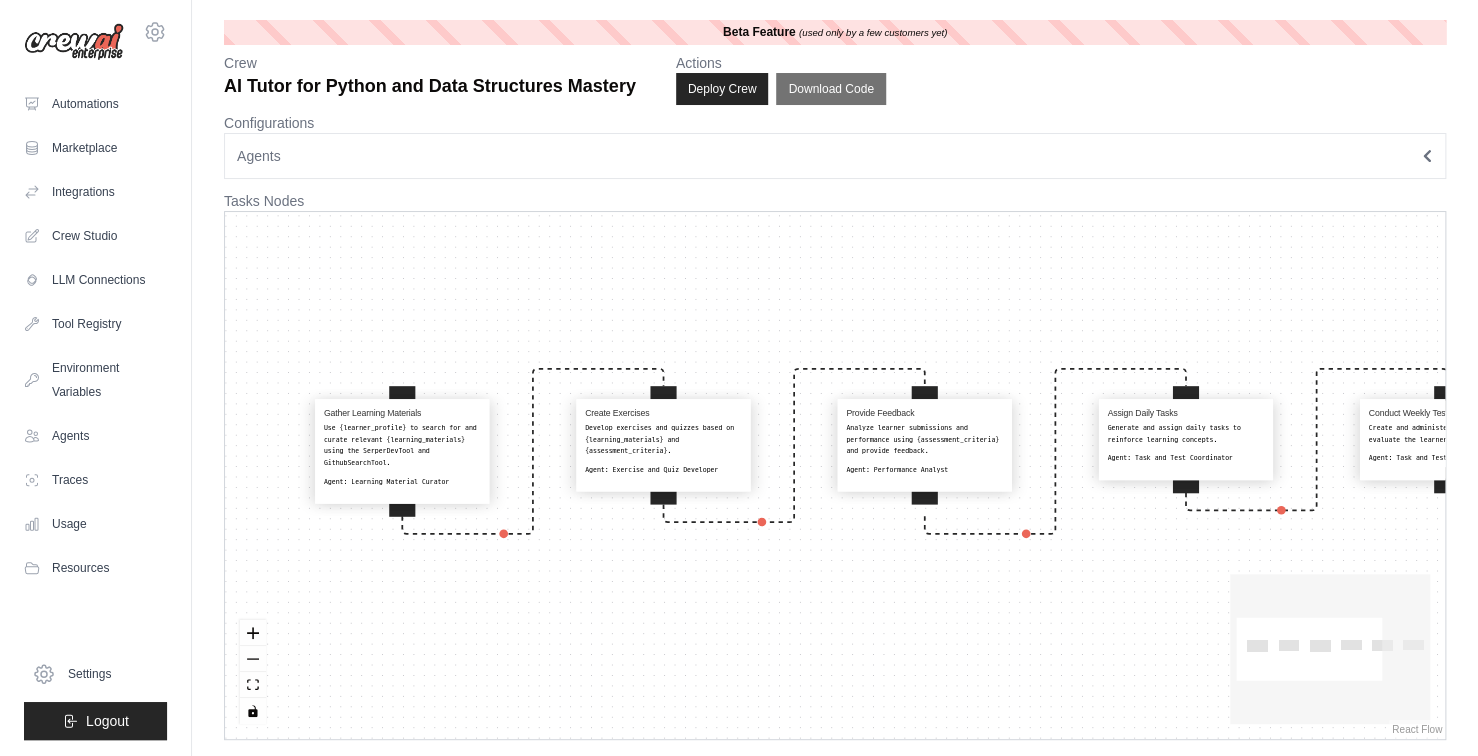 click on "Gather Learning Materials Use {learner_profile} to search for and curate relevant {learning_materials} using the SerperDevTool and GithubSearchTool. Agent:   Learning Material Curator Create Exercises Develop exercises and quizzes based on {learning_materials} and {assessment_criteria}. Agent:   Exercise and Quiz Developer Provide Feedback Analyze learner submissions and performance using {assessment_criteria} and provide feedback. Agent:   Performance Analyst Assign Daily Tasks Generate and assign daily tasks to reinforce learning concepts. Agent:   Task and Test Coordinator Conduct Weekly Tests Create and administer weekly tests to evaluate the learner's understanding. Agent:   Task and Test Coordinator Track Progress Monitor learner progress and compile reports based on performance data. Agent:   Progress Monitor" at bounding box center (835, 475) 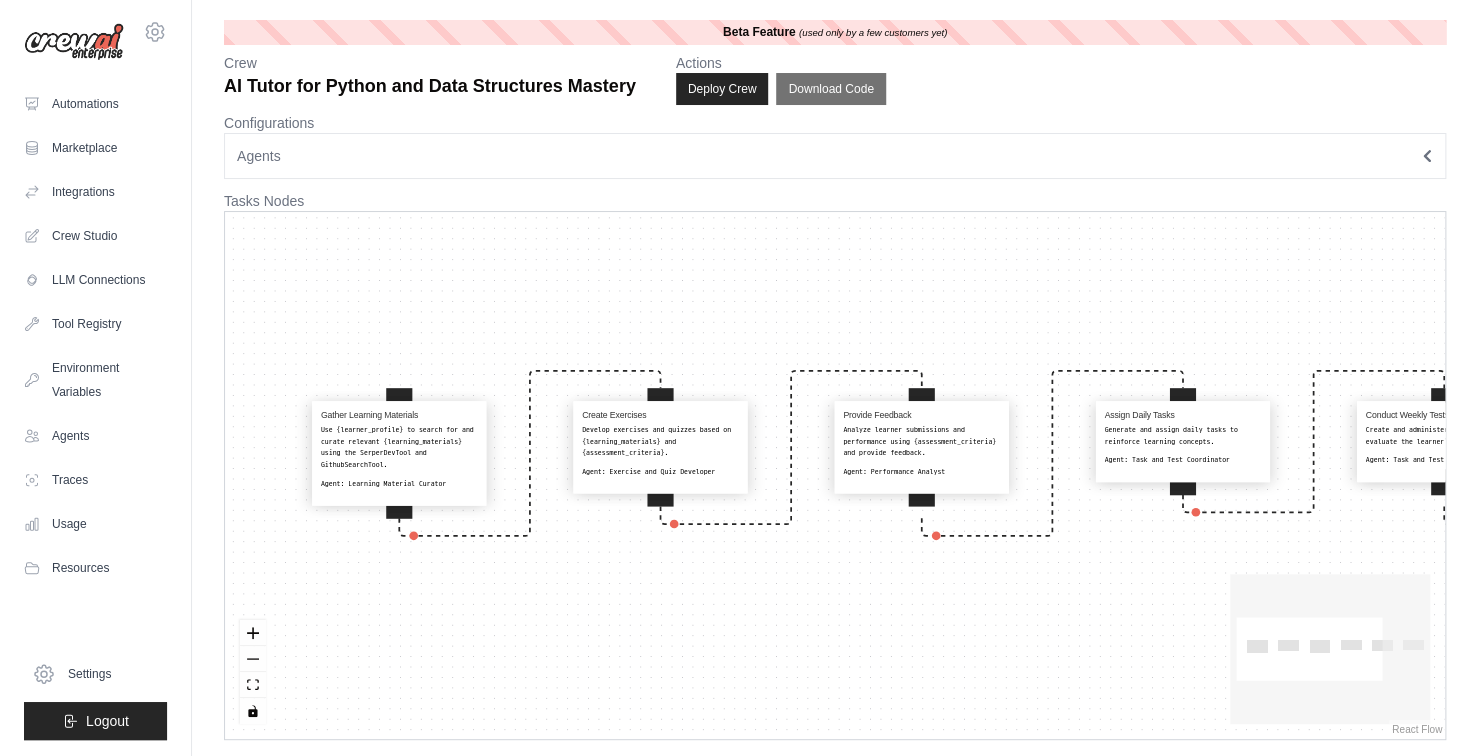 drag, startPoint x: 735, startPoint y: 591, endPoint x: 608, endPoint y: 613, distance: 128.89143 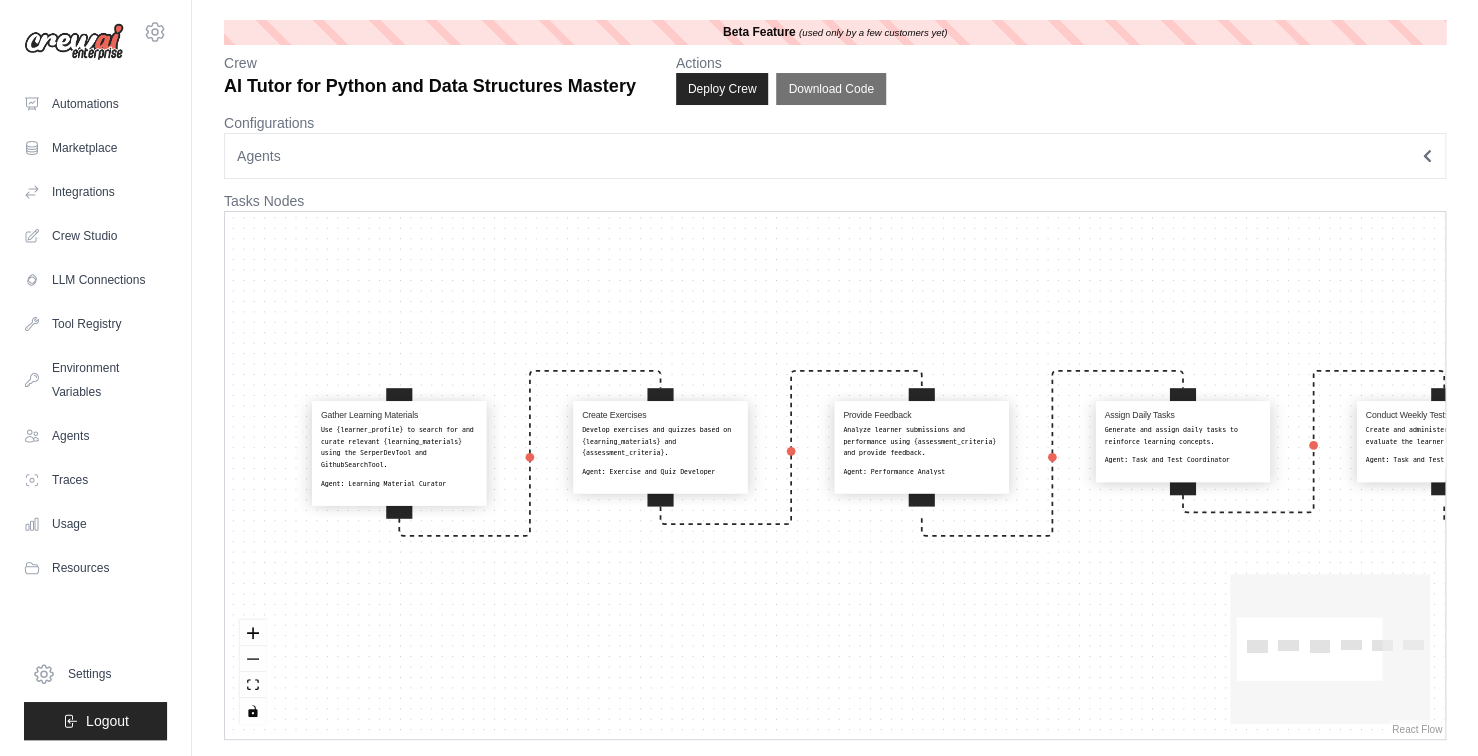 click on "Gather Learning Materials Use {learner_profile} to search for and curate relevant {learning_materials} using the SerperDevTool and GithubSearchTool. Agent:   Learning Material Curator Create Exercises Develop exercises and quizzes based on {learning_materials} and {assessment_criteria}. Agent:   Exercise and Quiz Developer Provide Feedback Analyze learner submissions and performance using {assessment_criteria} and provide feedback. Agent:   Performance Analyst Assign Daily Tasks Generate and assign daily tasks to reinforce learning concepts. Agent:   Task and Test Coordinator Conduct Weekly Tests Create and administer weekly tests to evaluate the learner's understanding. Agent:   Task and Test Coordinator Track Progress Monitor learner progress and compile reports based on performance data. Agent:   Progress Monitor" at bounding box center (835, 475) 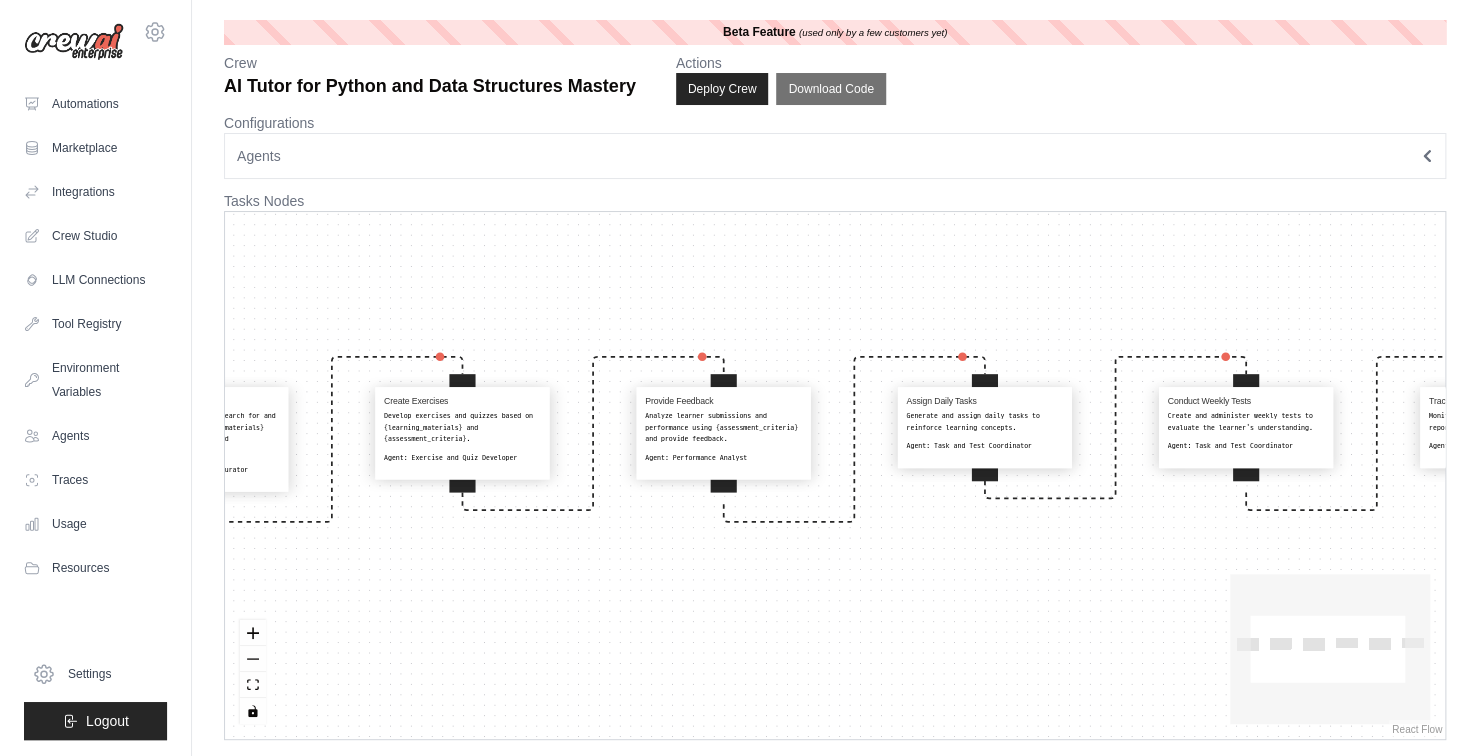 drag, startPoint x: 832, startPoint y: 284, endPoint x: 899, endPoint y: 241, distance: 79.61156 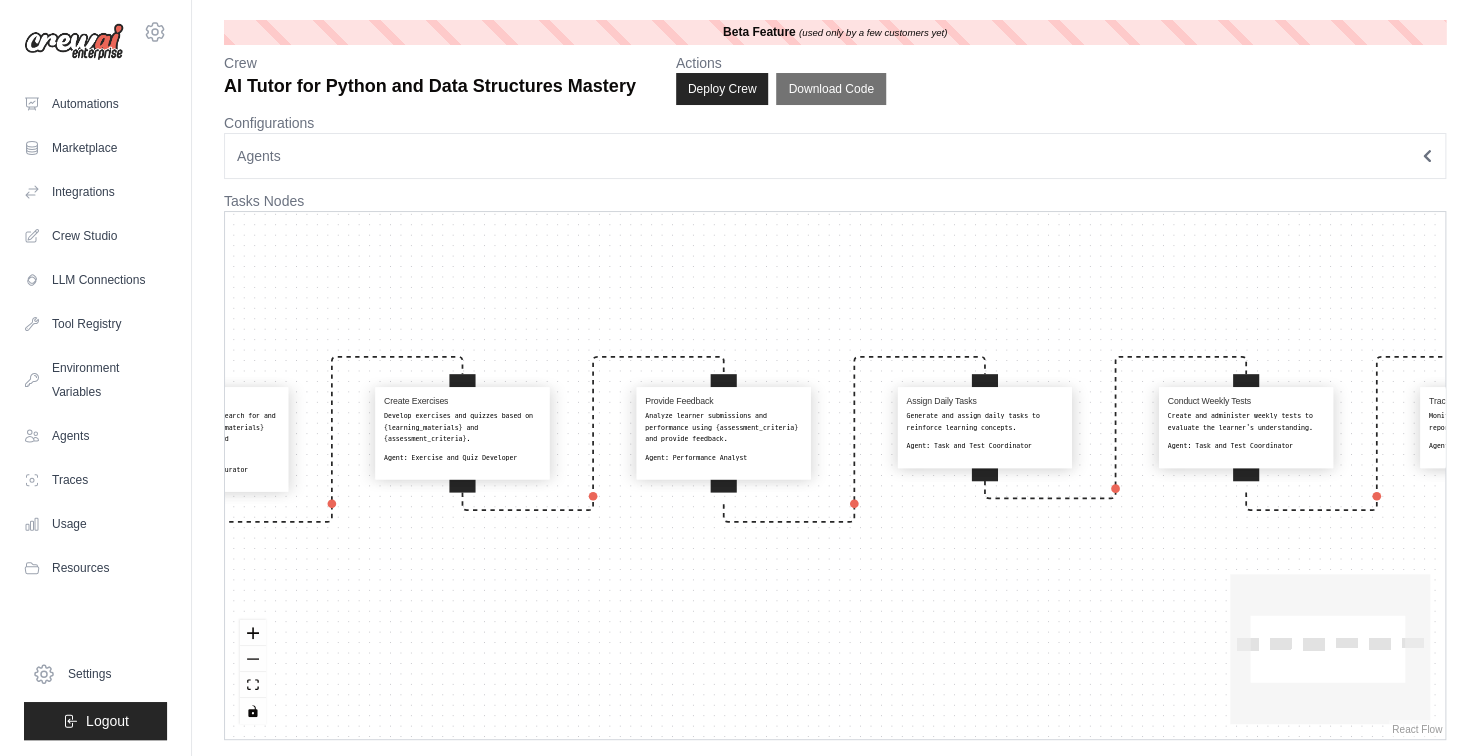 click on "Gather Learning Materials Use {learner_profile} to search for and curate relevant {learning_materials} using the SerperDevTool and GithubSearchTool. Agent:   Learning Material Curator Create Exercises Develop exercises and quizzes based on {learning_materials} and {assessment_criteria}. Agent:   Exercise and Quiz Developer Provide Feedback Analyze learner submissions and performance using {assessment_criteria} and provide feedback. Agent:   Performance Analyst Assign Daily Tasks Generate and assign daily tasks to reinforce learning concepts. Agent:   Task and Test Coordinator Conduct Weekly Tests Create and administer weekly tests to evaluate the learner's understanding. Agent:   Task and Test Coordinator Track Progress Monitor learner progress and compile reports based on performance data. Agent:   Progress Monitor" at bounding box center (835, 475) 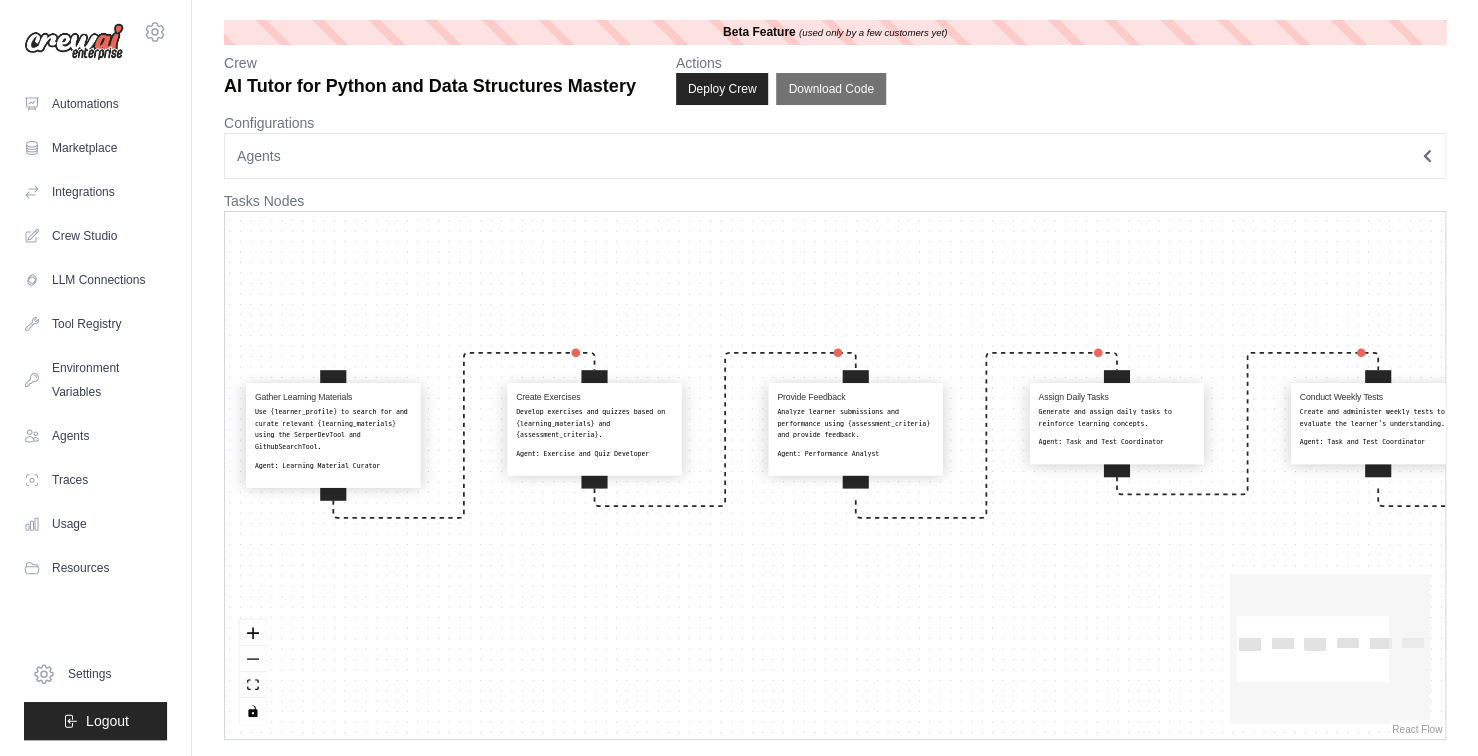 click on "Agents" at bounding box center (835, 156) 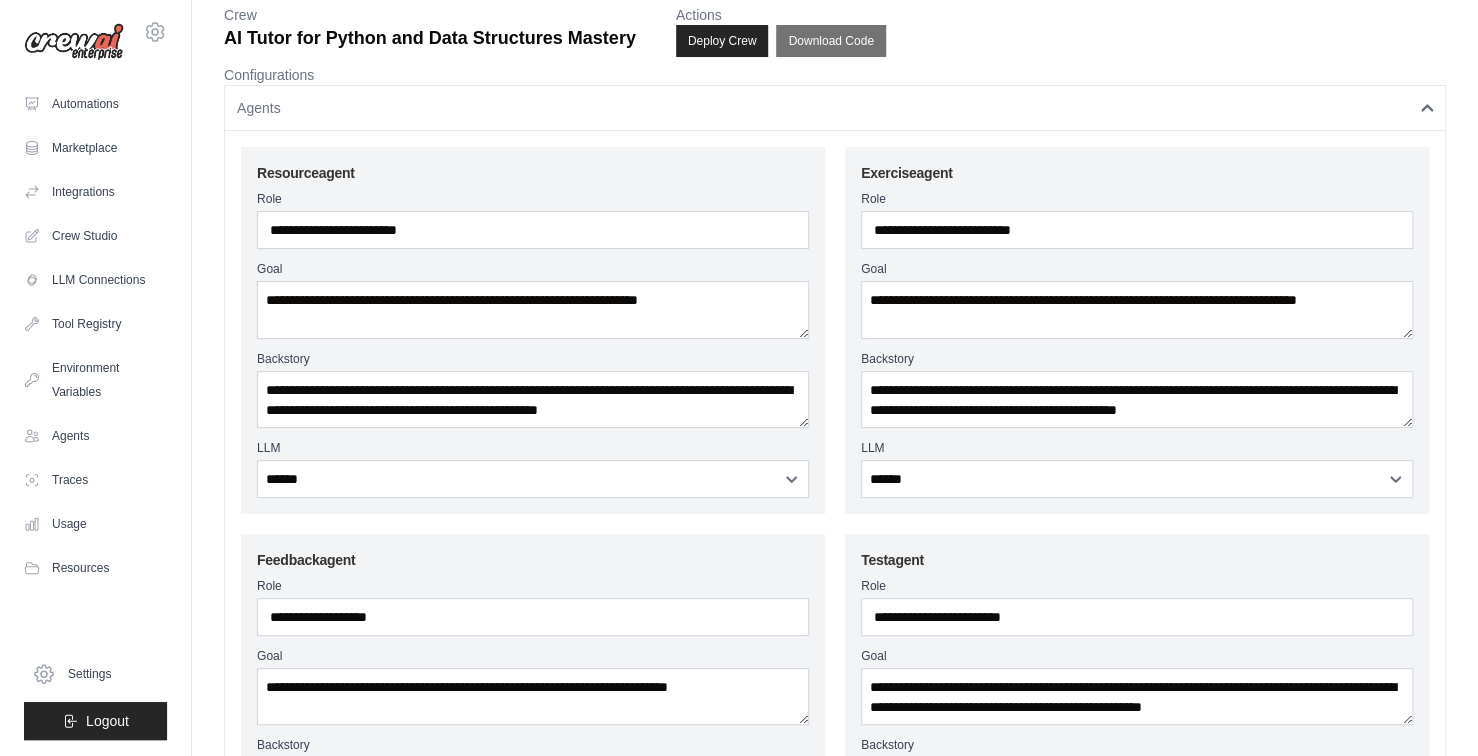 scroll, scrollTop: 100, scrollLeft: 0, axis: vertical 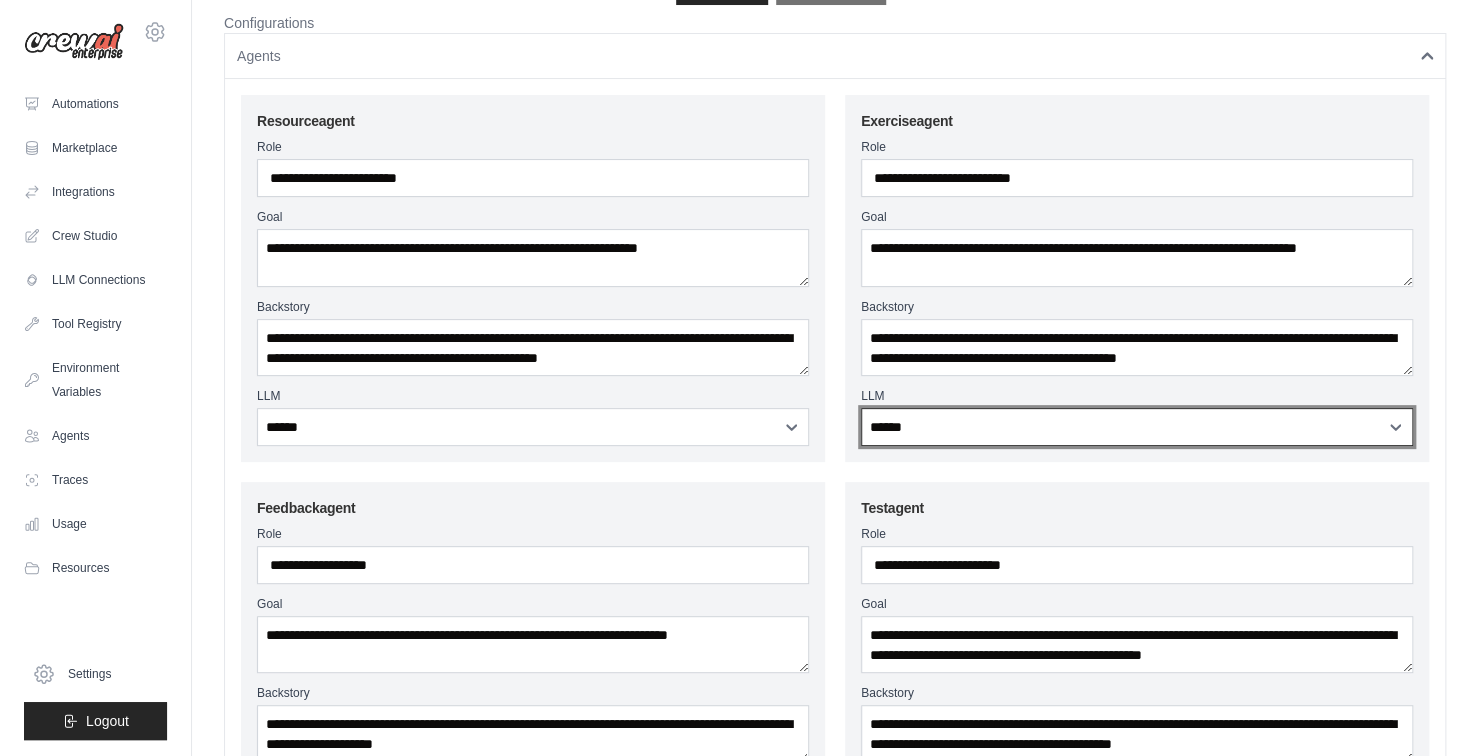 click on "**********" at bounding box center (1137, 427) 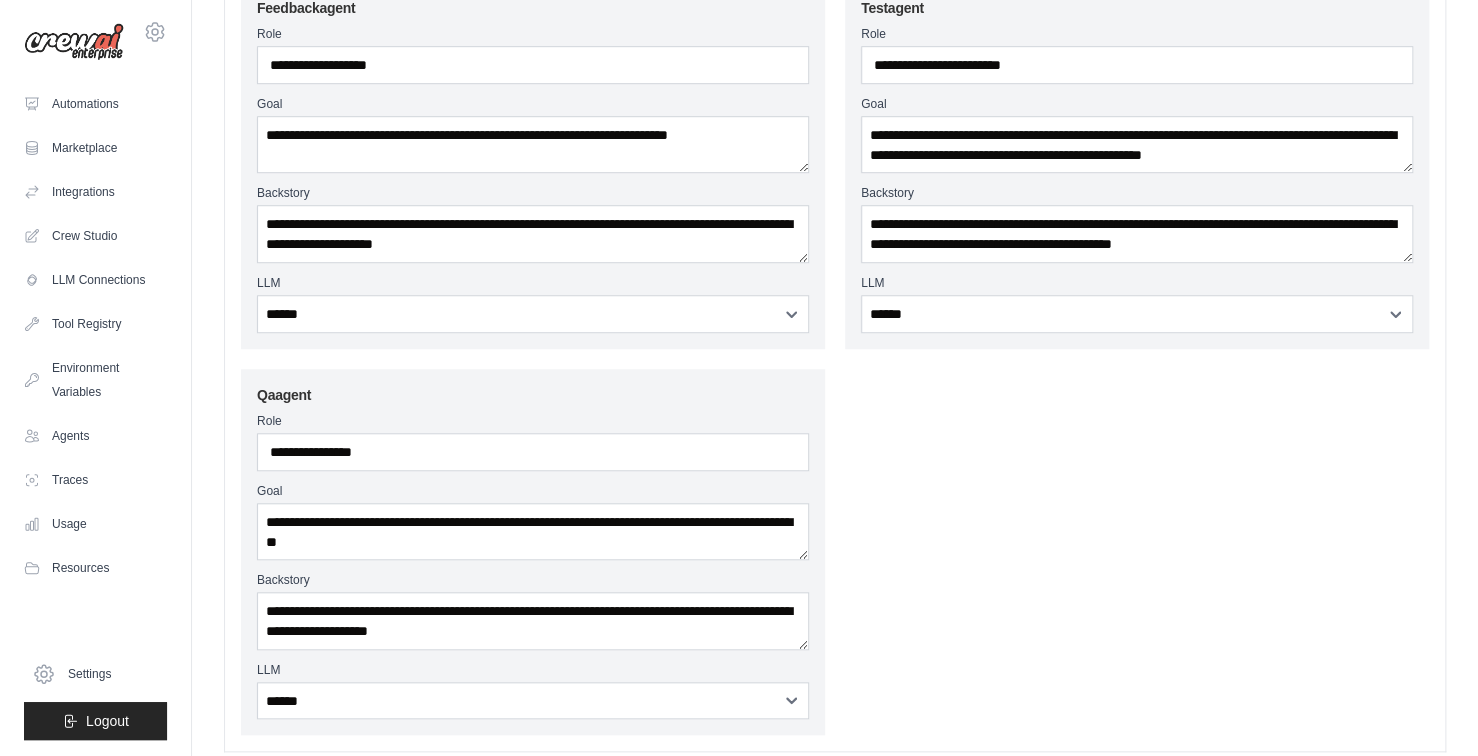 scroll, scrollTop: 700, scrollLeft: 0, axis: vertical 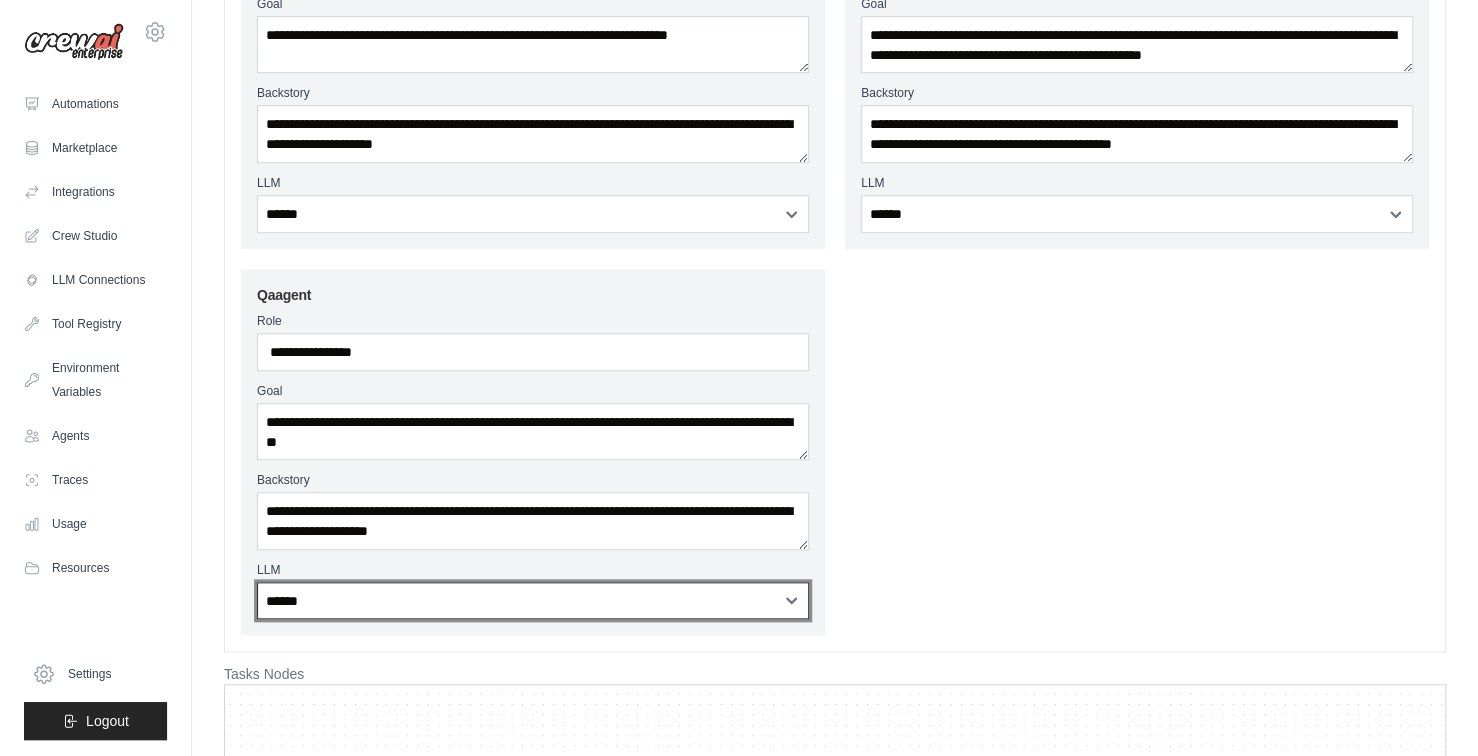 click on "**********" at bounding box center [533, 601] 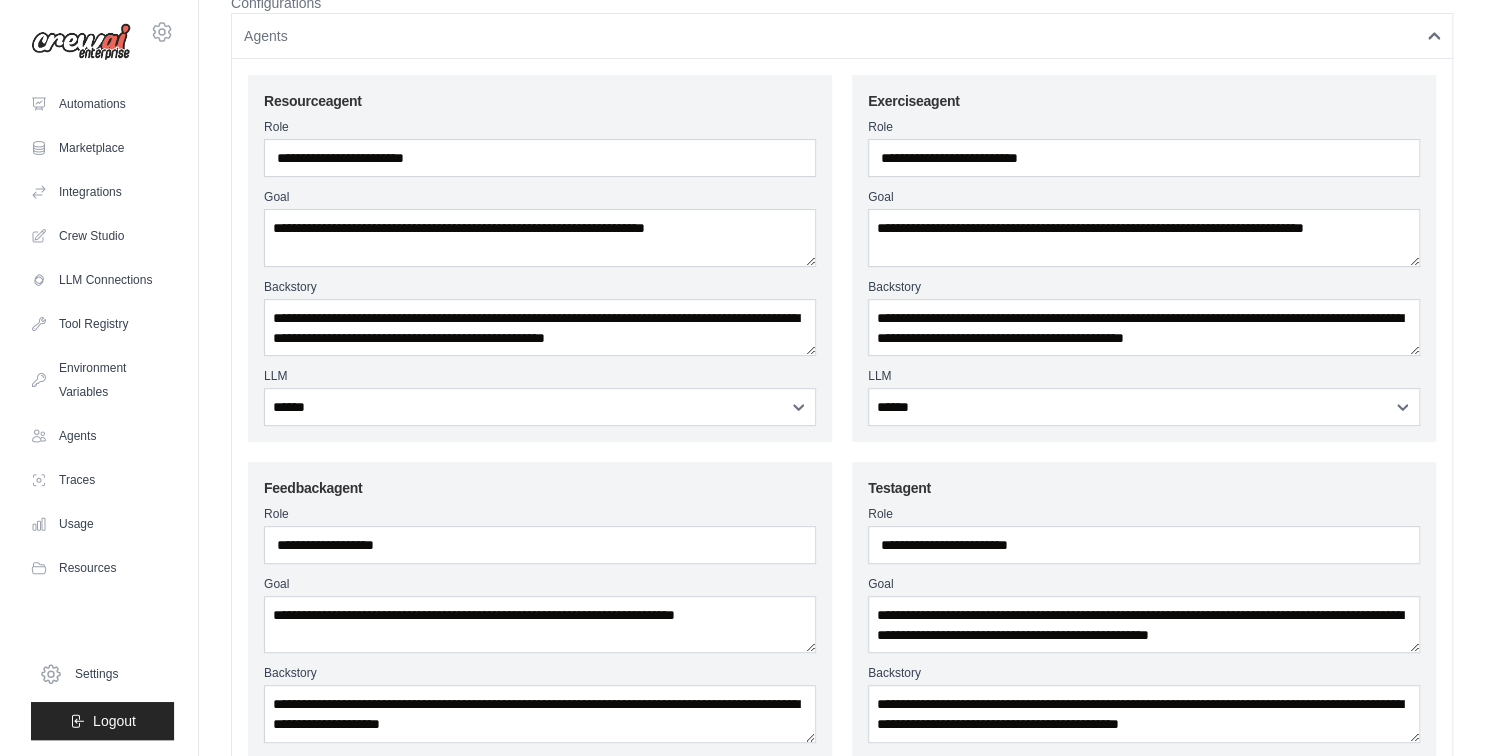 scroll, scrollTop: 0, scrollLeft: 0, axis: both 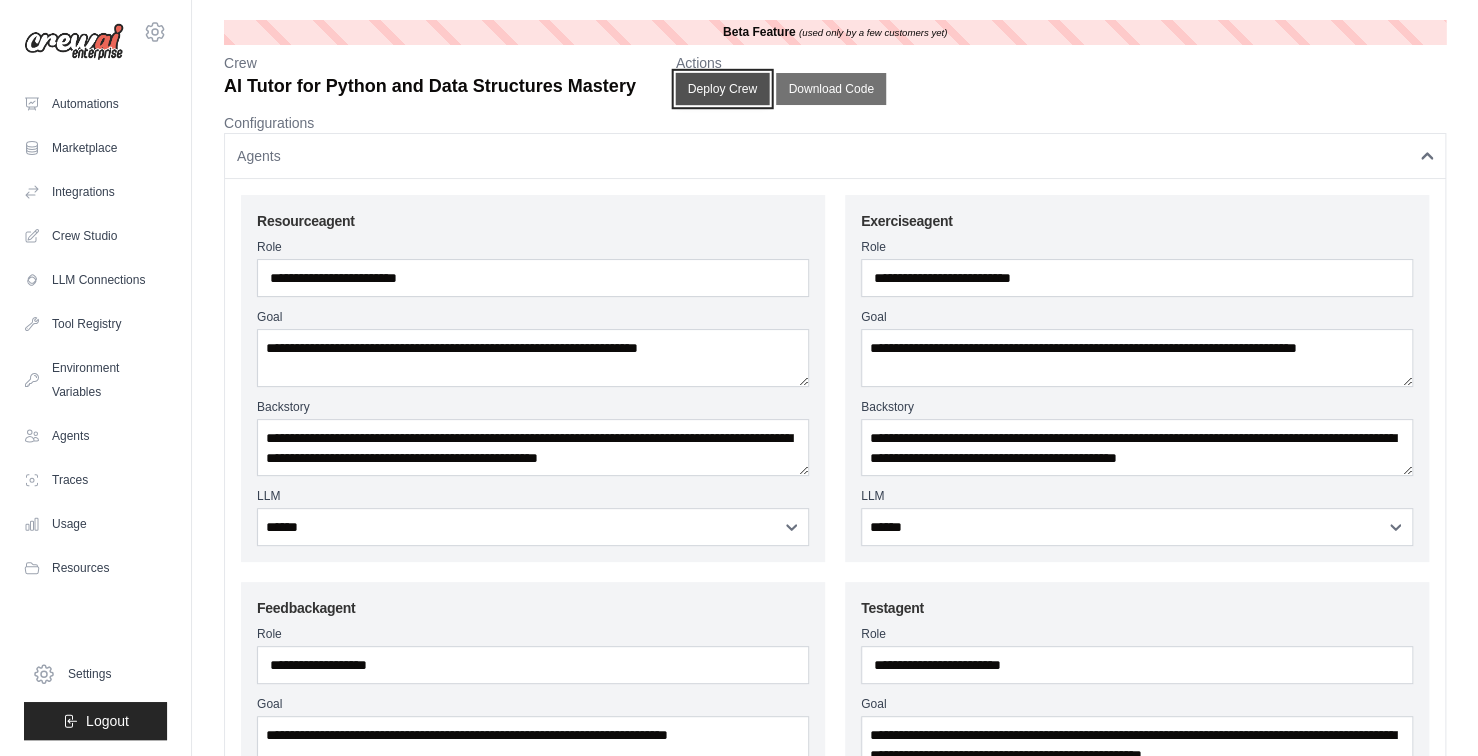 click on "Deploy Crew" at bounding box center [722, 89] 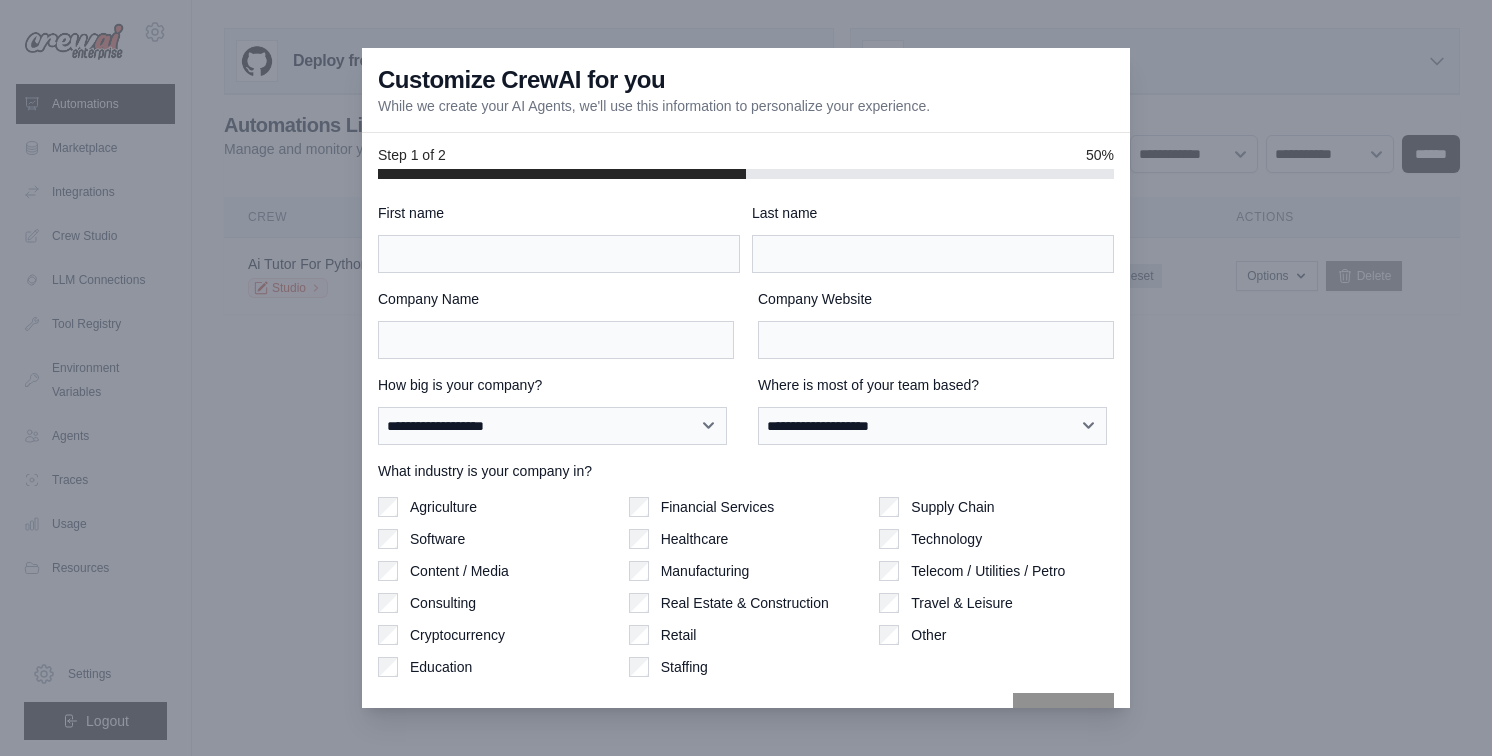 scroll, scrollTop: 0, scrollLeft: 0, axis: both 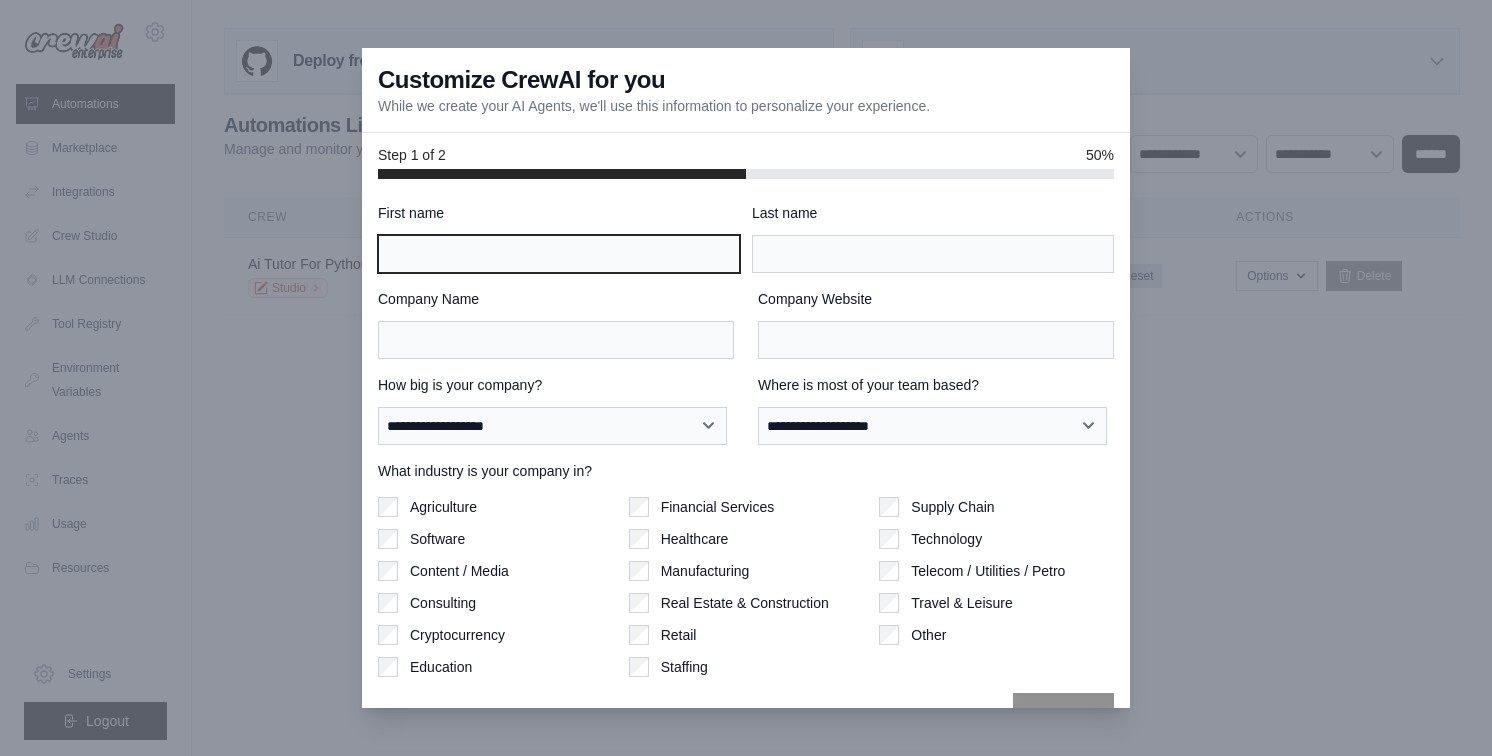 click on "First name" at bounding box center (559, 254) 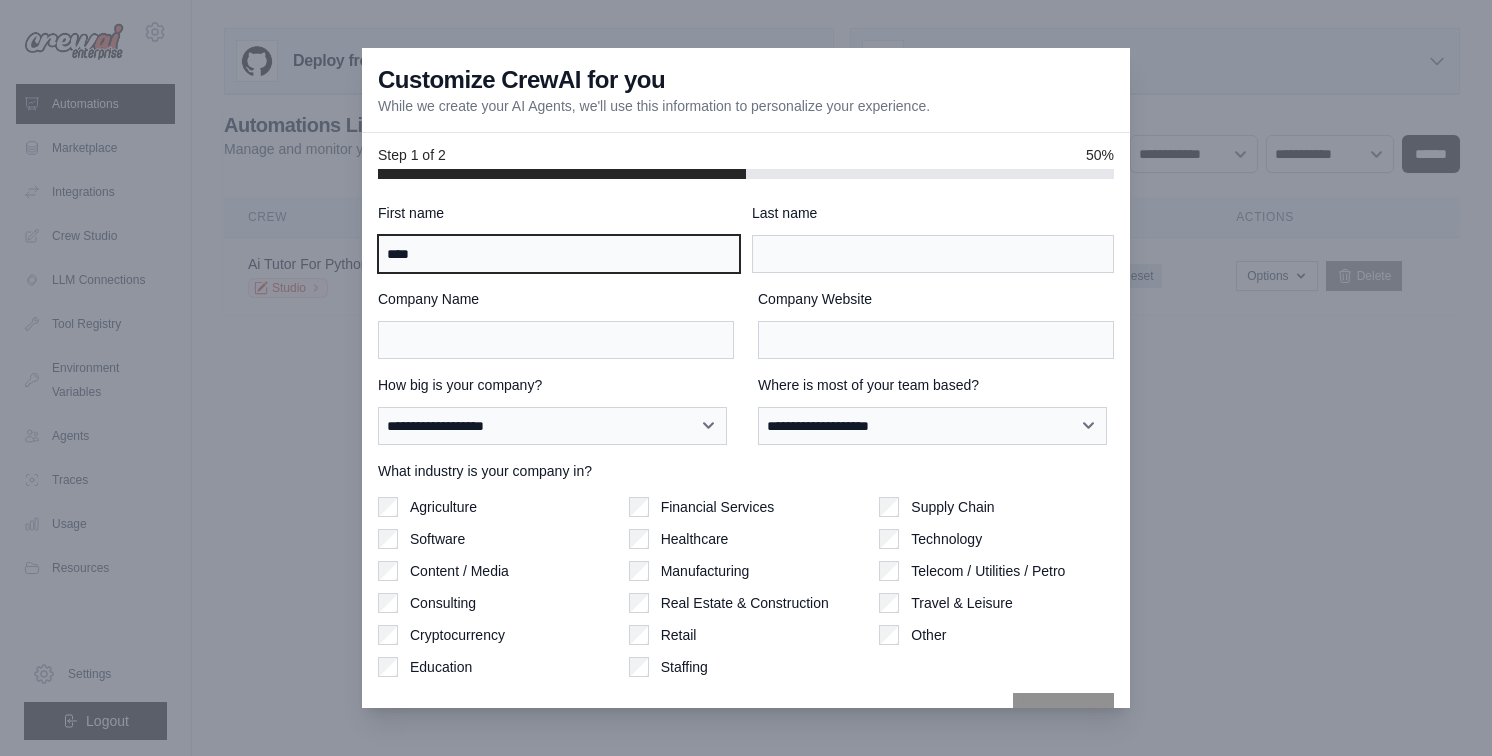 type on "****" 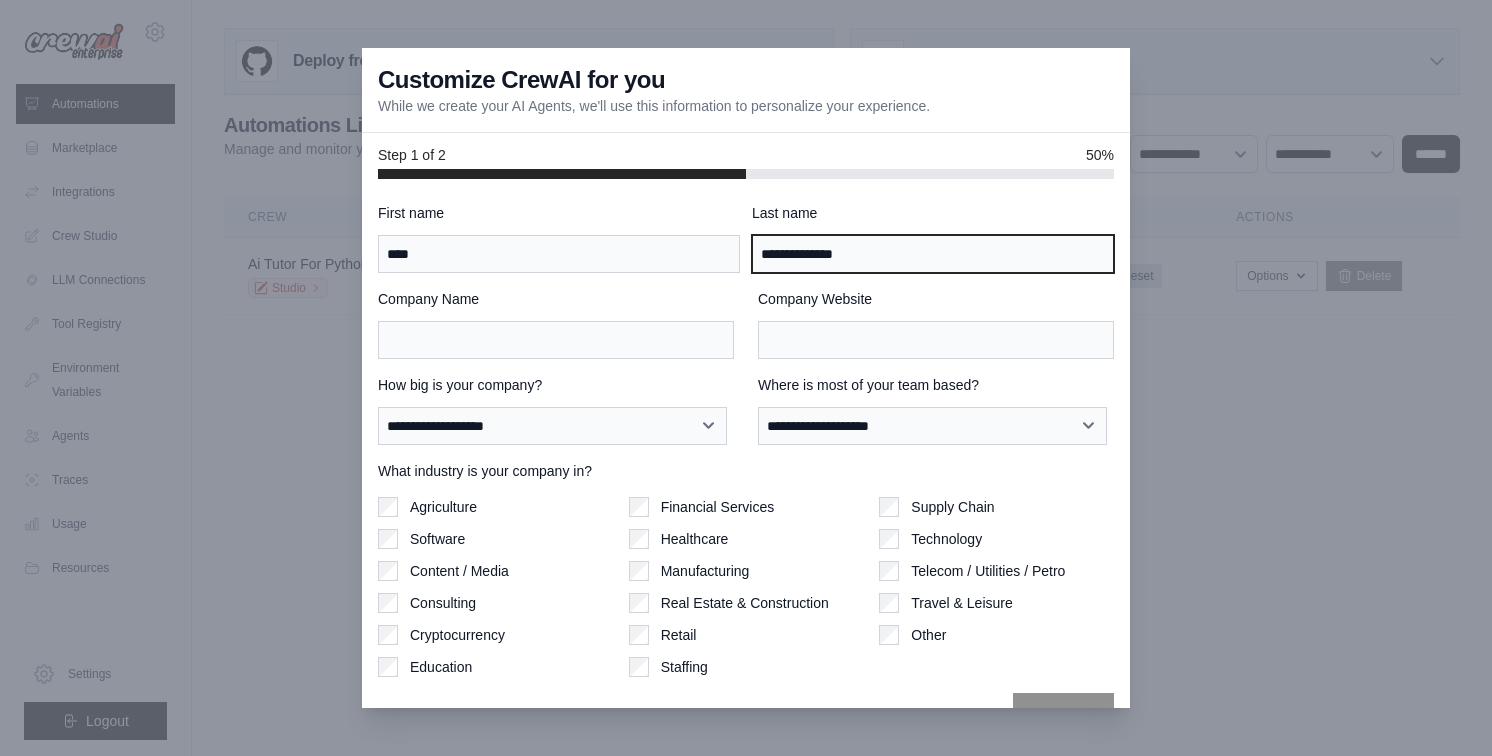 type on "**********" 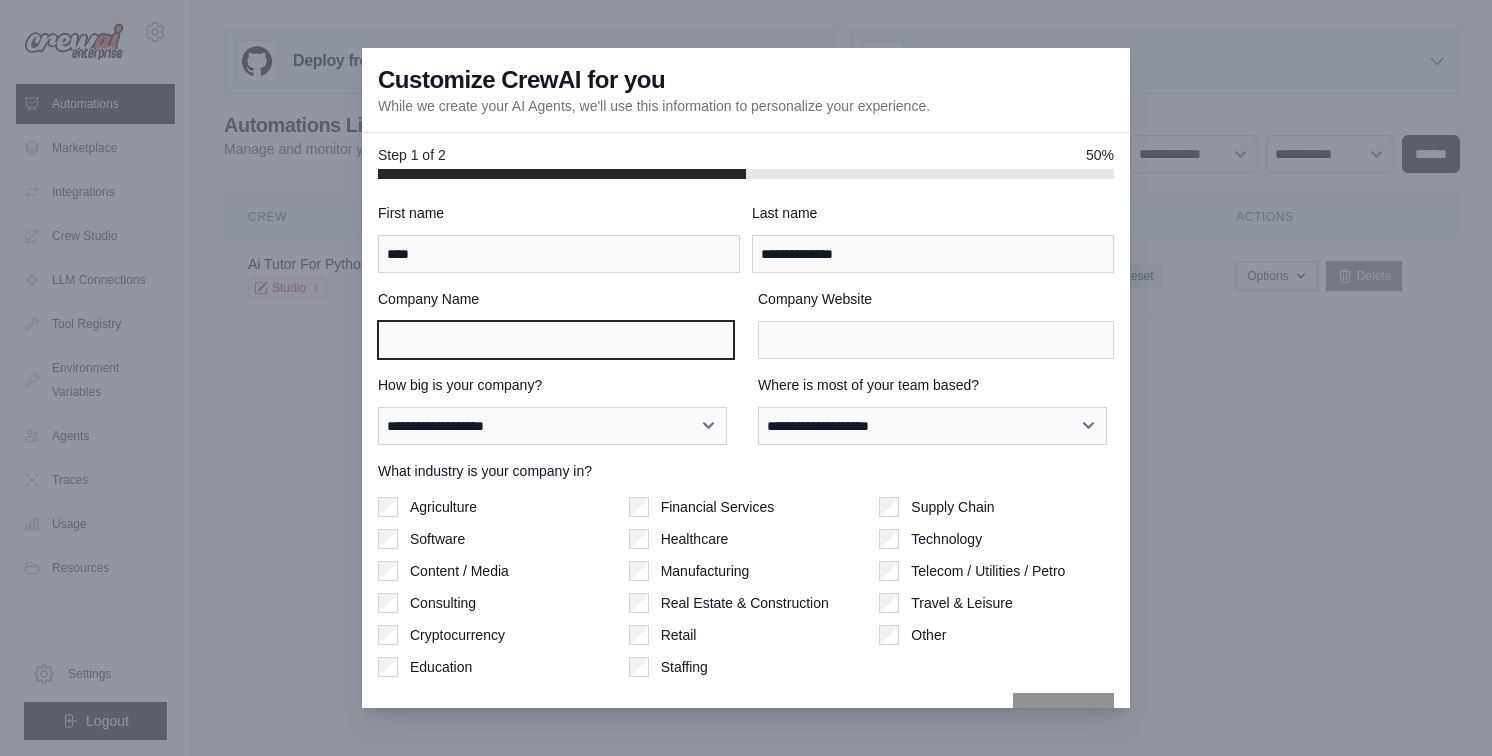 click on "Company Name" at bounding box center (556, 340) 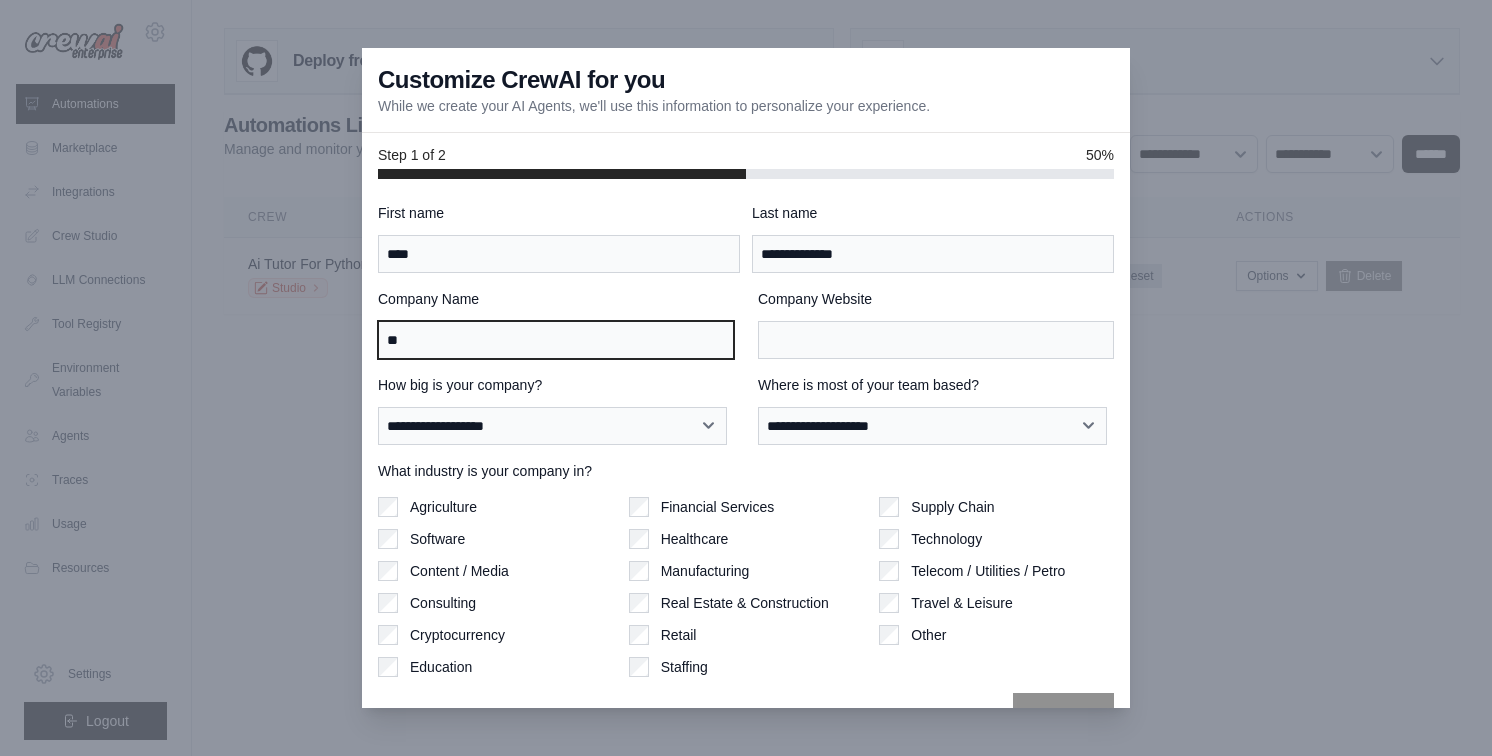 type on "*" 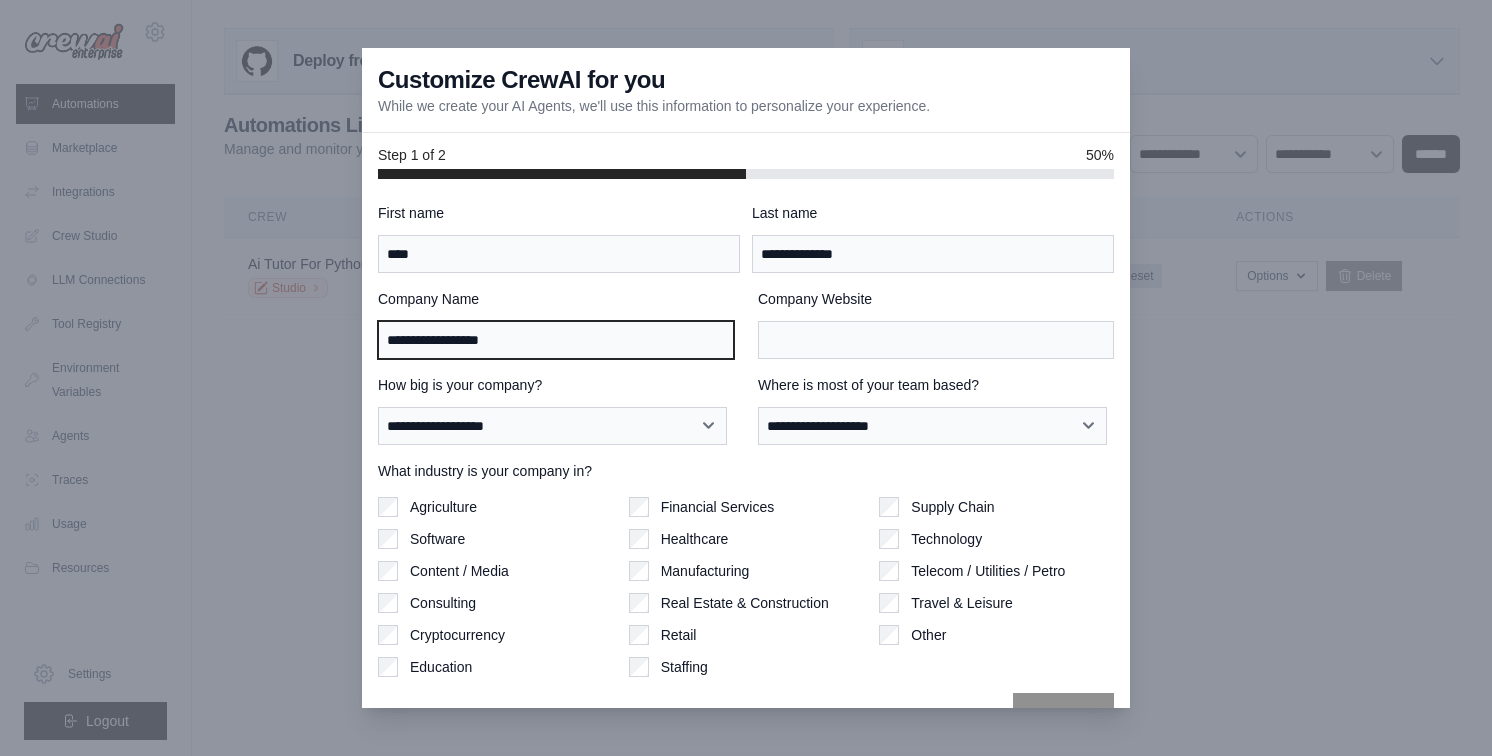 type on "**********" 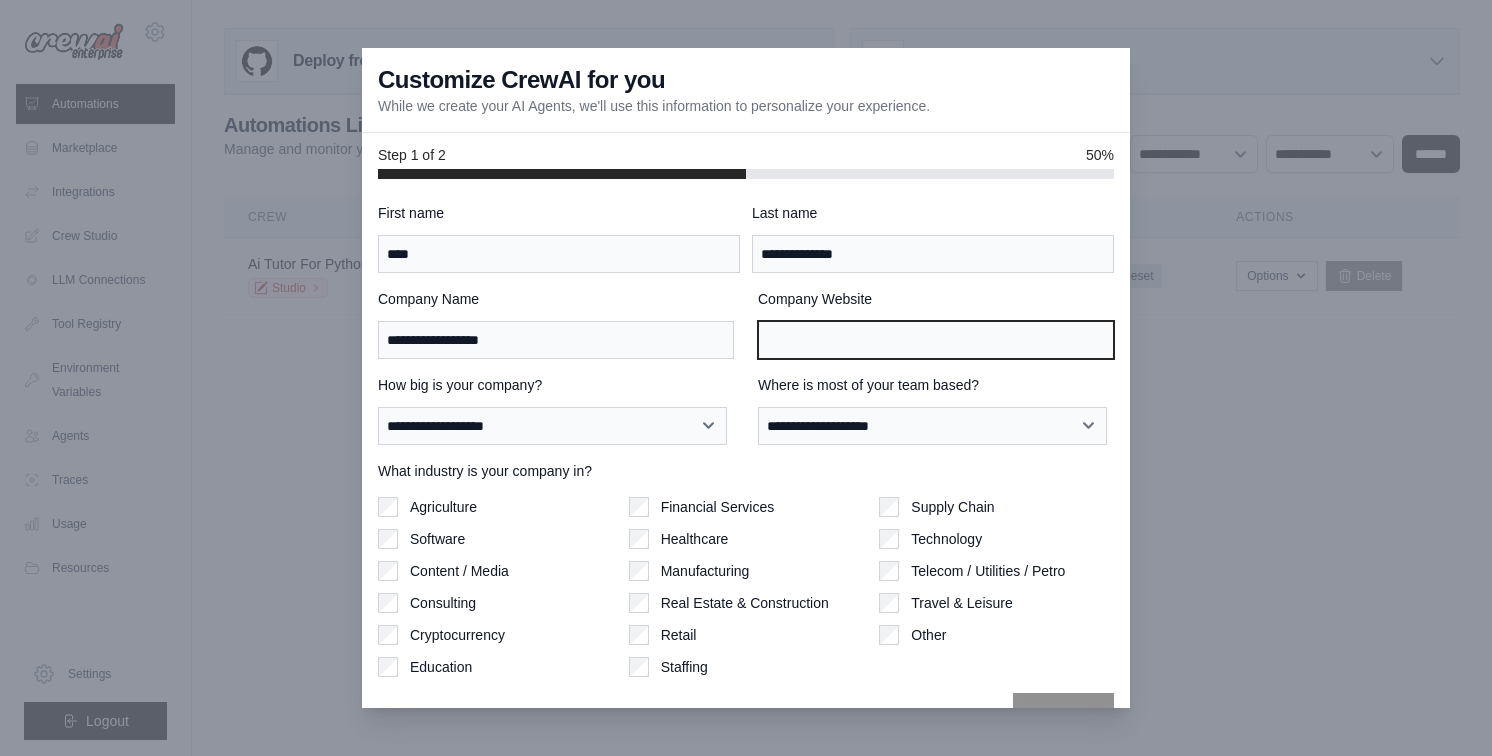 click on "Company Website" at bounding box center [936, 340] 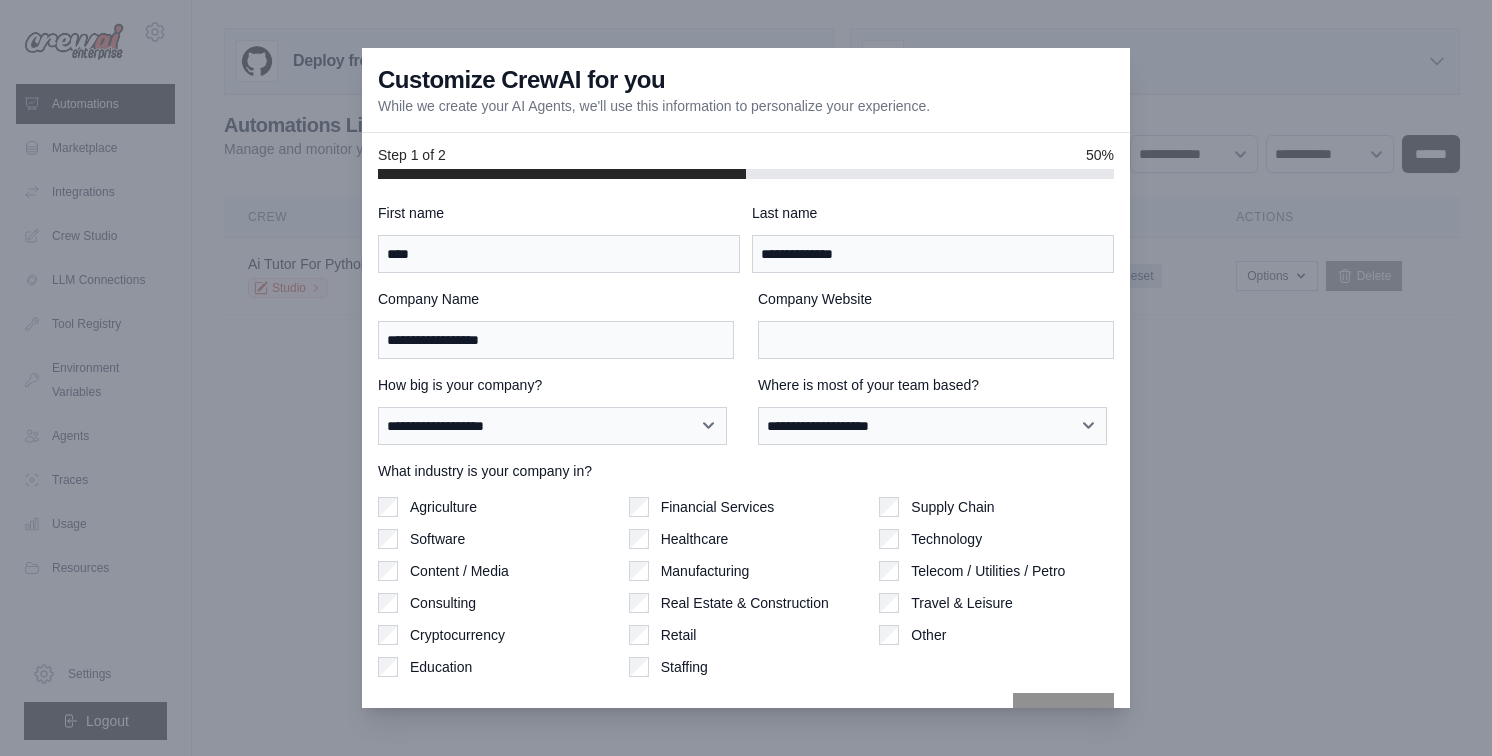click on "**********" at bounding box center [746, 470] 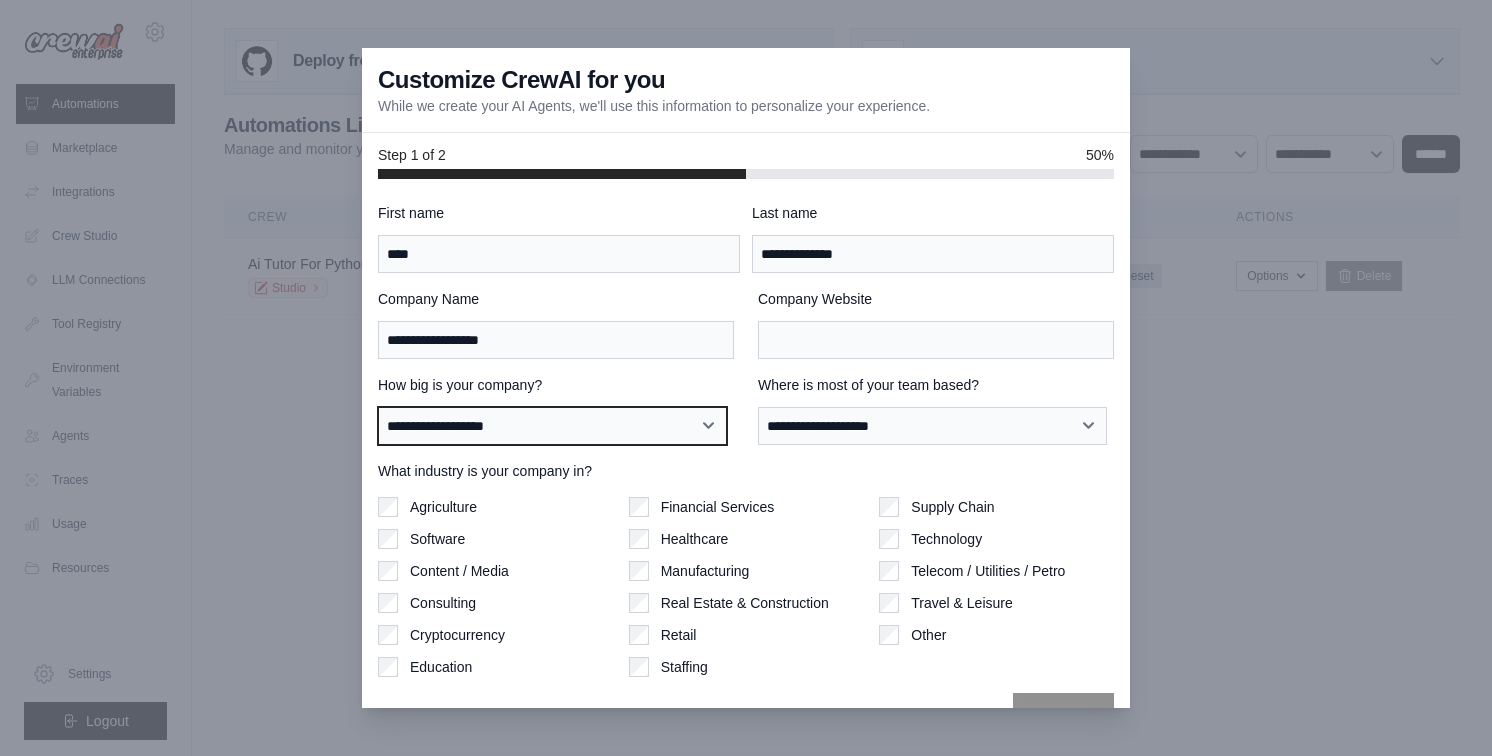 click on "**********" at bounding box center (552, 426) 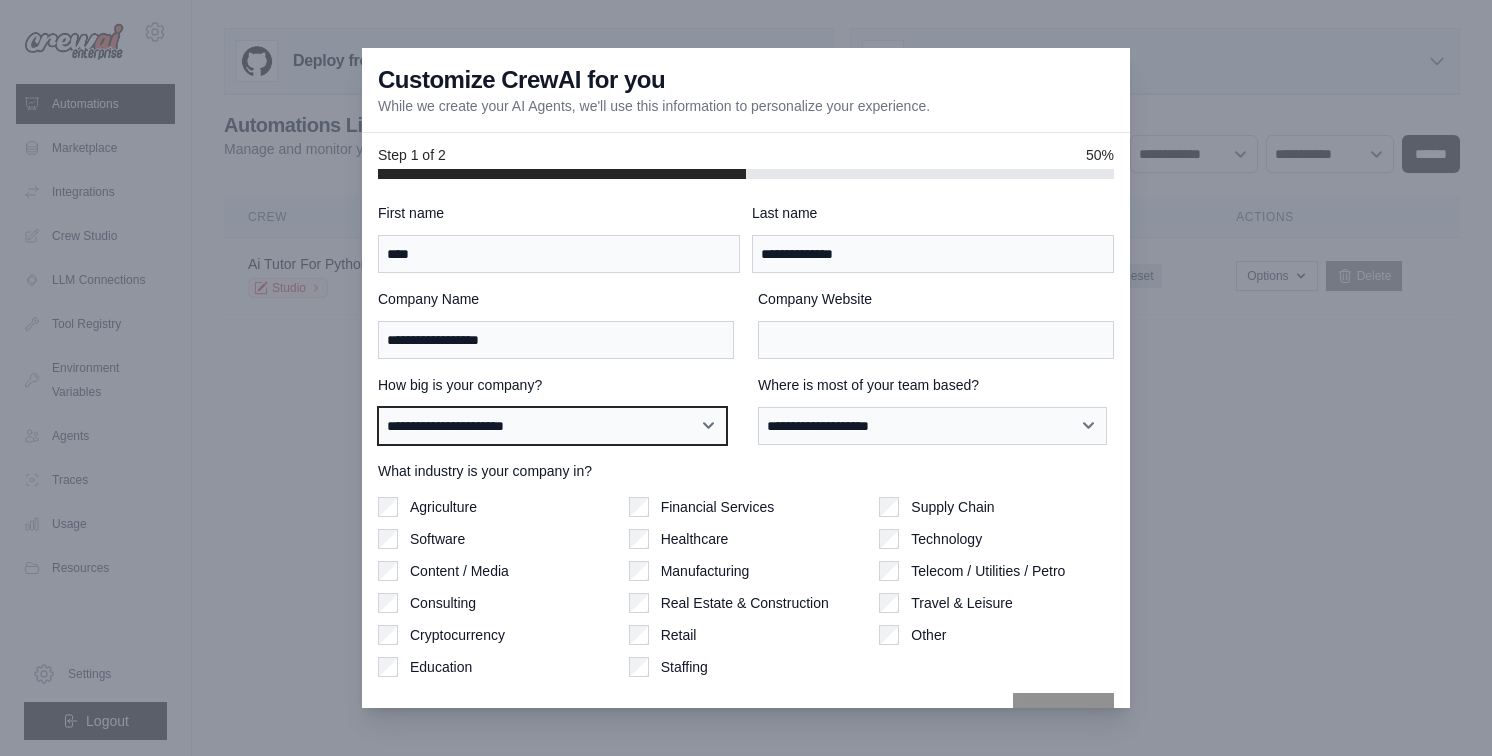 click on "**********" at bounding box center (552, 426) 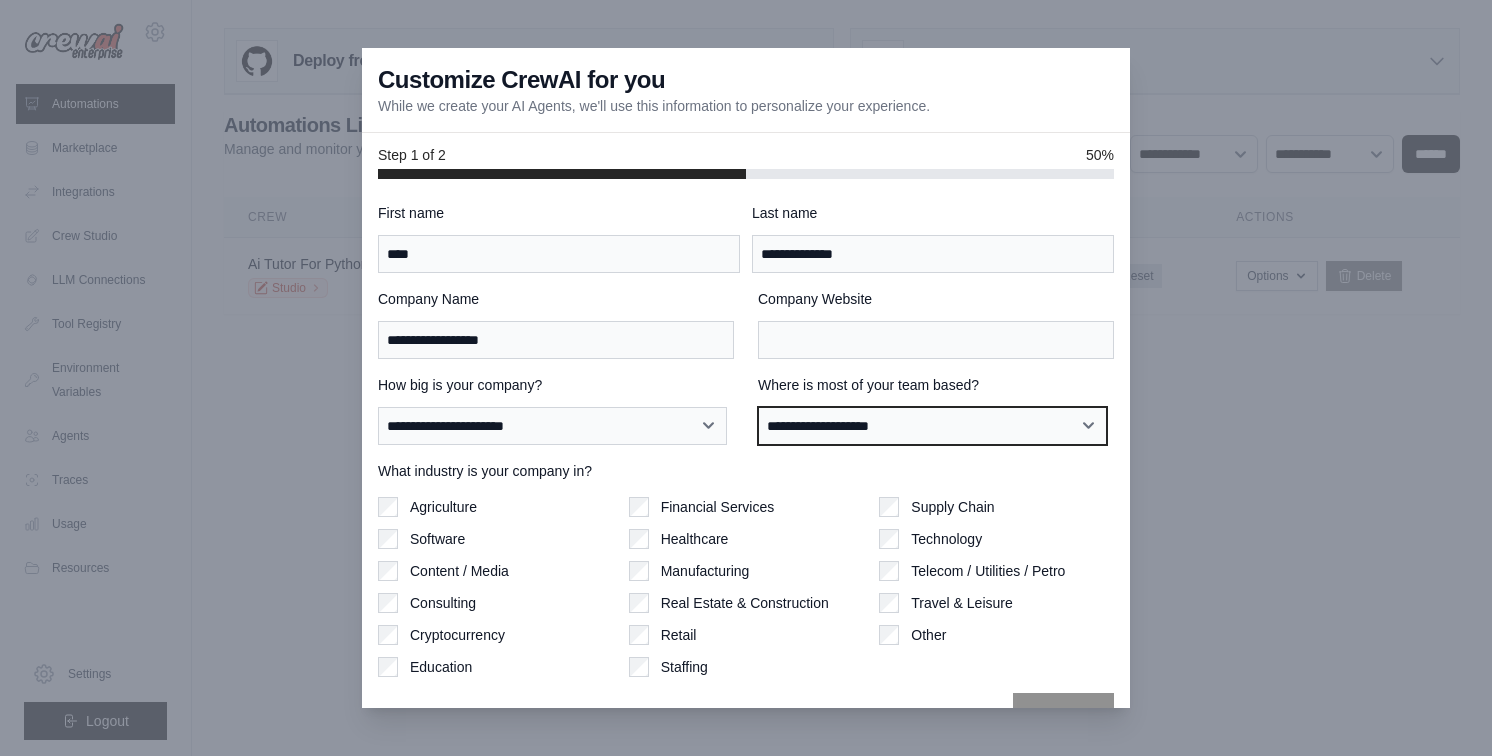 click on "**********" at bounding box center (932, 426) 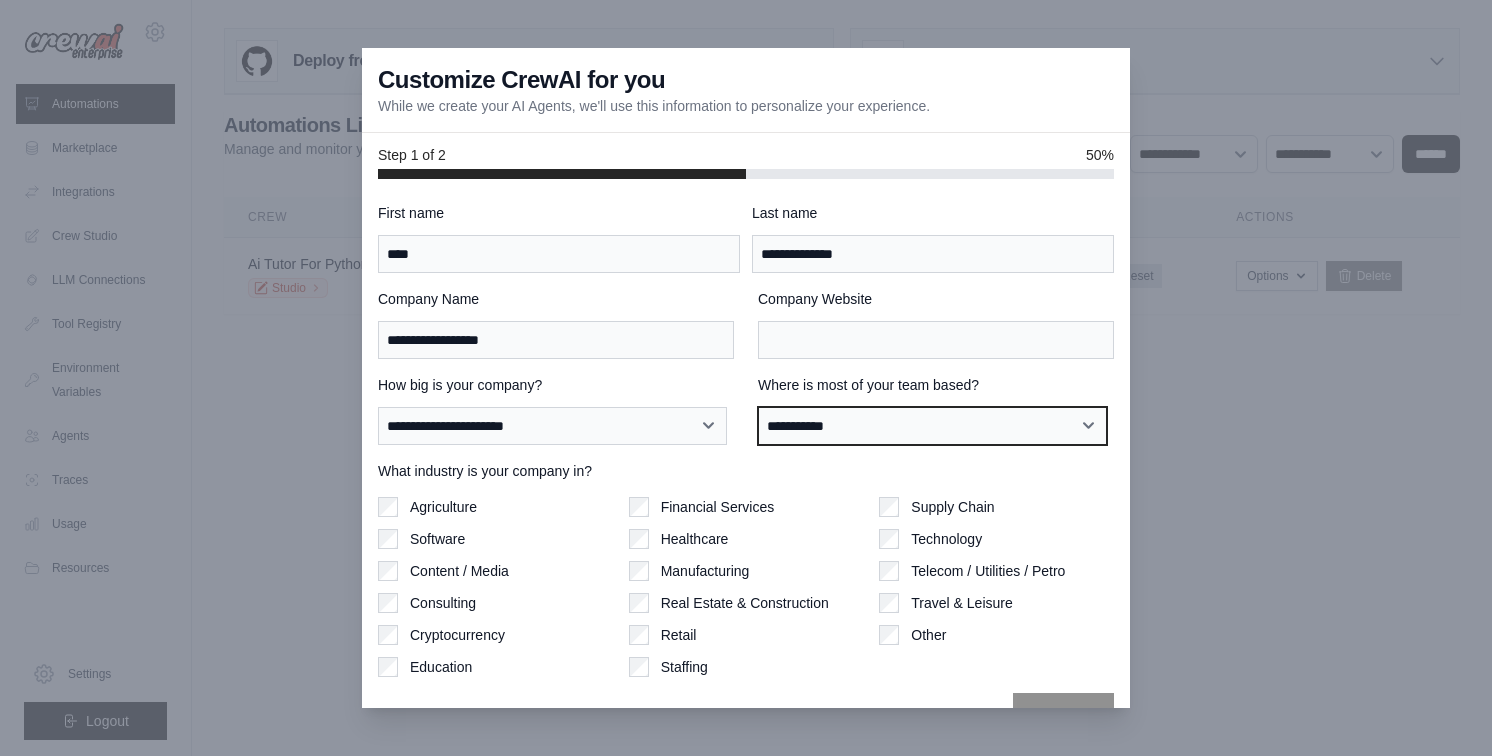 click on "**********" at bounding box center [932, 426] 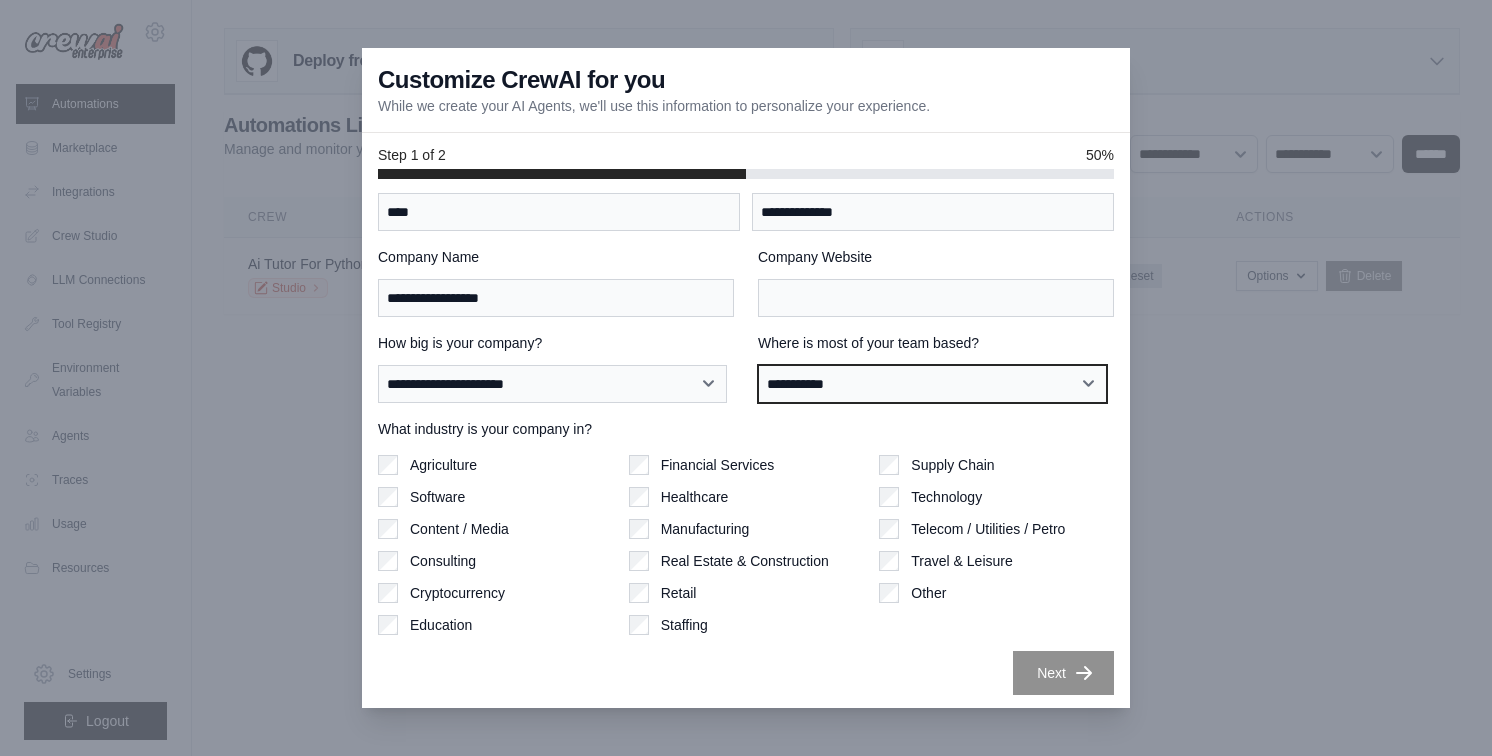 scroll, scrollTop: 43, scrollLeft: 0, axis: vertical 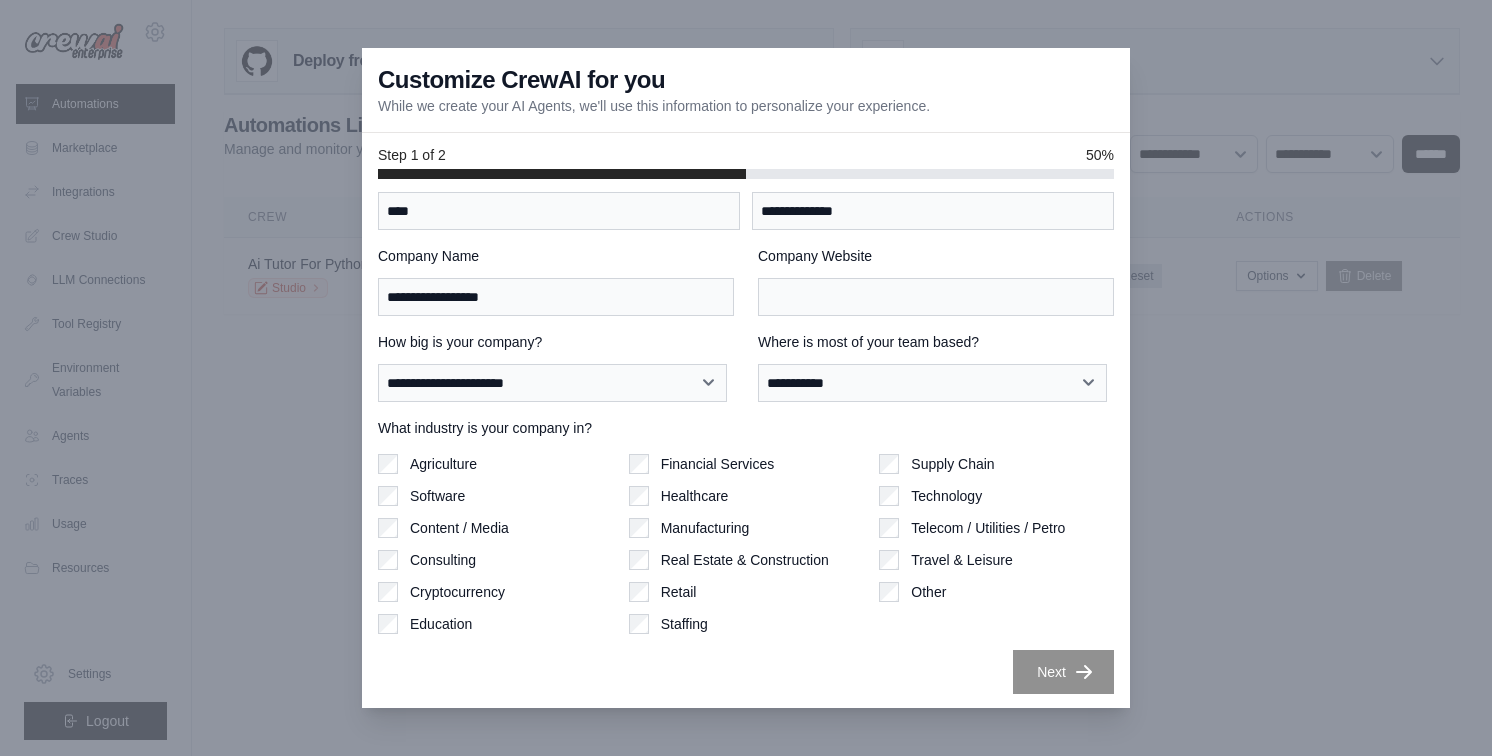 click on "Software" at bounding box center [437, 496] 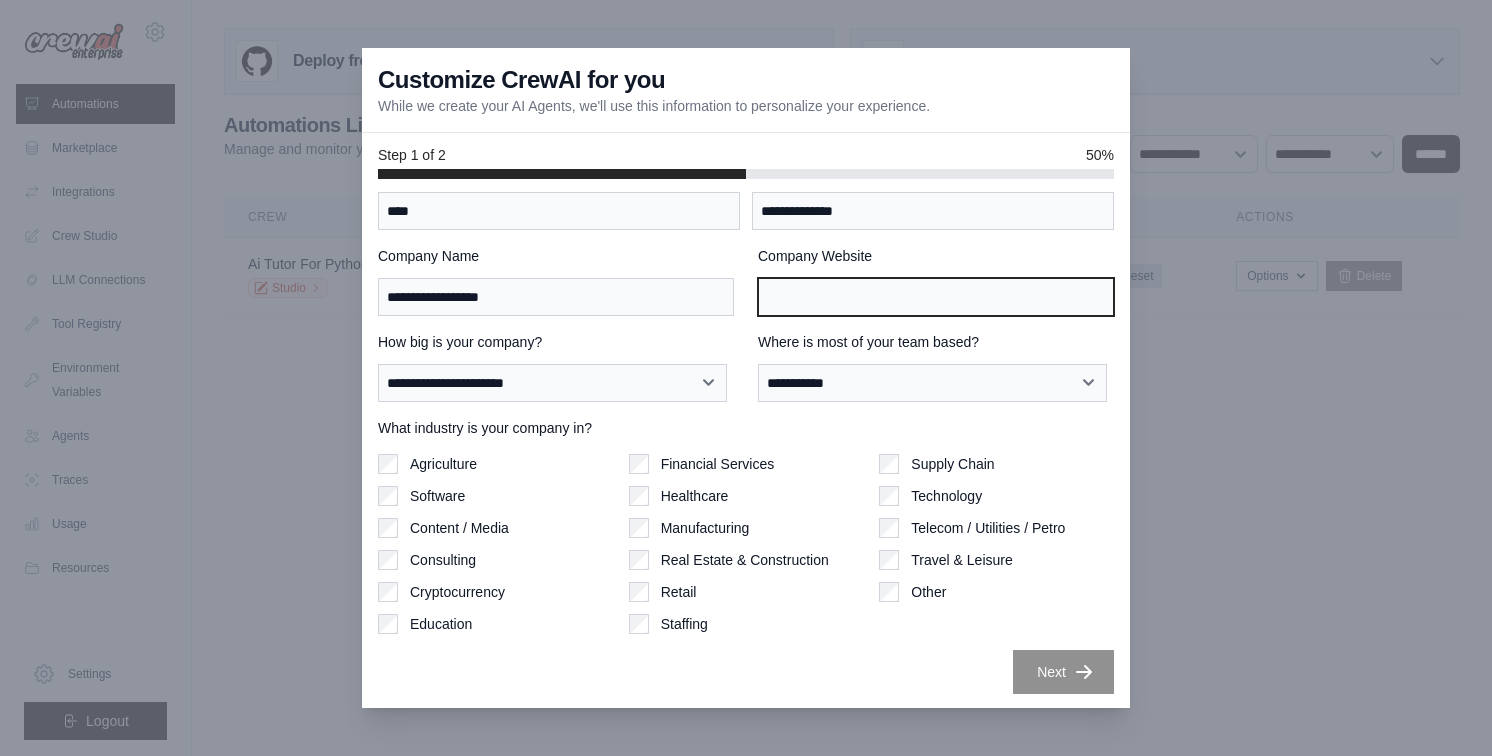 click on "Company Website" at bounding box center [936, 297] 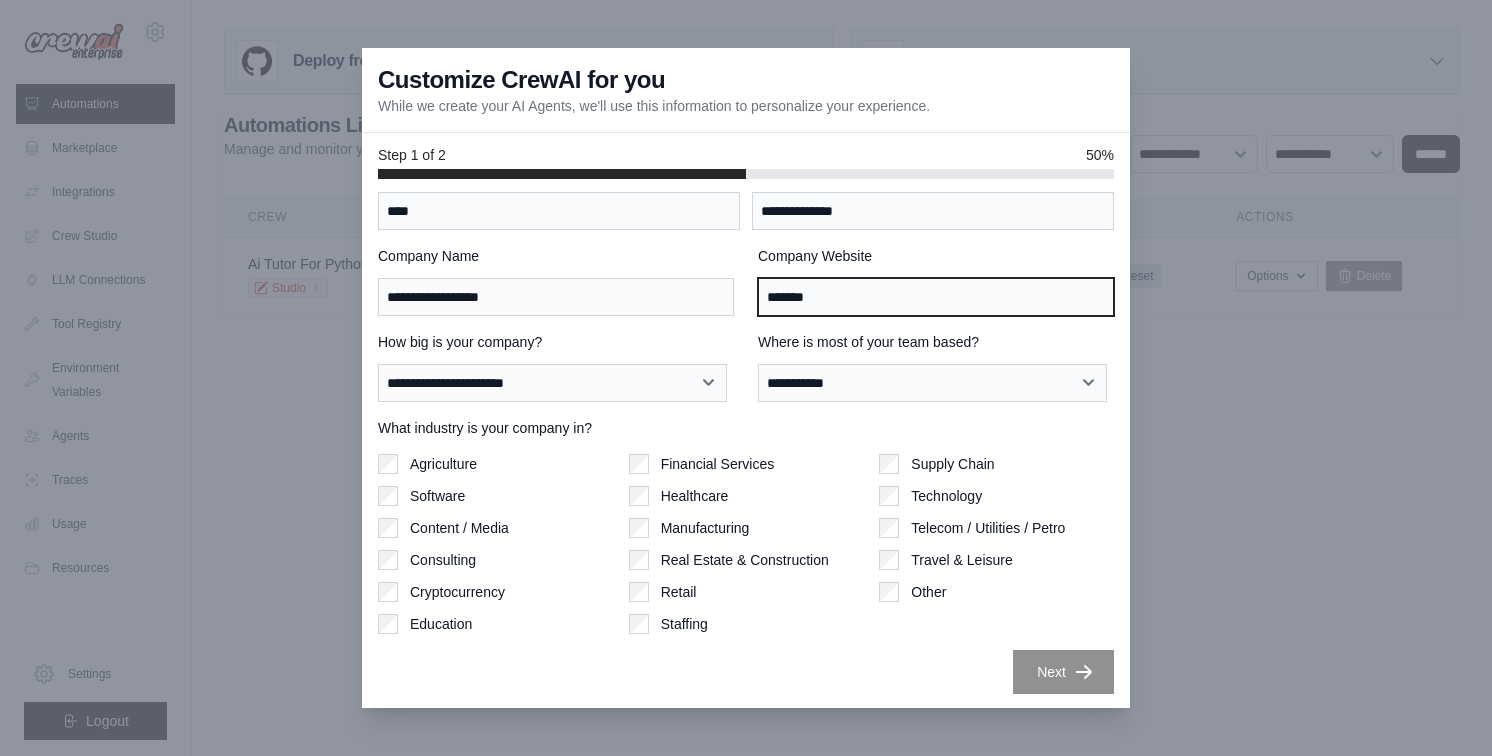 type on "********" 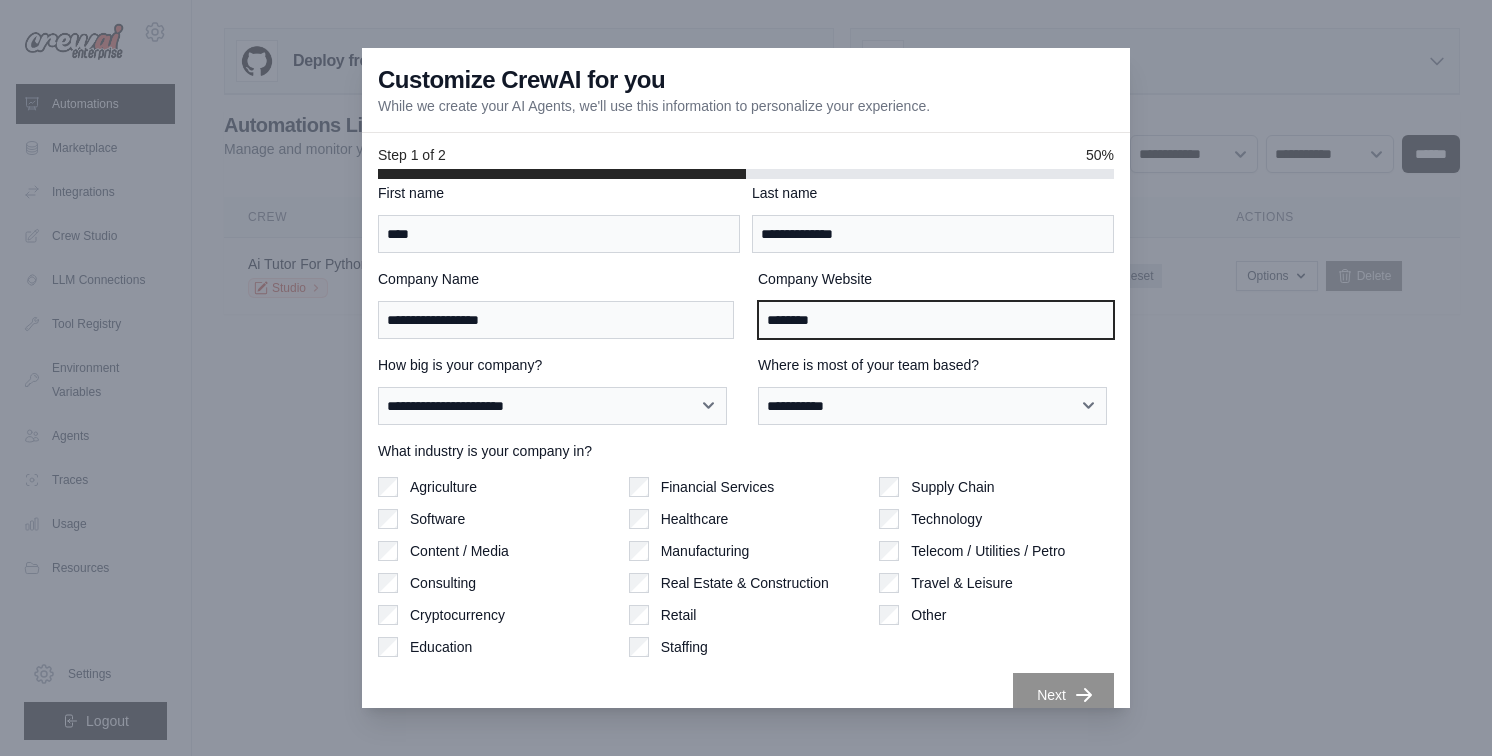 scroll, scrollTop: 43, scrollLeft: 0, axis: vertical 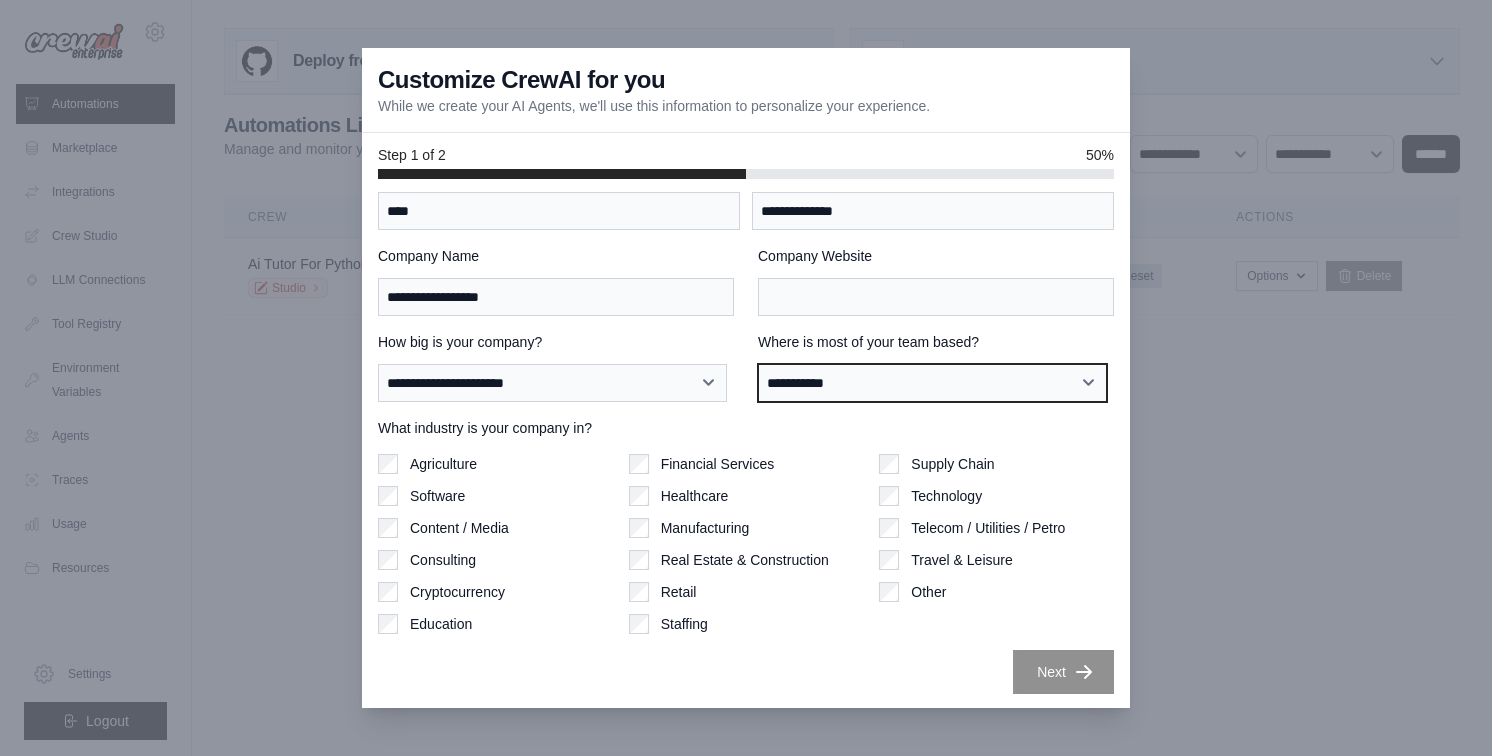 click on "**********" at bounding box center (932, 383) 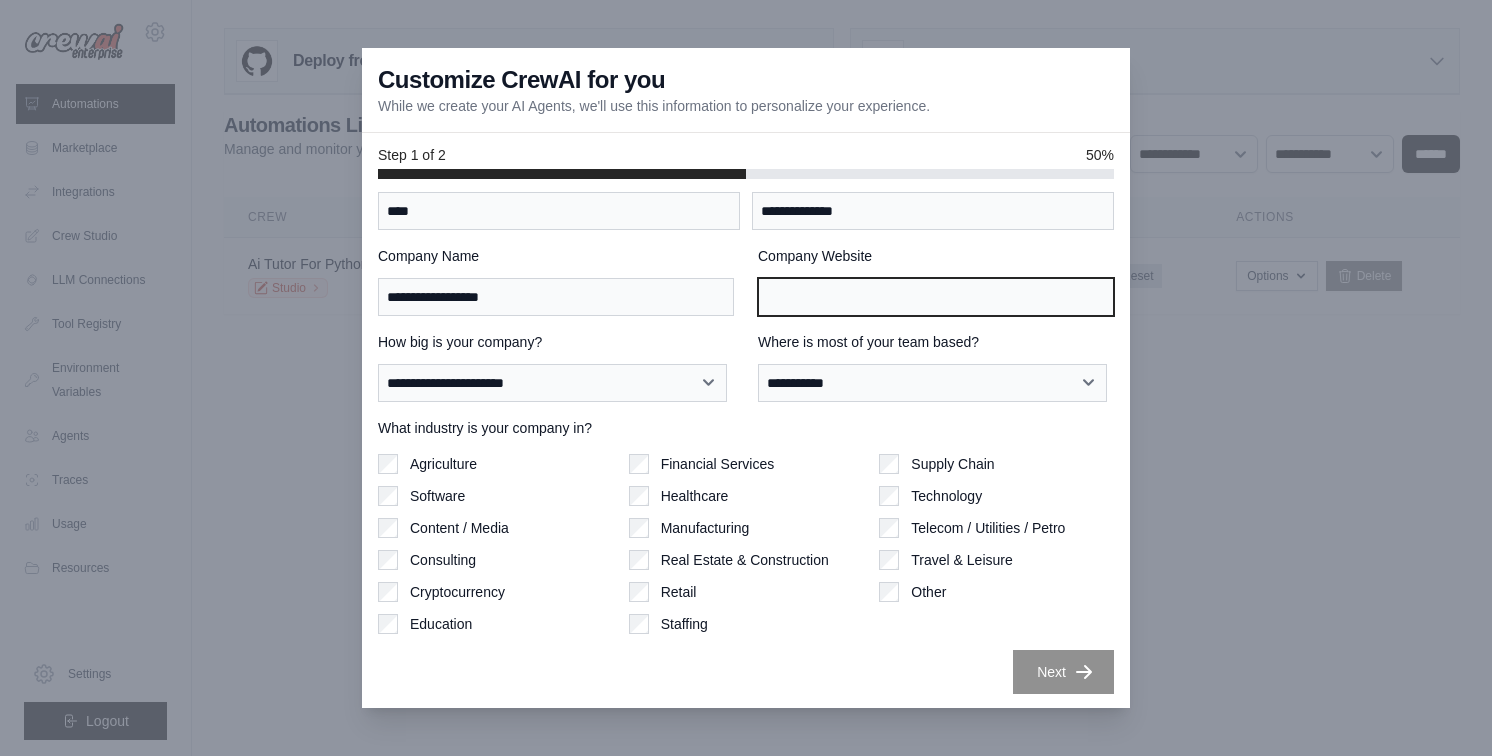 click on "Company Website" at bounding box center (936, 297) 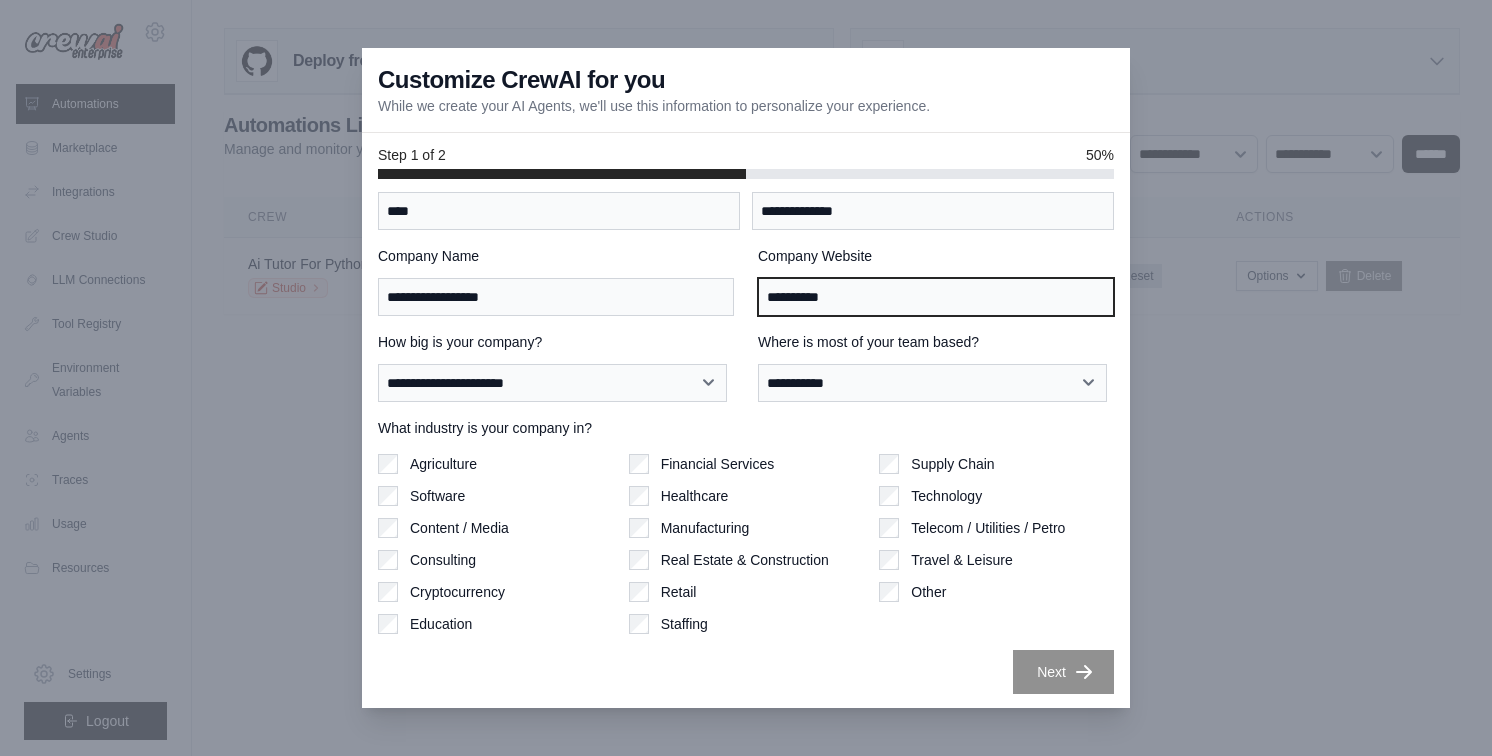type on "**********" 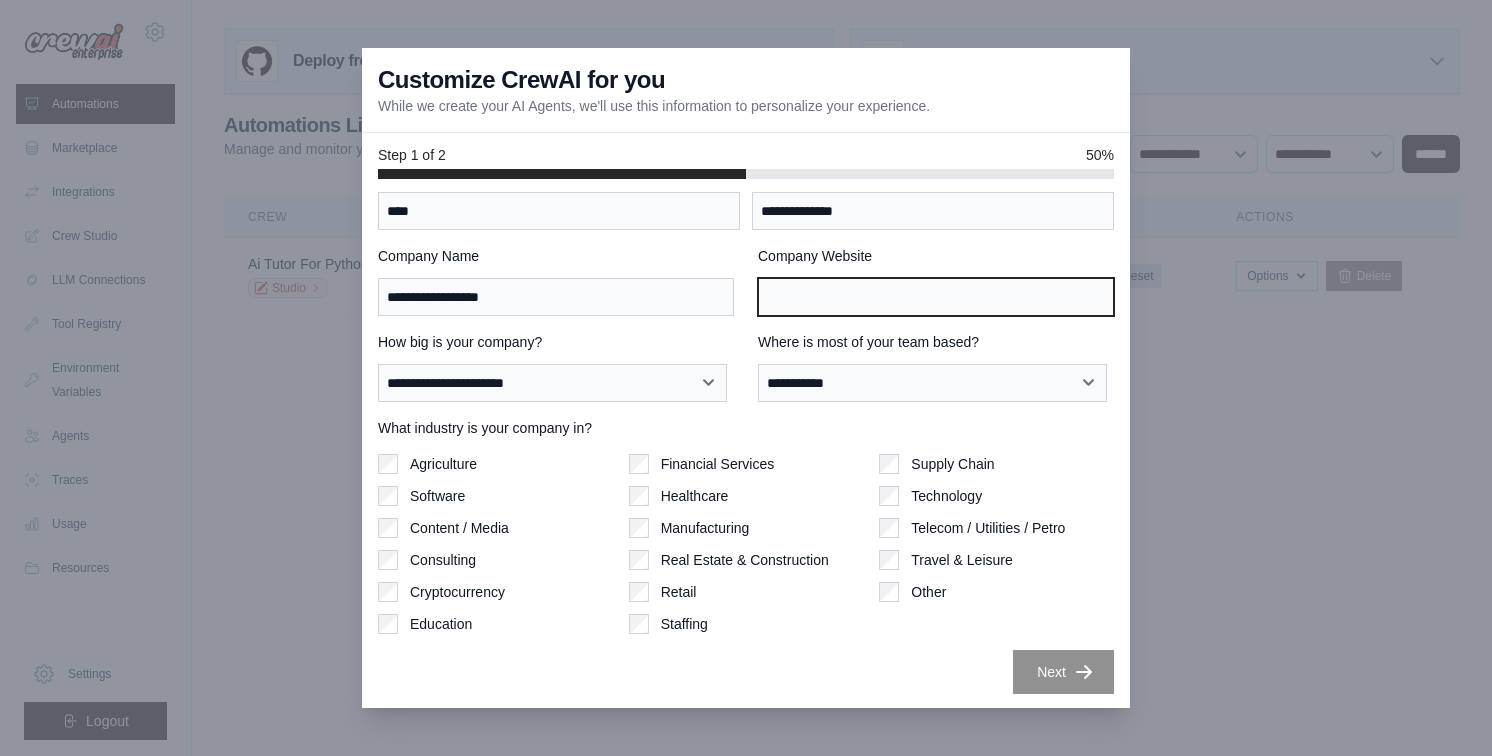 scroll, scrollTop: 0, scrollLeft: 0, axis: both 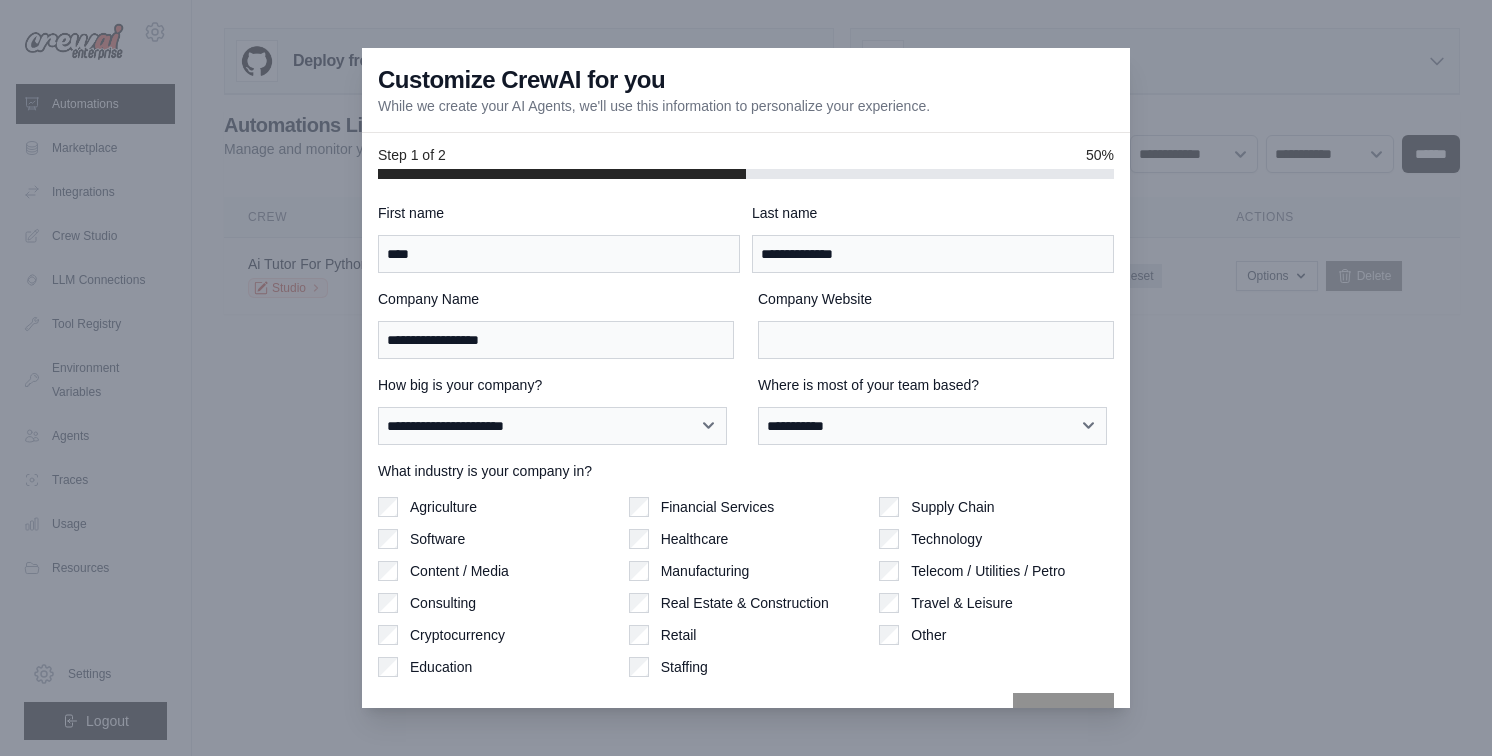 click at bounding box center (746, 378) 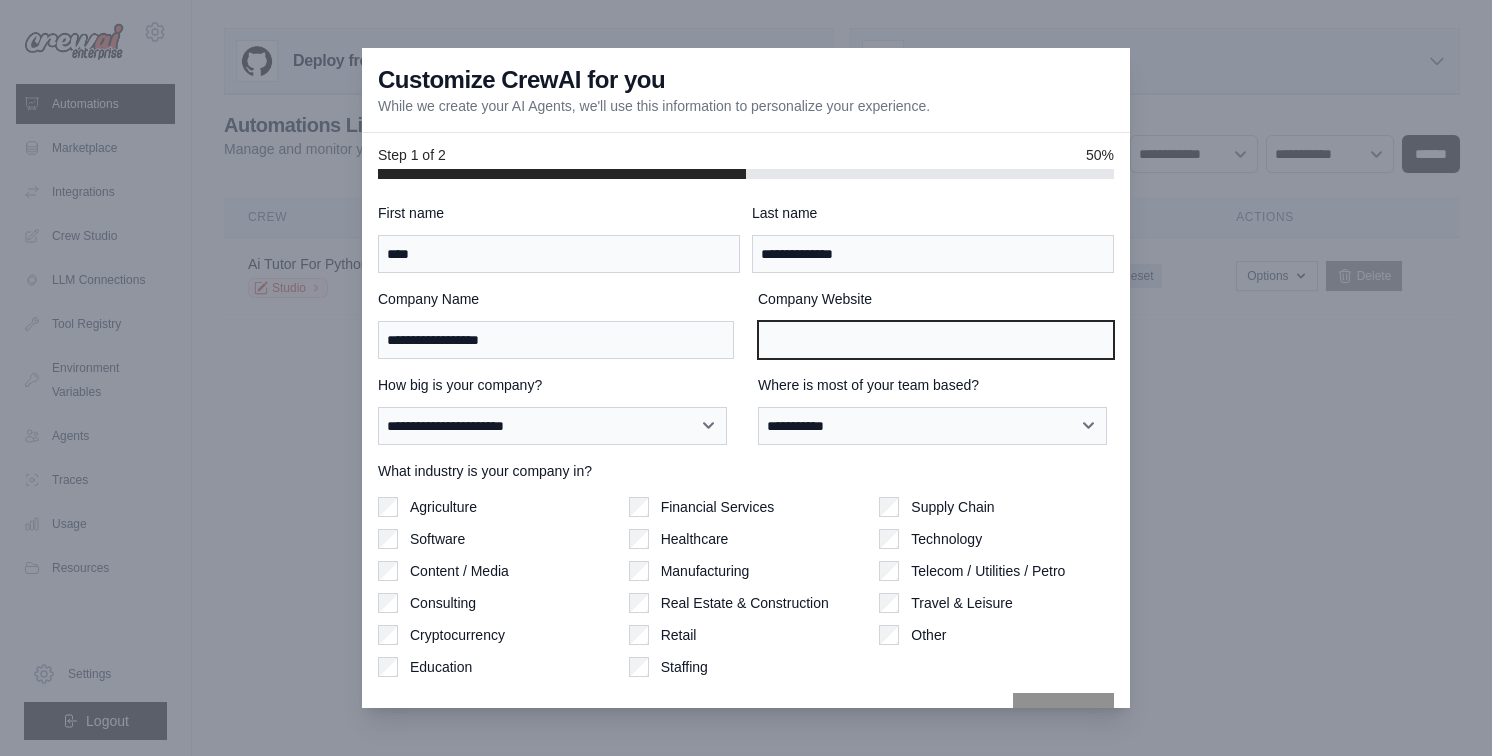 click on "Company Website" at bounding box center [936, 340] 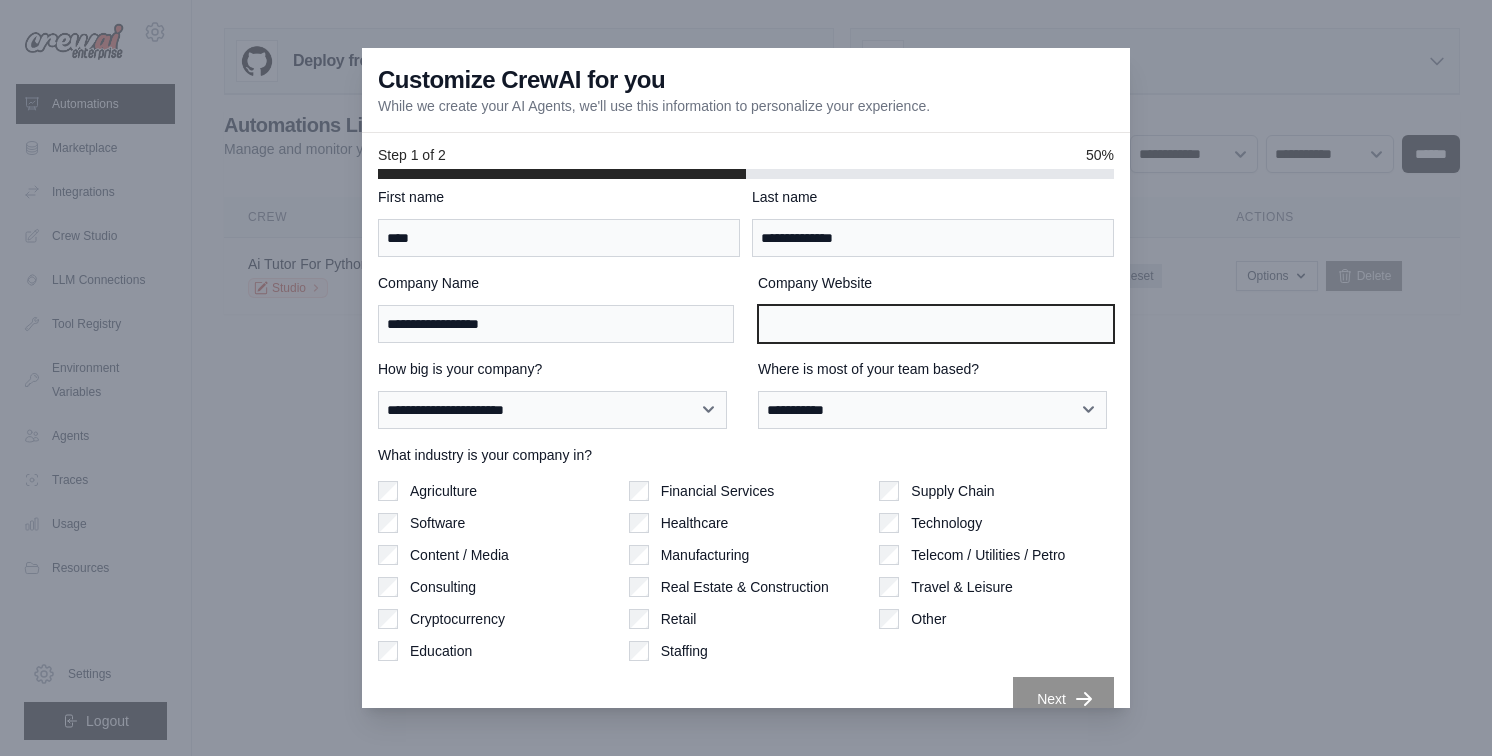 scroll, scrollTop: 43, scrollLeft: 0, axis: vertical 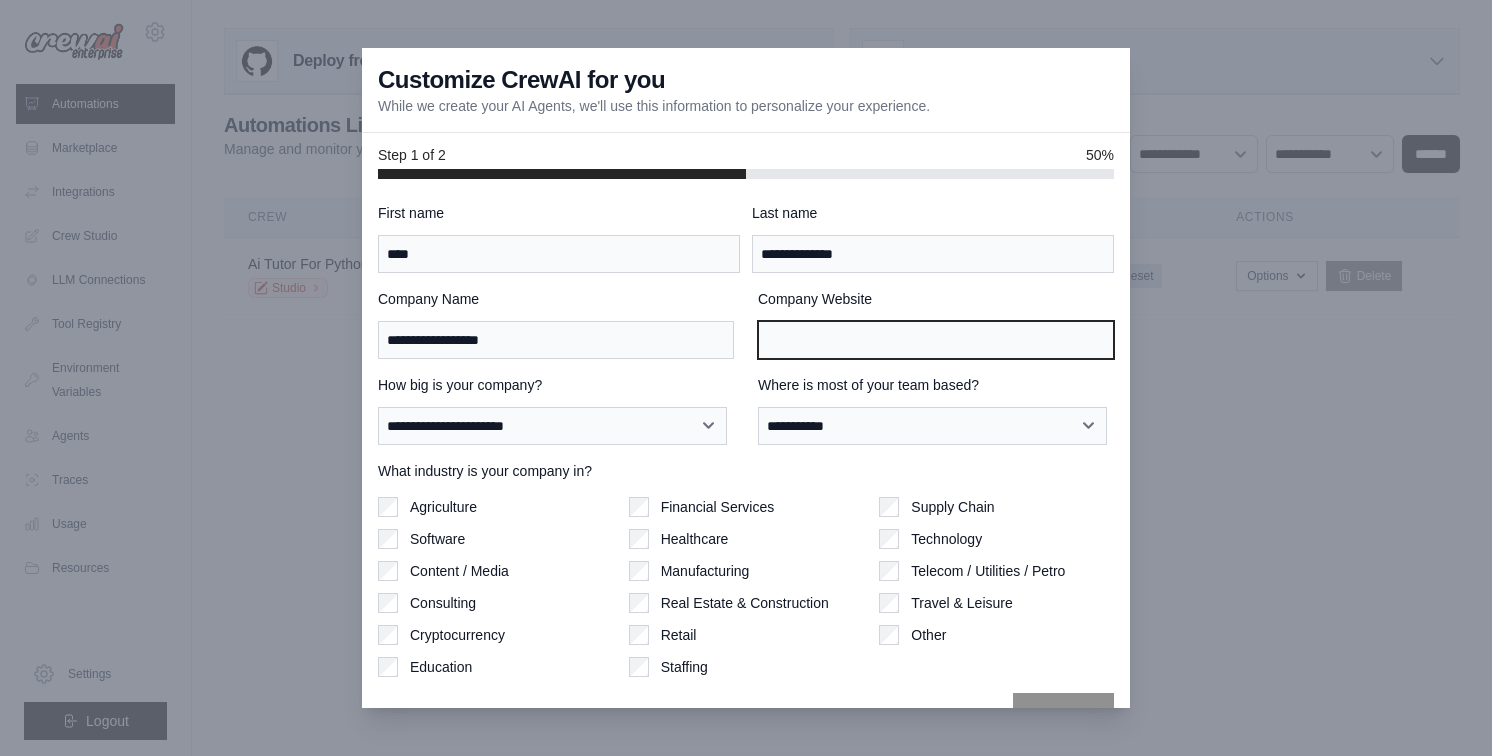 click on "Company Website" at bounding box center (936, 340) 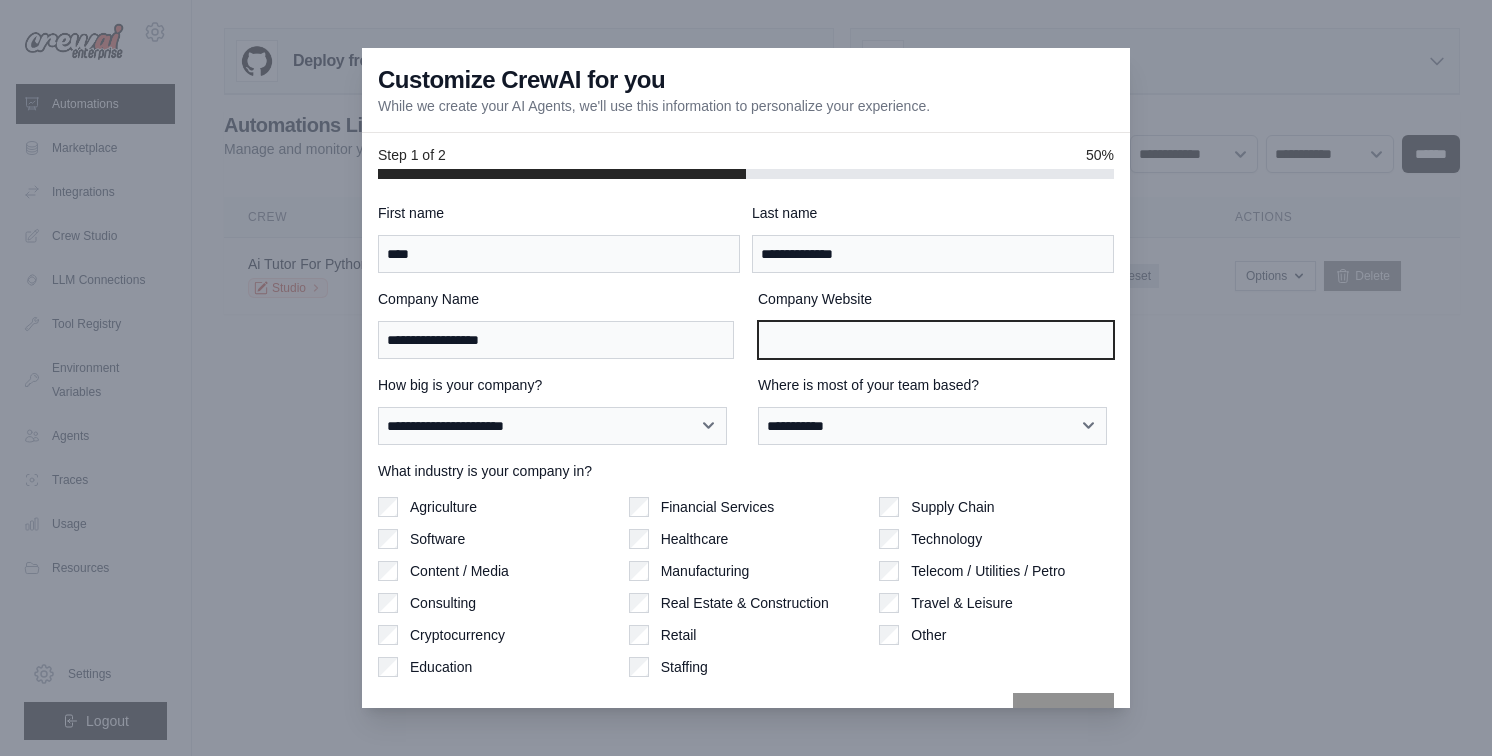 paste on "**********" 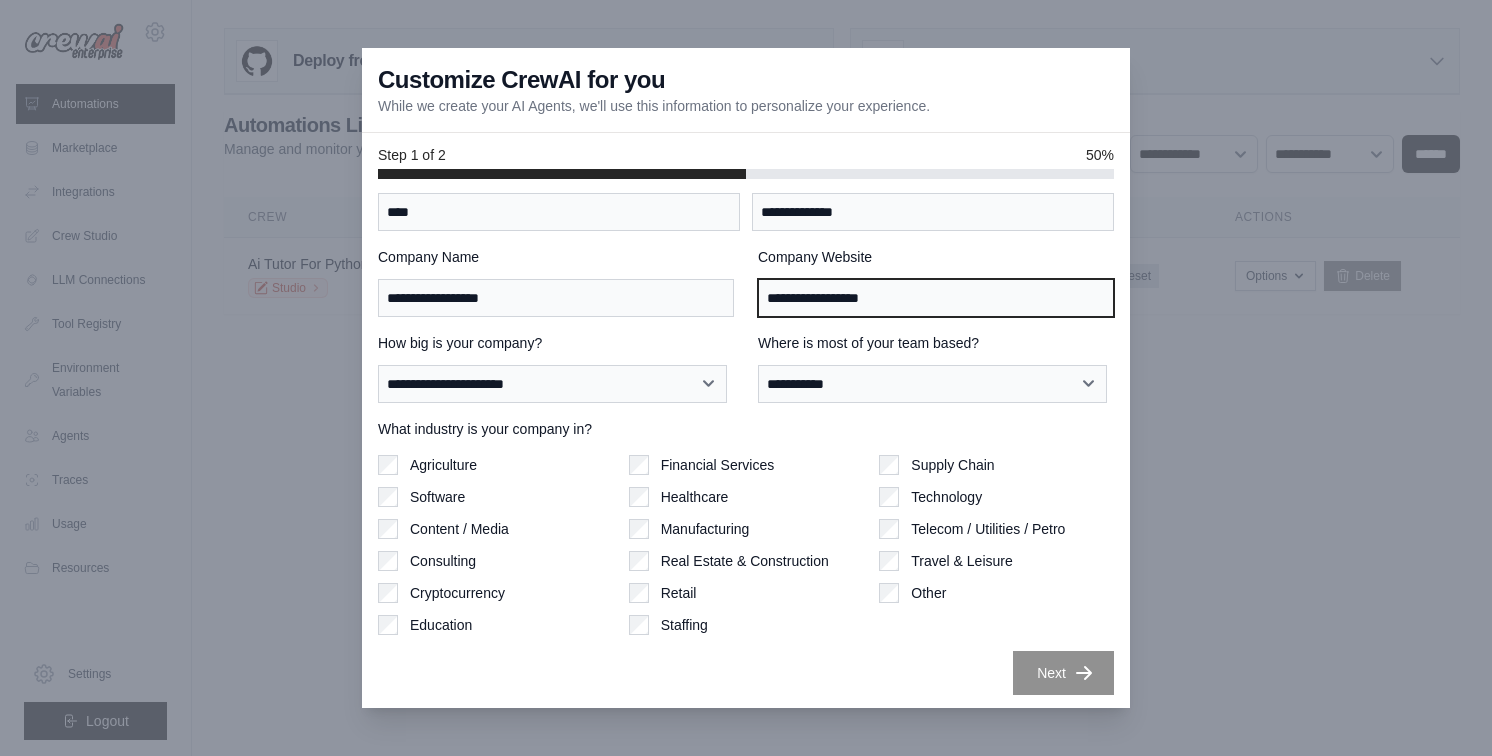 scroll, scrollTop: 43, scrollLeft: 0, axis: vertical 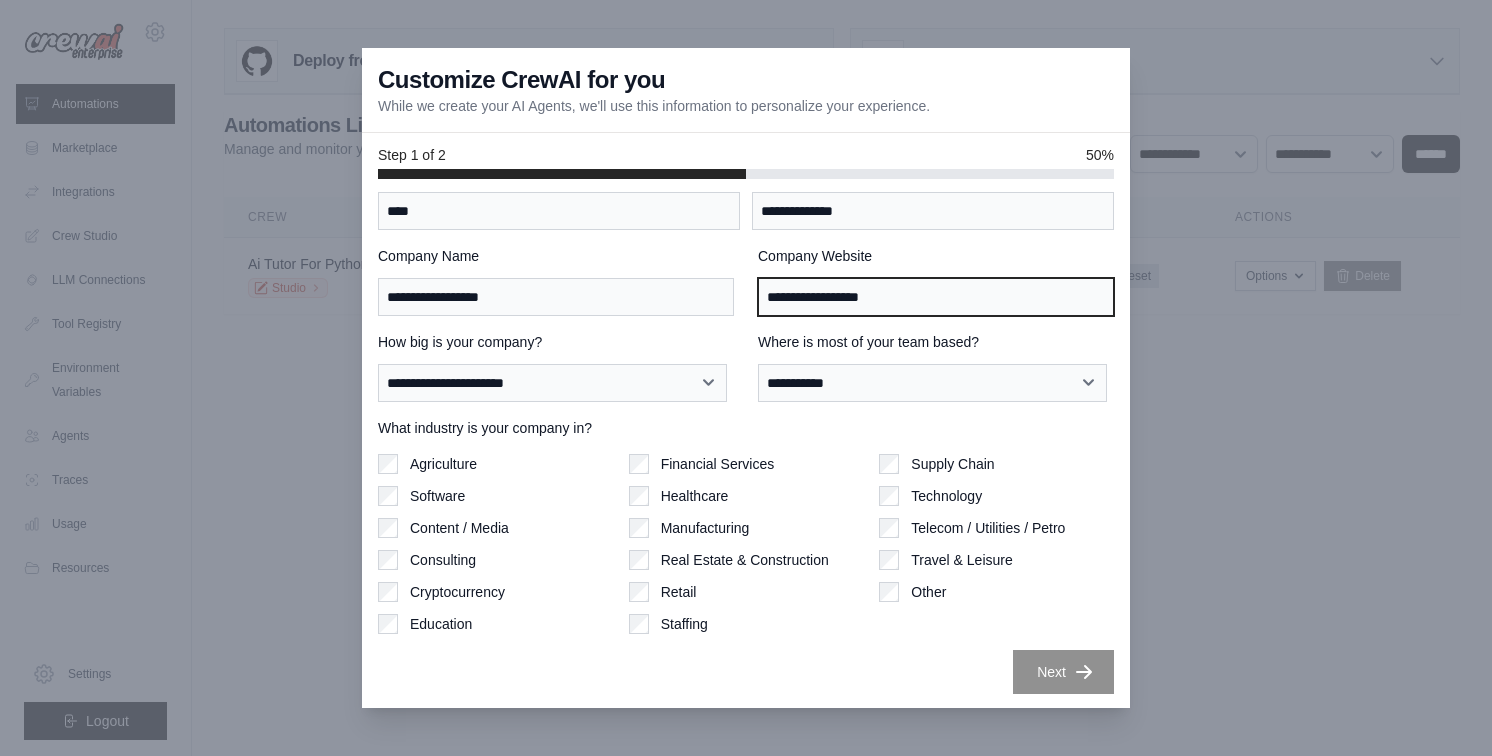 type on "**********" 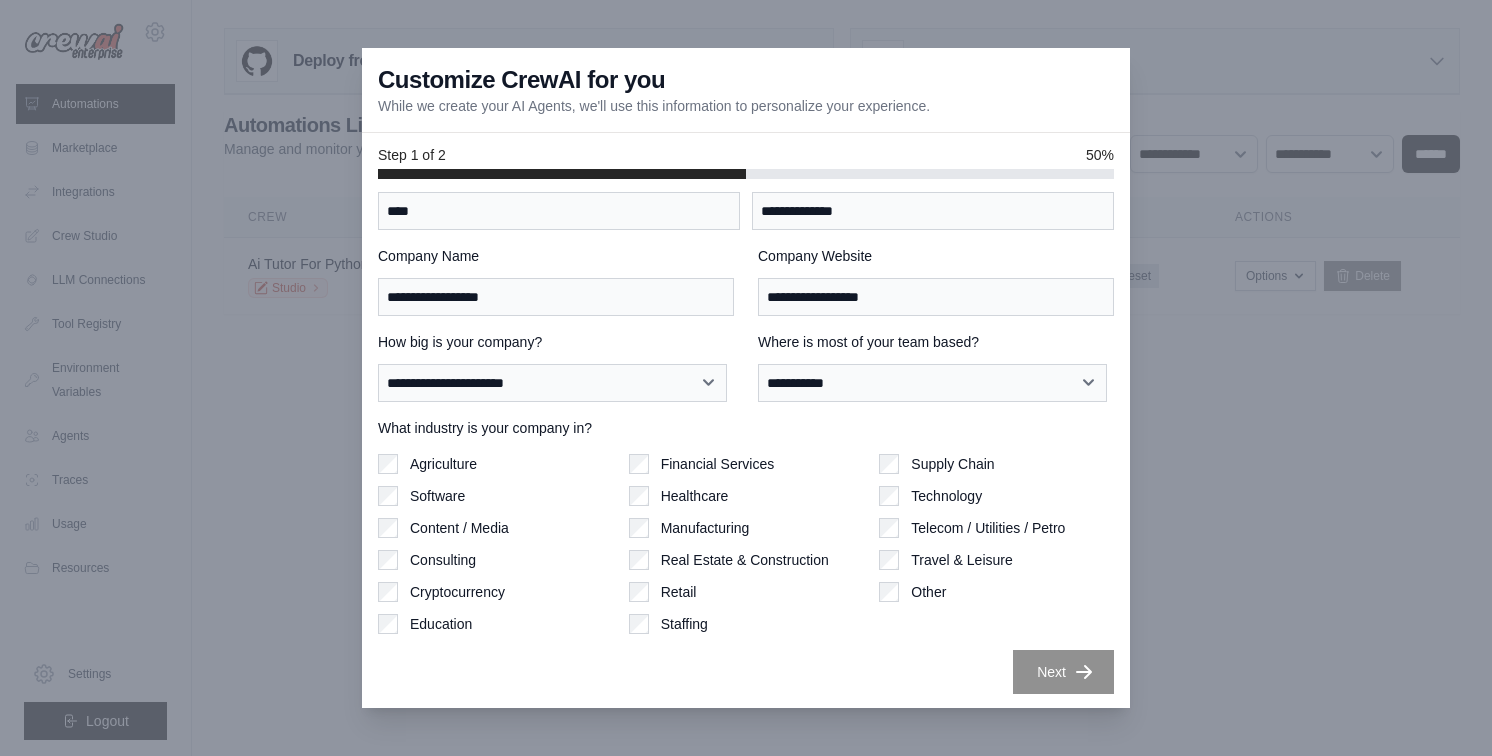 click on "Next" at bounding box center (1063, 672) 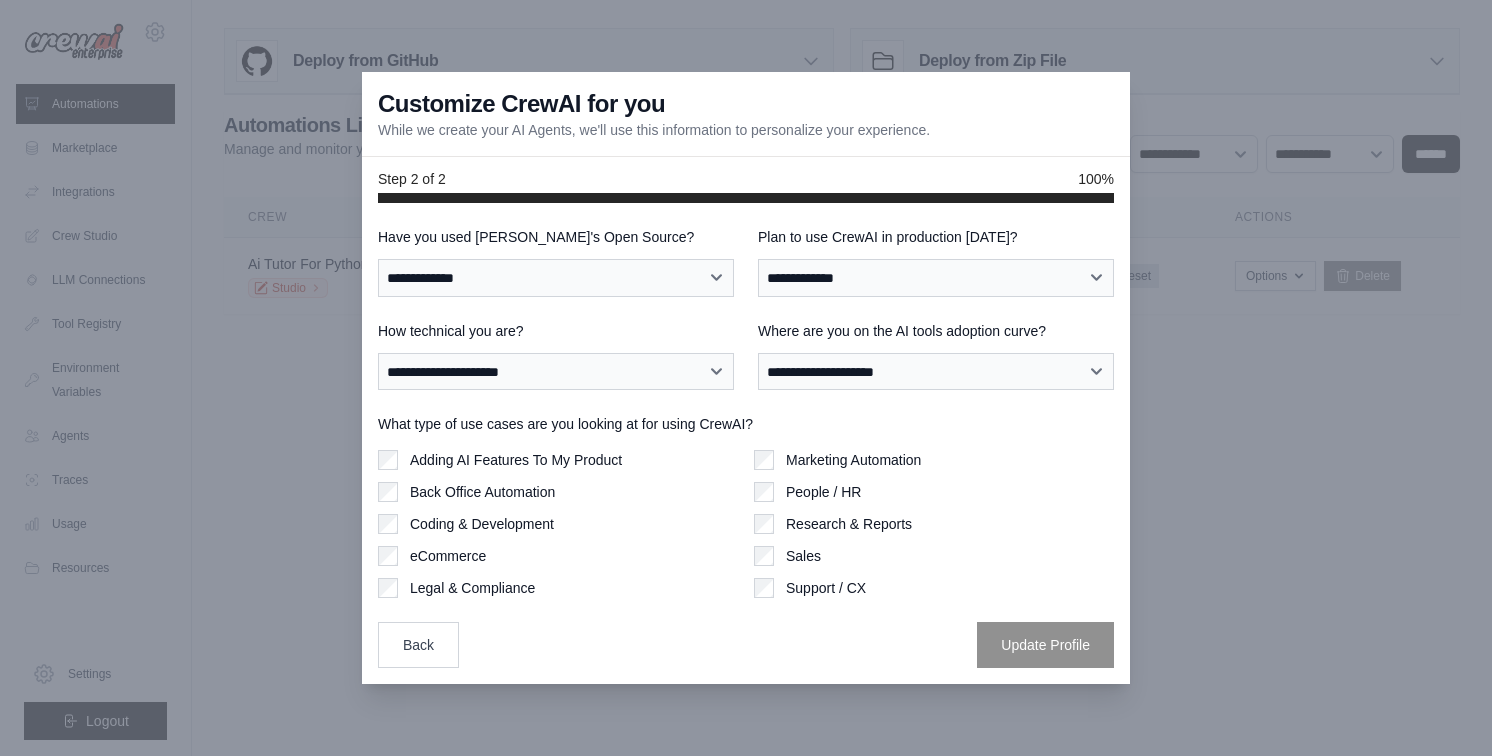 scroll, scrollTop: 0, scrollLeft: 0, axis: both 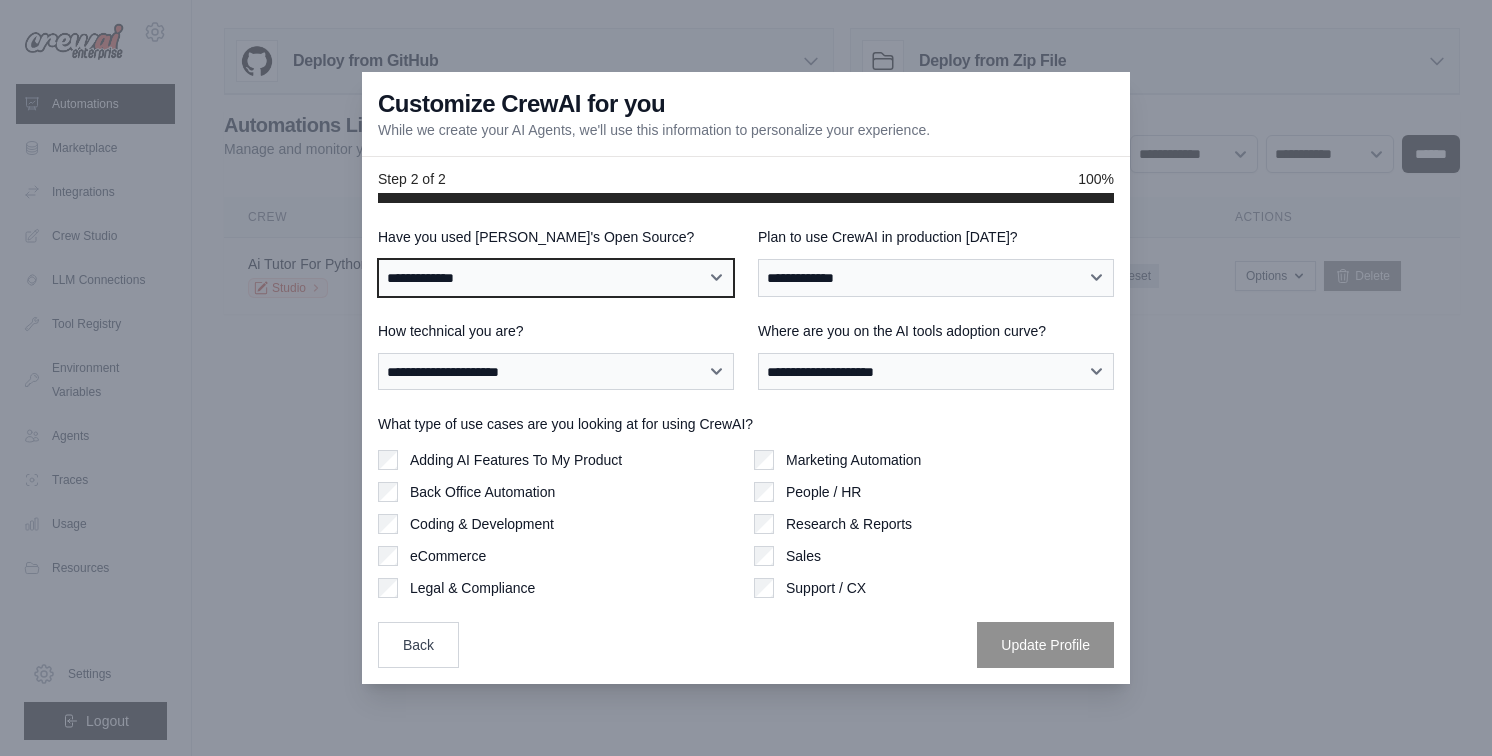 click on "**********" at bounding box center [556, 278] 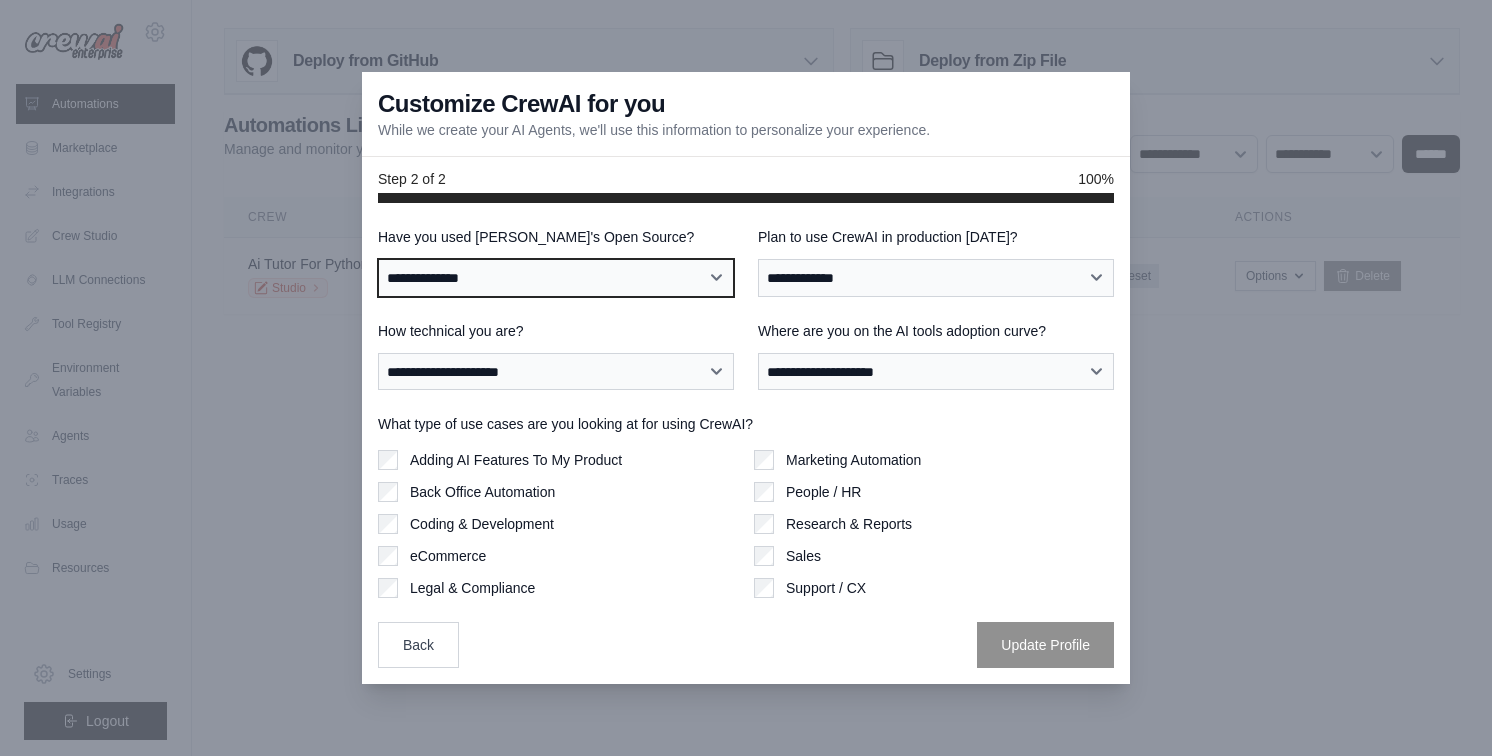 click on "**********" at bounding box center [556, 278] 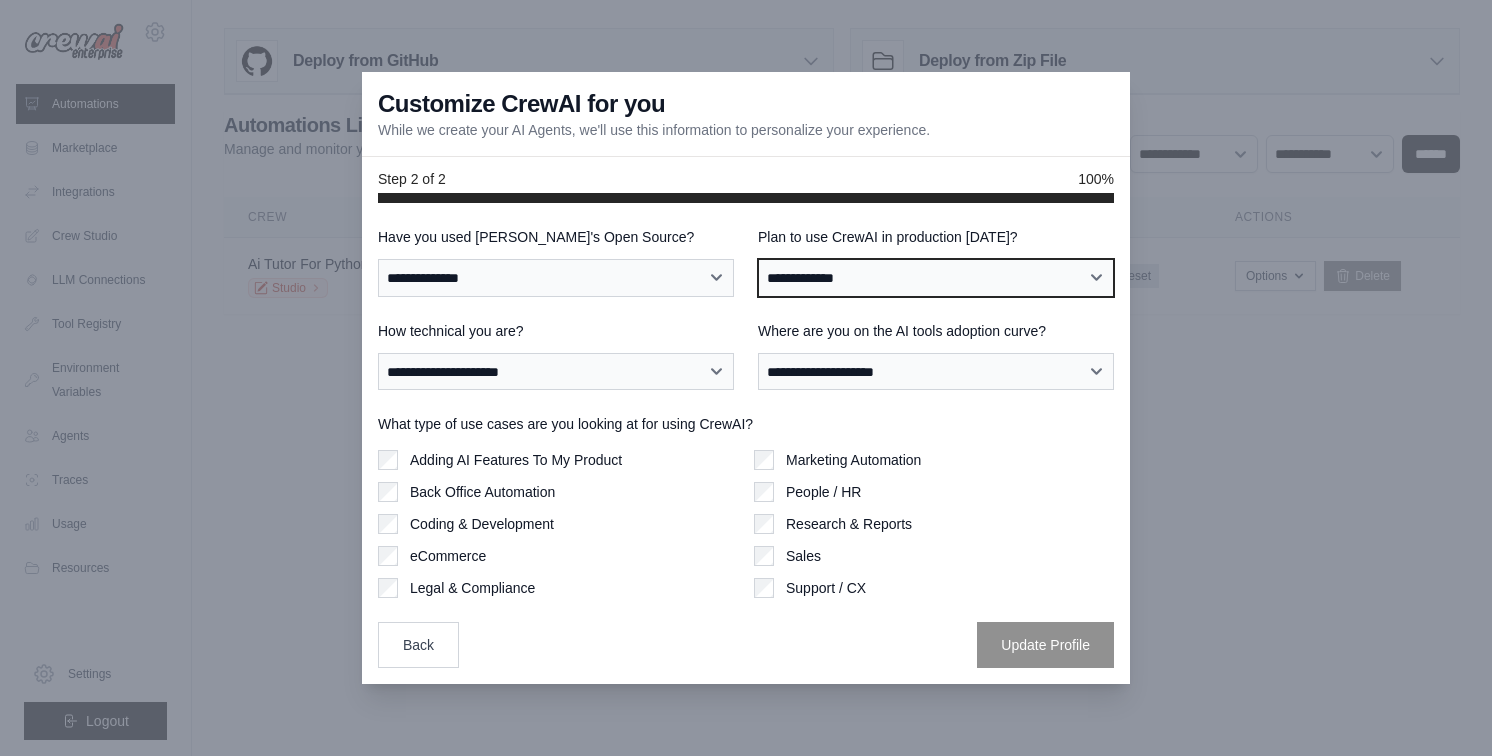 click on "**********" at bounding box center [936, 278] 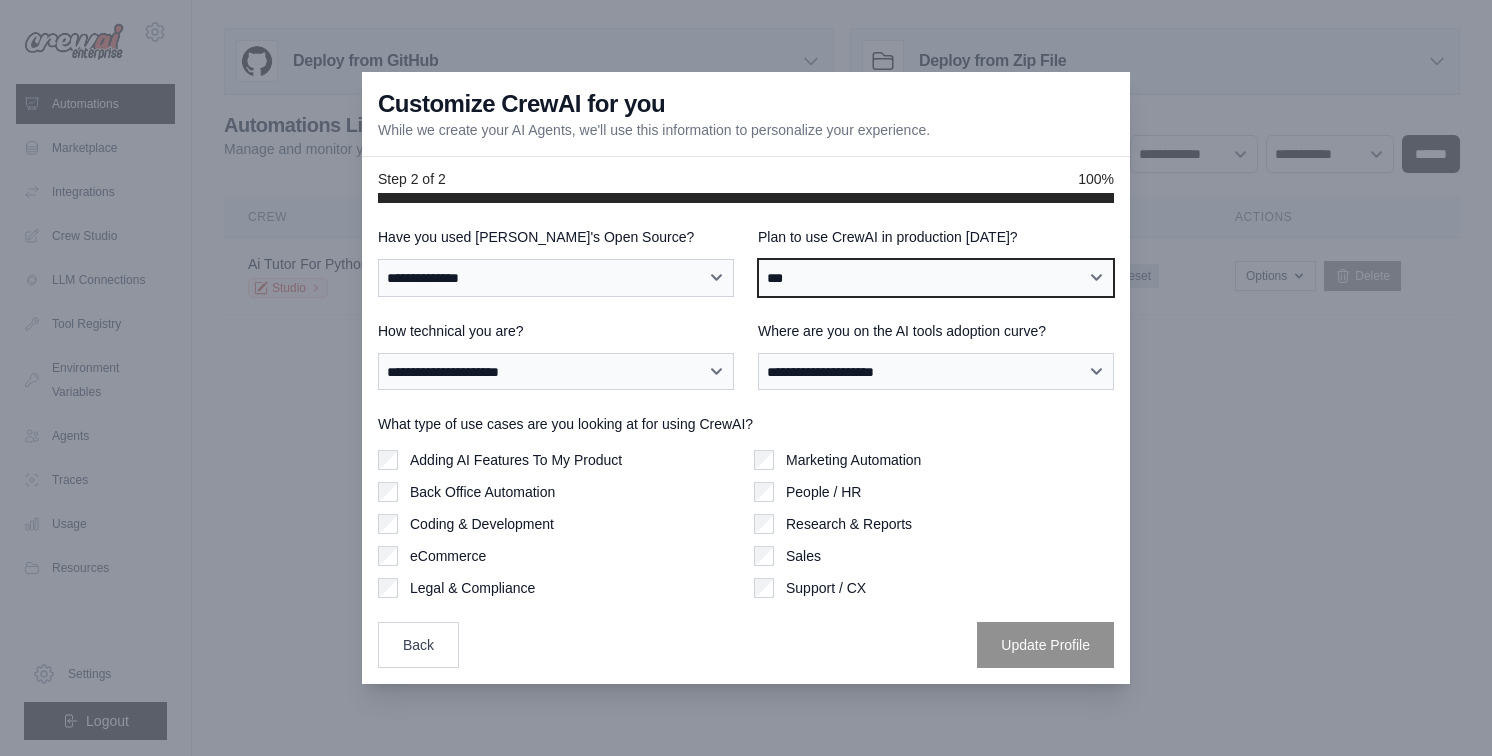 click on "**********" at bounding box center (936, 278) 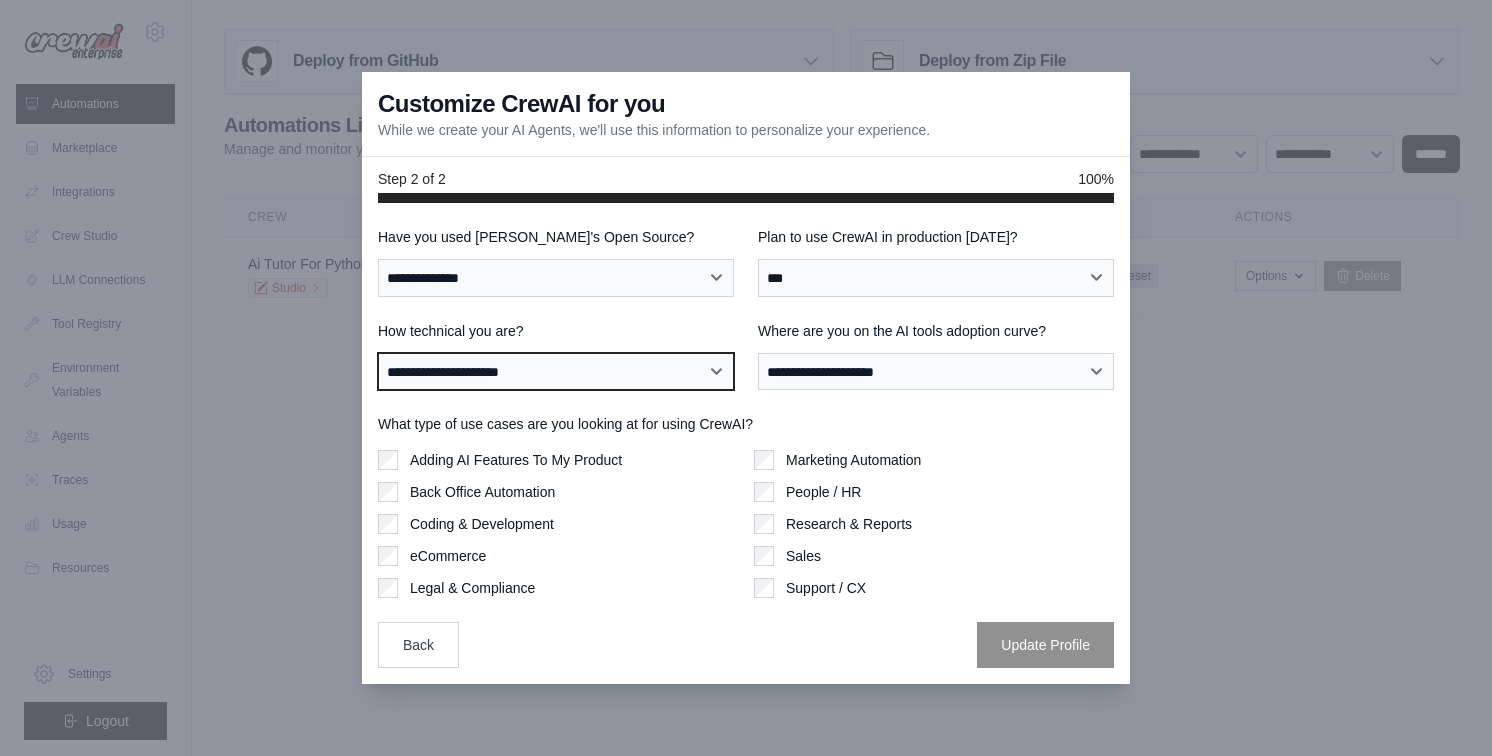click on "**********" at bounding box center [556, 372] 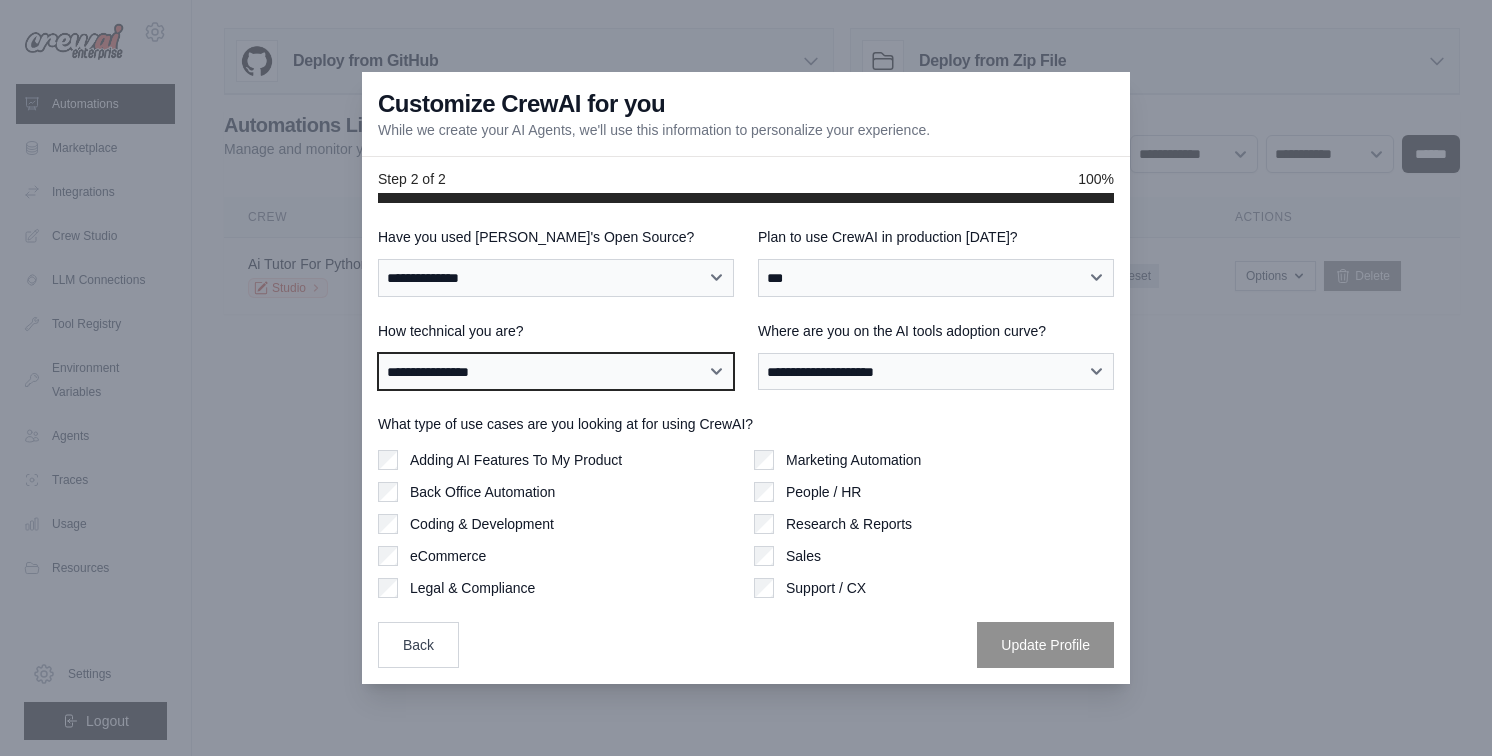 click on "**********" at bounding box center (556, 372) 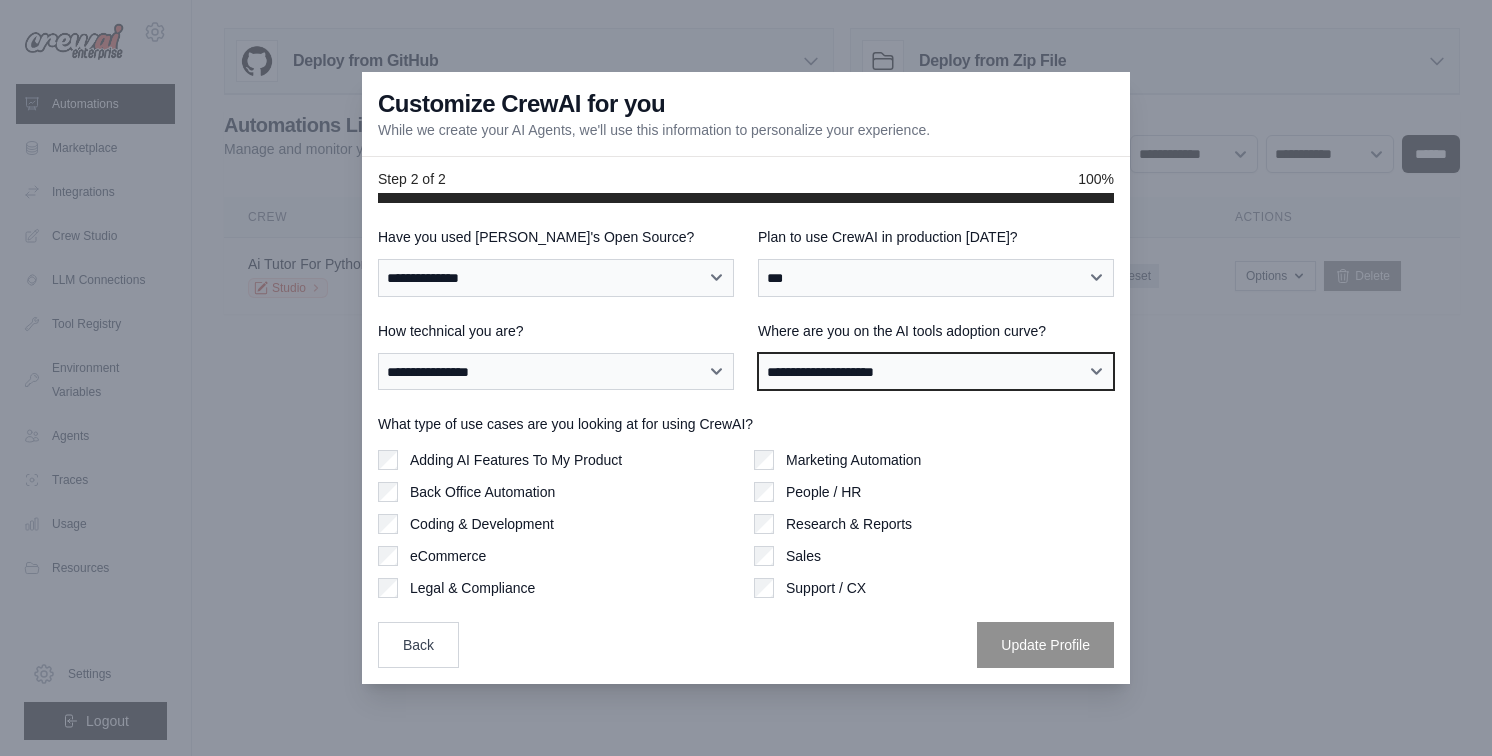 click on "**********" at bounding box center [936, 372] 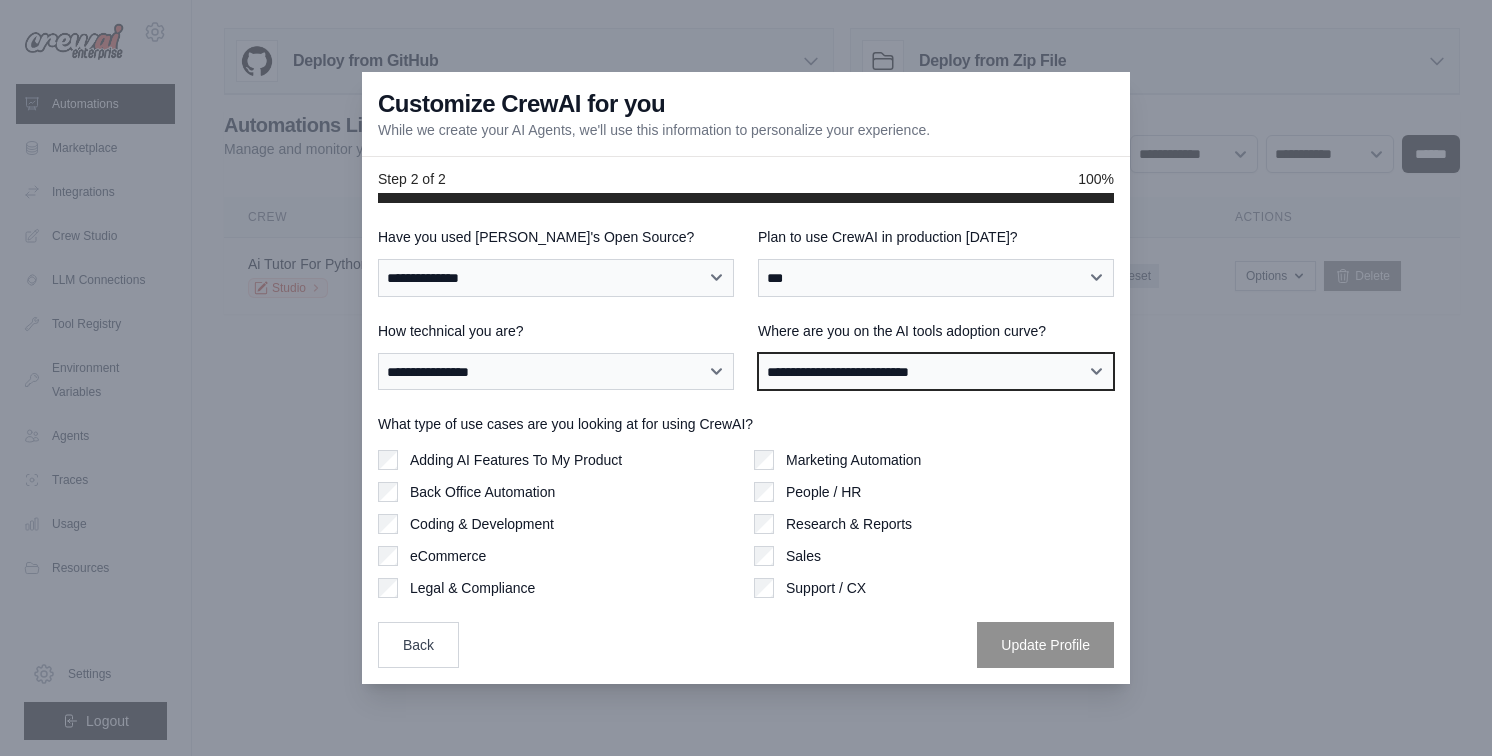 click on "**********" at bounding box center [936, 372] 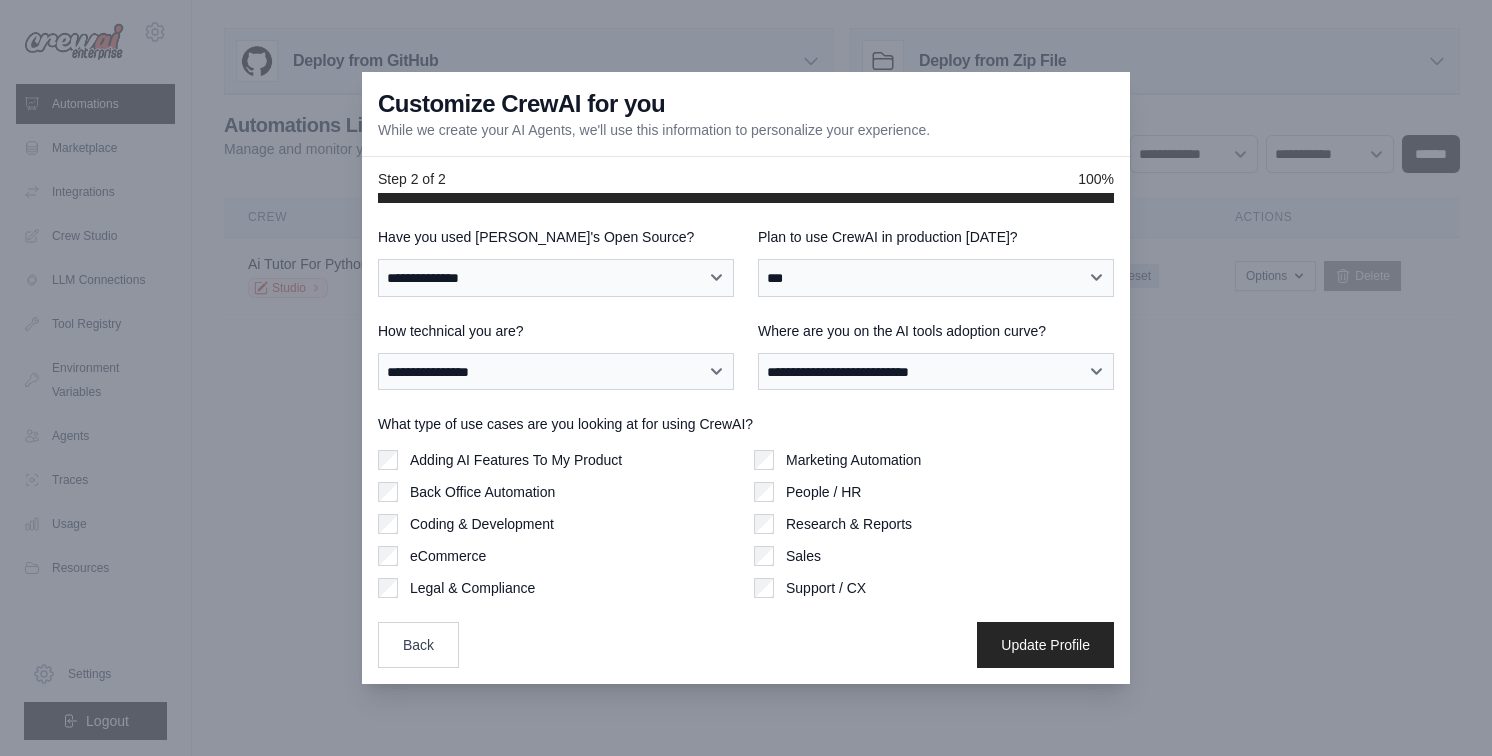 click on "Back Office Automation" at bounding box center (482, 492) 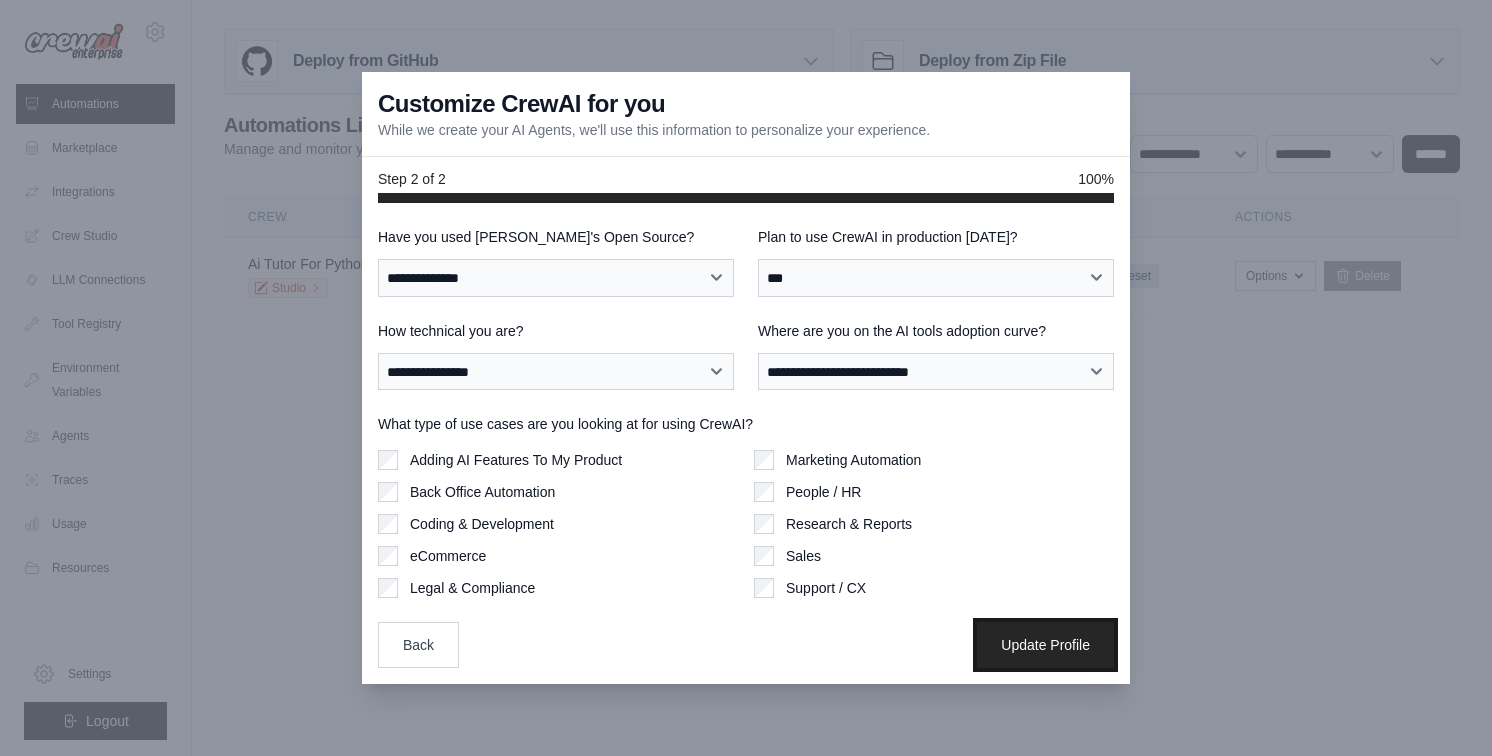 click on "Update Profile" at bounding box center [1045, 645] 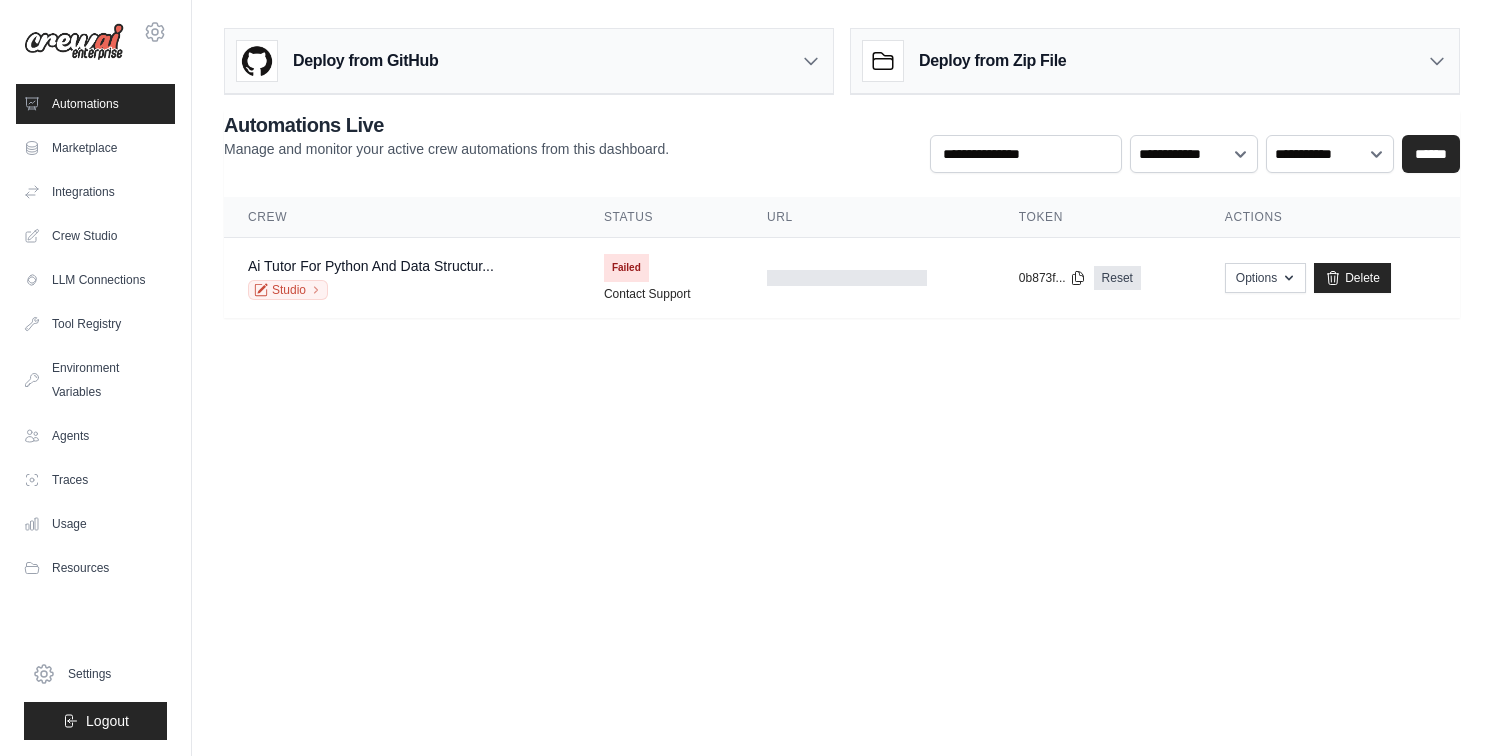 scroll, scrollTop: 0, scrollLeft: 0, axis: both 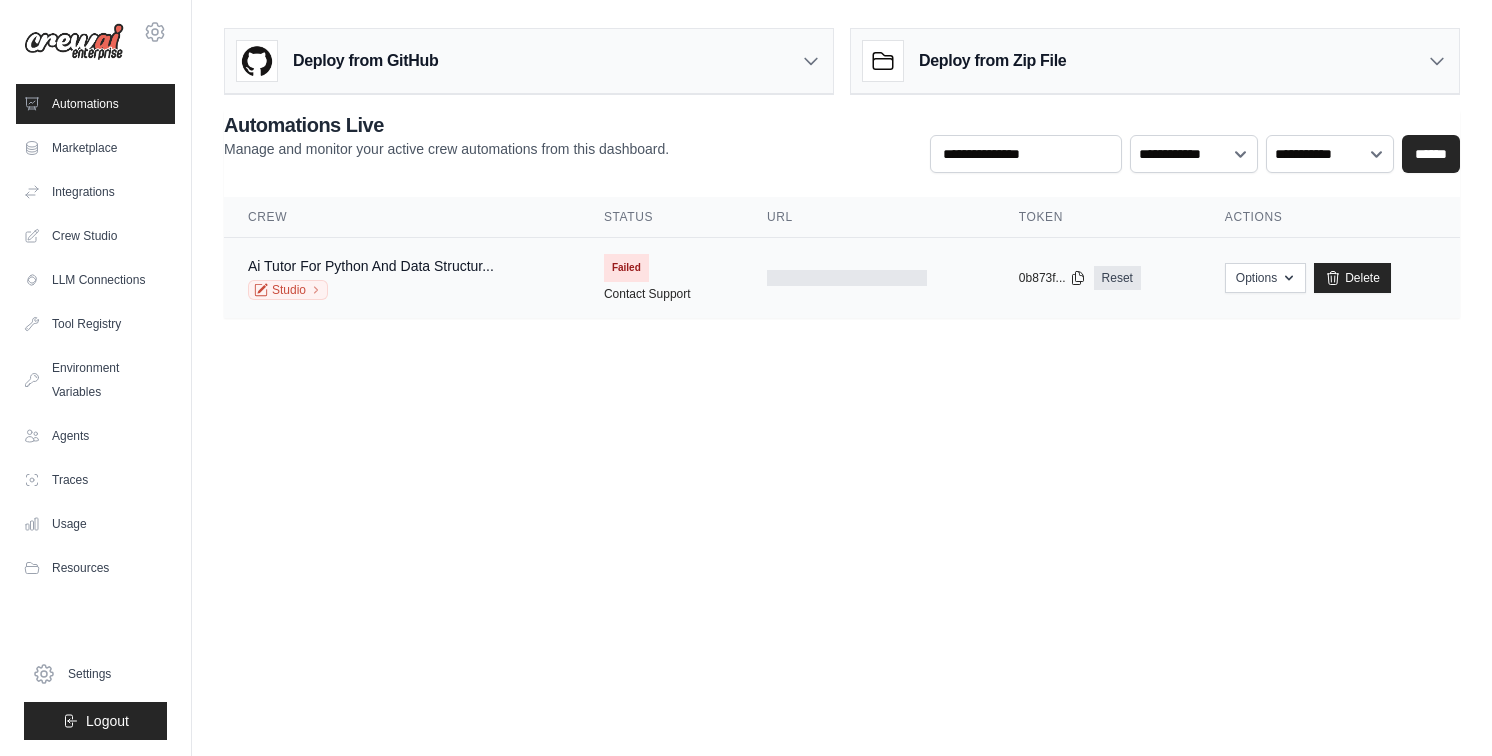 click on "Failed" at bounding box center (626, 268) 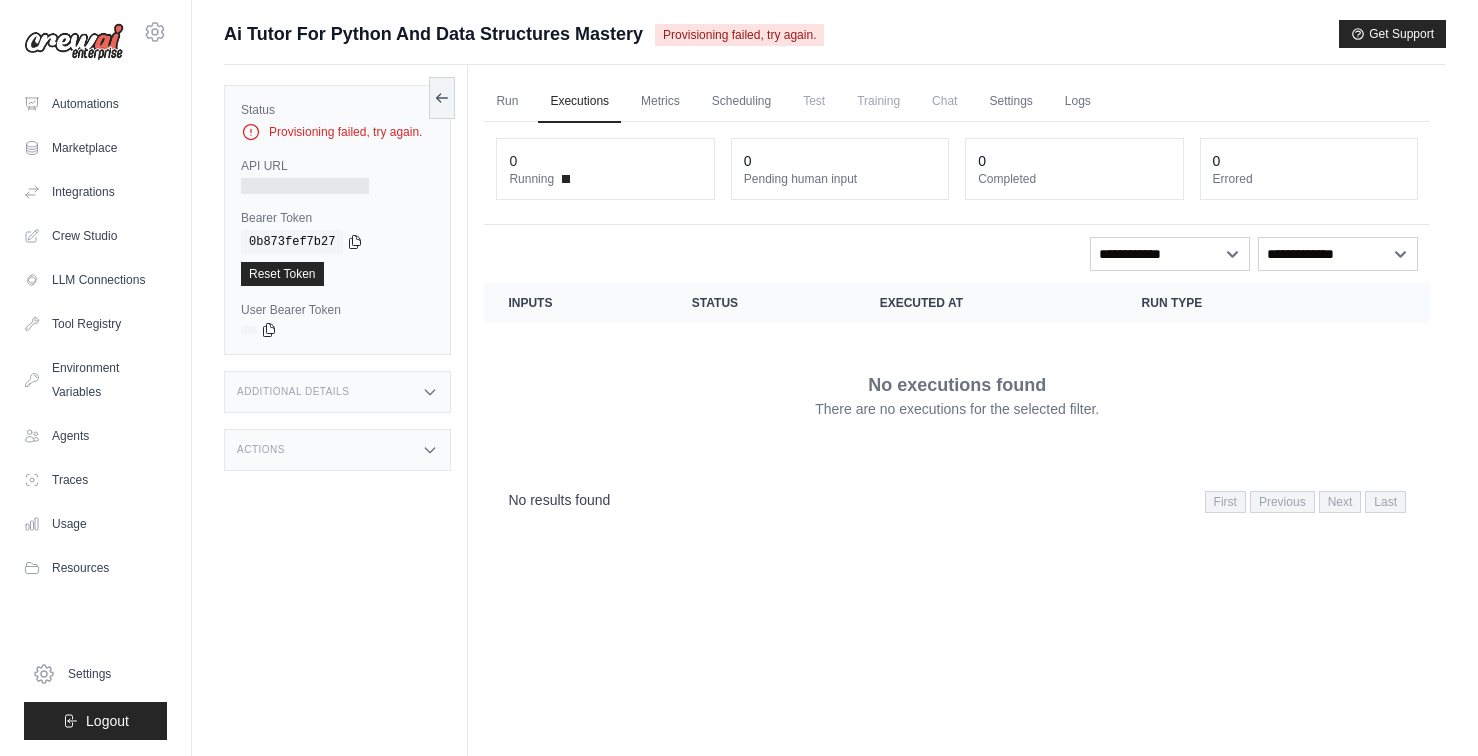 scroll, scrollTop: 0, scrollLeft: 0, axis: both 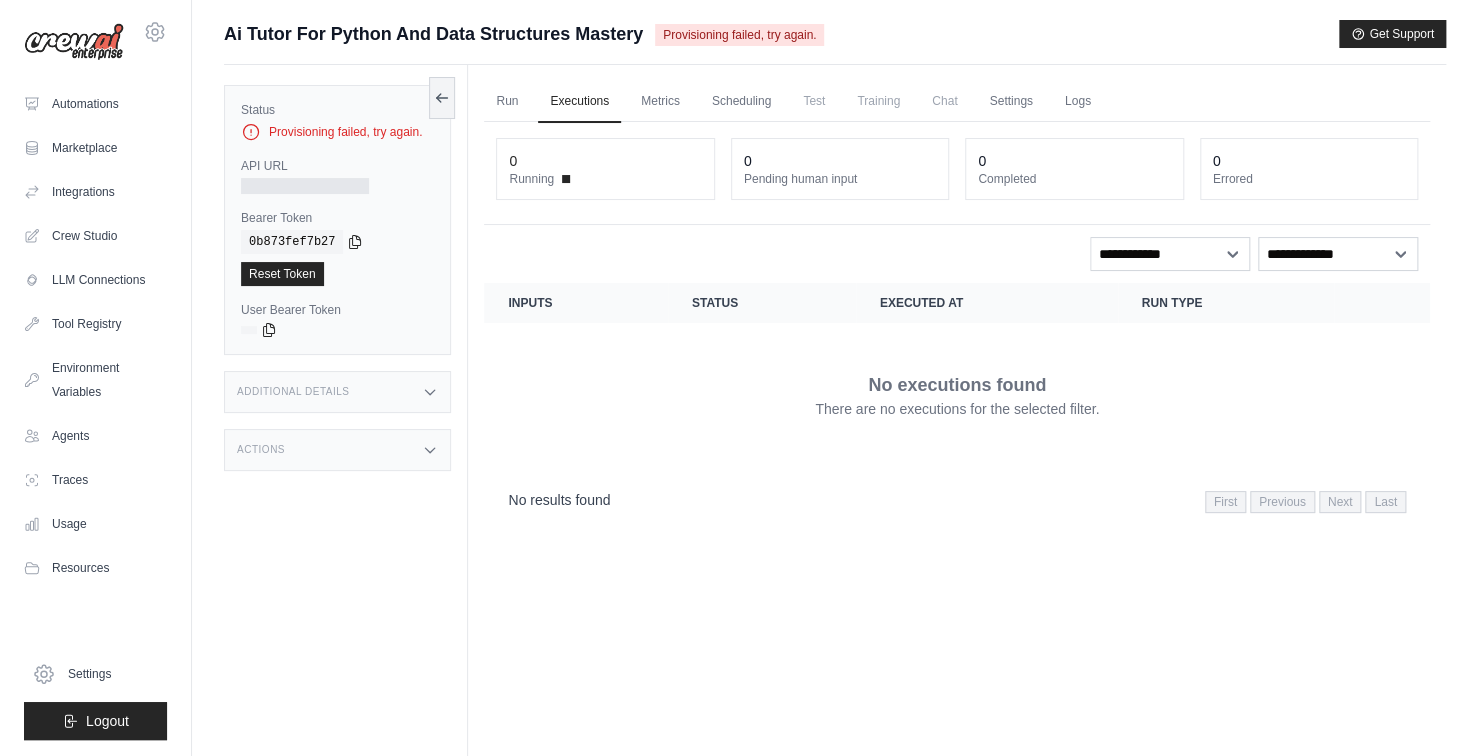 click on "Run
Executions
Metrics
Scheduling
Test
Training
Chat
Settings
Logs
0
Running
0
Pending human input
0" at bounding box center [957, 443] 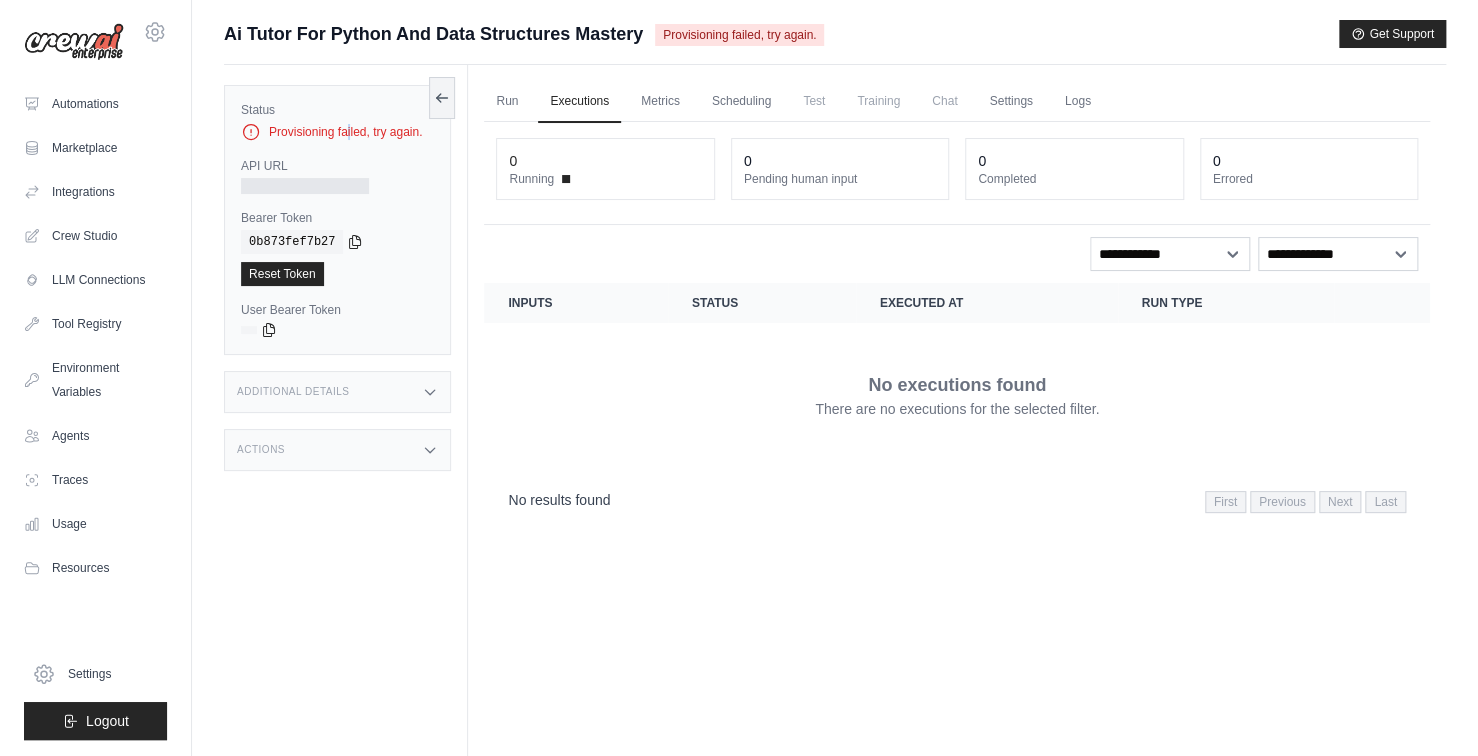 drag, startPoint x: 276, startPoint y: 130, endPoint x: 445, endPoint y: 137, distance: 169.14491 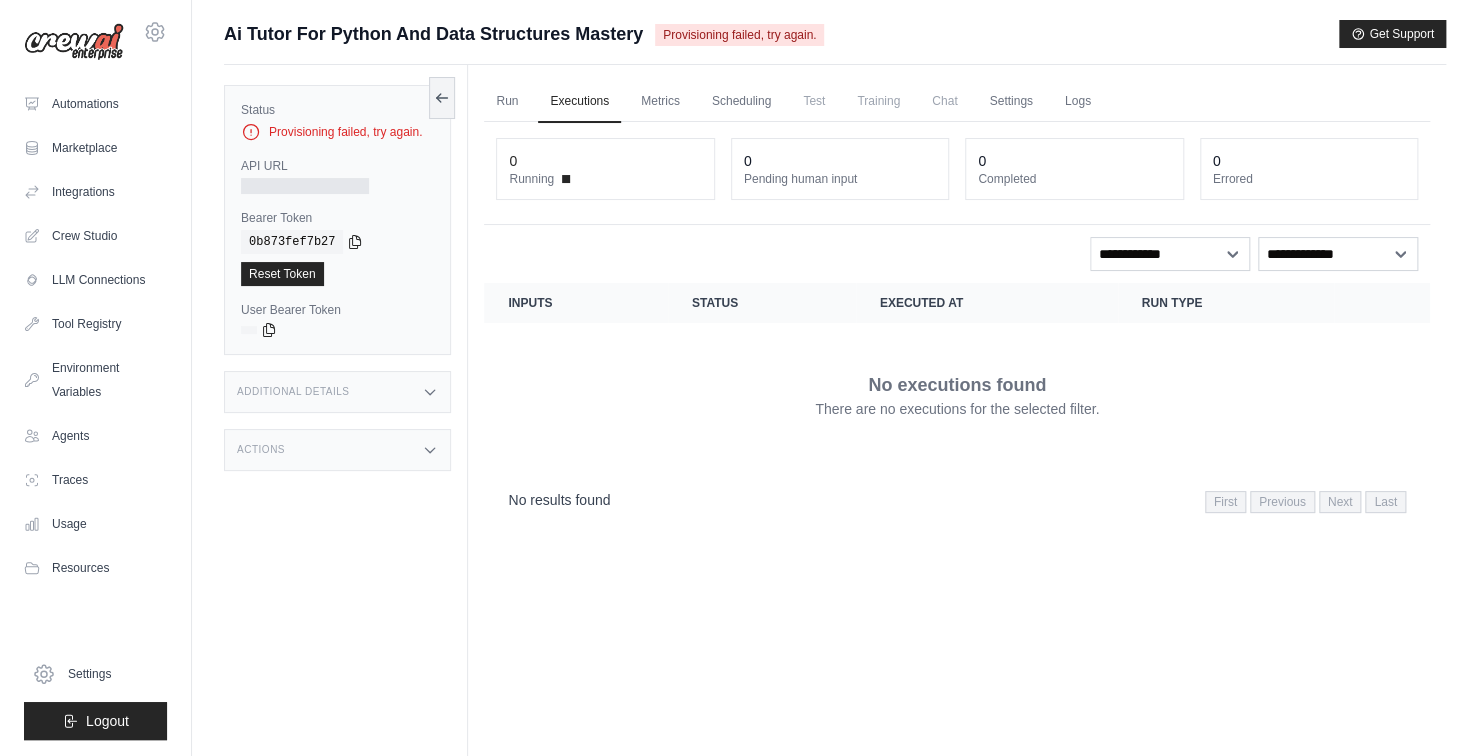 click on "API URL" at bounding box center (337, 166) 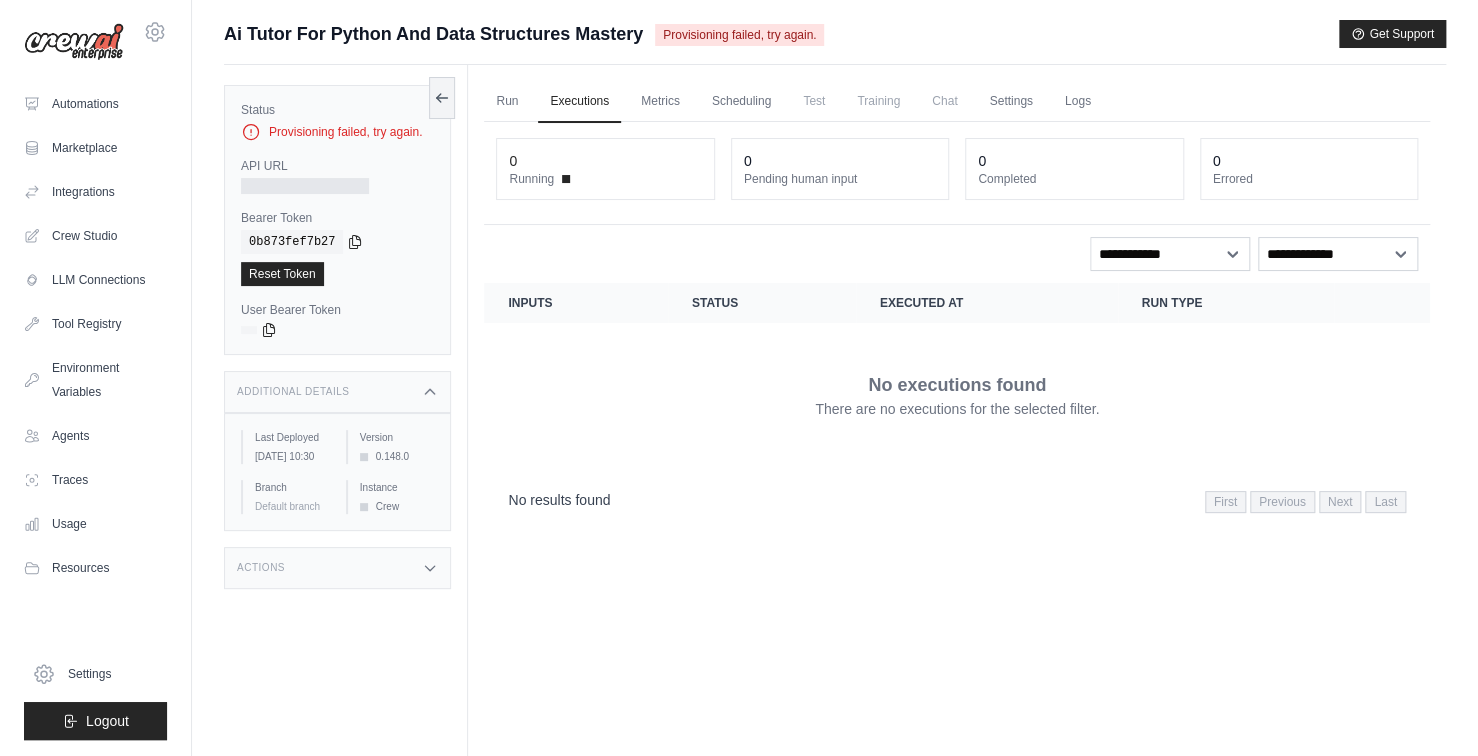 click on "Additional Details" at bounding box center [337, 392] 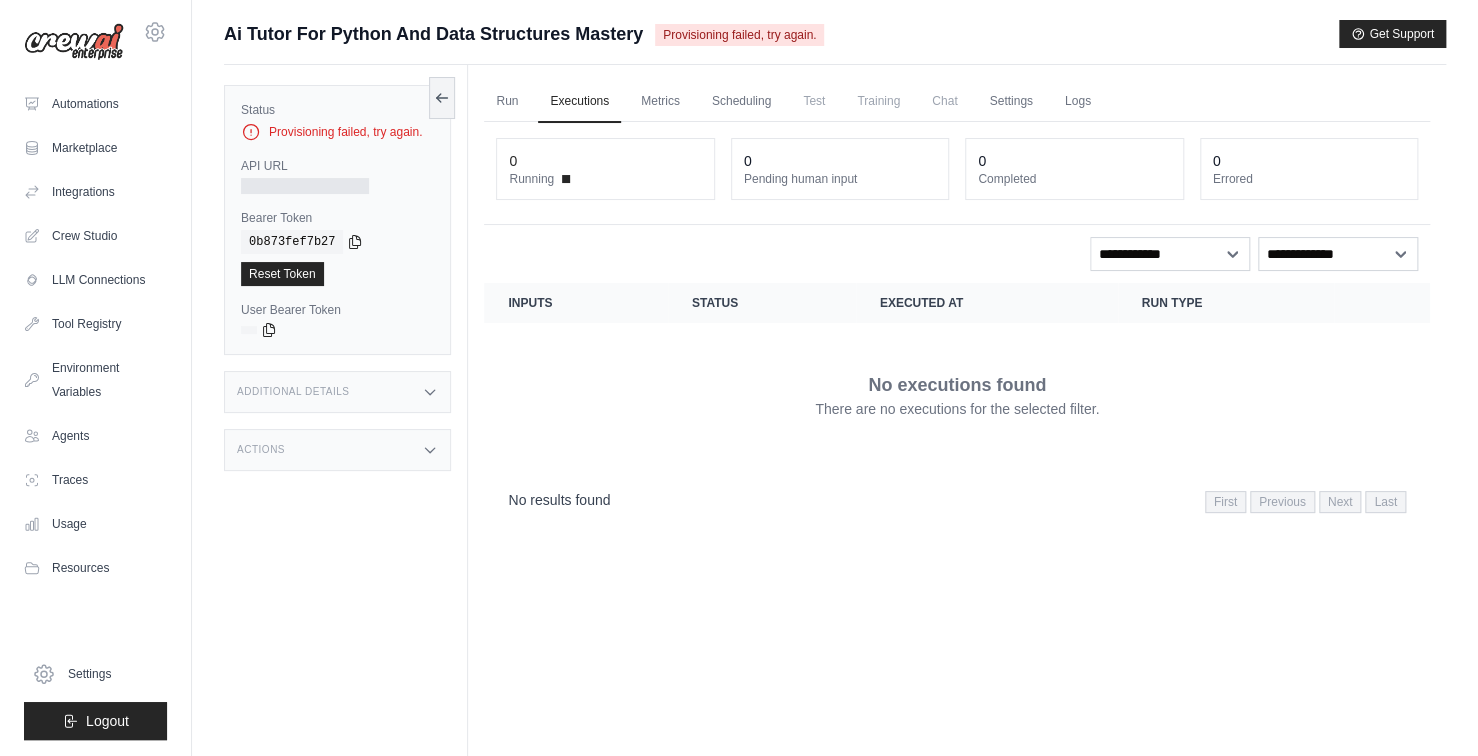 click 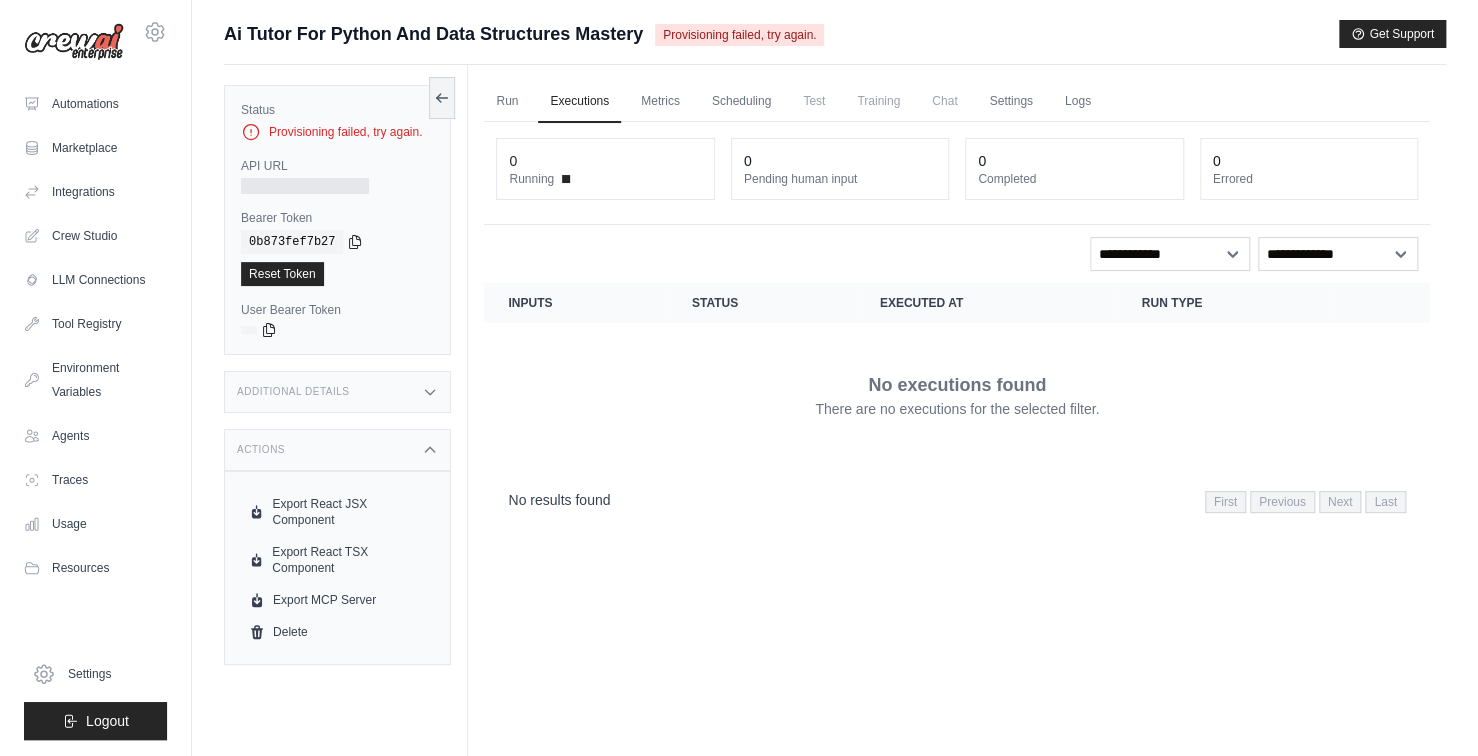 click 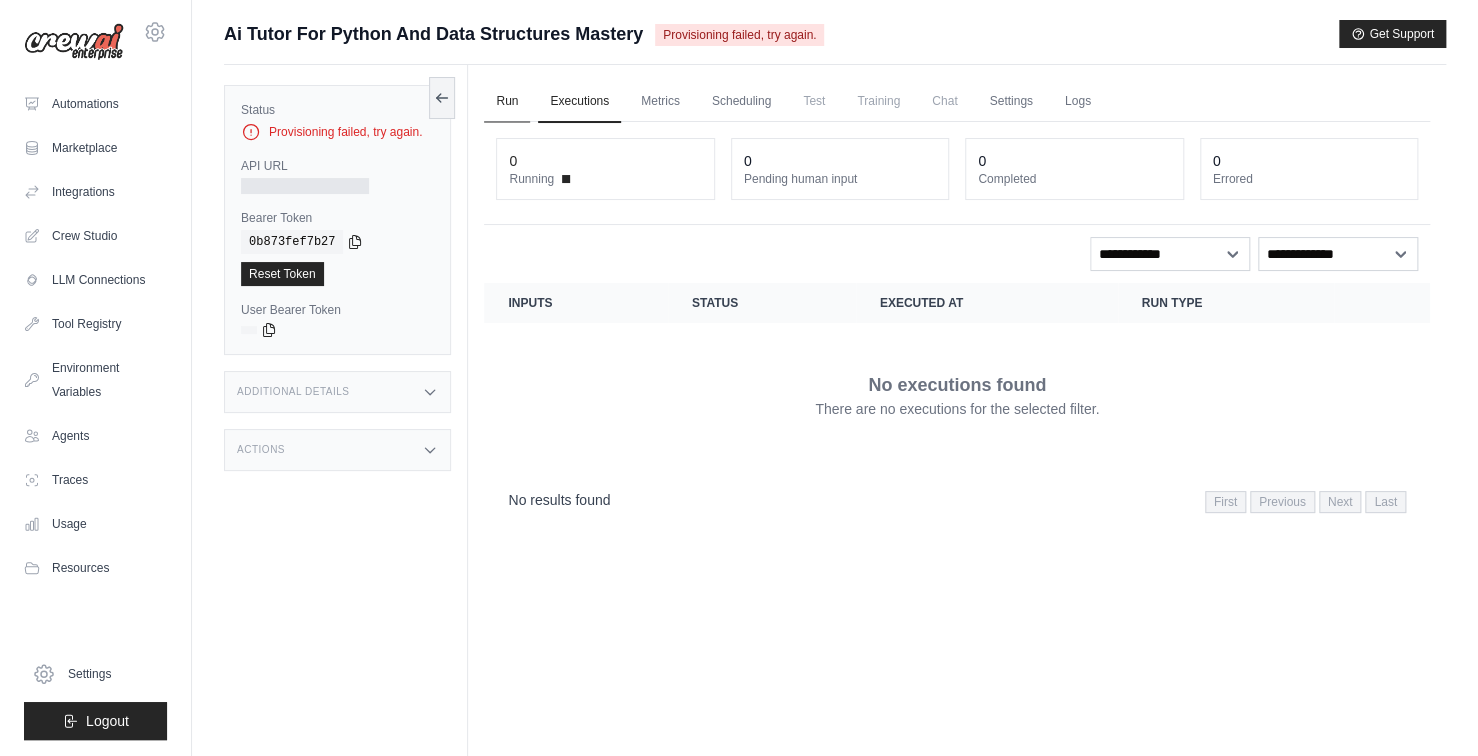 click on "Run" at bounding box center [507, 102] 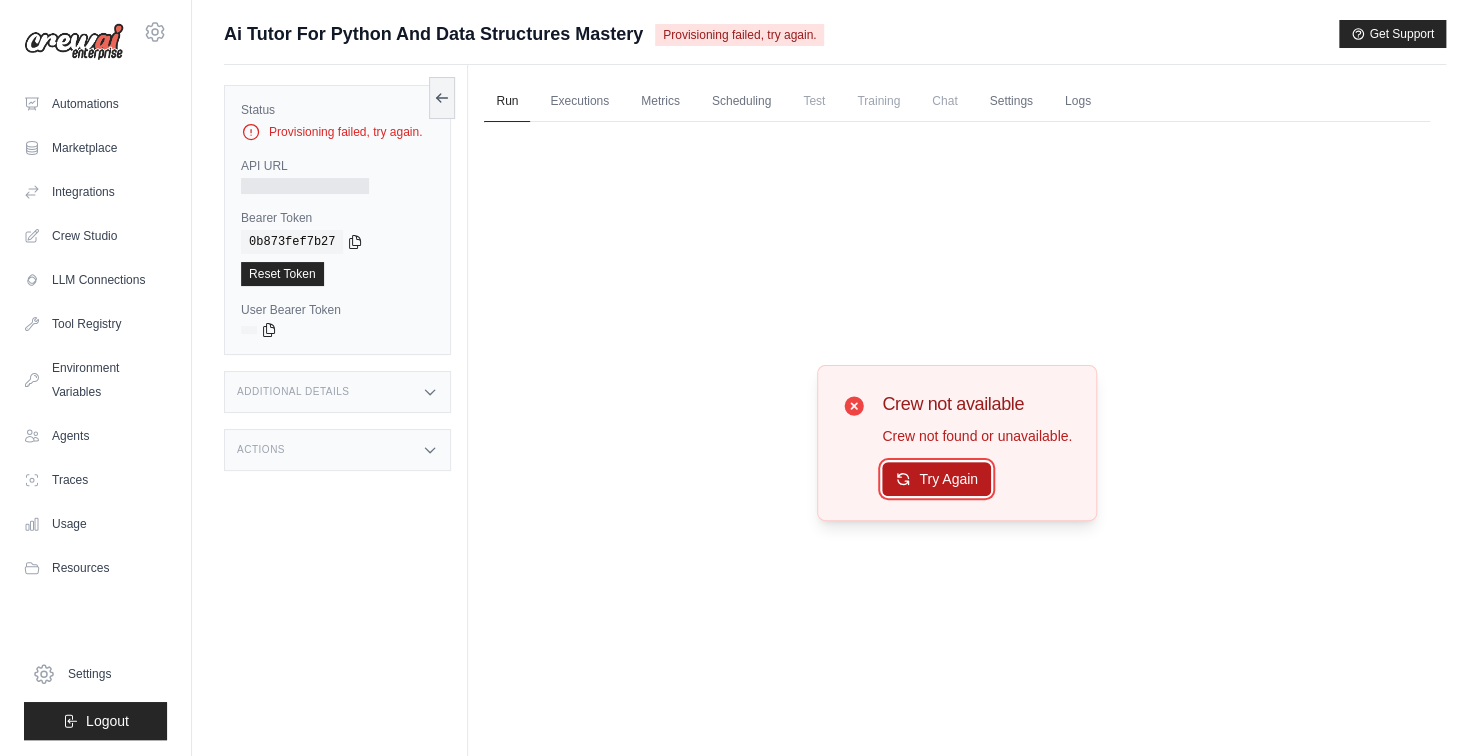 click on "Try Again" at bounding box center [936, 479] 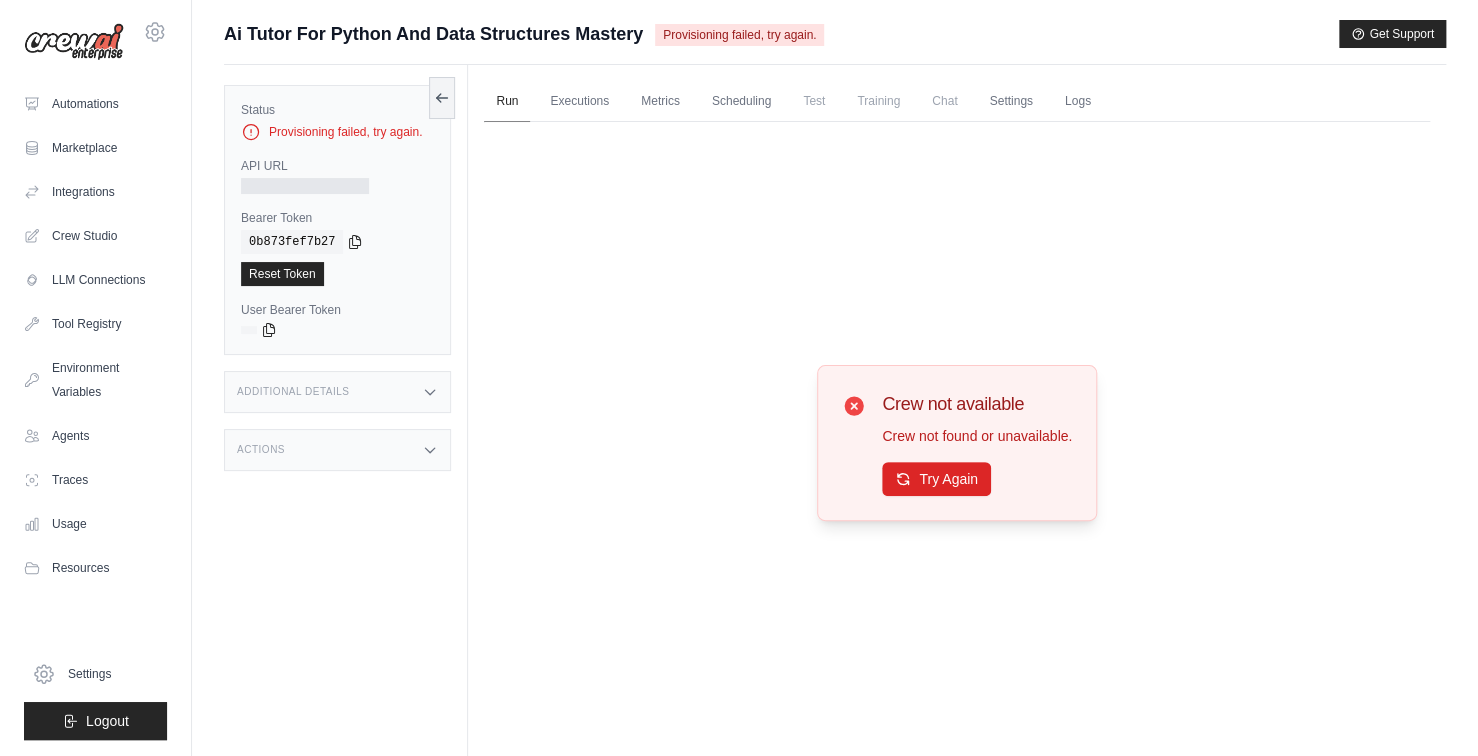 click on "Run" at bounding box center (507, 102) 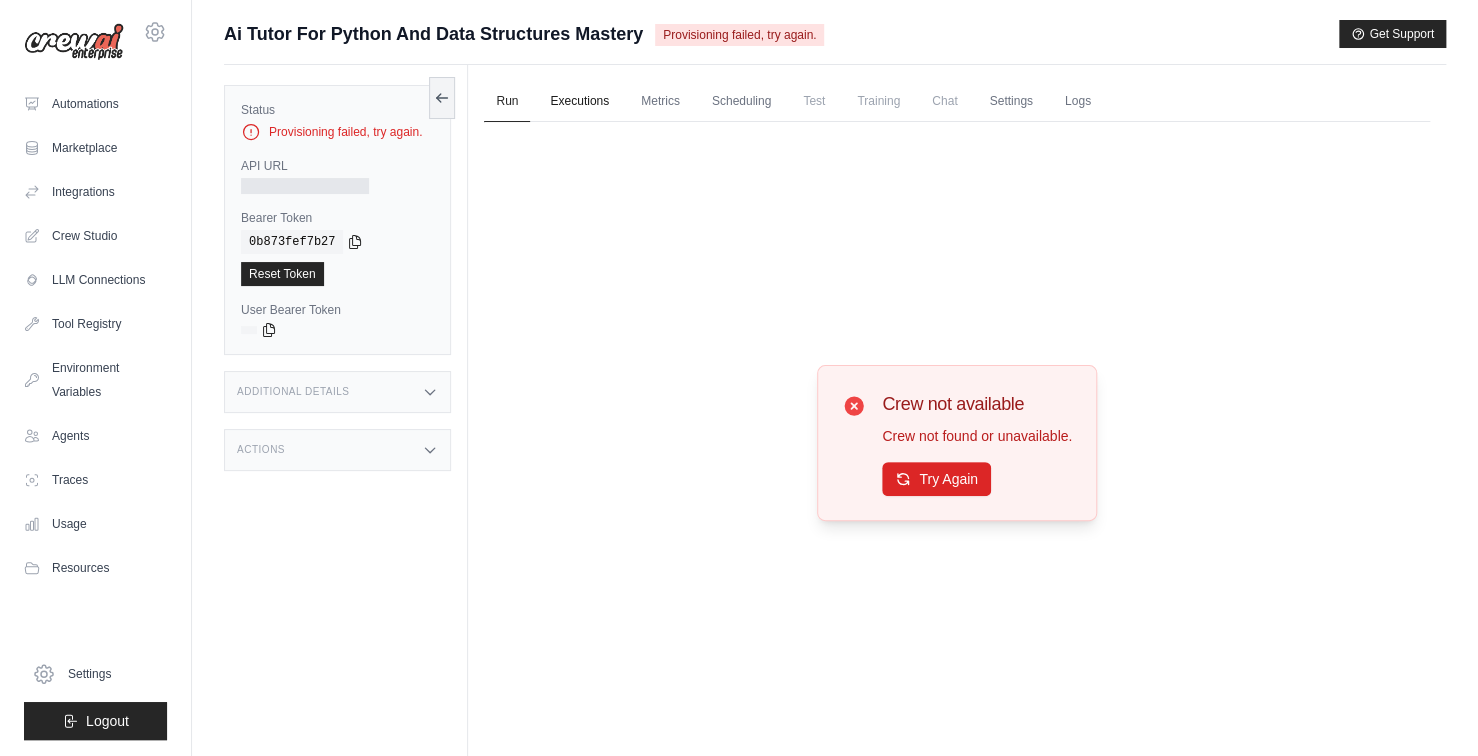 click on "Executions" at bounding box center (579, 102) 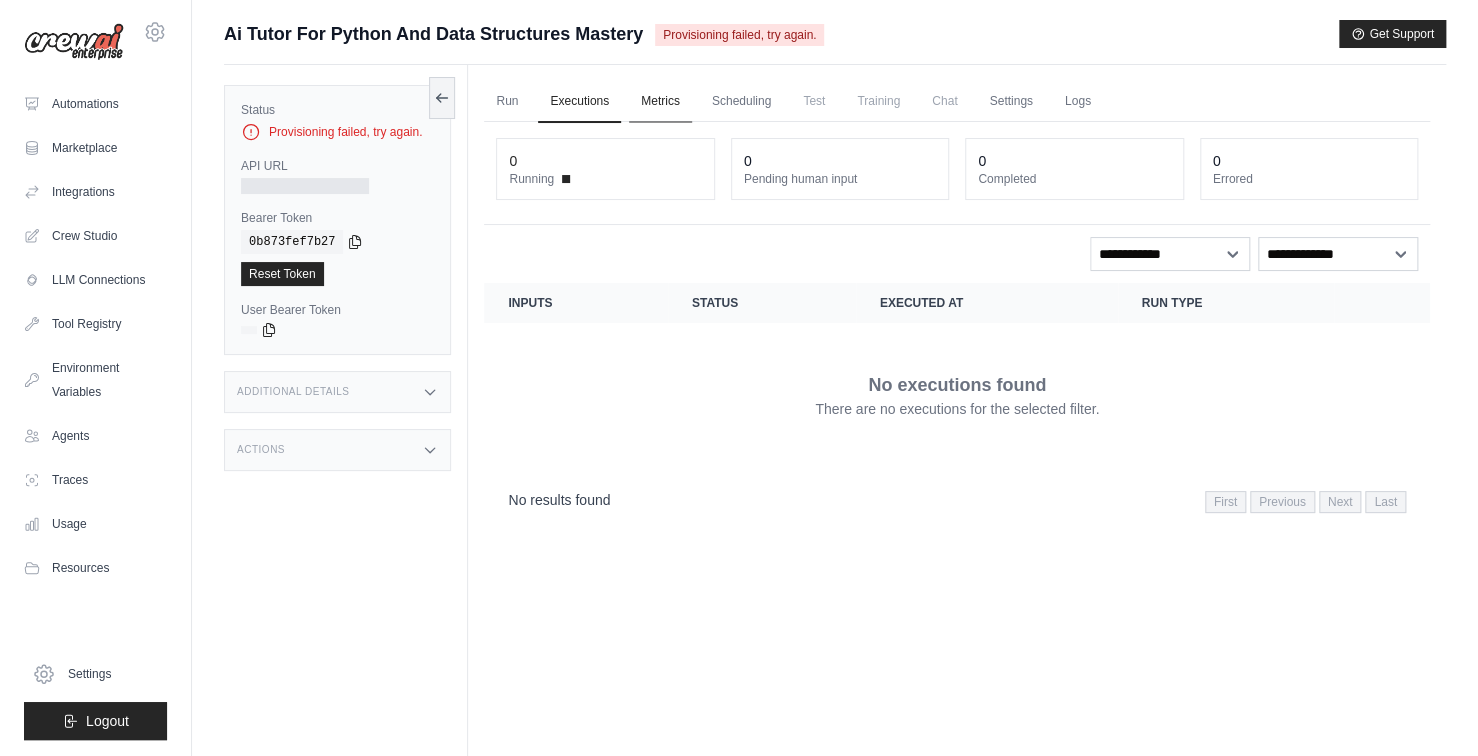 click on "Metrics" at bounding box center [660, 102] 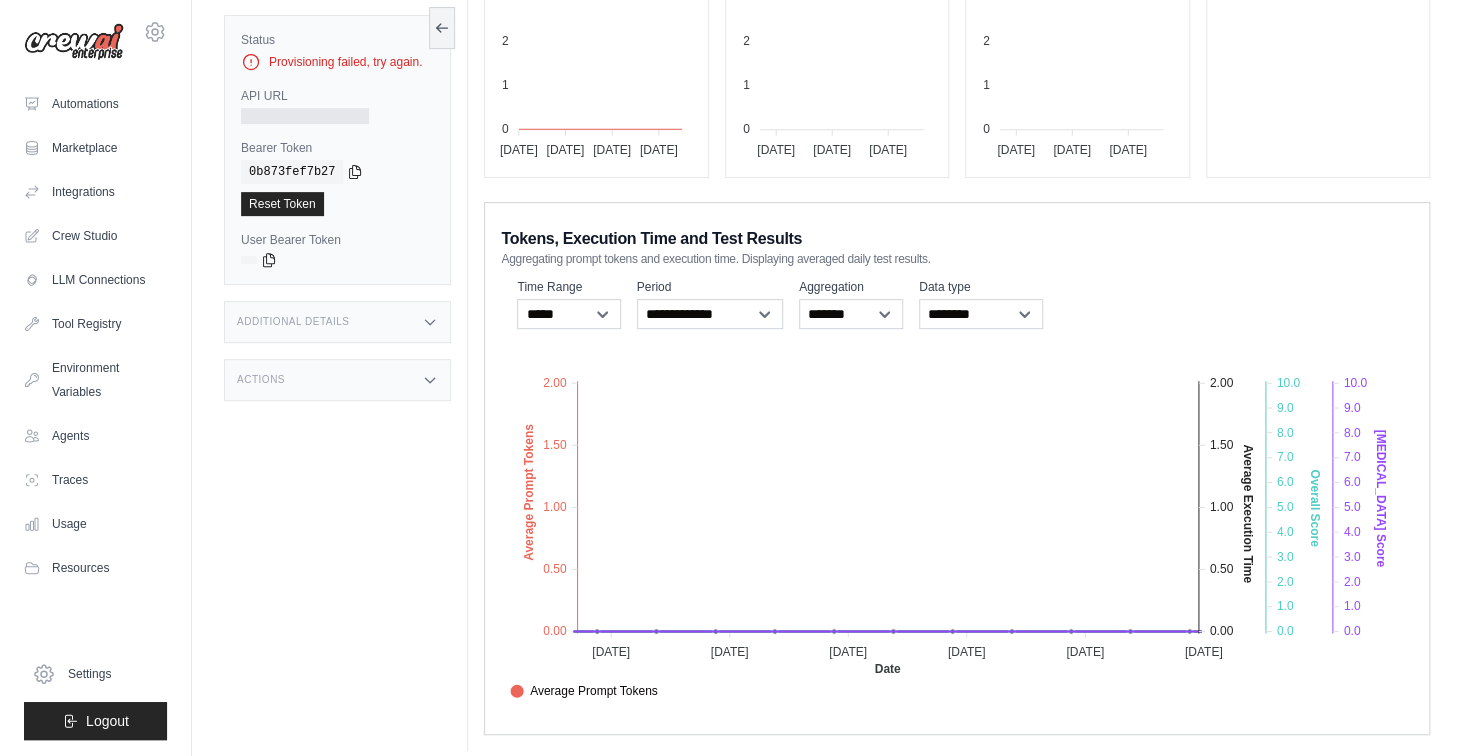 scroll, scrollTop: 0, scrollLeft: 0, axis: both 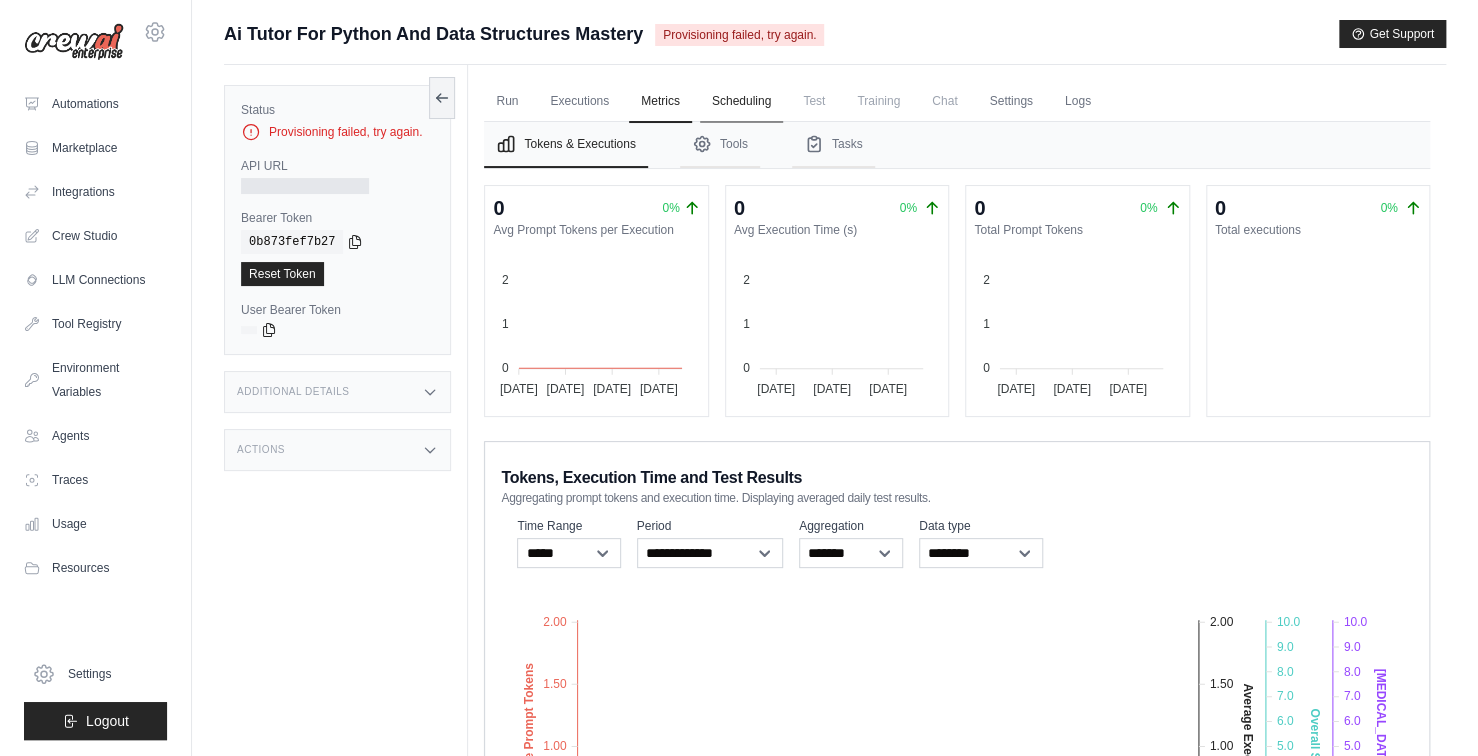 click on "Scheduling" at bounding box center [741, 102] 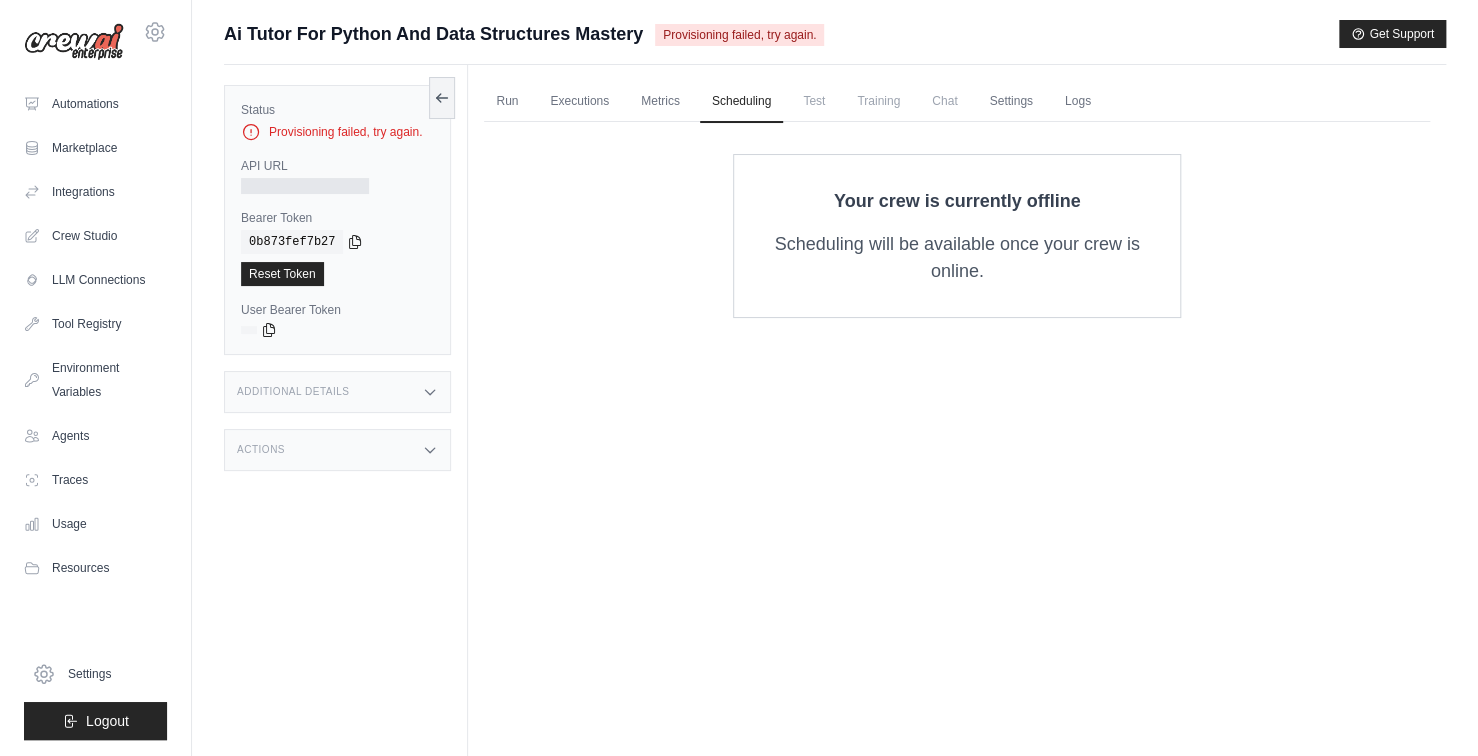 click on "Test" at bounding box center [814, 101] 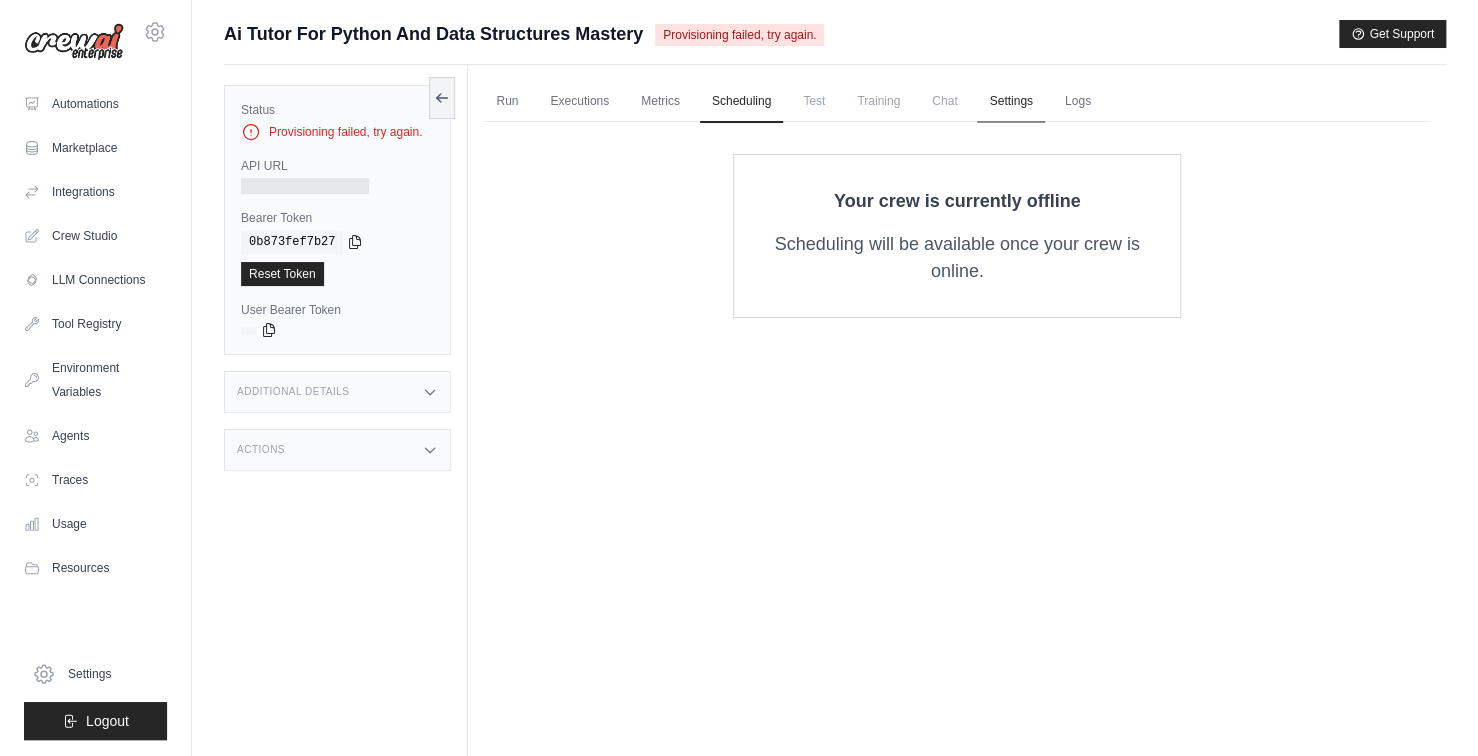 click on "Settings" at bounding box center [1010, 102] 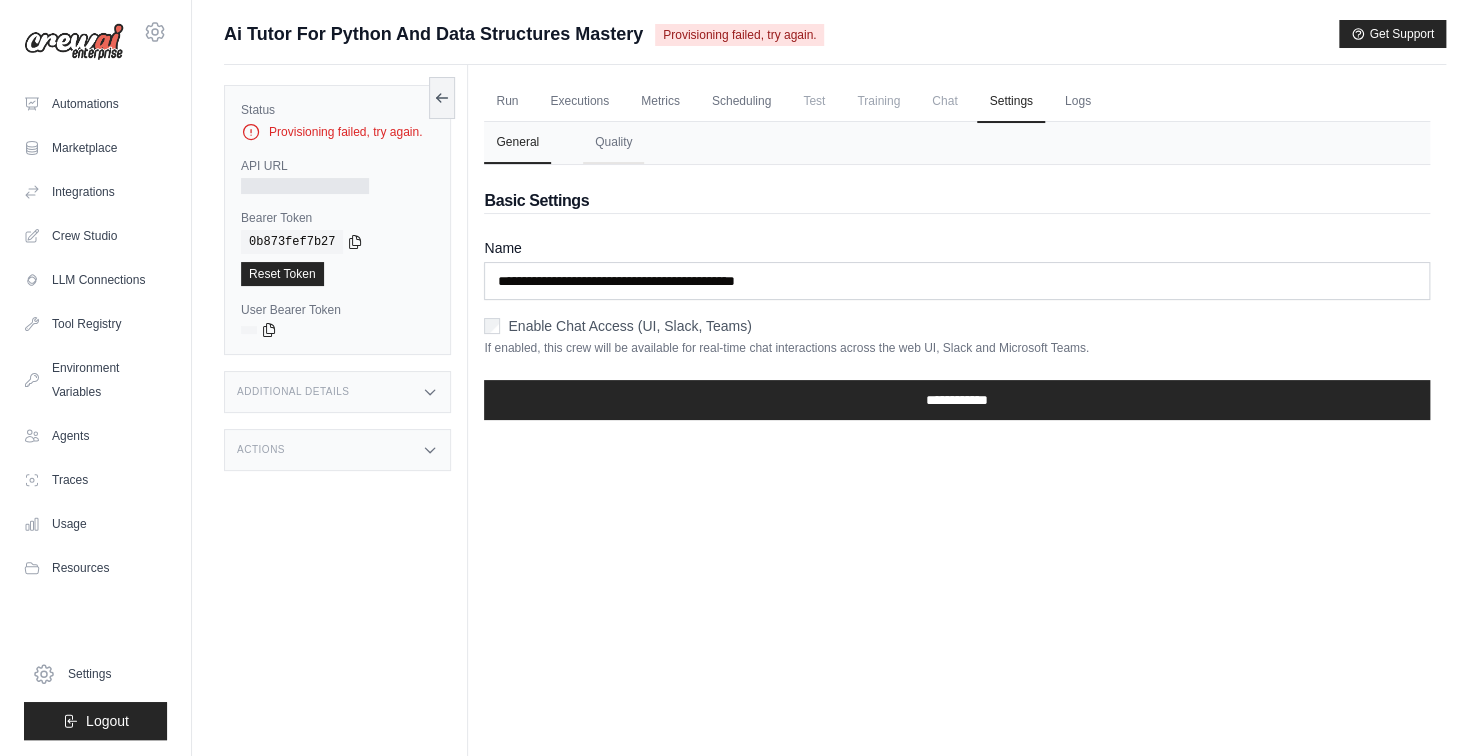 click on "Enable Chat Access (UI, Slack, Teams)" at bounding box center [629, 326] 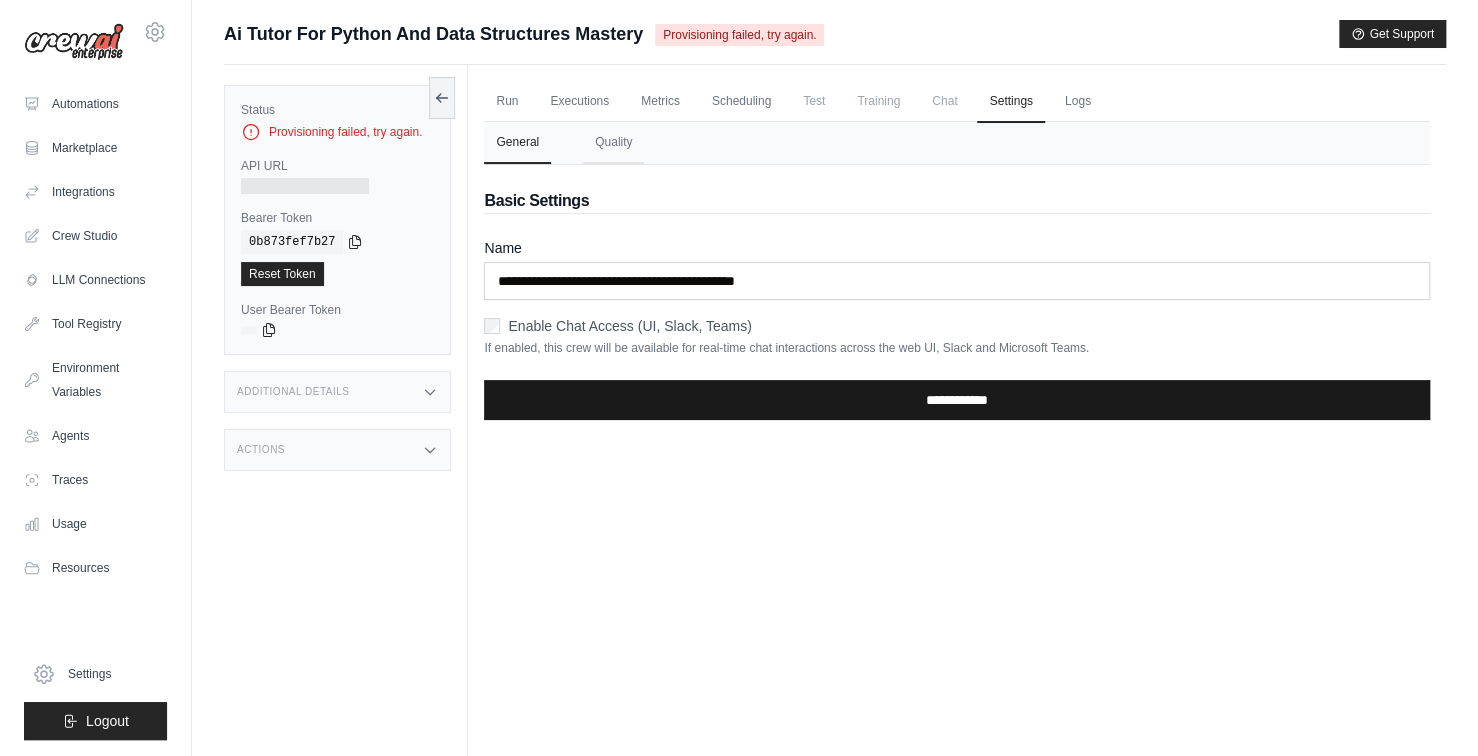 click on "**********" at bounding box center (957, 400) 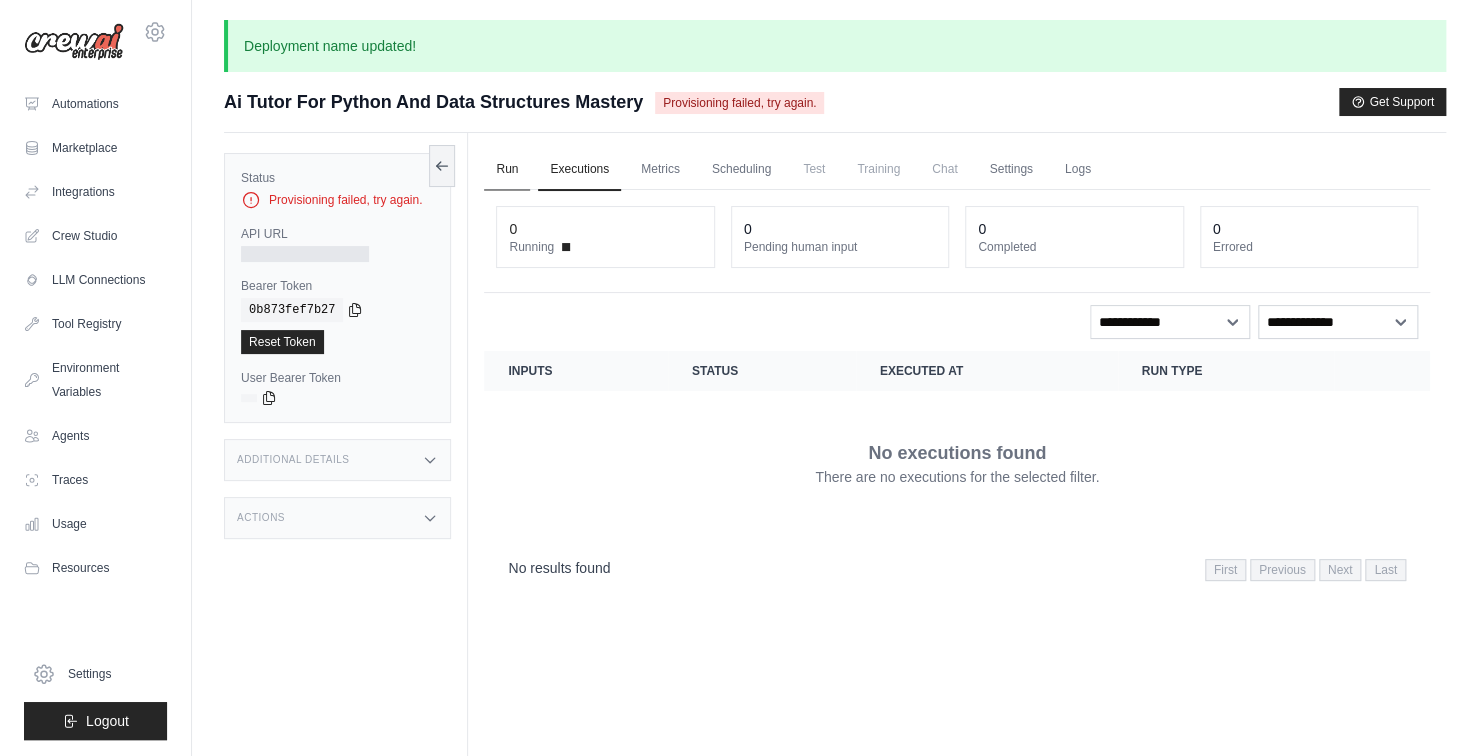 click on "Run" at bounding box center [507, 170] 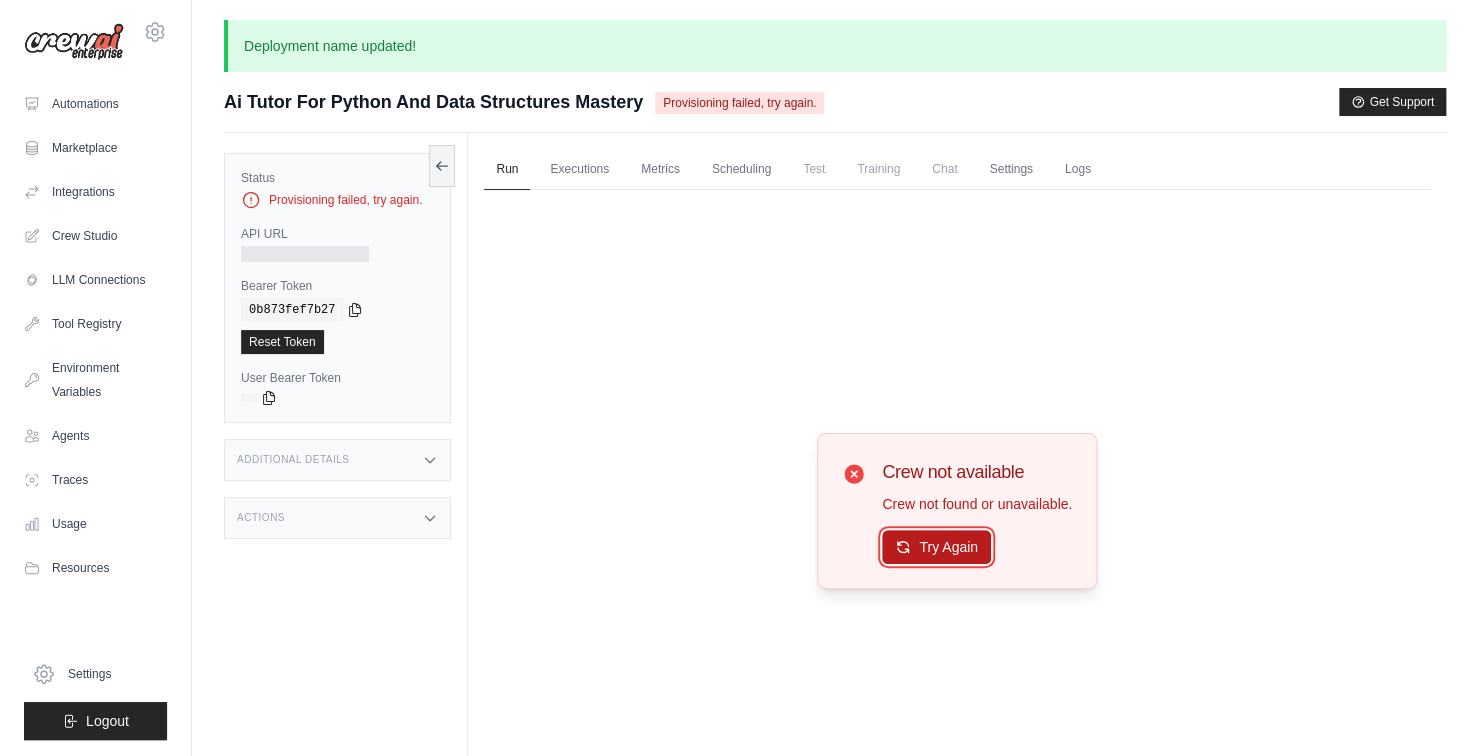 click on "Try Again" at bounding box center (936, 547) 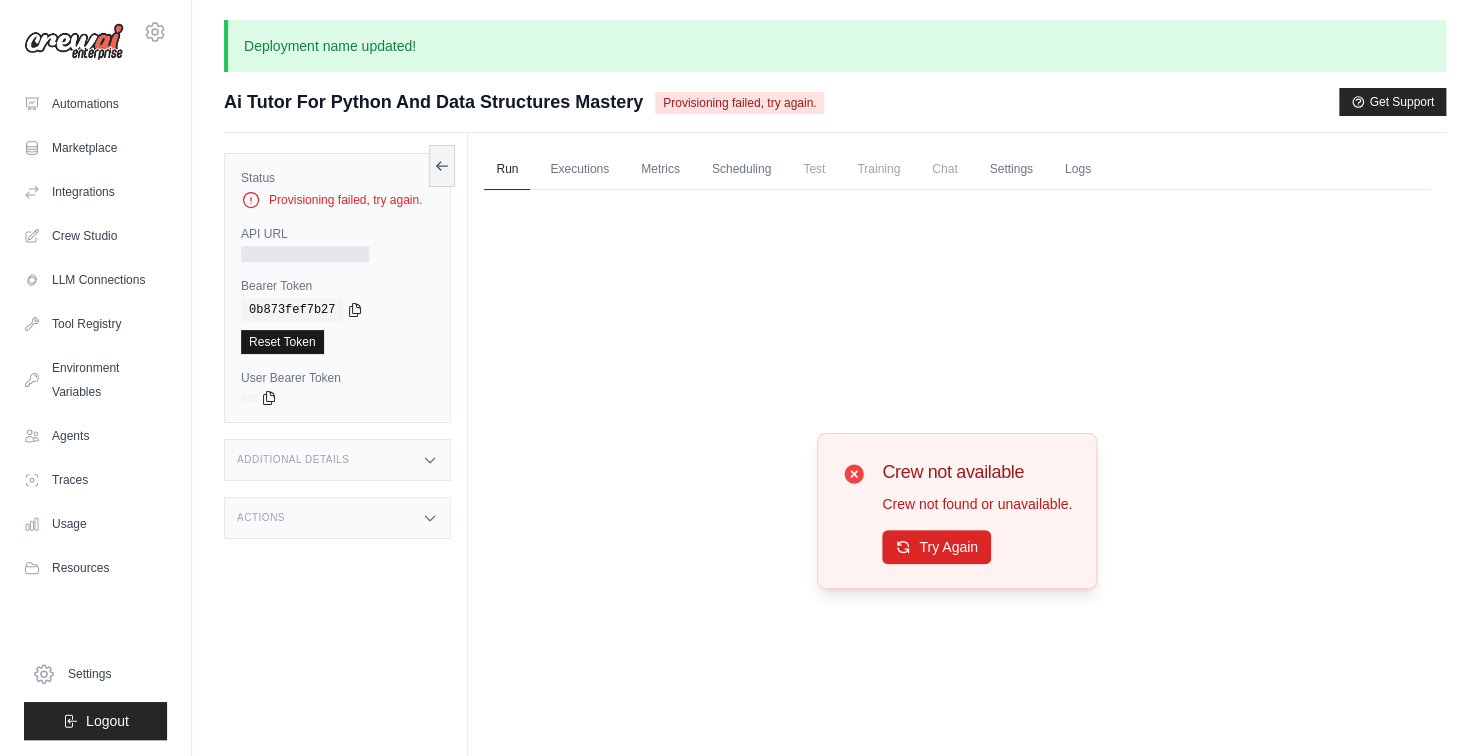 click on "copied" at bounding box center [270, 330] 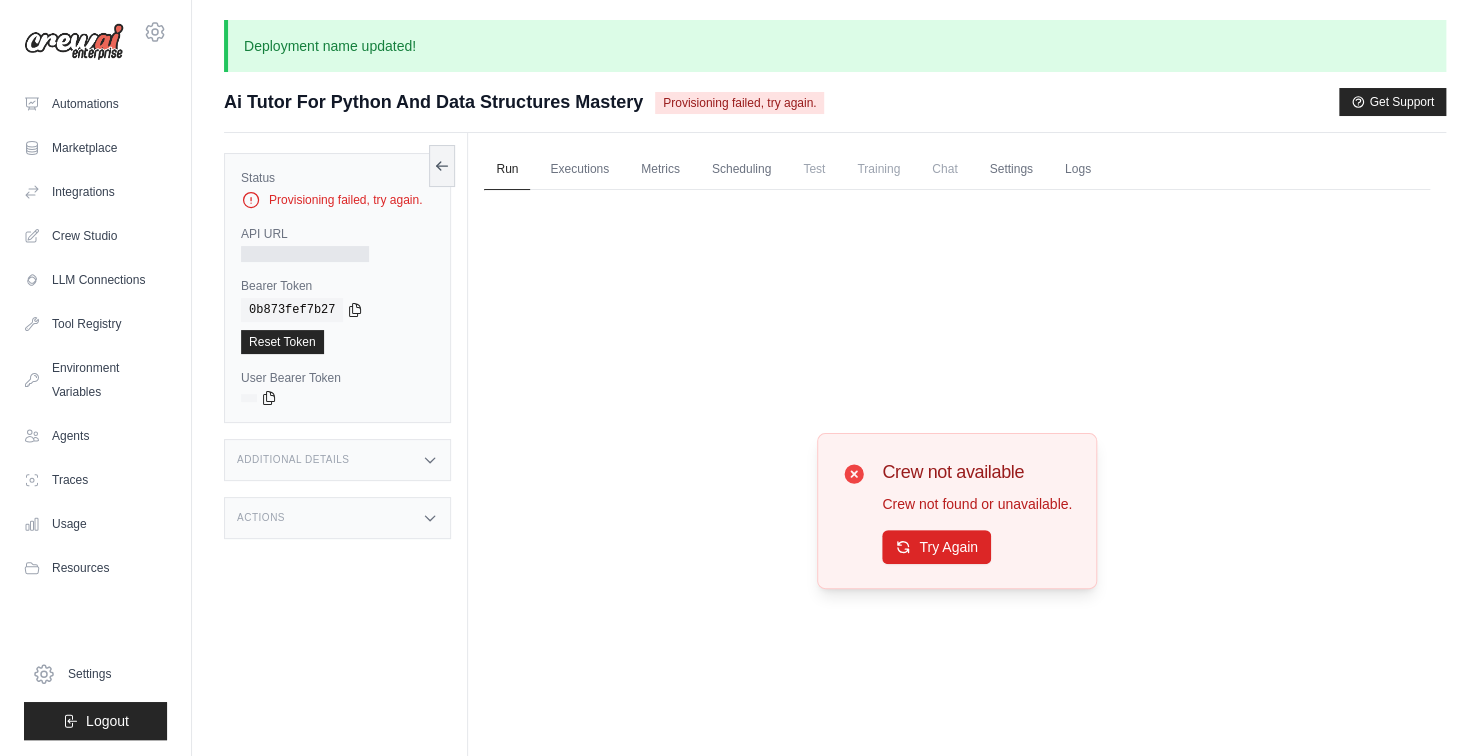 click on "Crew not available Crew not found or unavailable. Try Again" at bounding box center [957, 511] 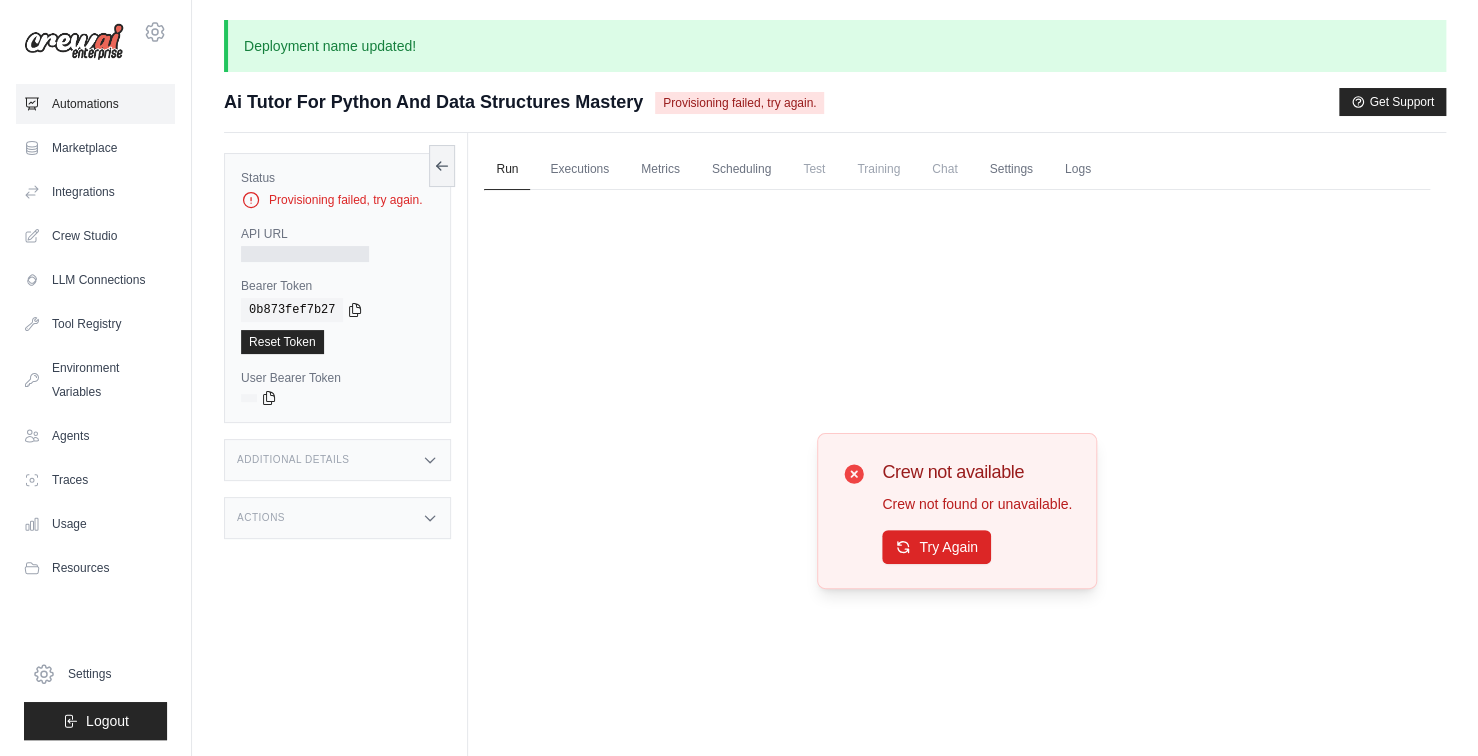 click on "Automations" at bounding box center [95, 104] 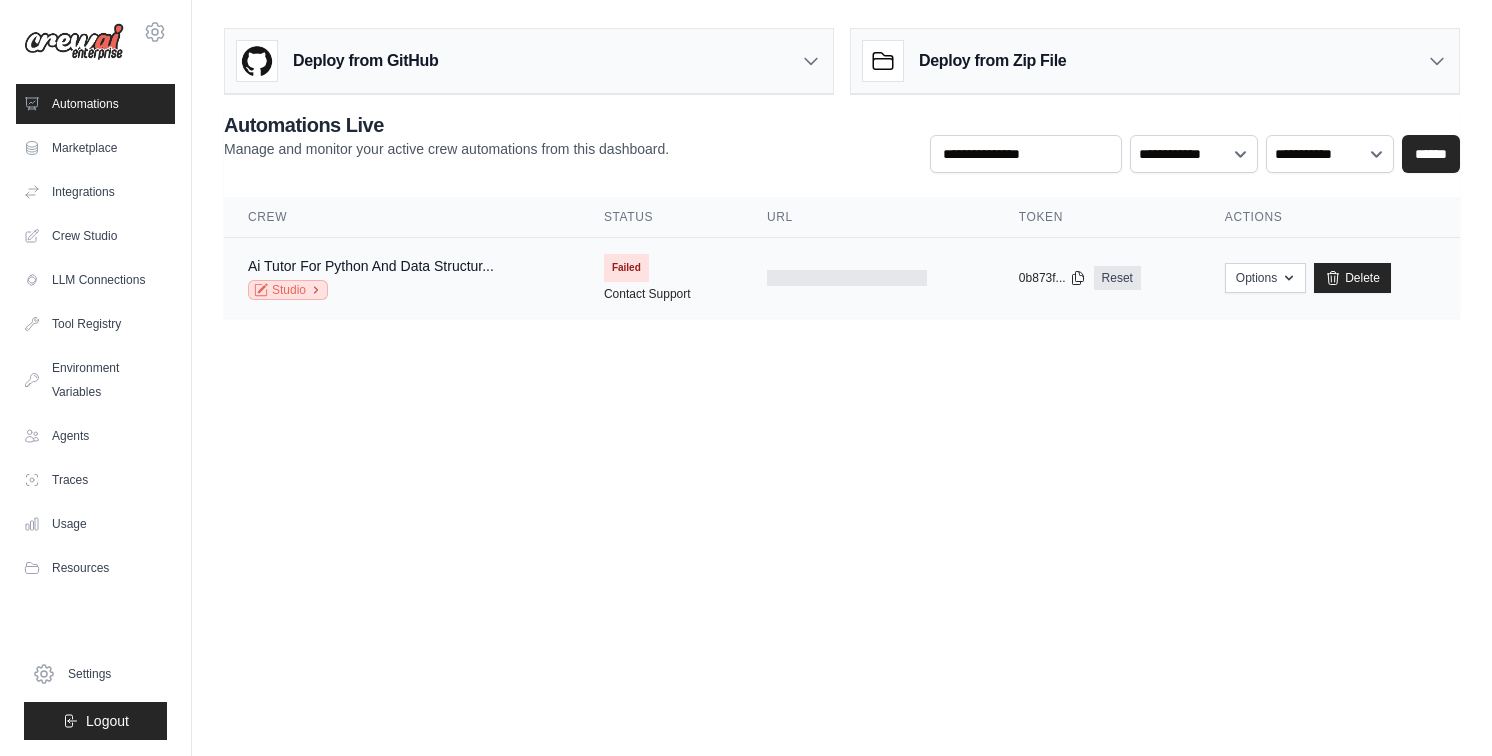 click on "Studio" at bounding box center [288, 290] 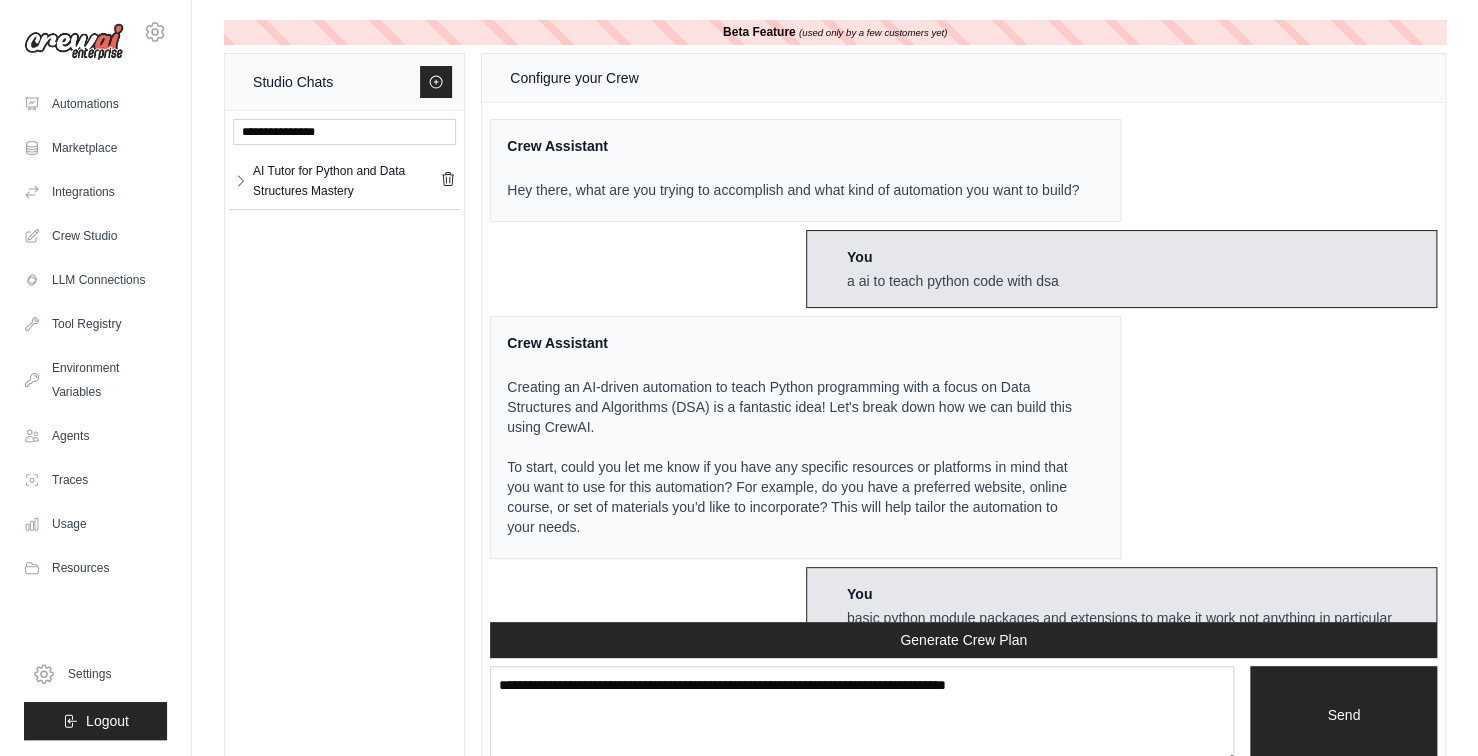 scroll, scrollTop: 3771, scrollLeft: 0, axis: vertical 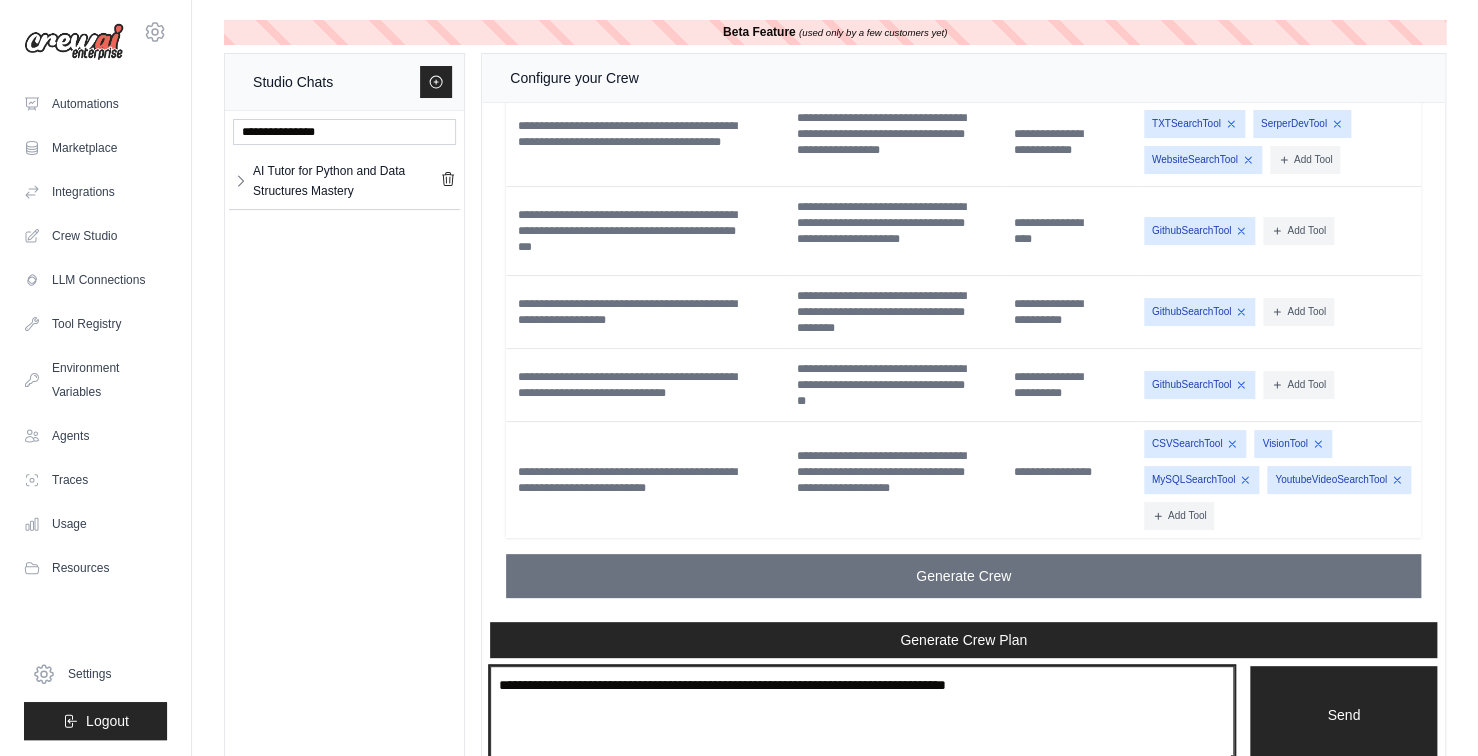click at bounding box center [862, 715] 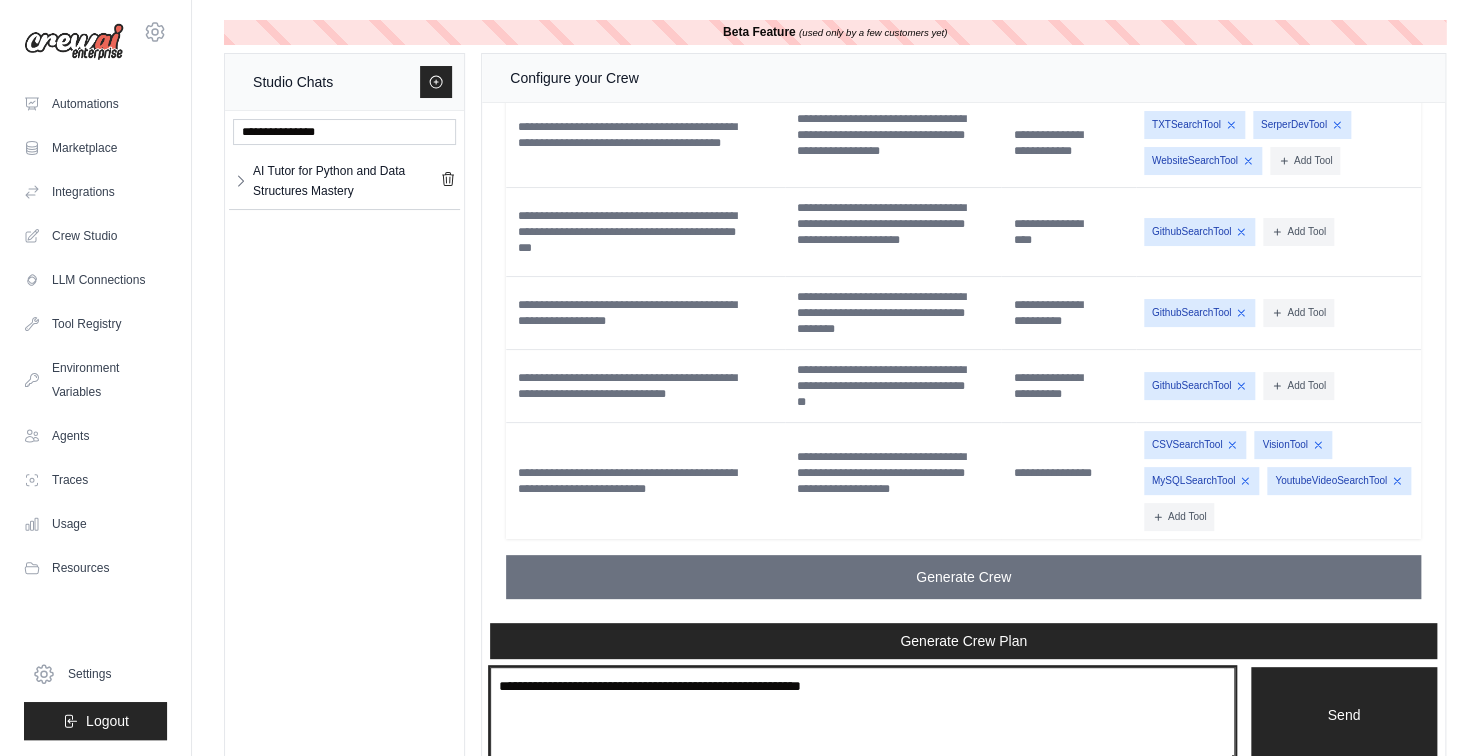 type on "**********" 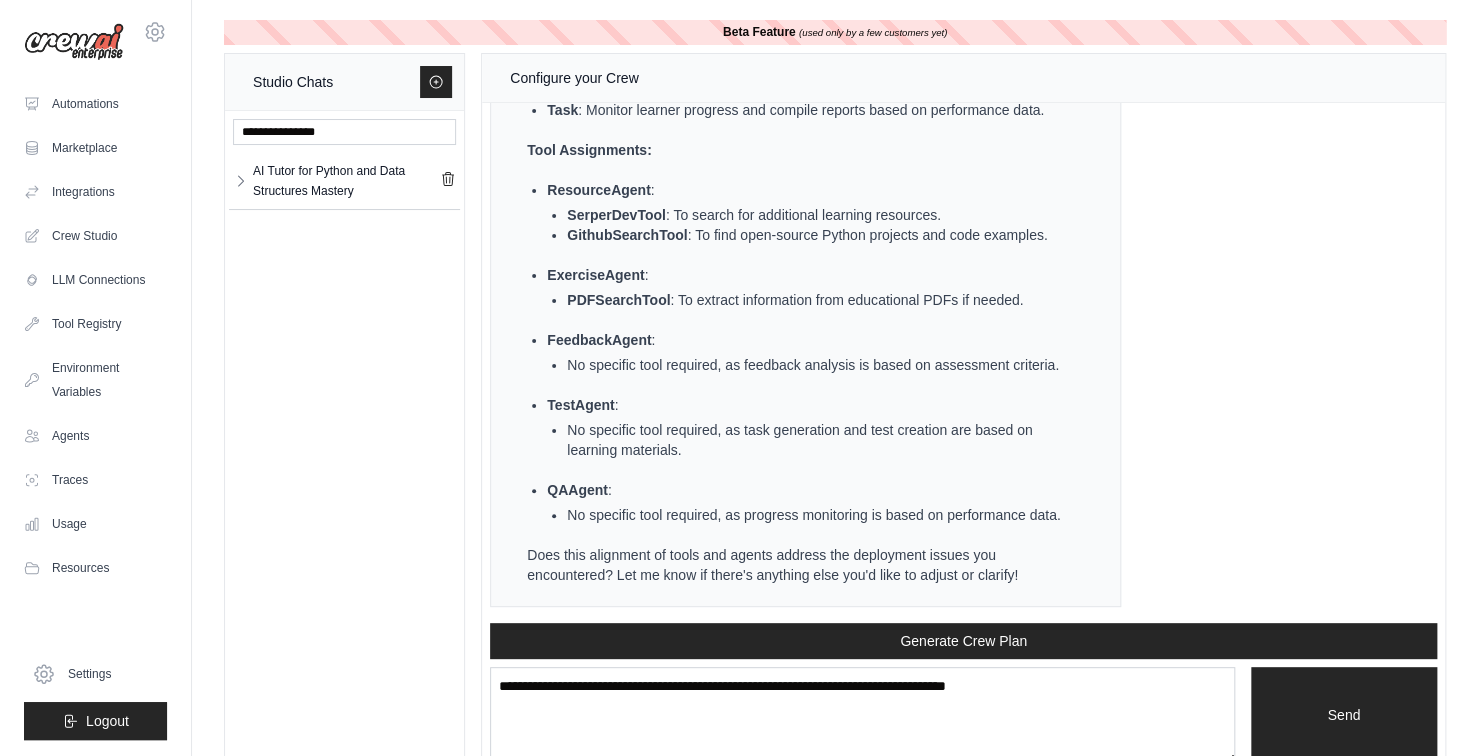 scroll, scrollTop: 5436, scrollLeft: 0, axis: vertical 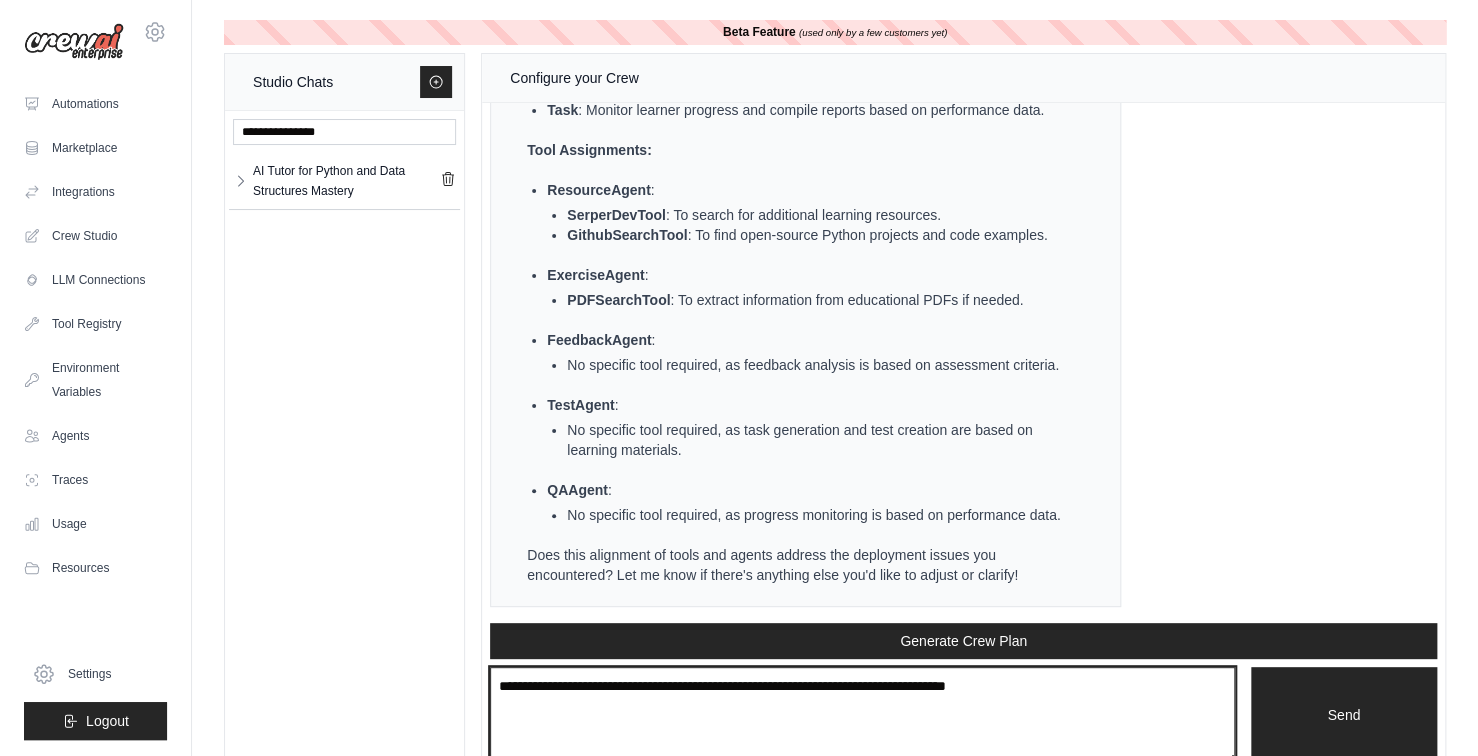 drag, startPoint x: 944, startPoint y: 684, endPoint x: 928, endPoint y: 671, distance: 20.615528 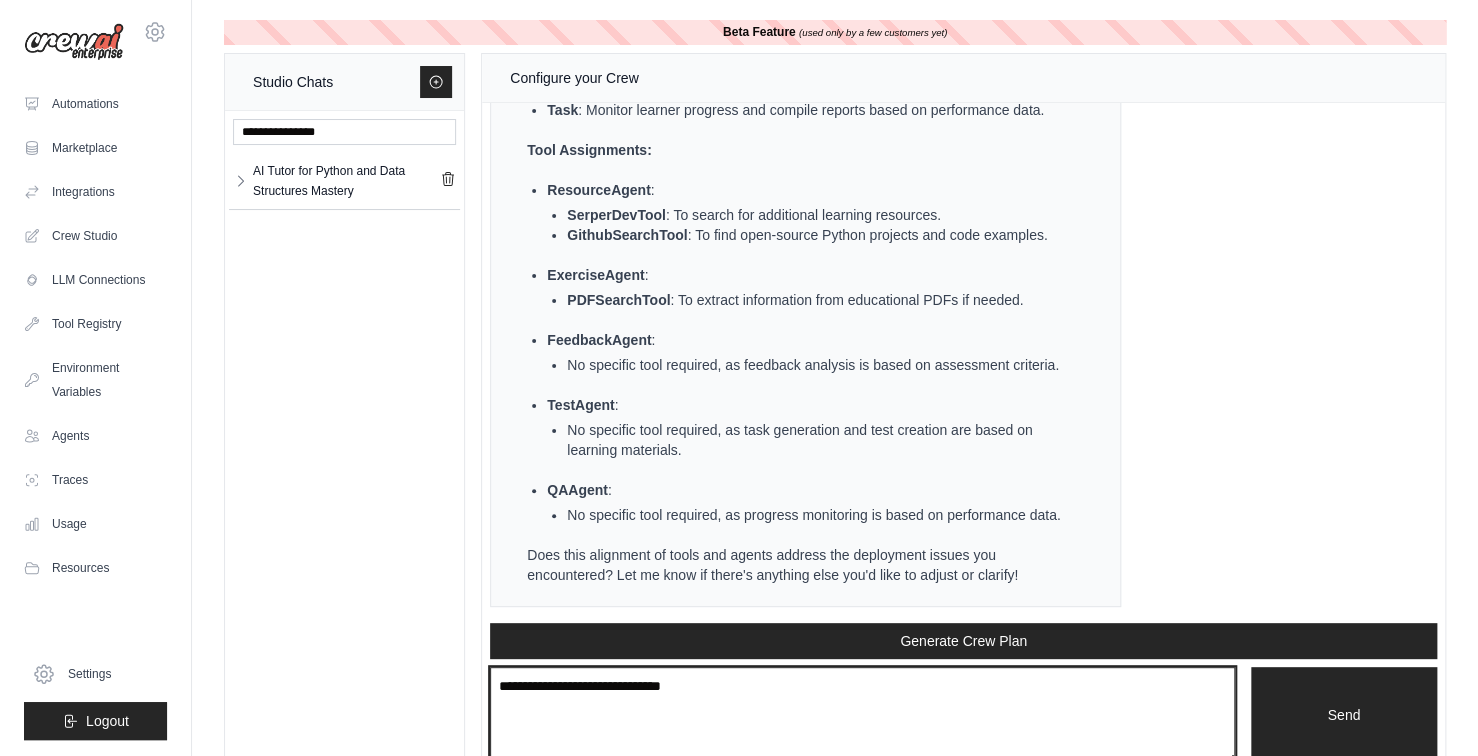 type on "**********" 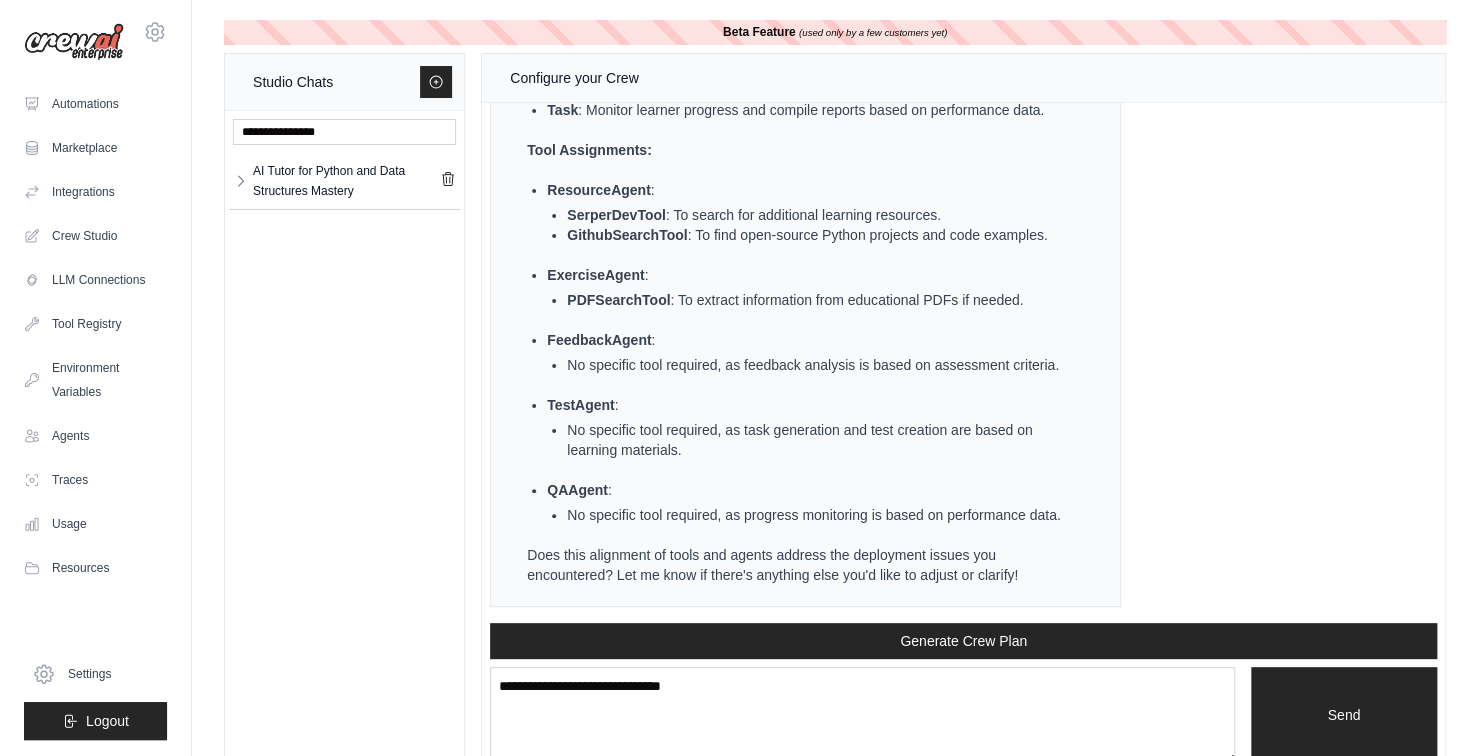 type 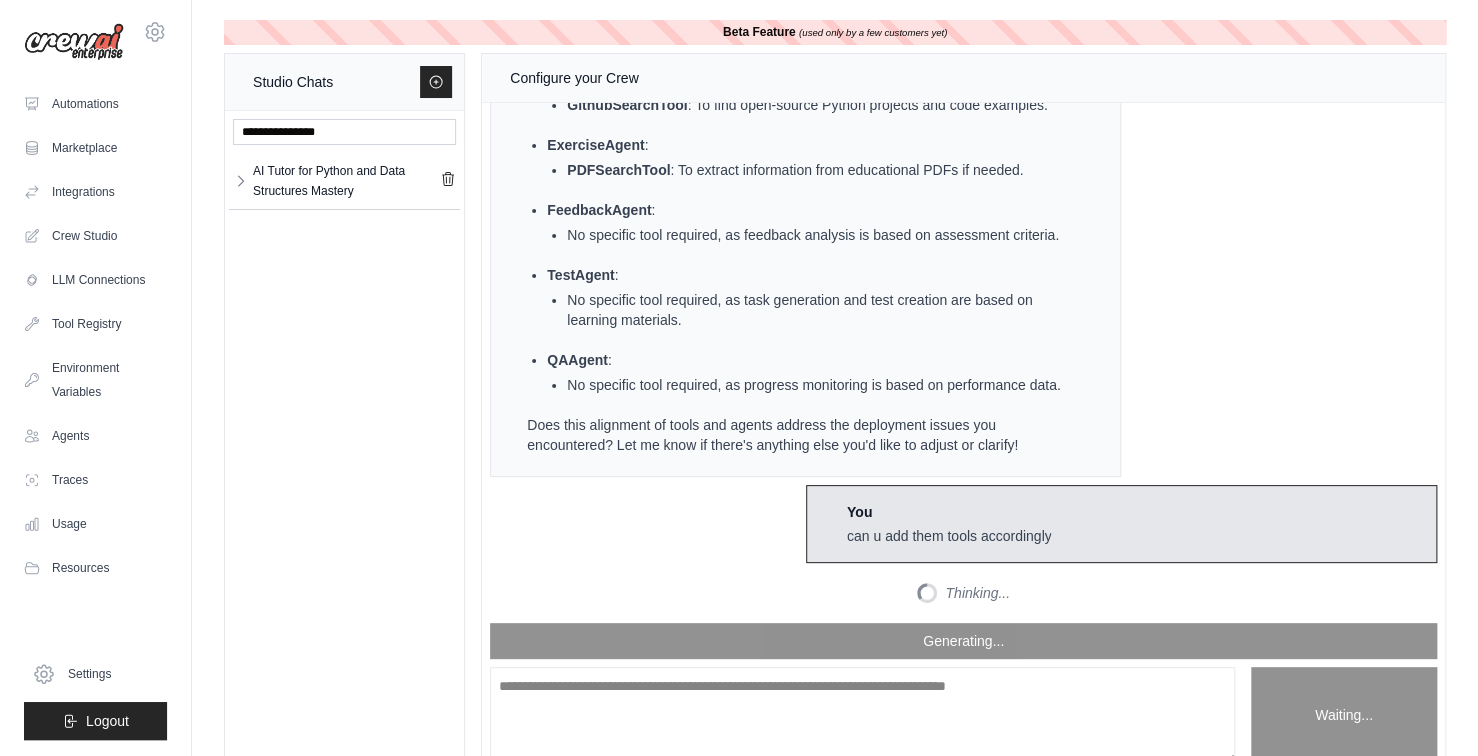 scroll, scrollTop: 6916, scrollLeft: 0, axis: vertical 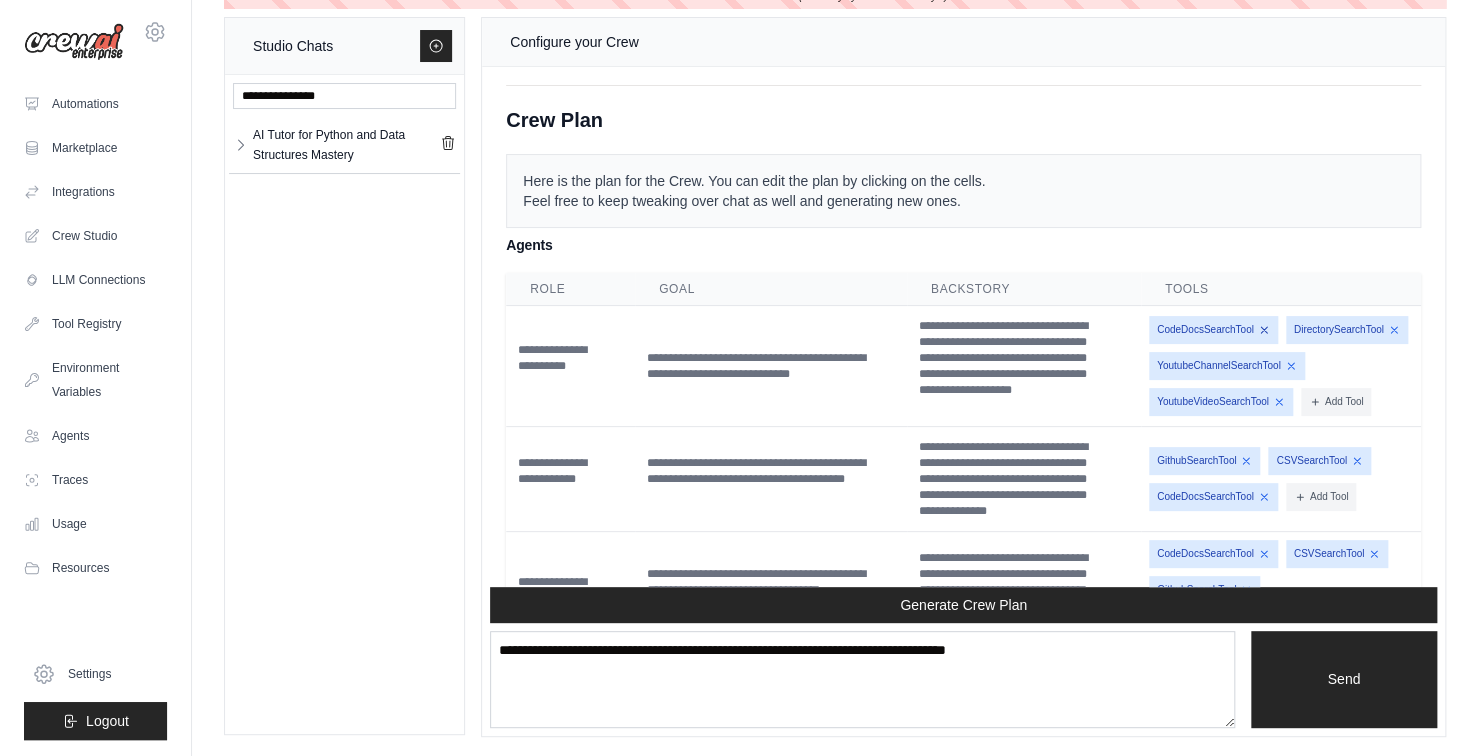 click 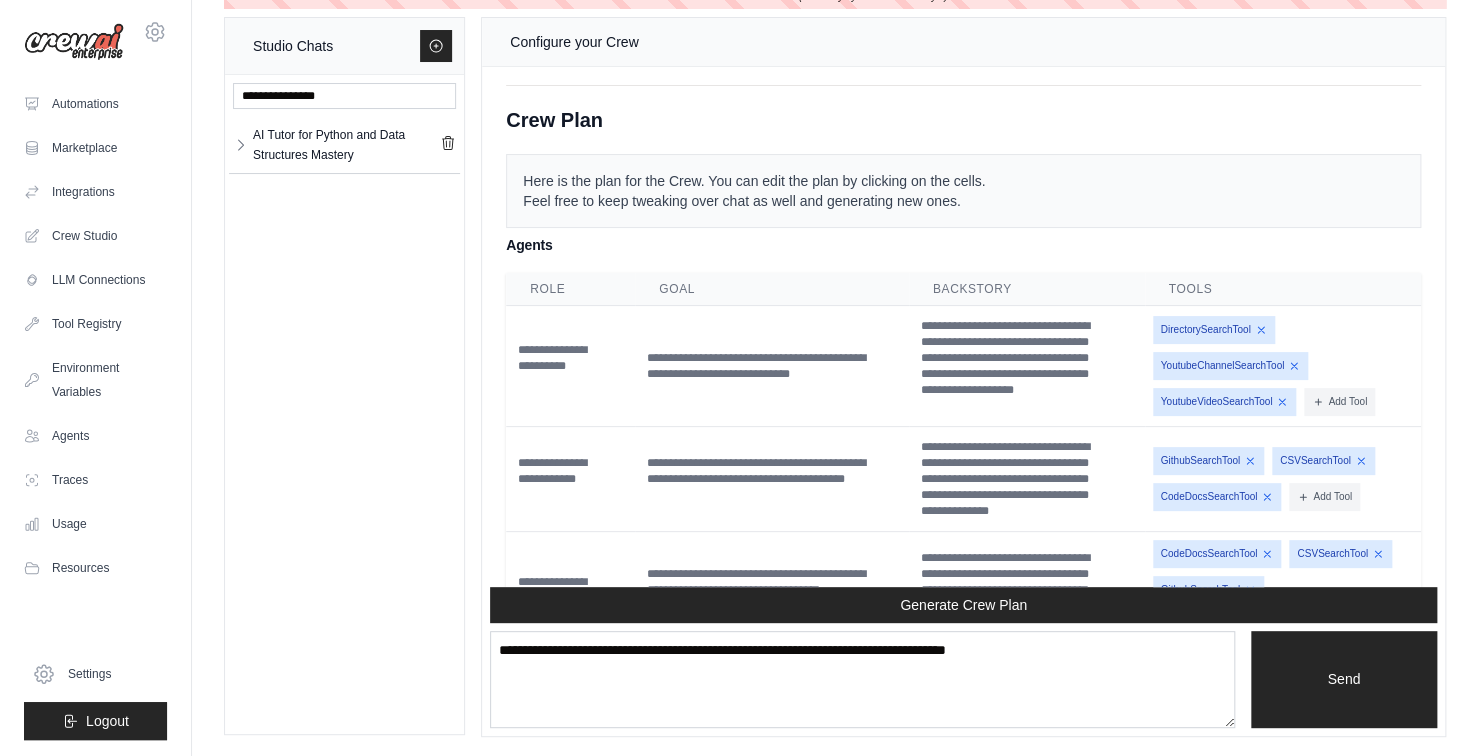 click 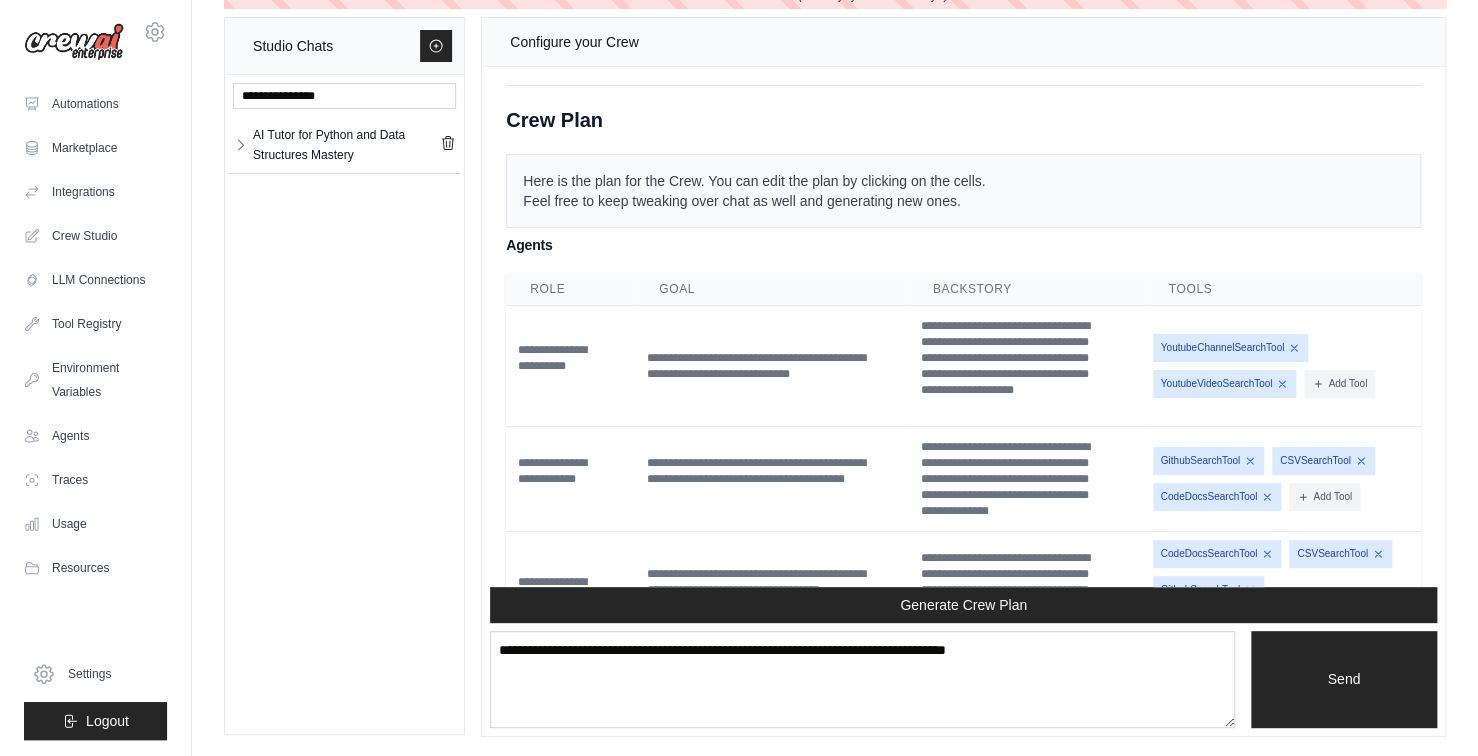 click on "YoutubeChannelSearchTool
YoutubeVideoSearchTool" at bounding box center [1283, 366] 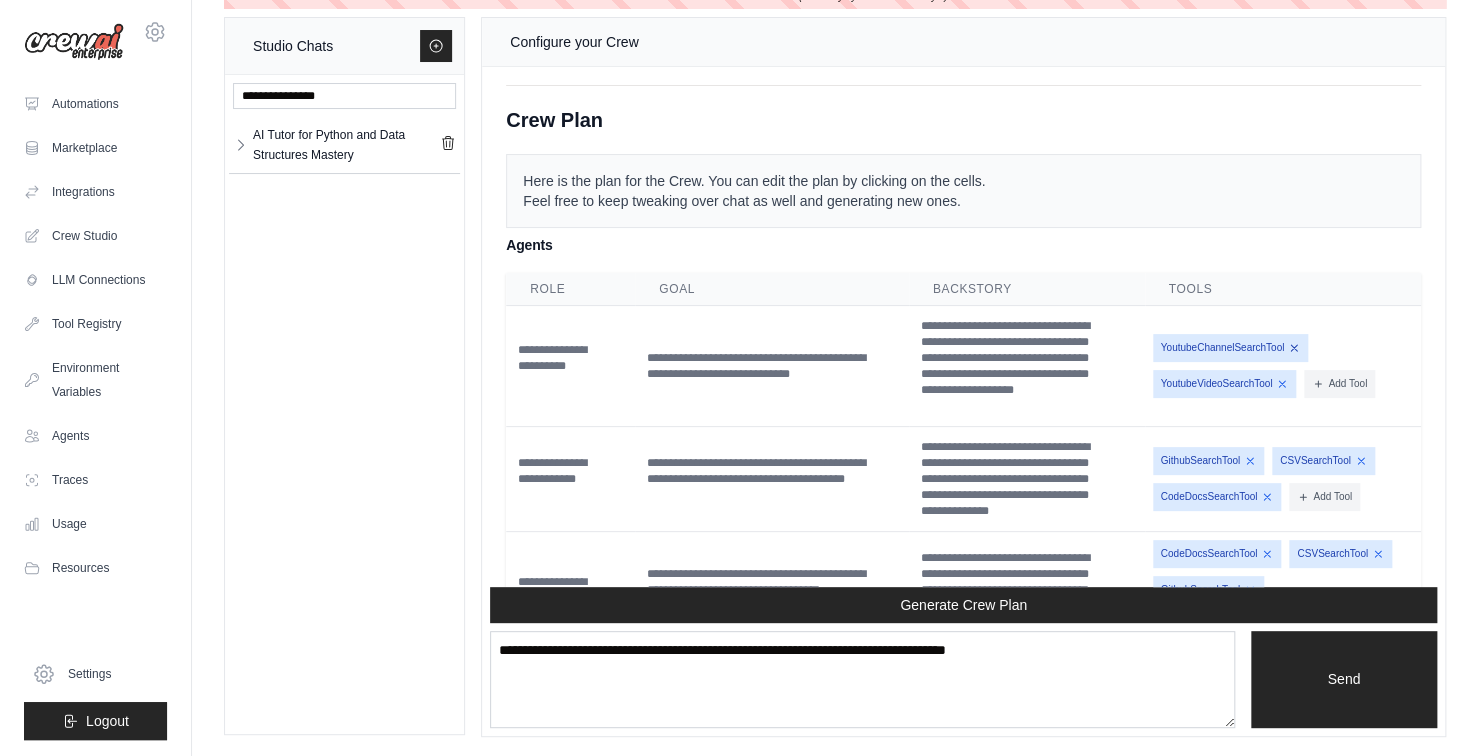 click 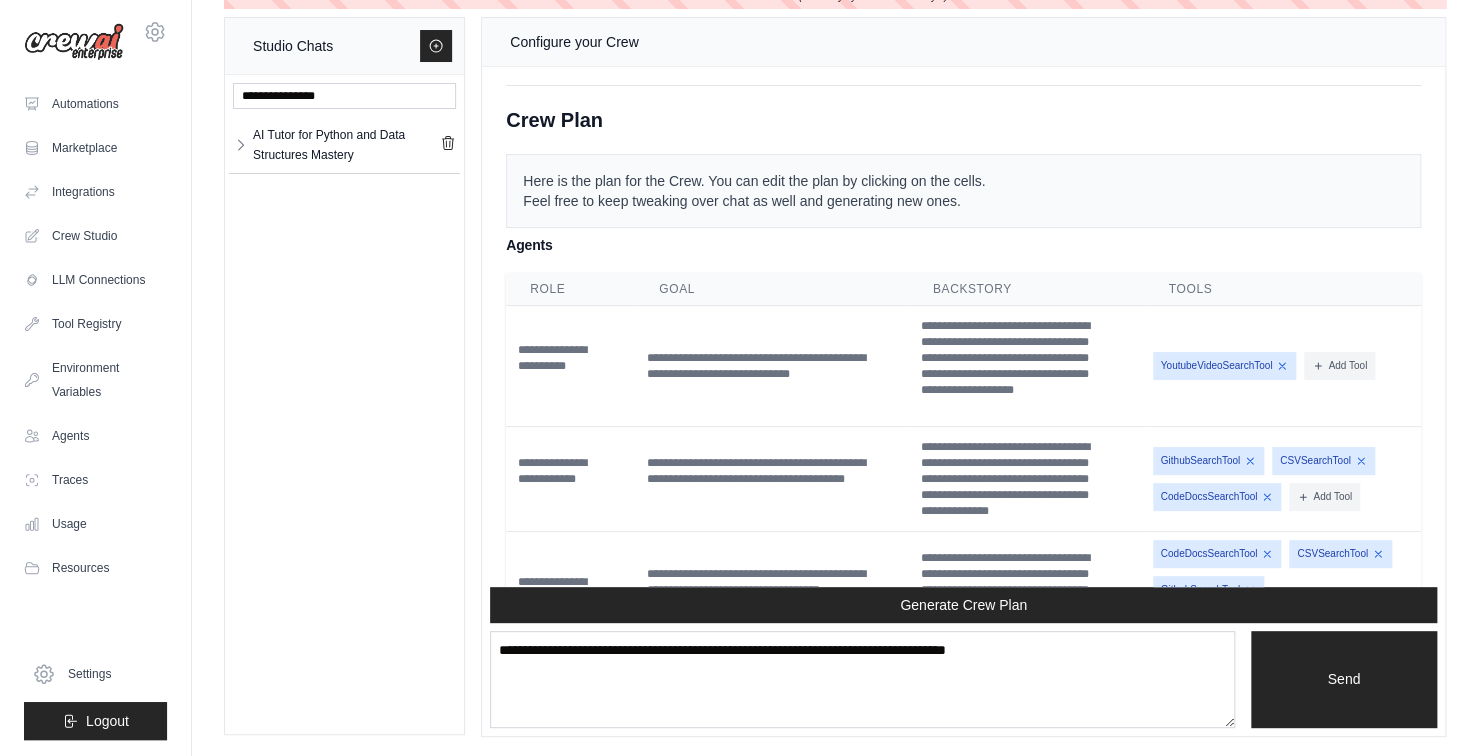 click 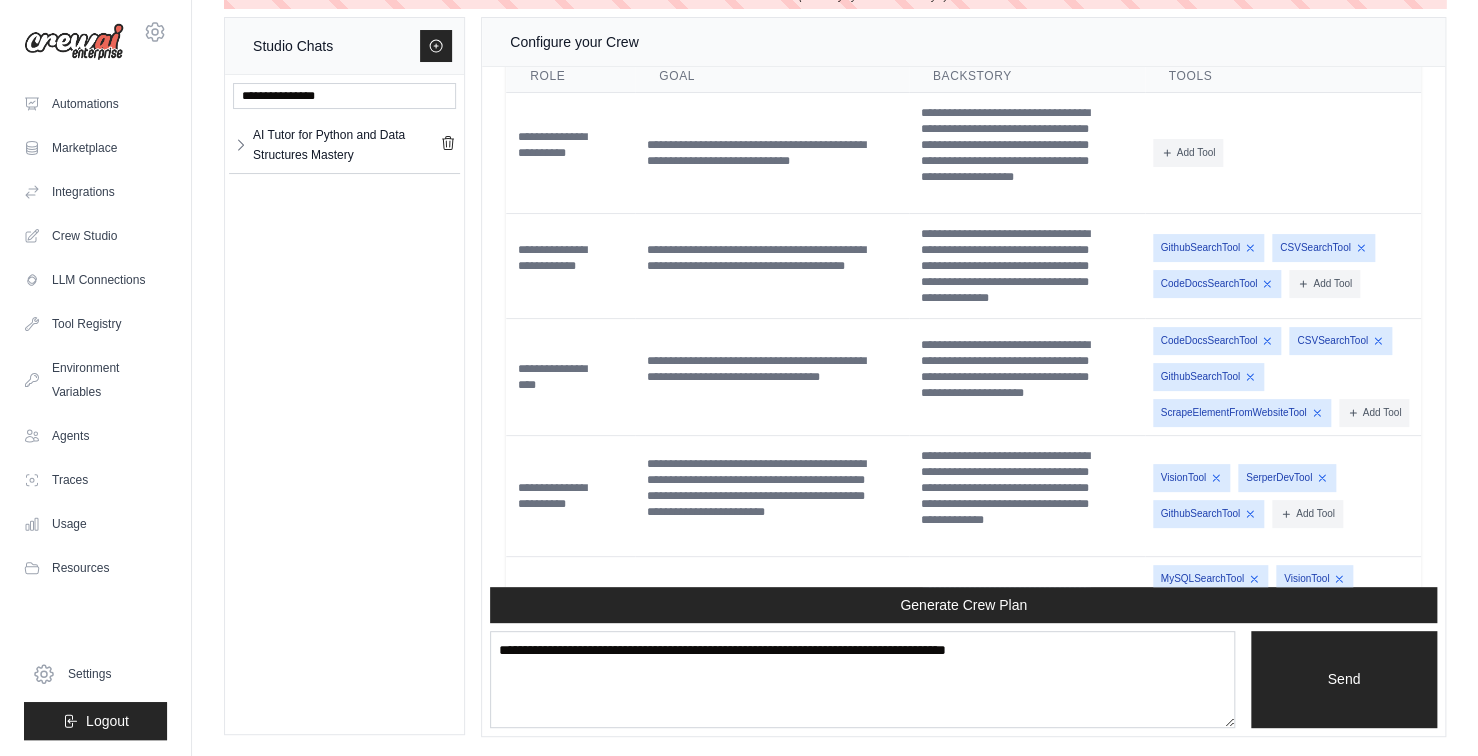 scroll, scrollTop: 2916, scrollLeft: 0, axis: vertical 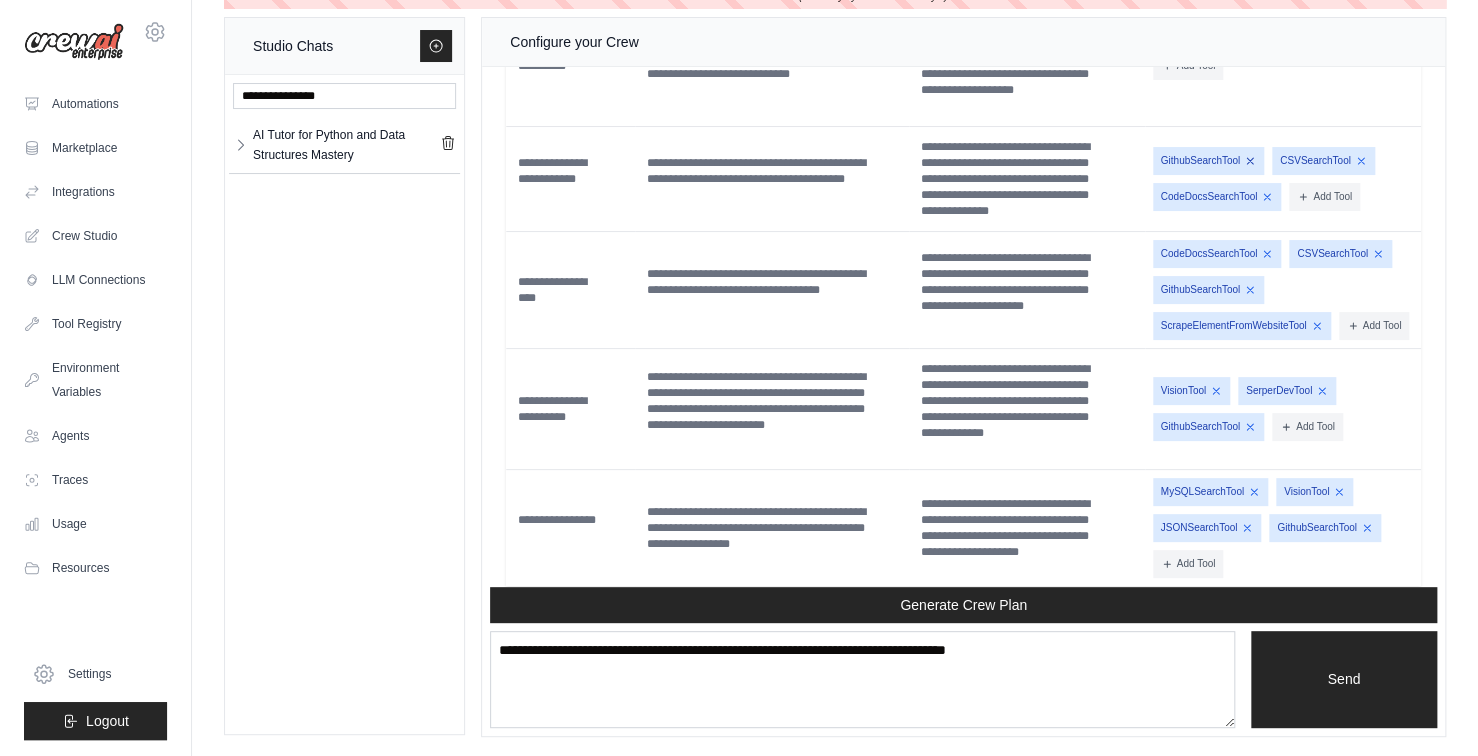 click 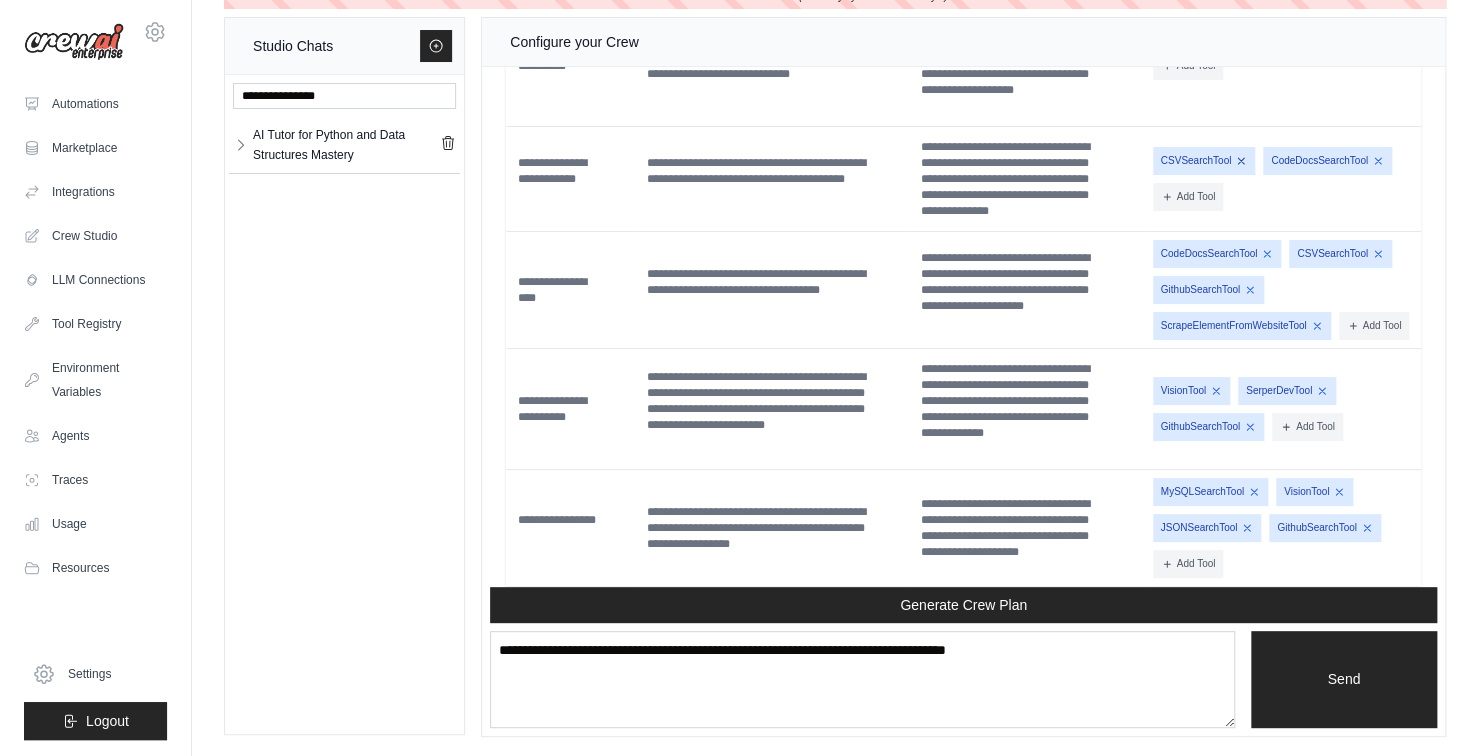 click on "CSVSearchTool" at bounding box center [1204, 161] 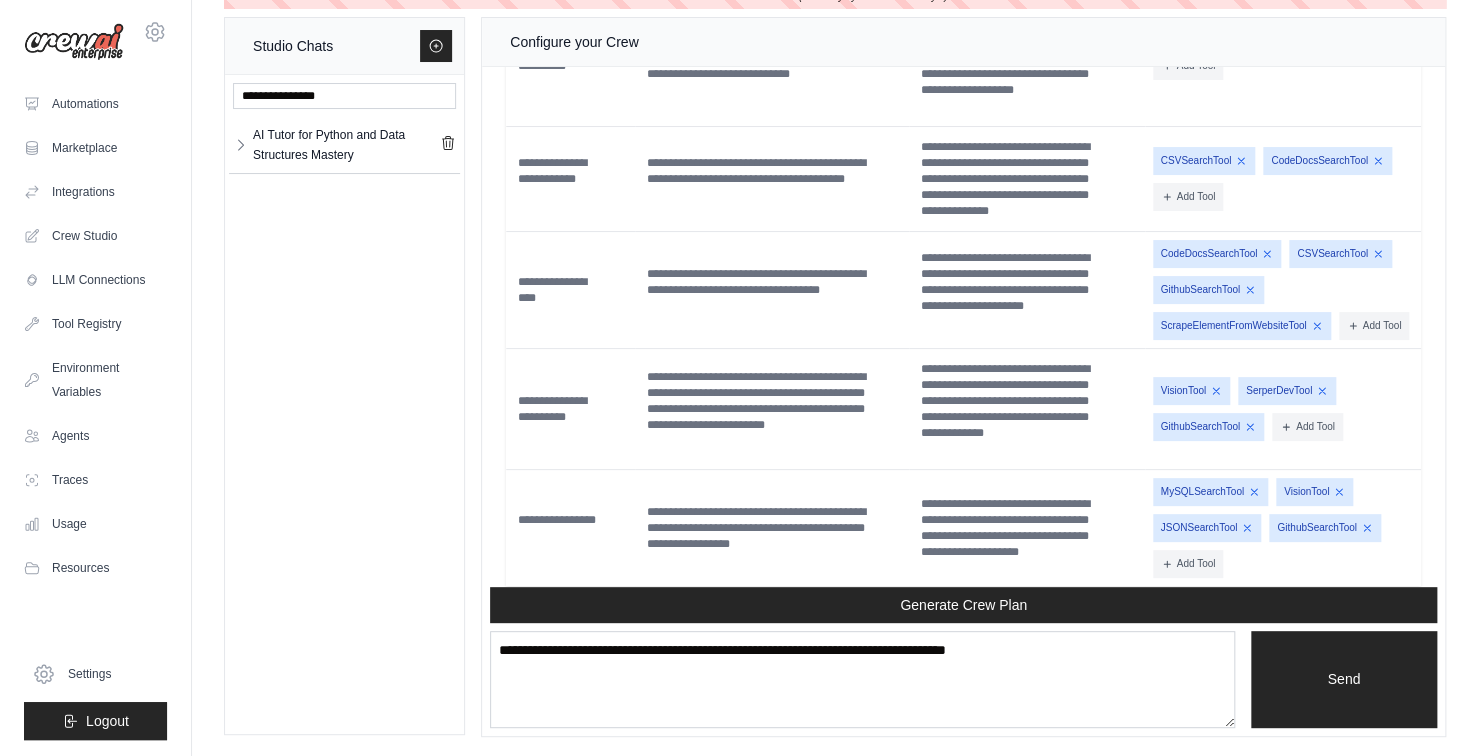 click 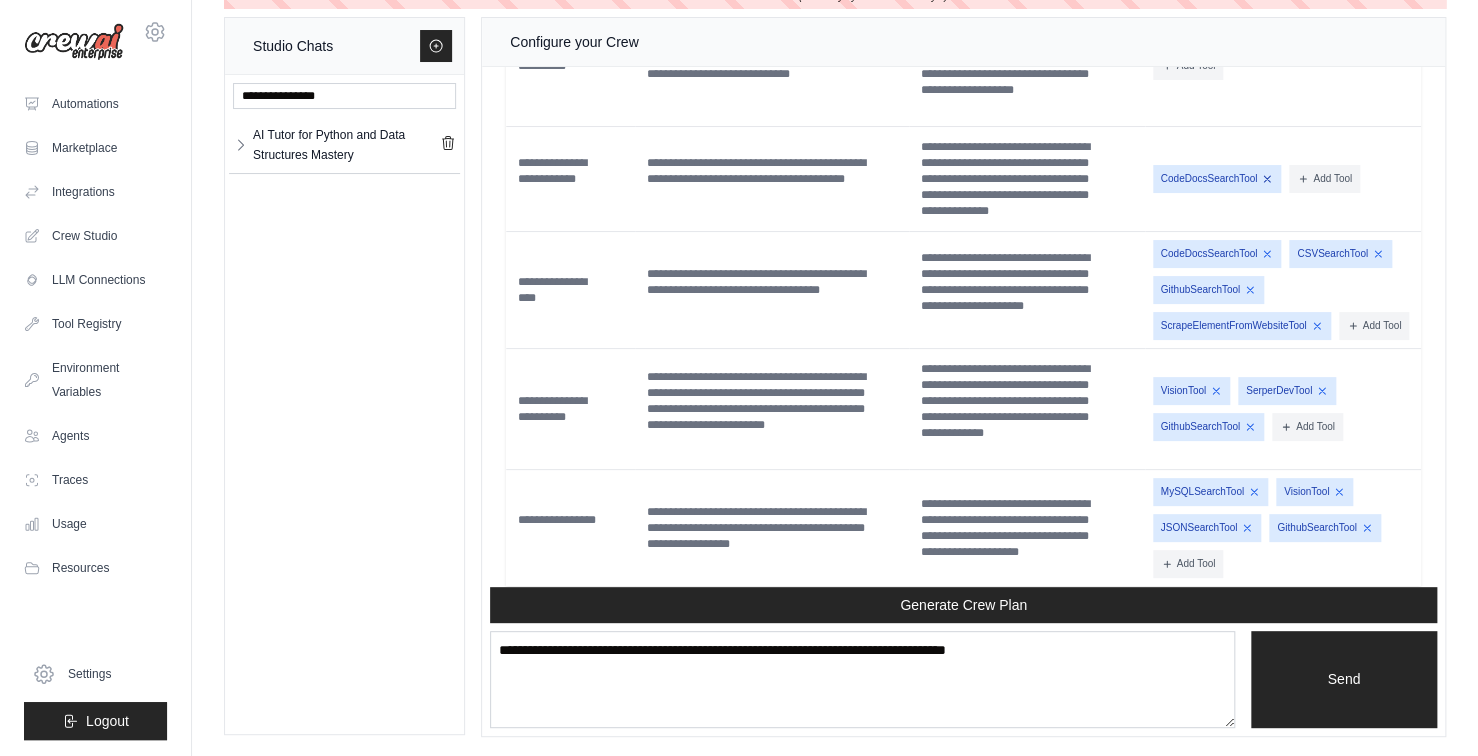 click 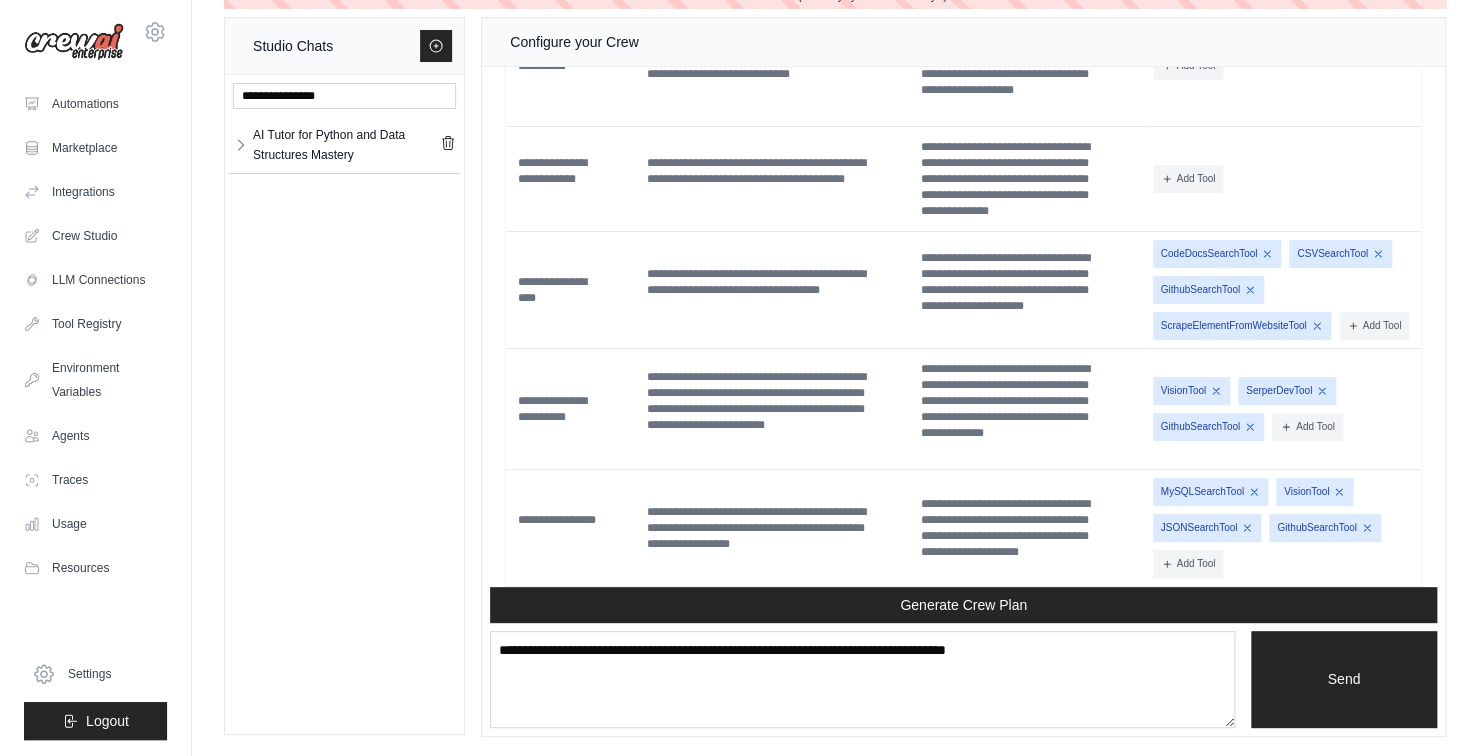 click 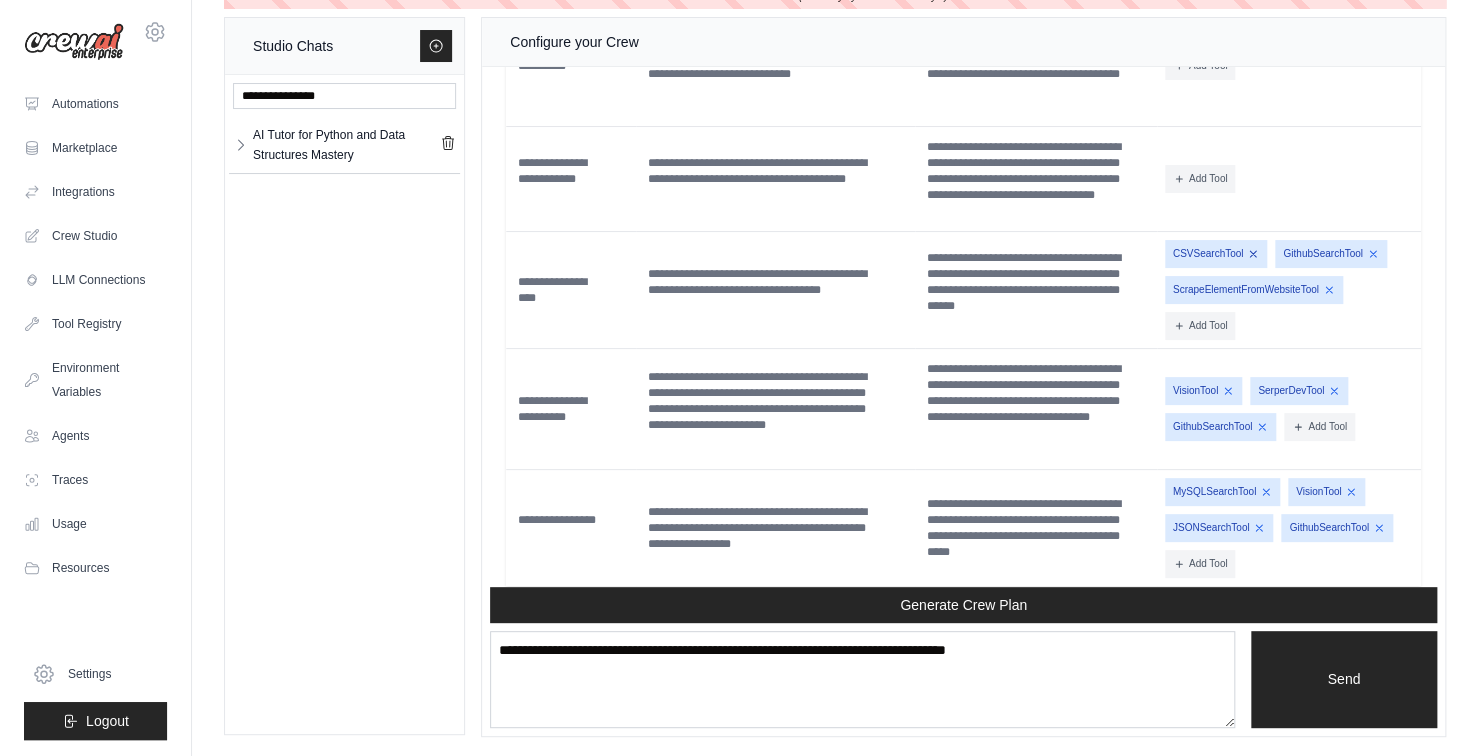 click 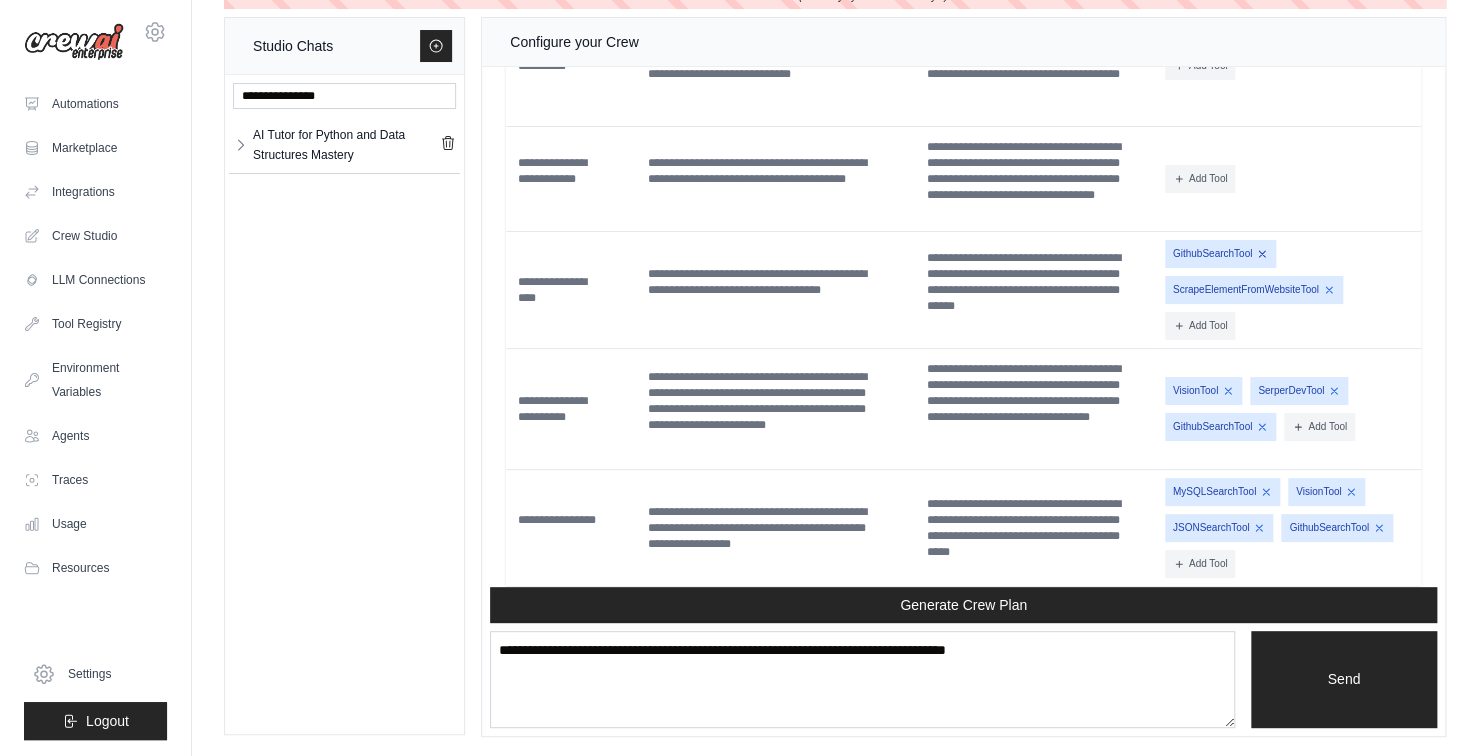 click 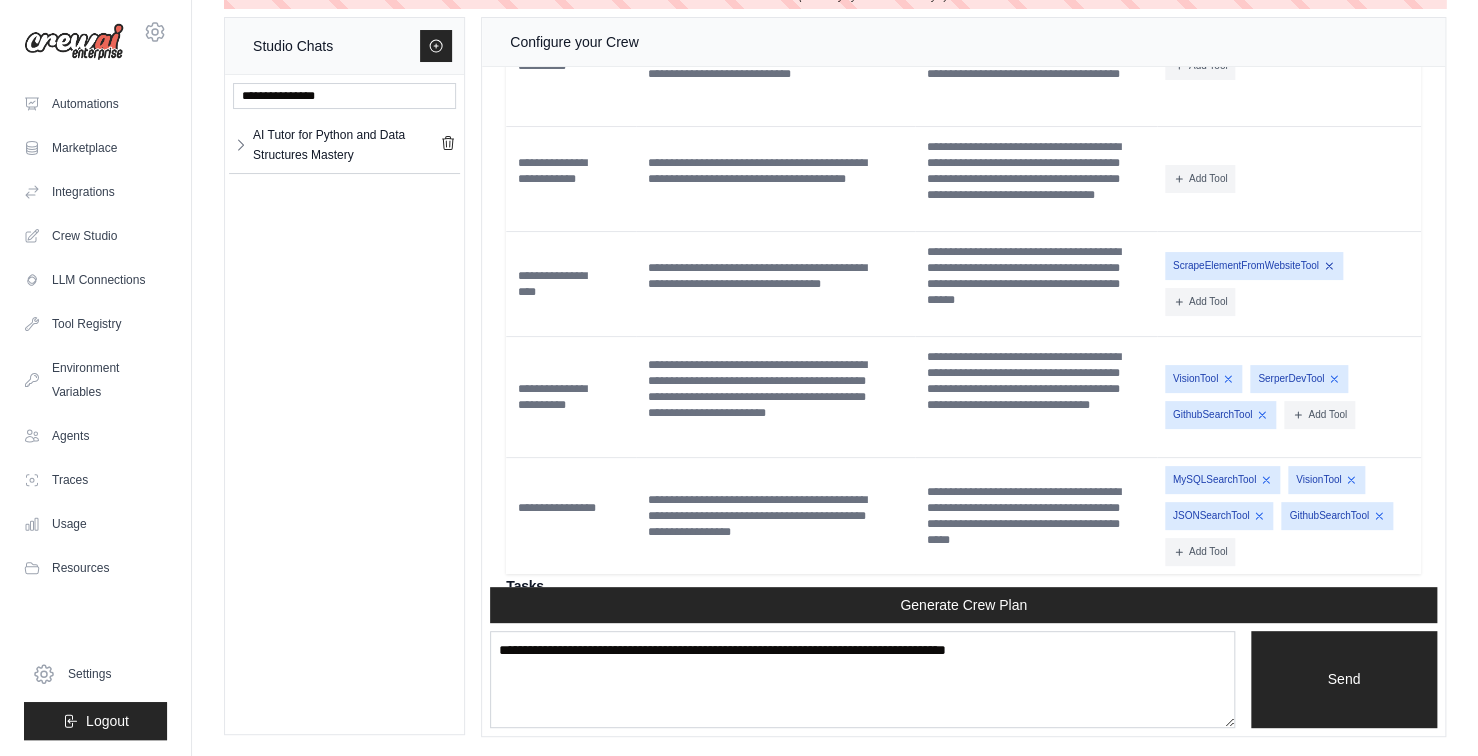 click 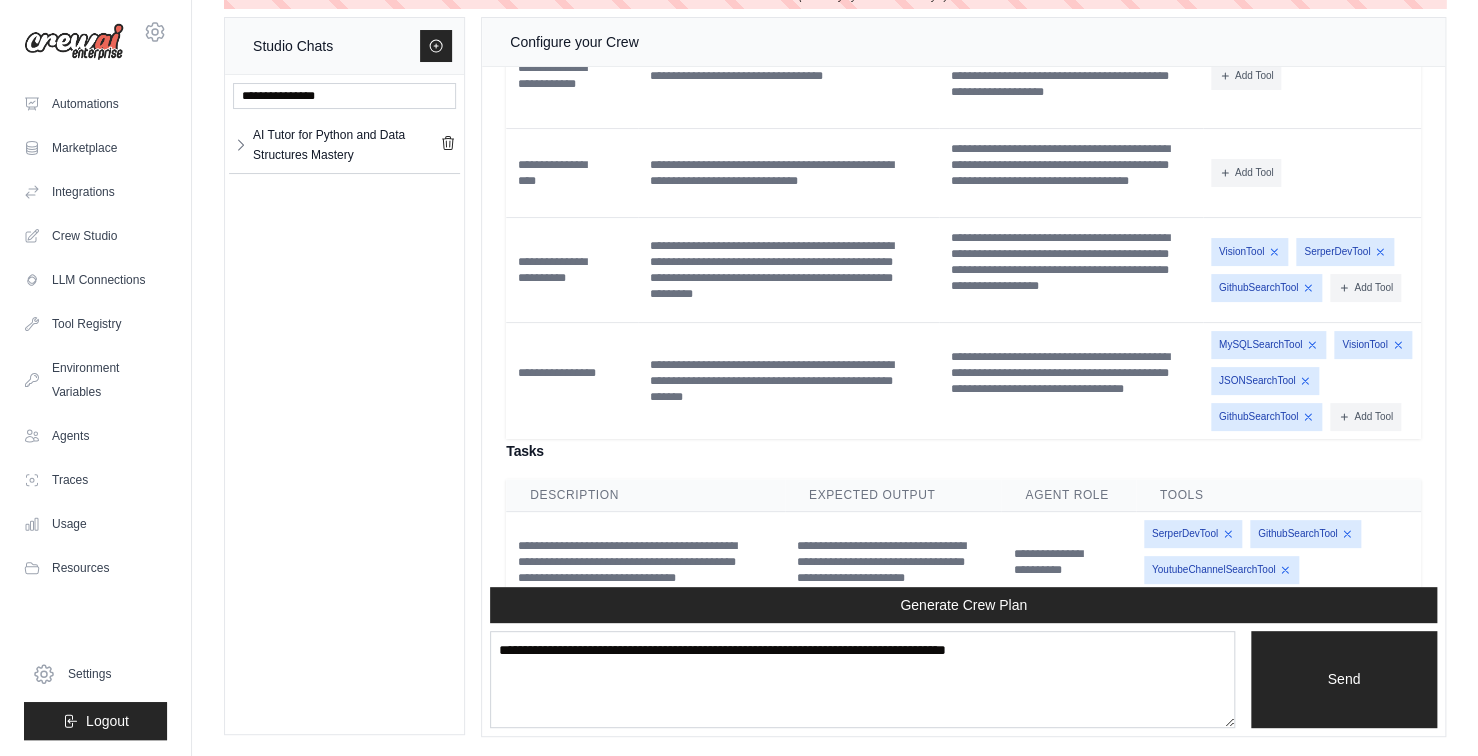 scroll, scrollTop: 3116, scrollLeft: 0, axis: vertical 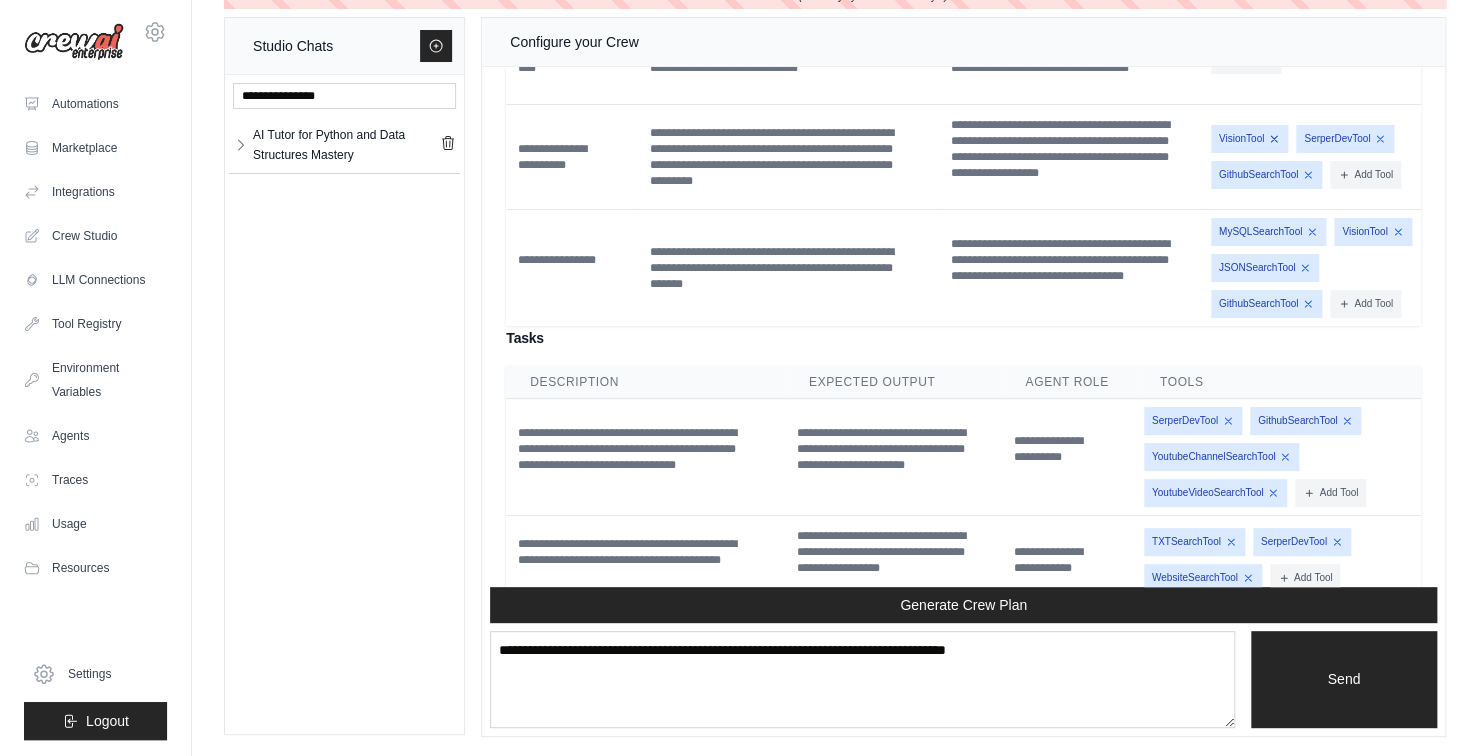 click 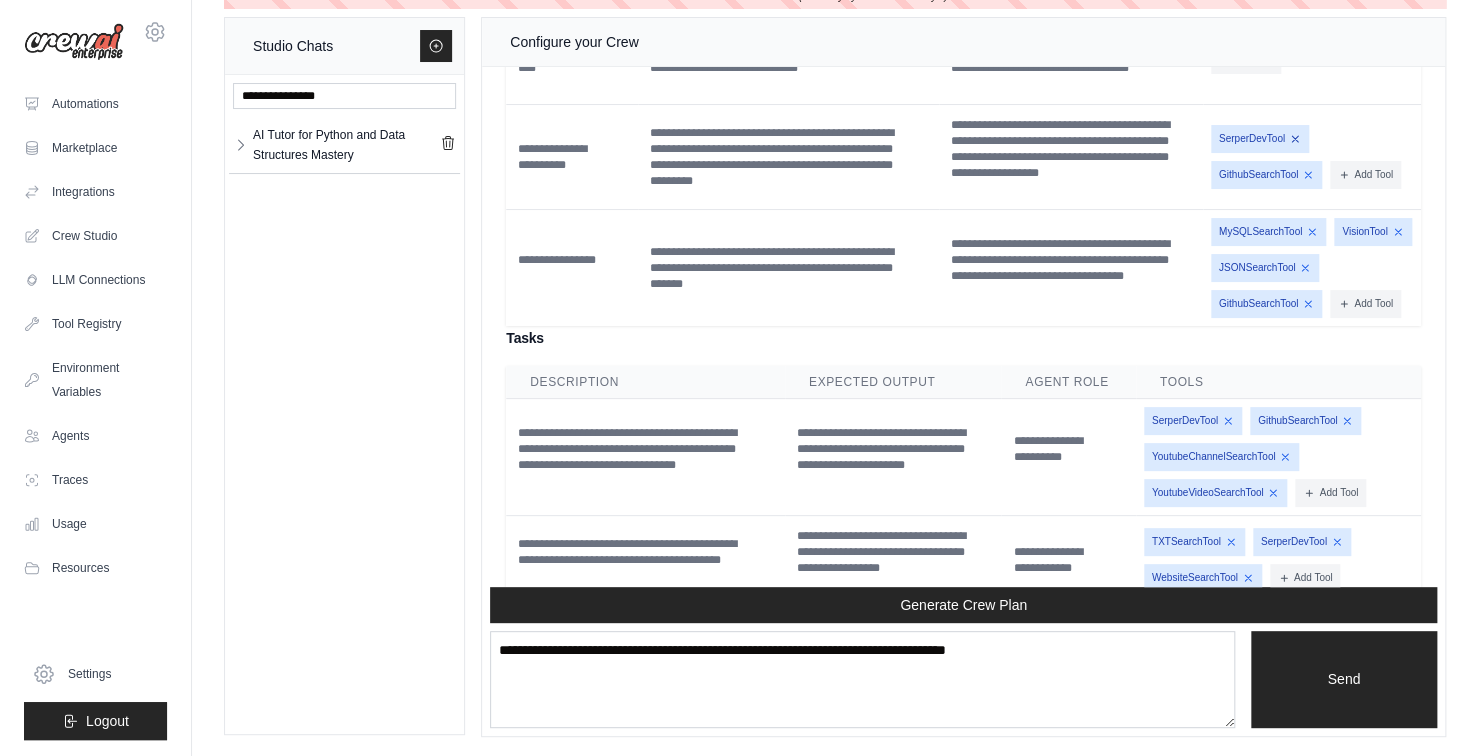 click 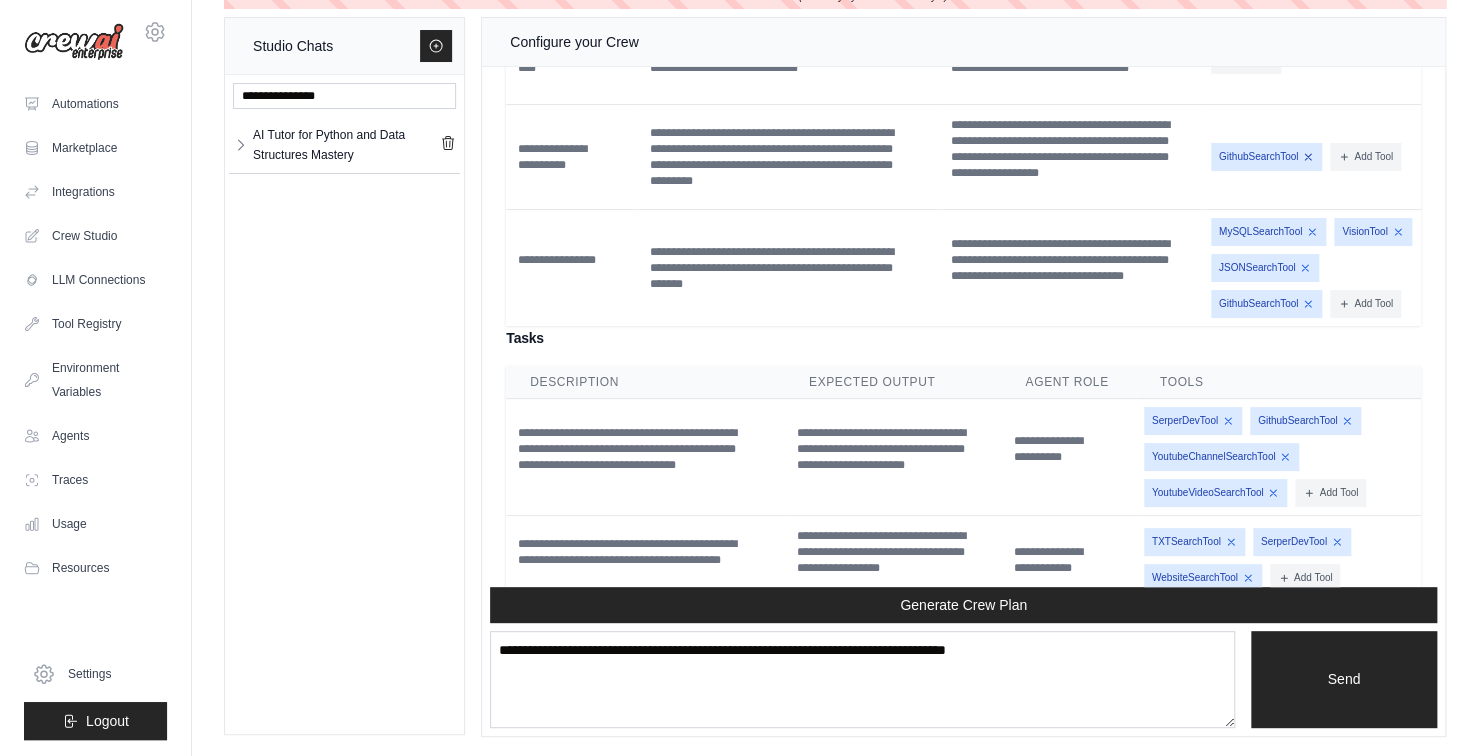 click 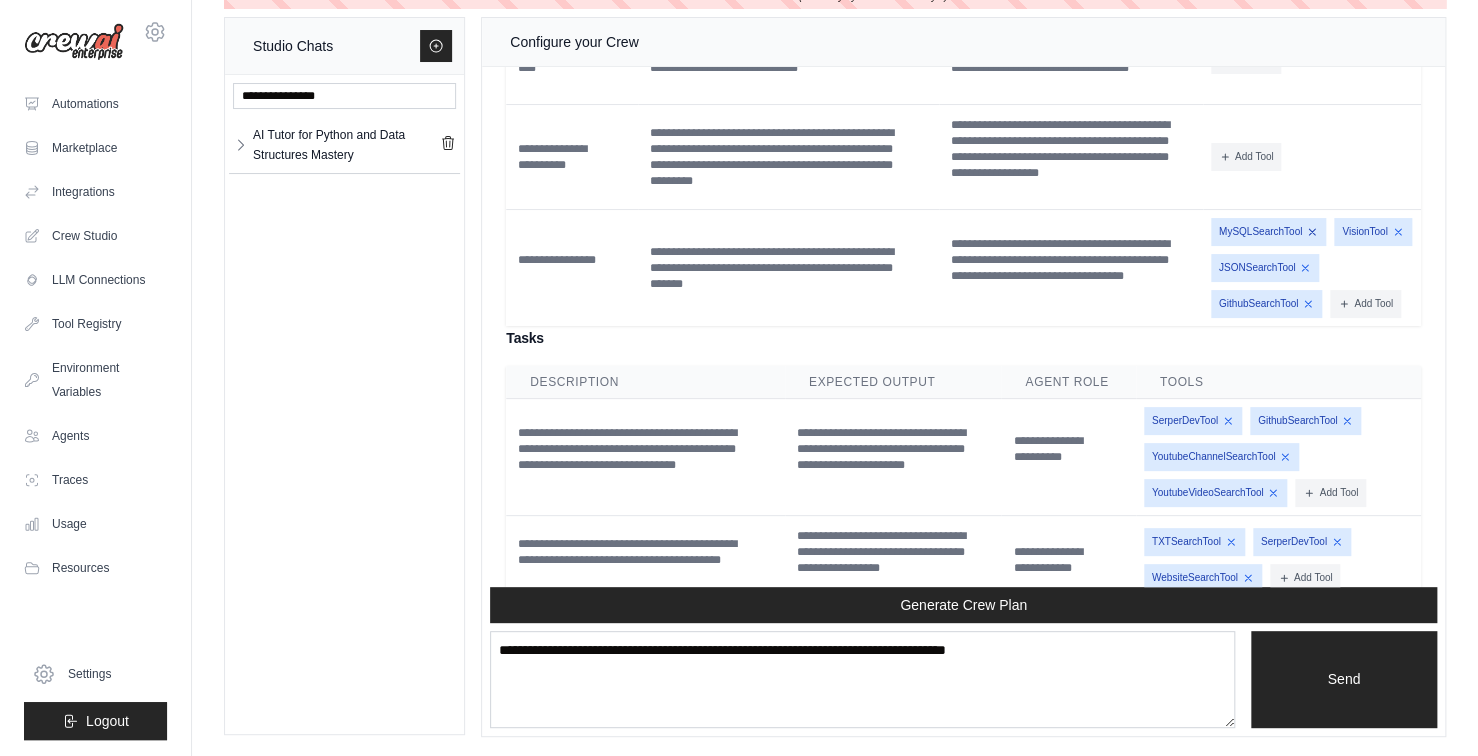 click 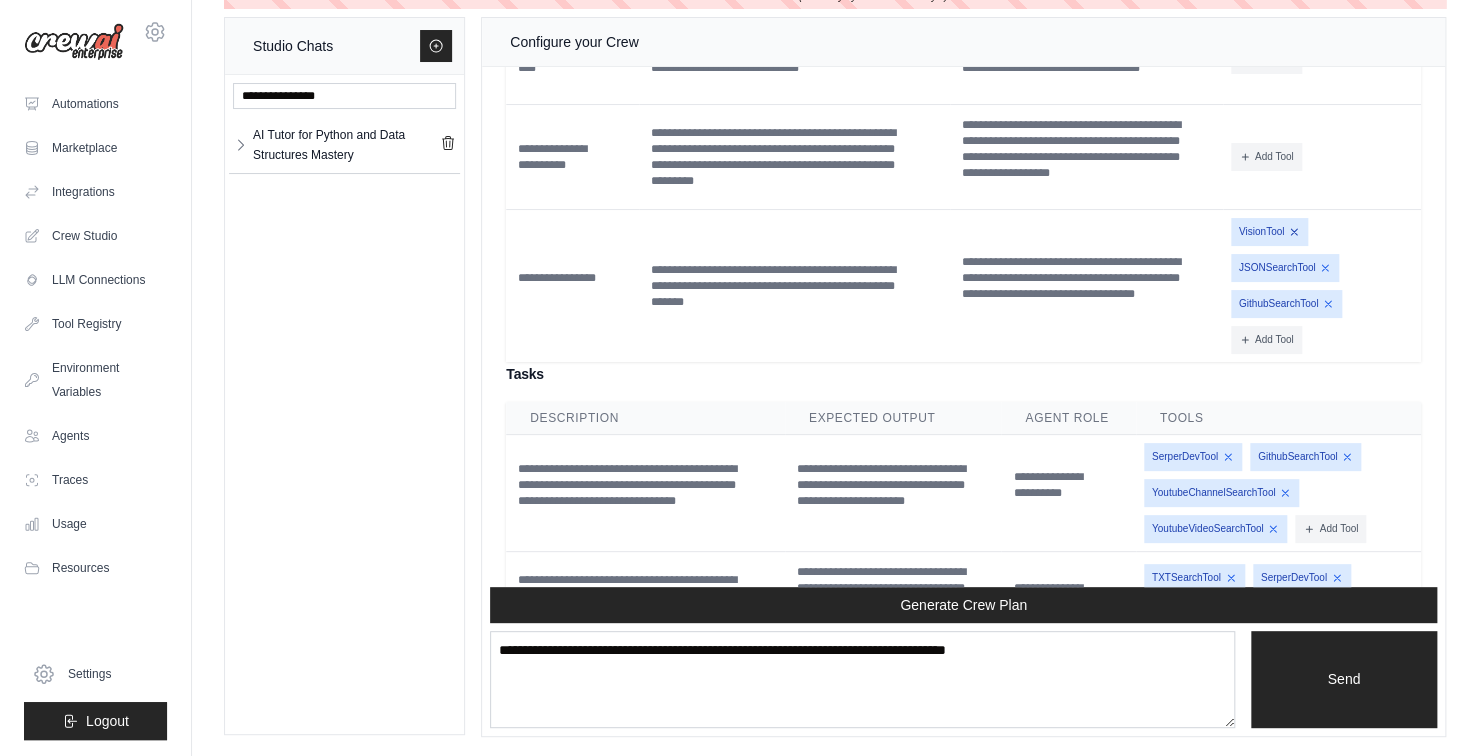 click 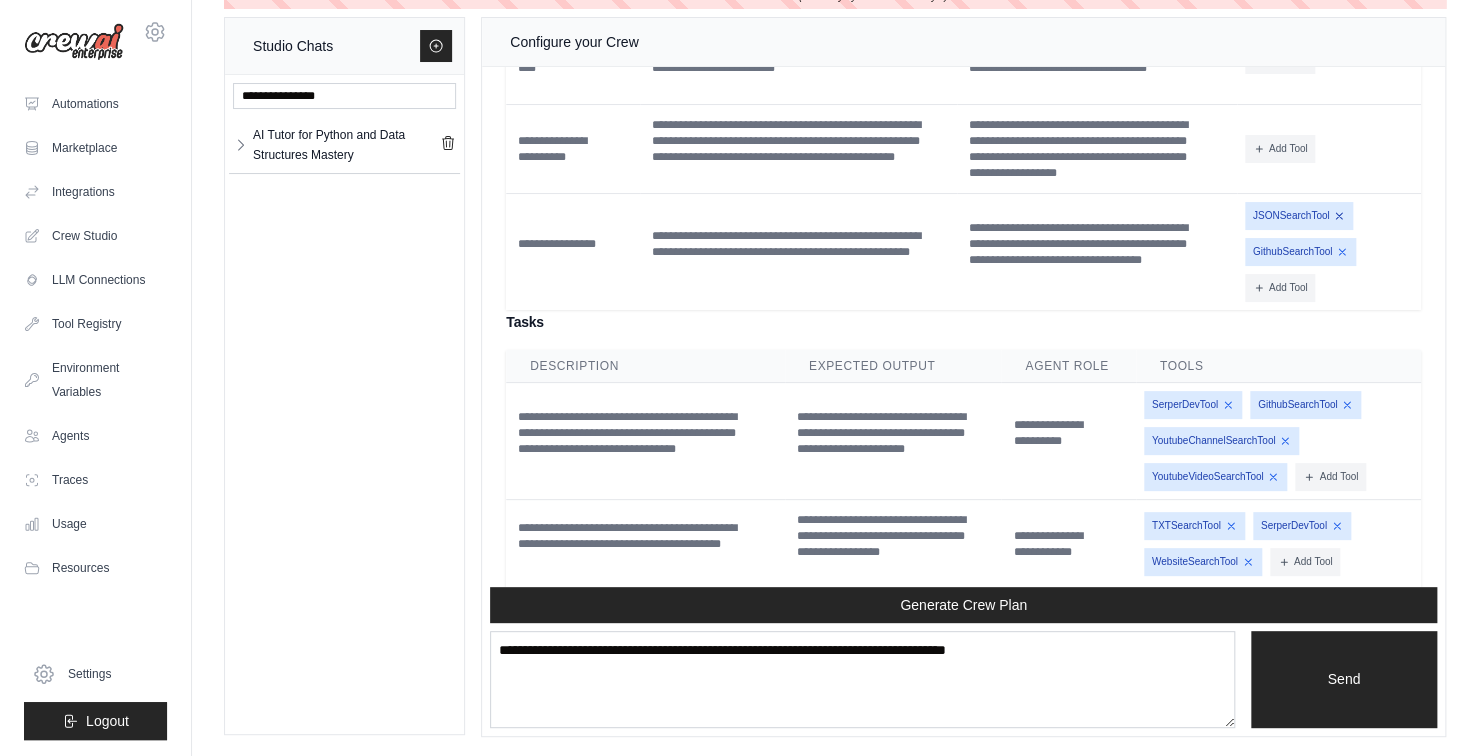 click 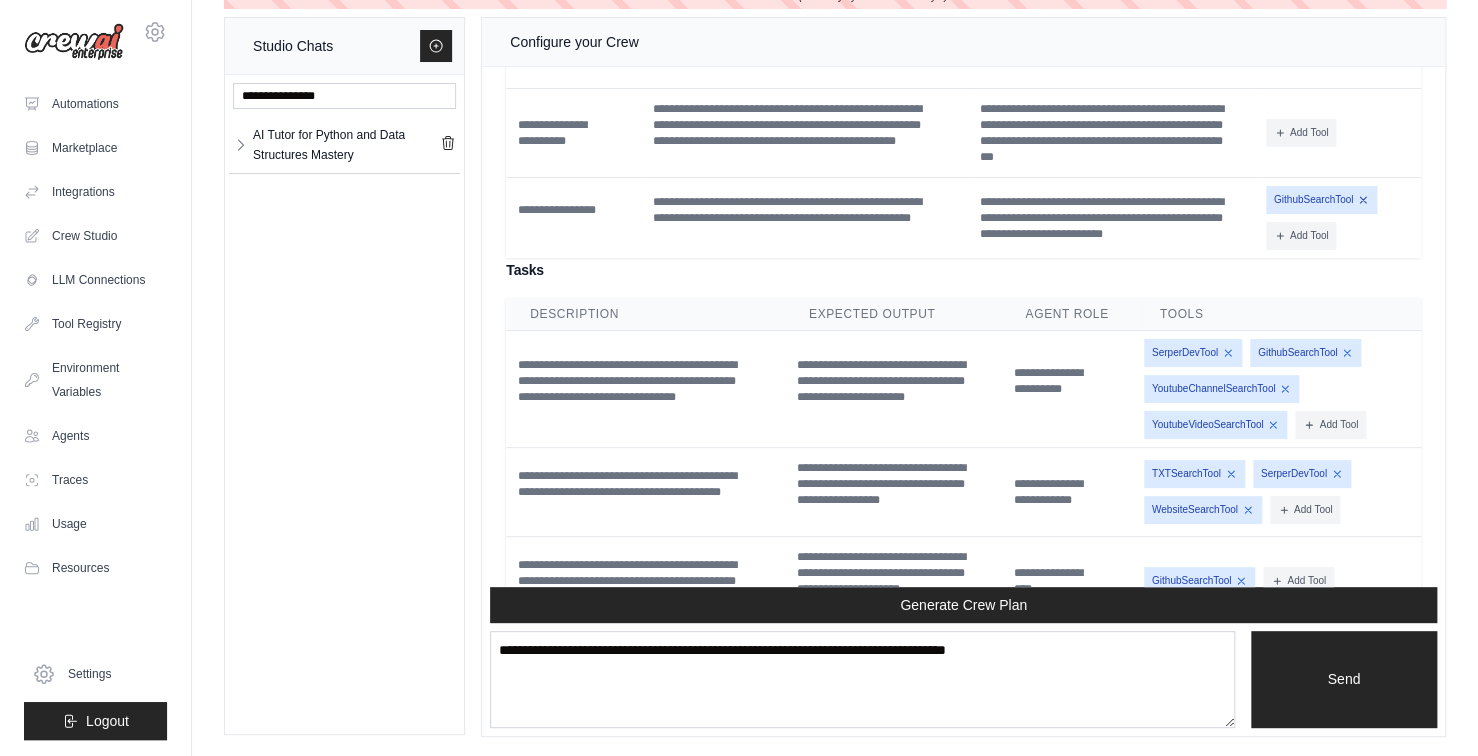 click 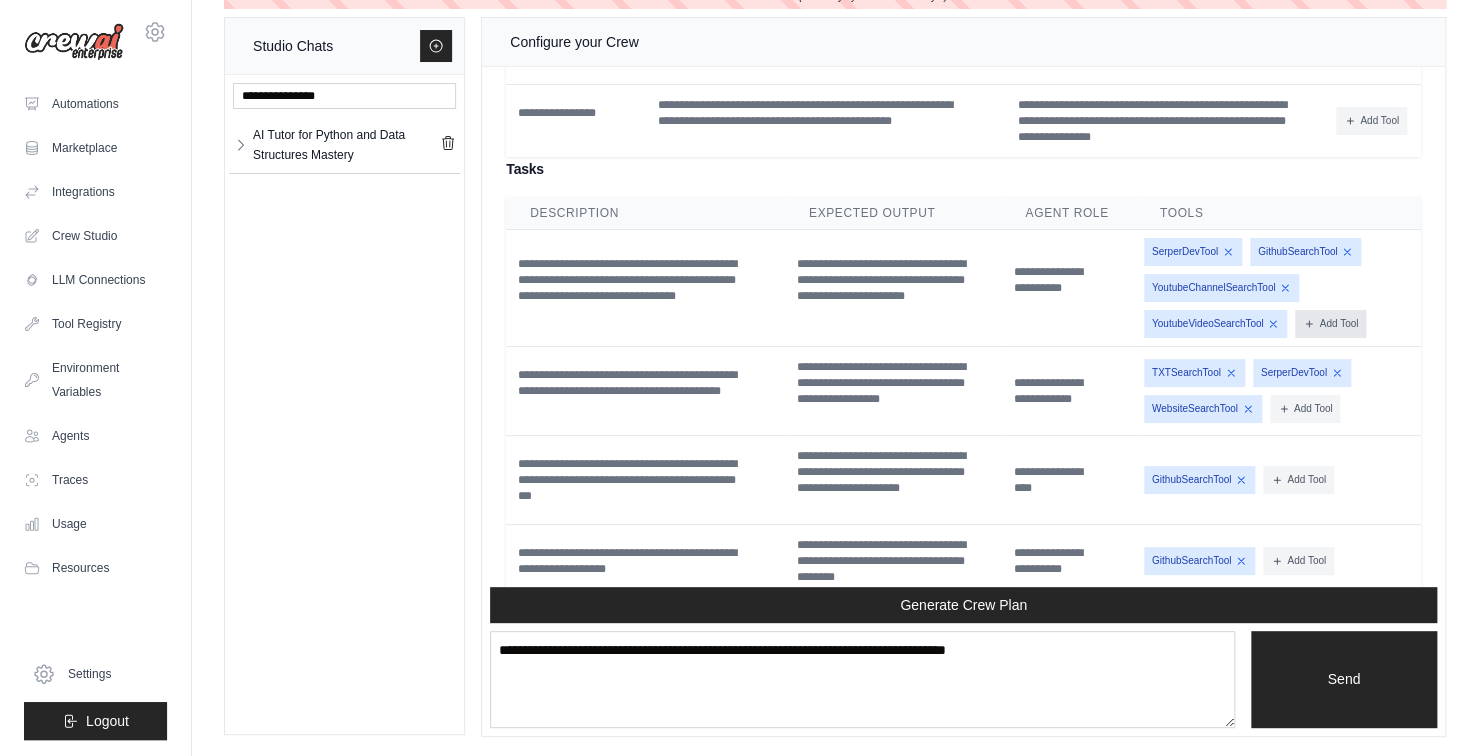 scroll, scrollTop: 3300, scrollLeft: 0, axis: vertical 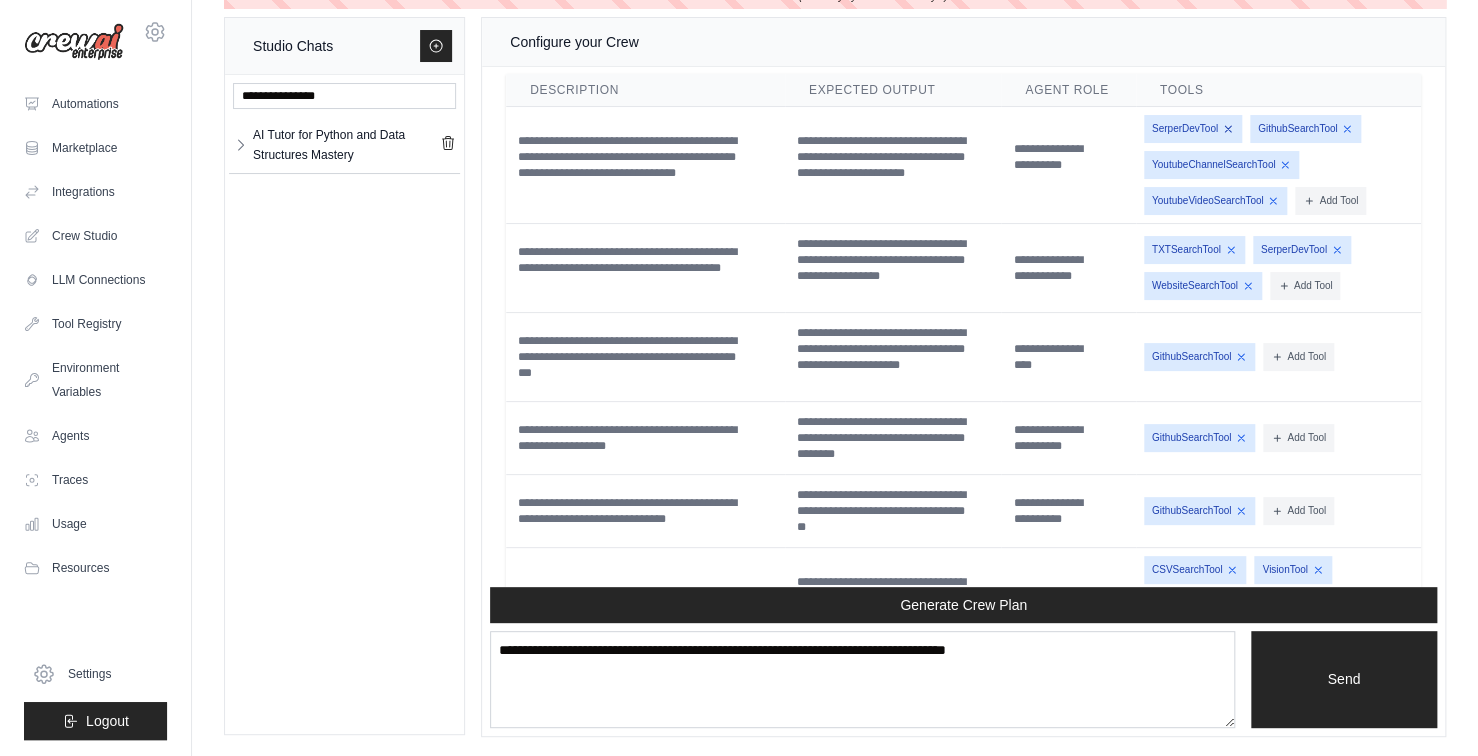 click 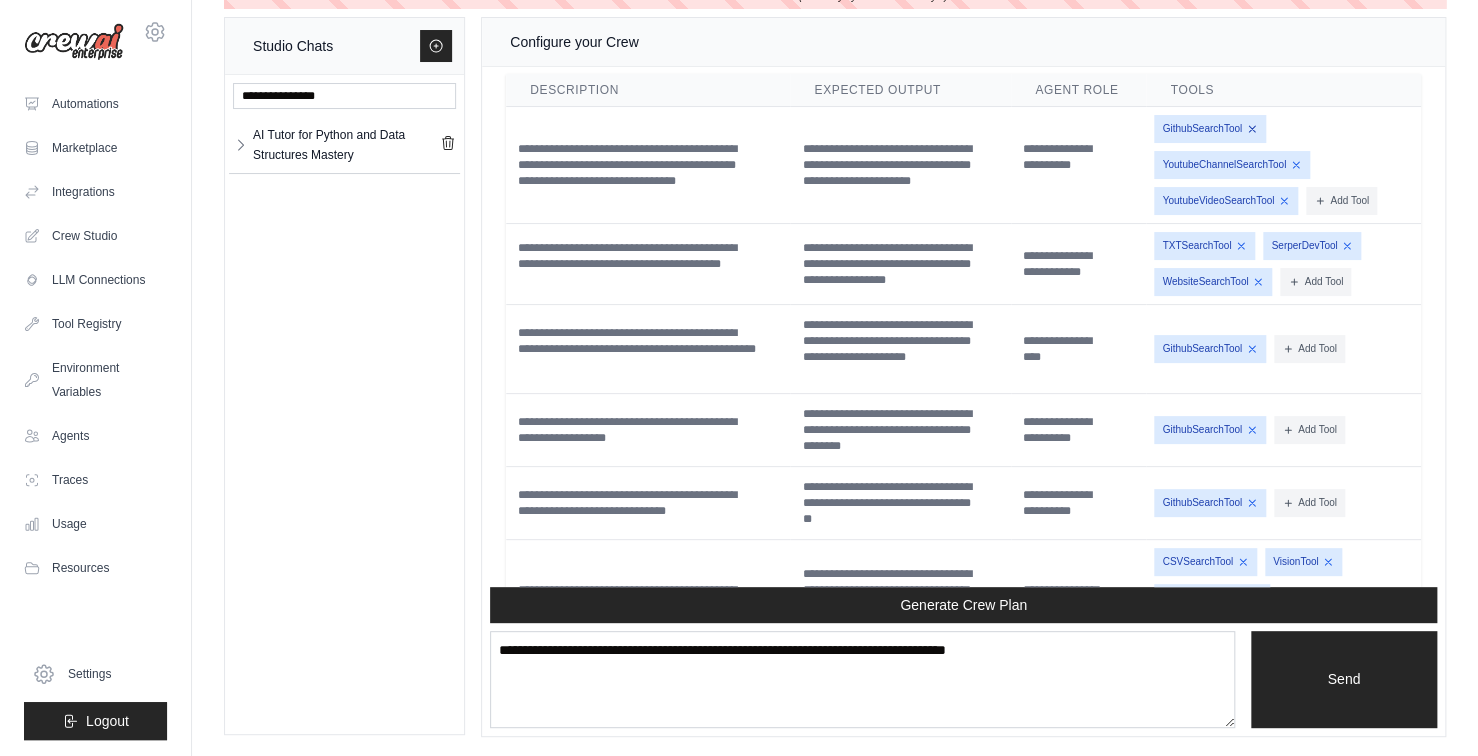 click 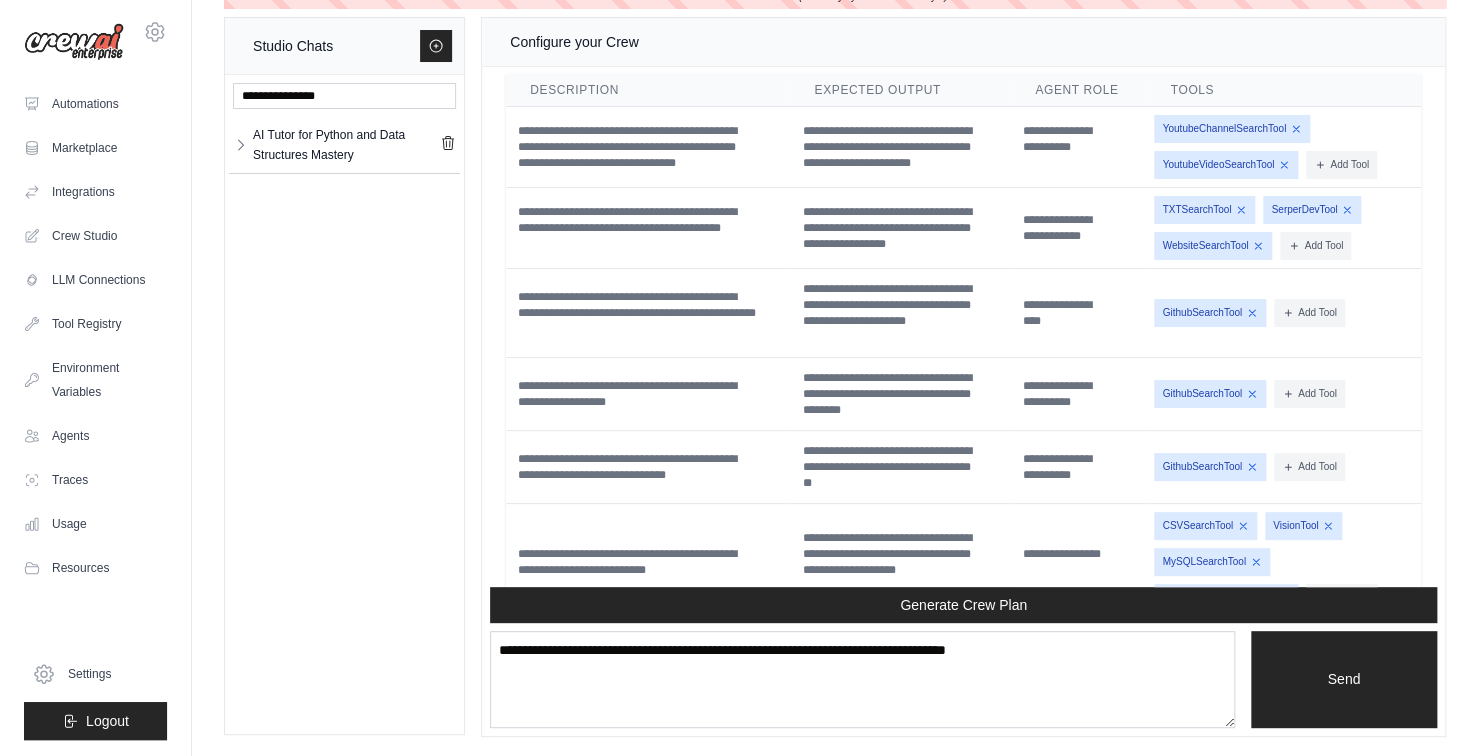 click 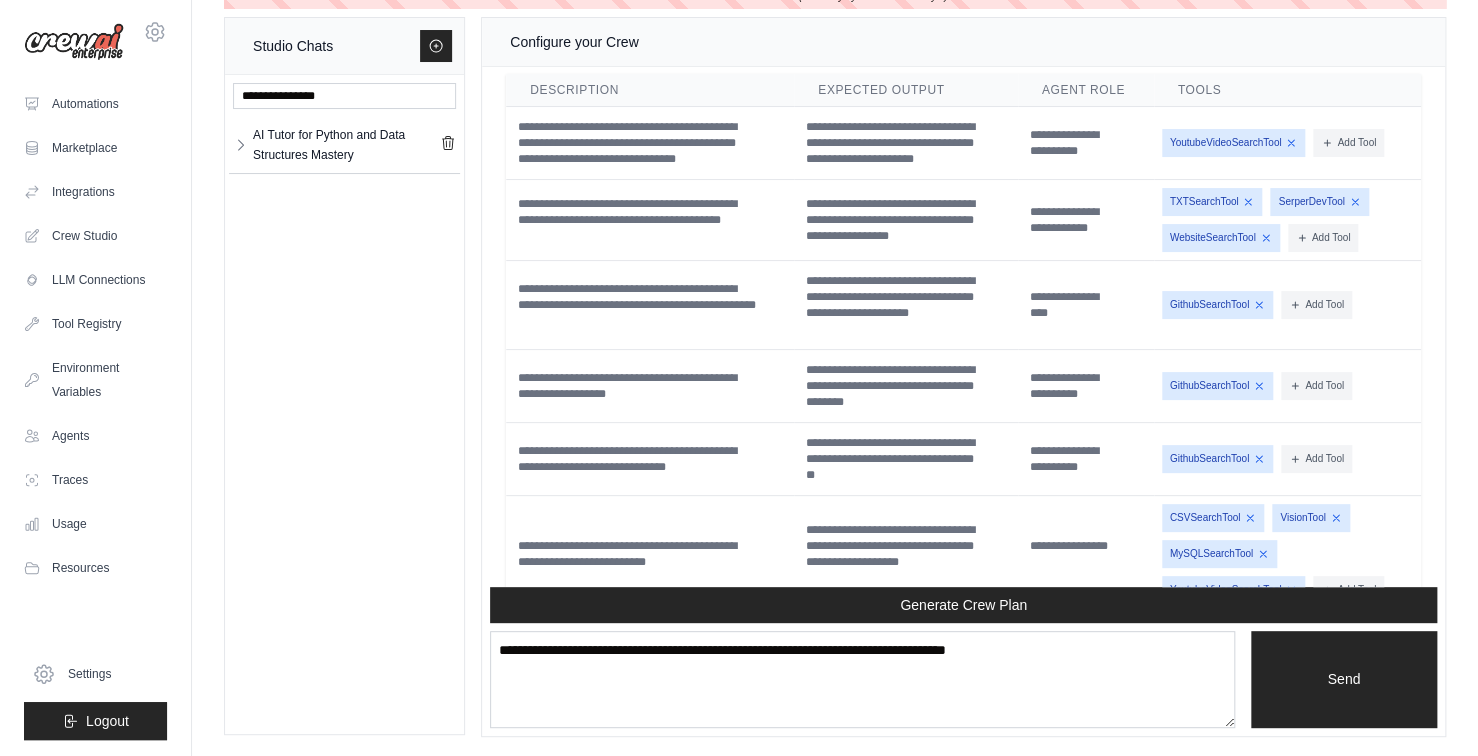 click 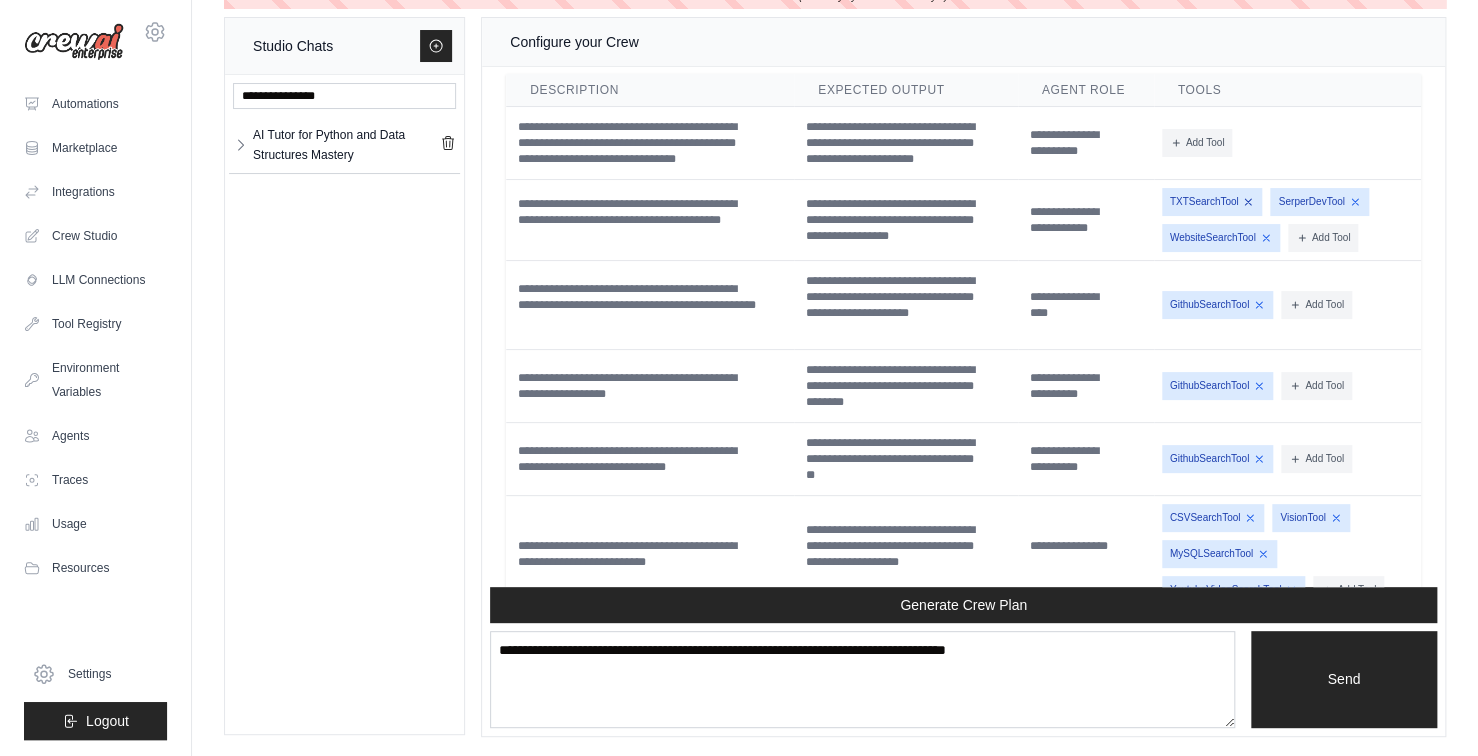 click 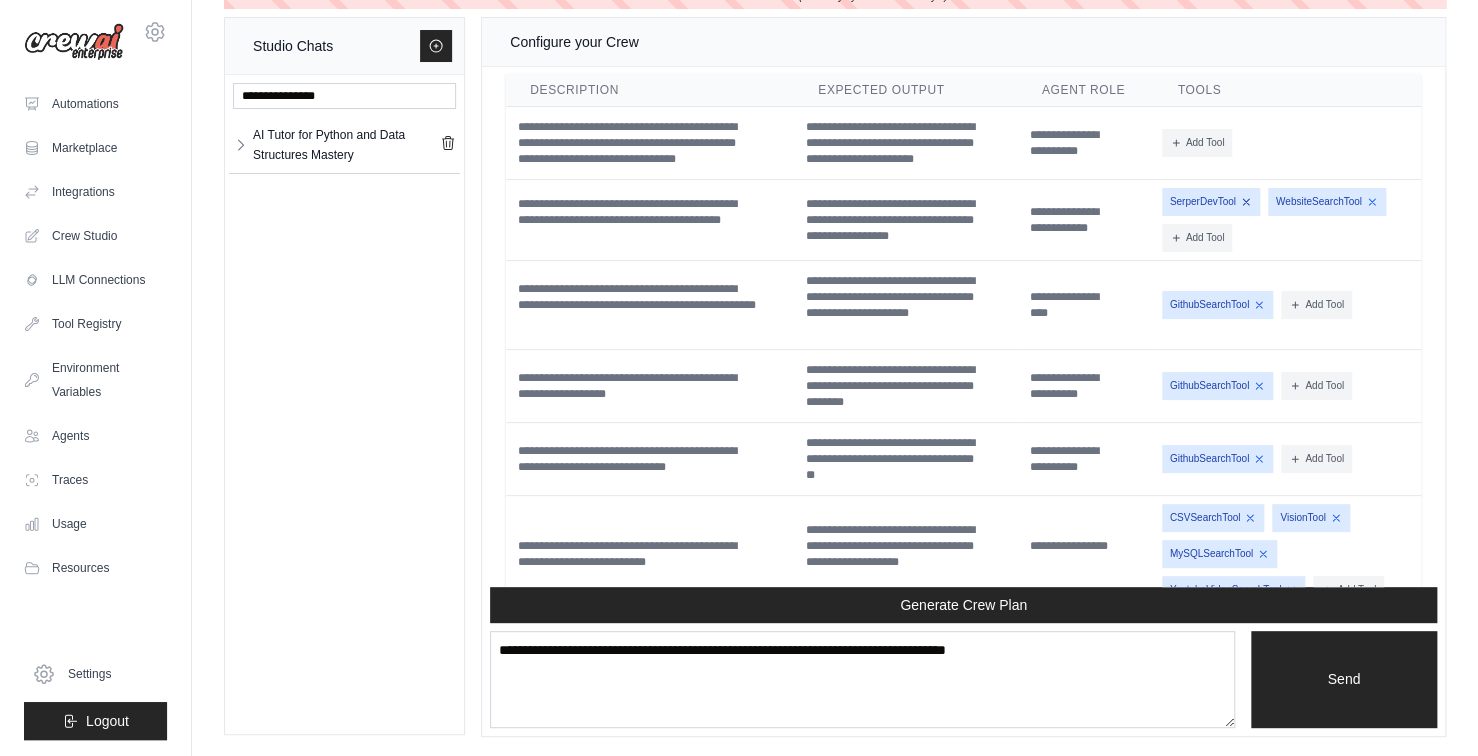 click 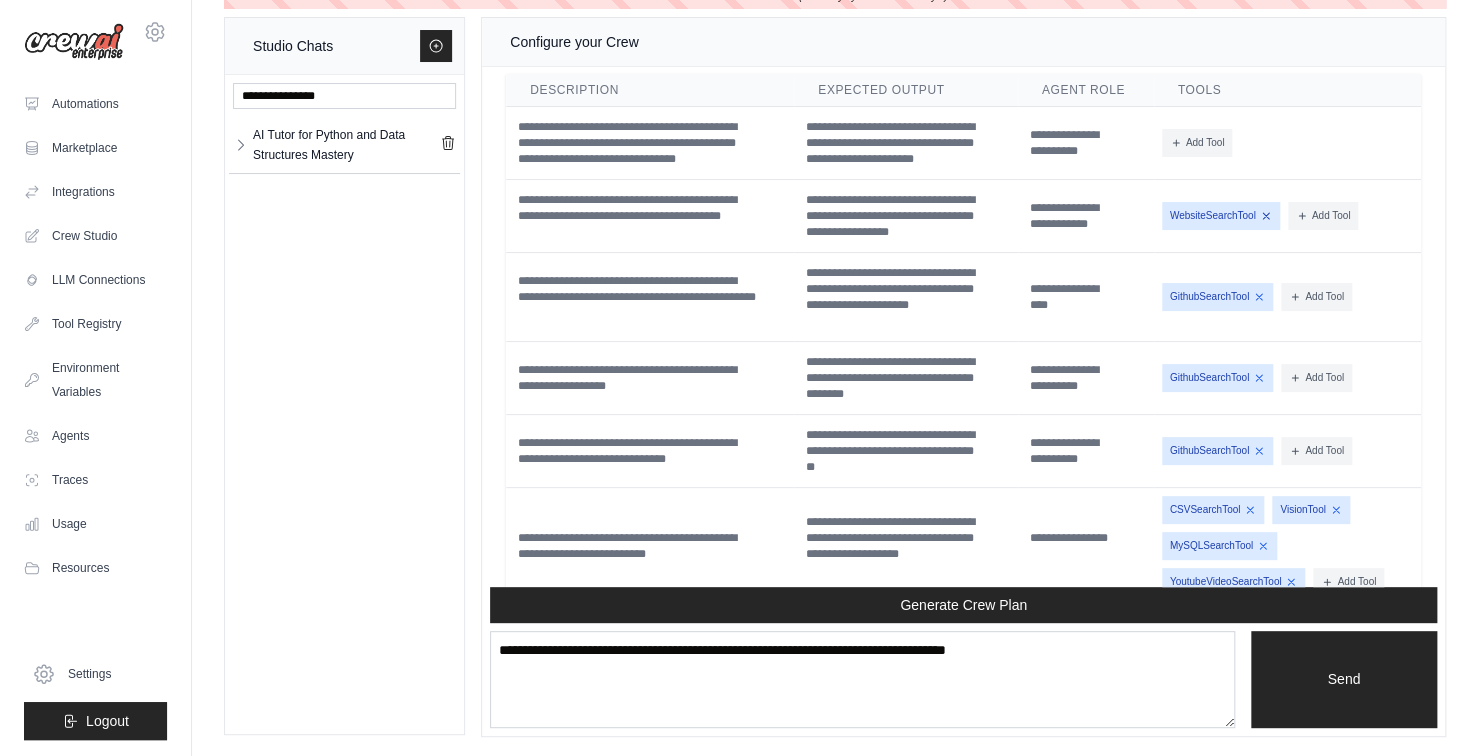 click 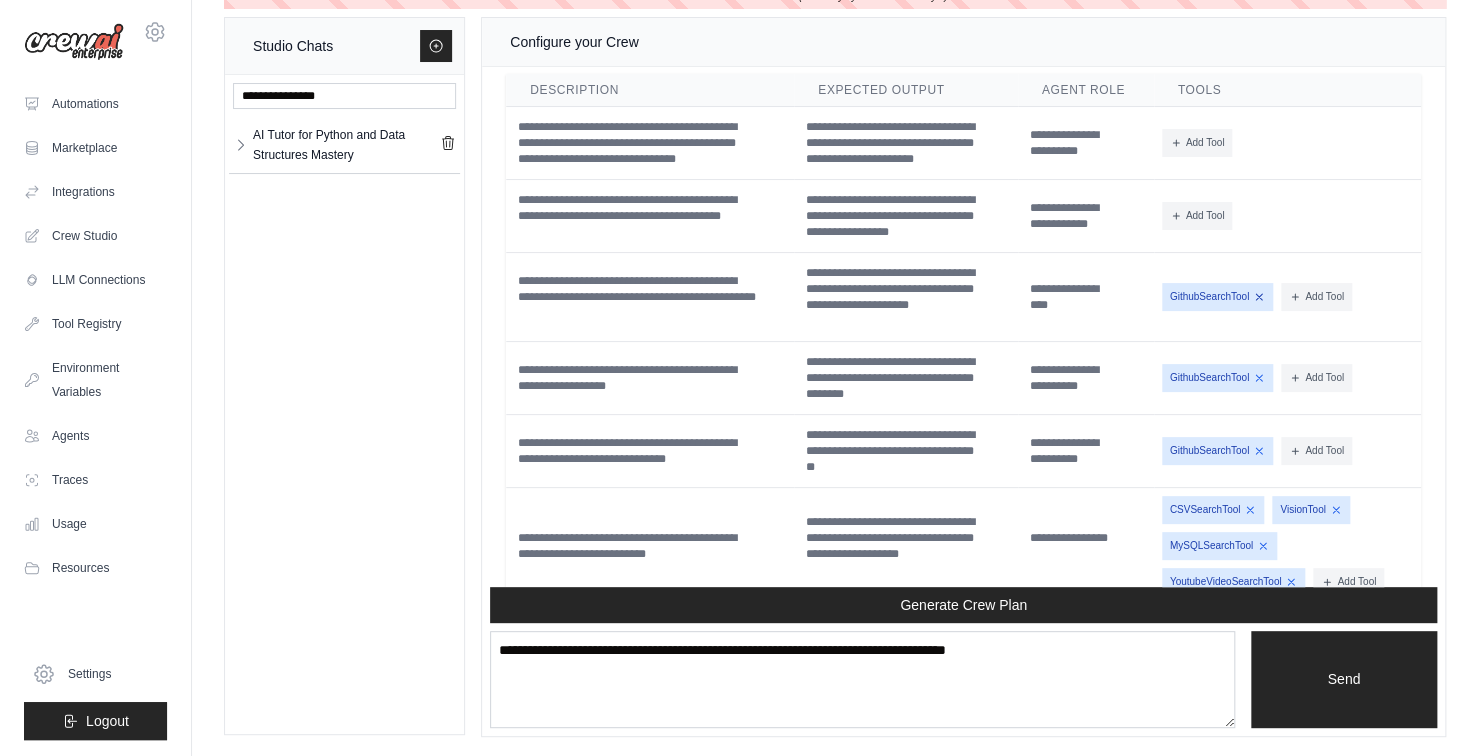 click 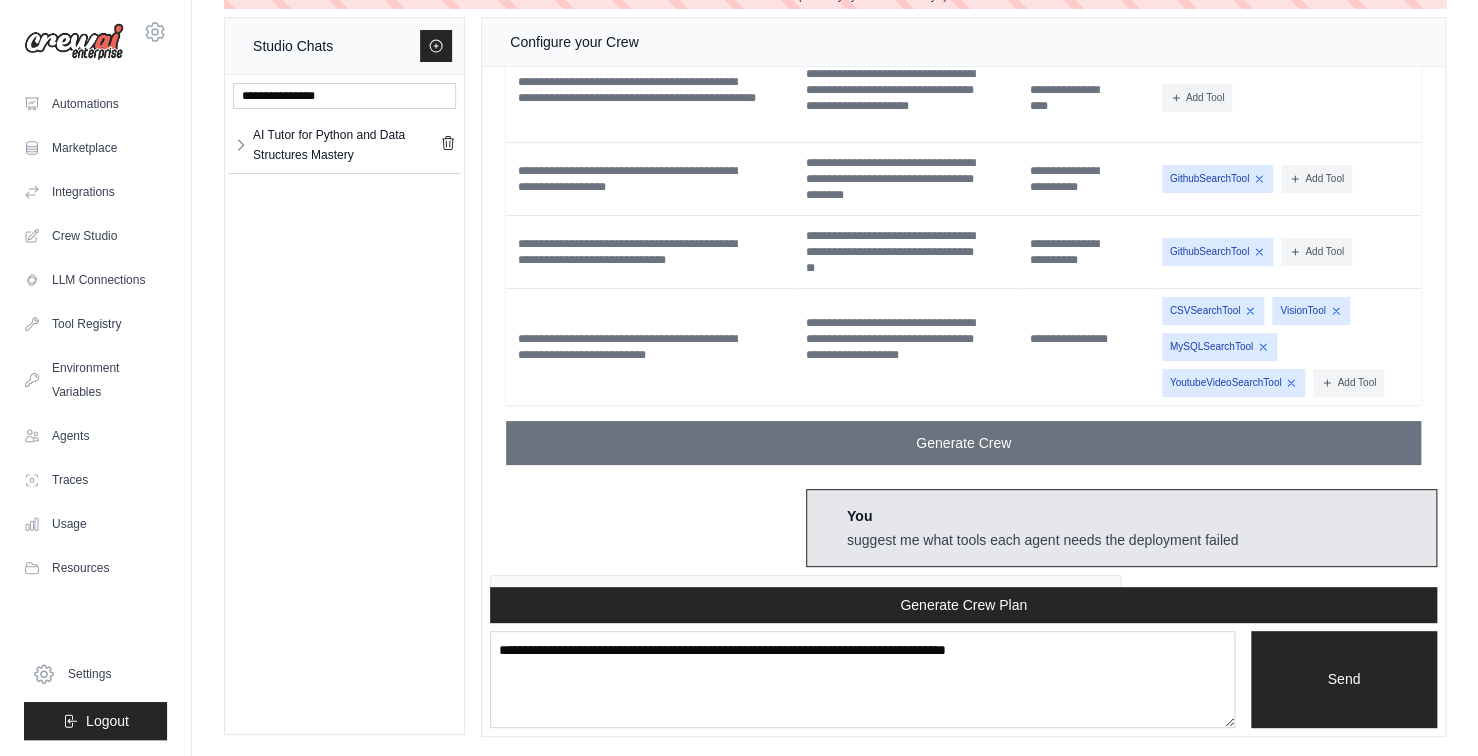 scroll, scrollTop: 3500, scrollLeft: 0, axis: vertical 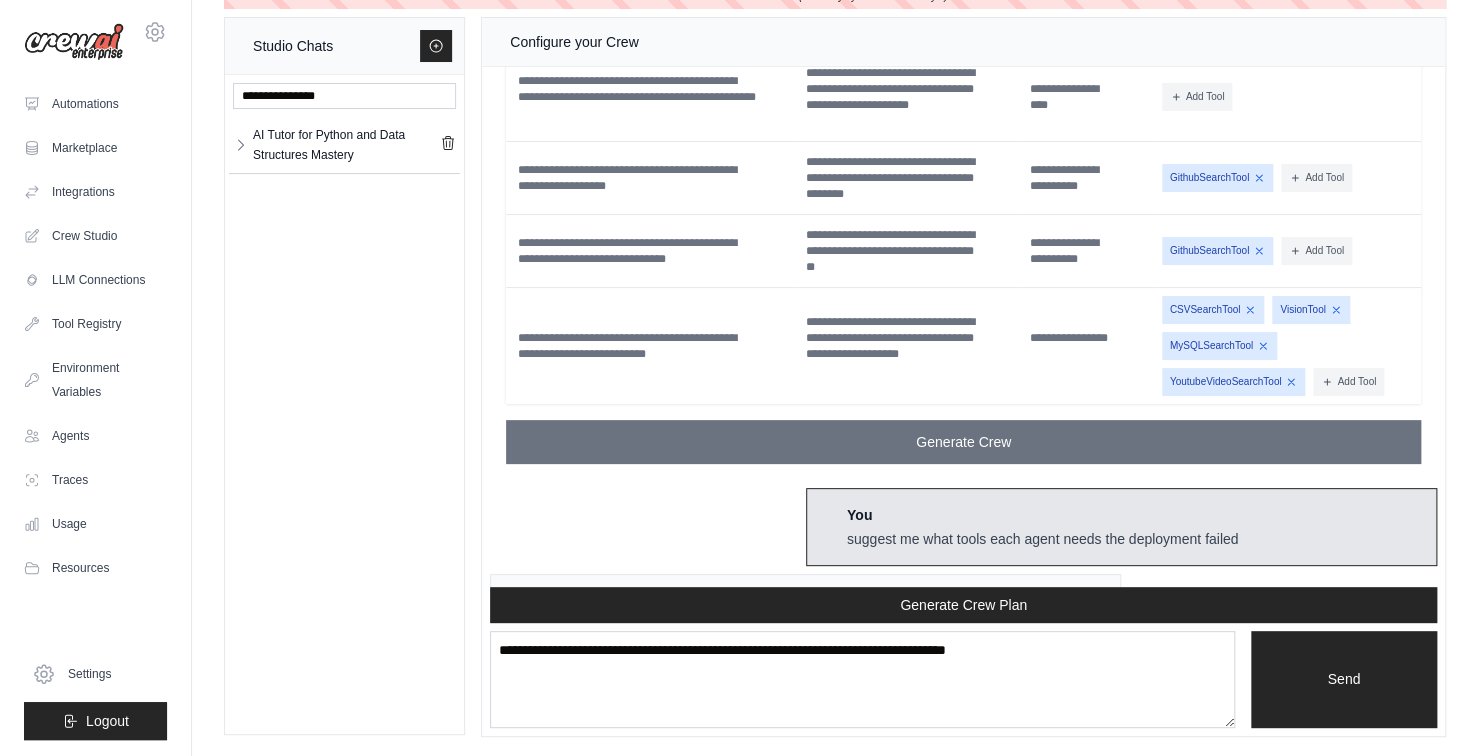 click 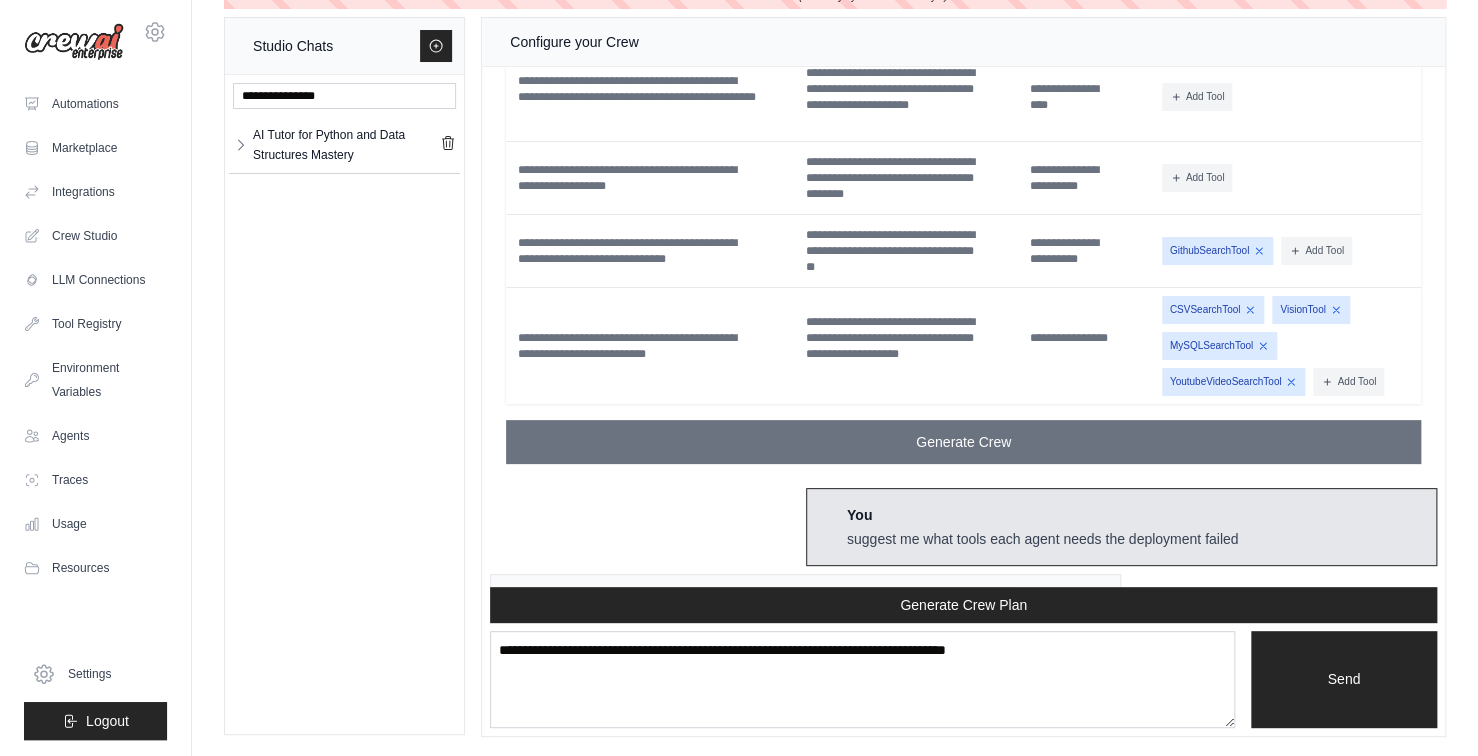 drag, startPoint x: 1263, startPoint y: 323, endPoint x: 1267, endPoint y: 337, distance: 14.56022 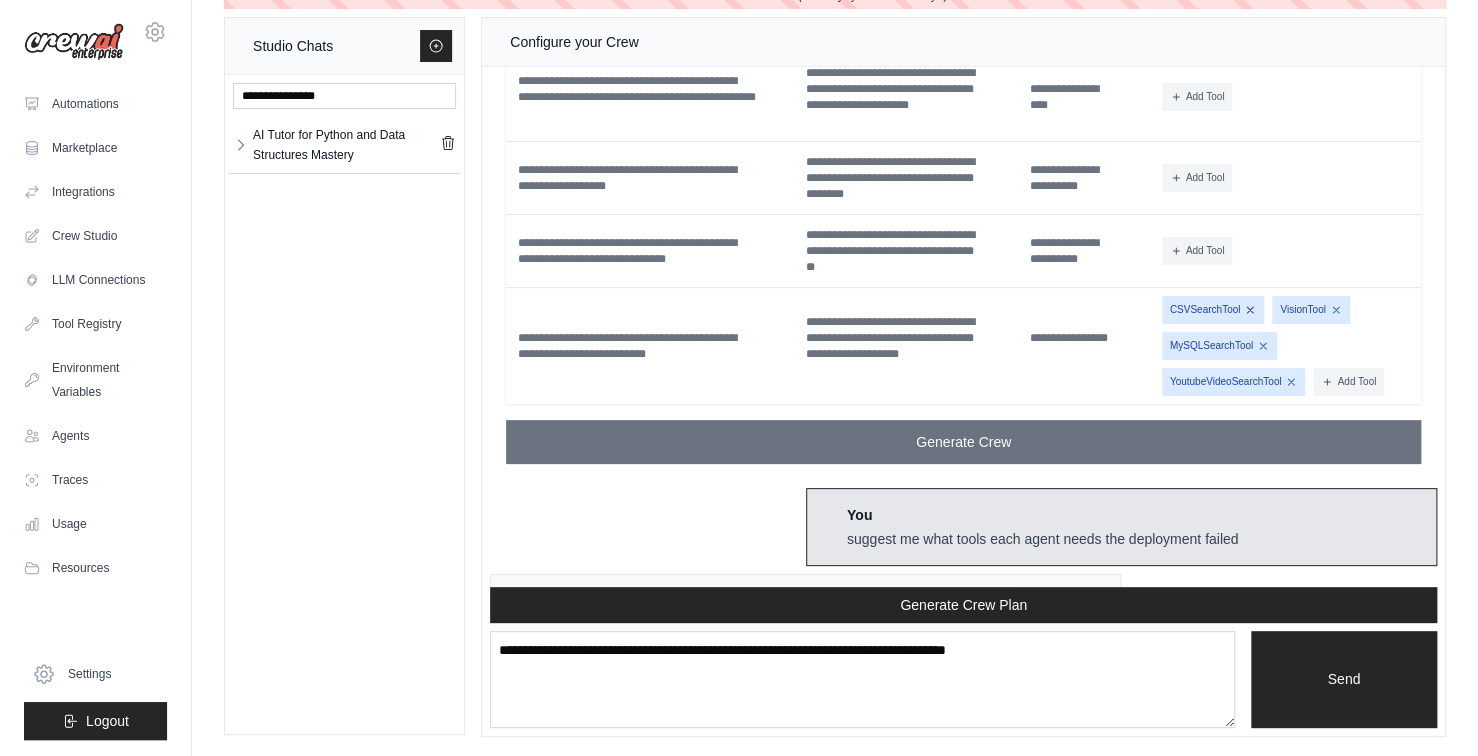 click 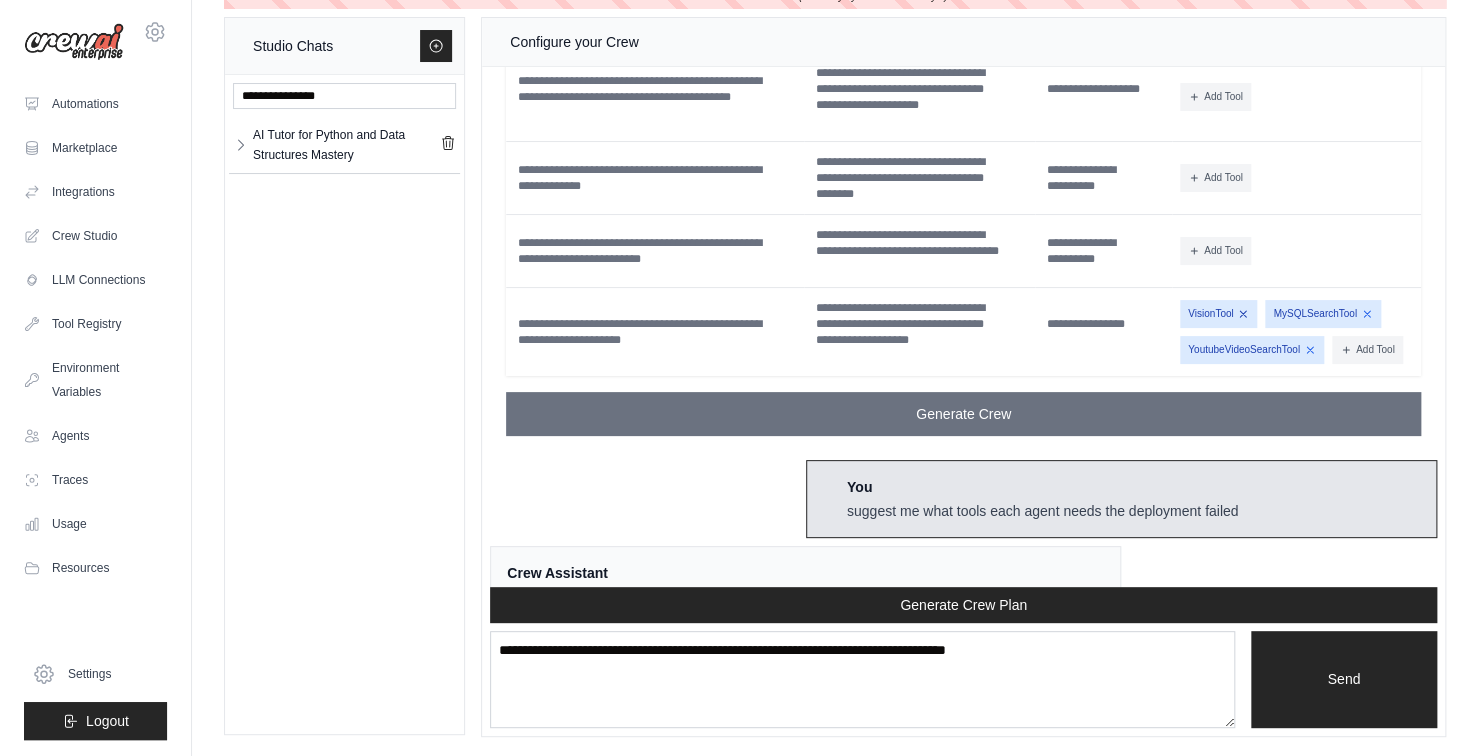click 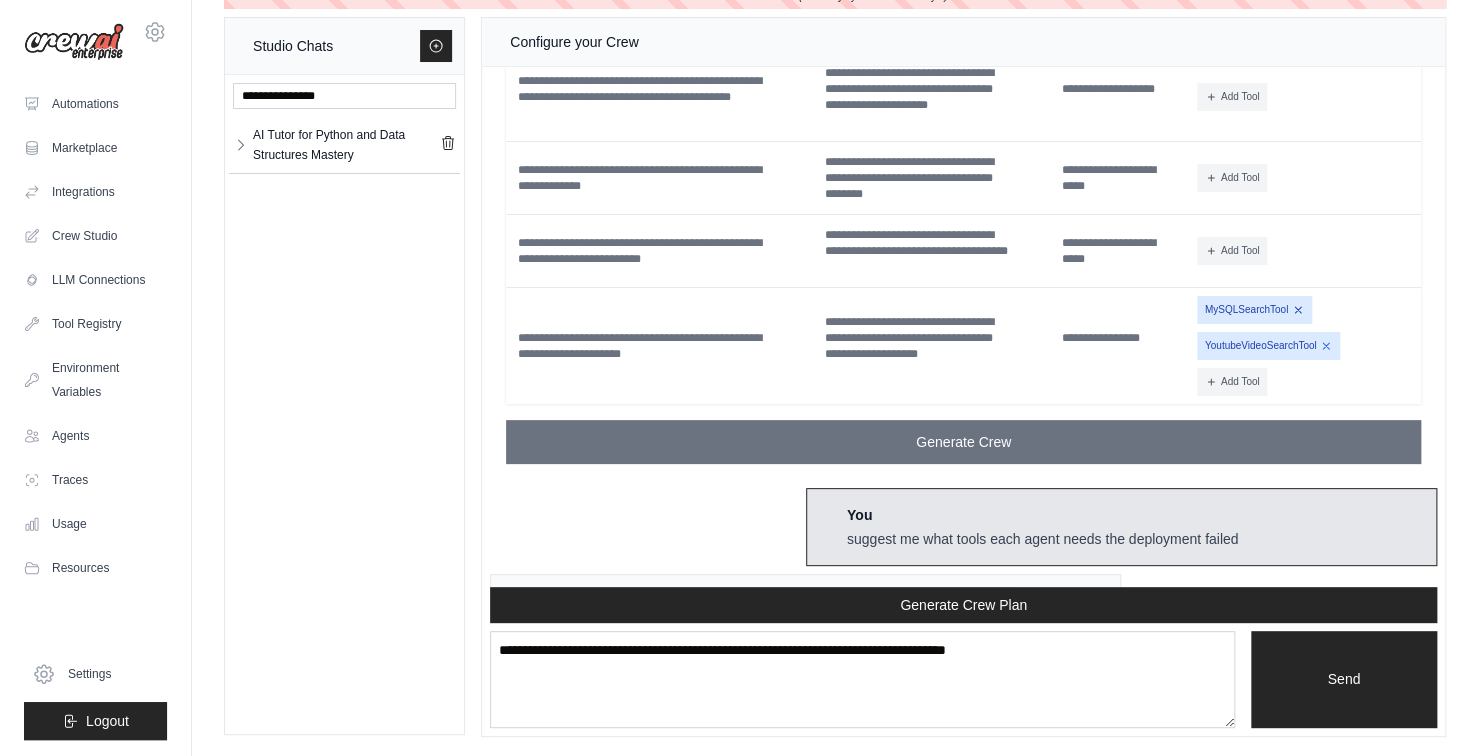 click 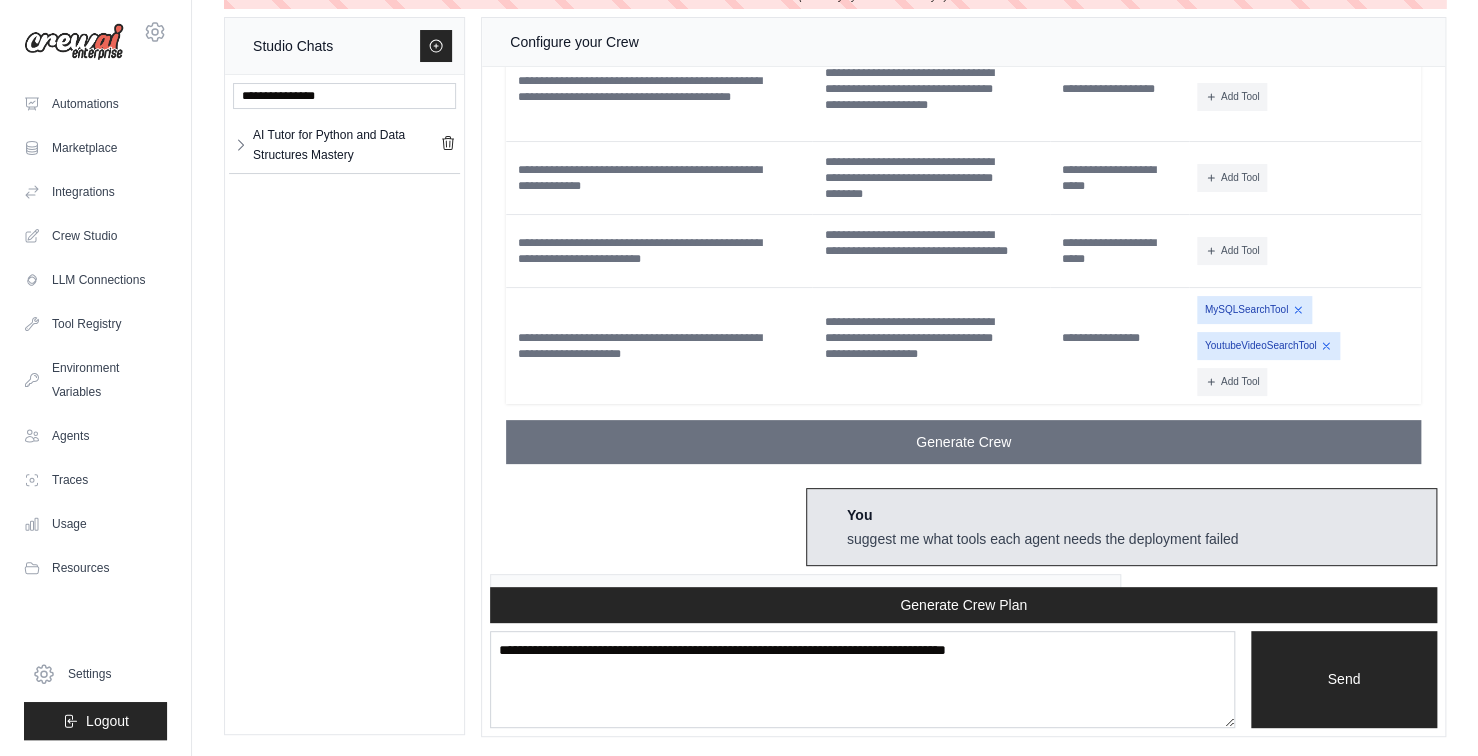 scroll, scrollTop: 3508, scrollLeft: 0, axis: vertical 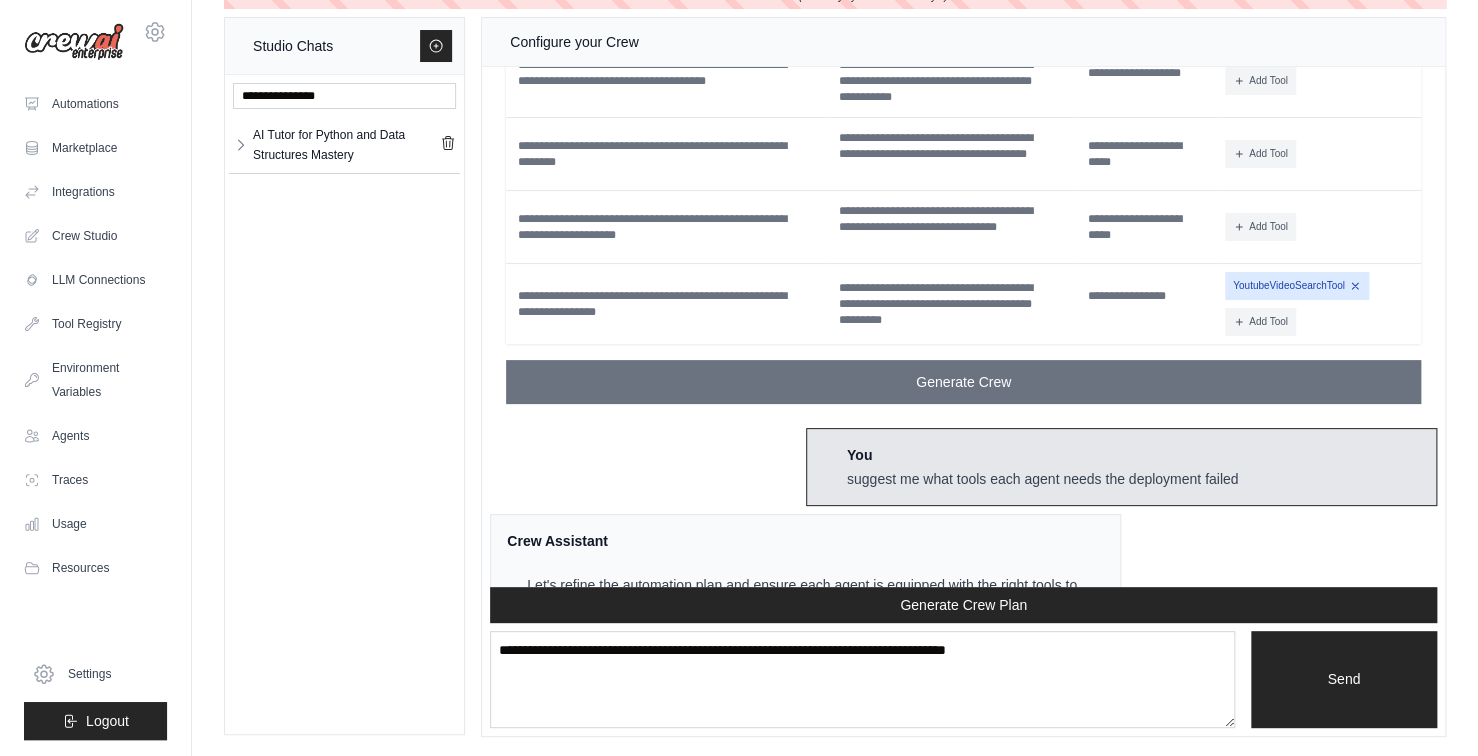 click 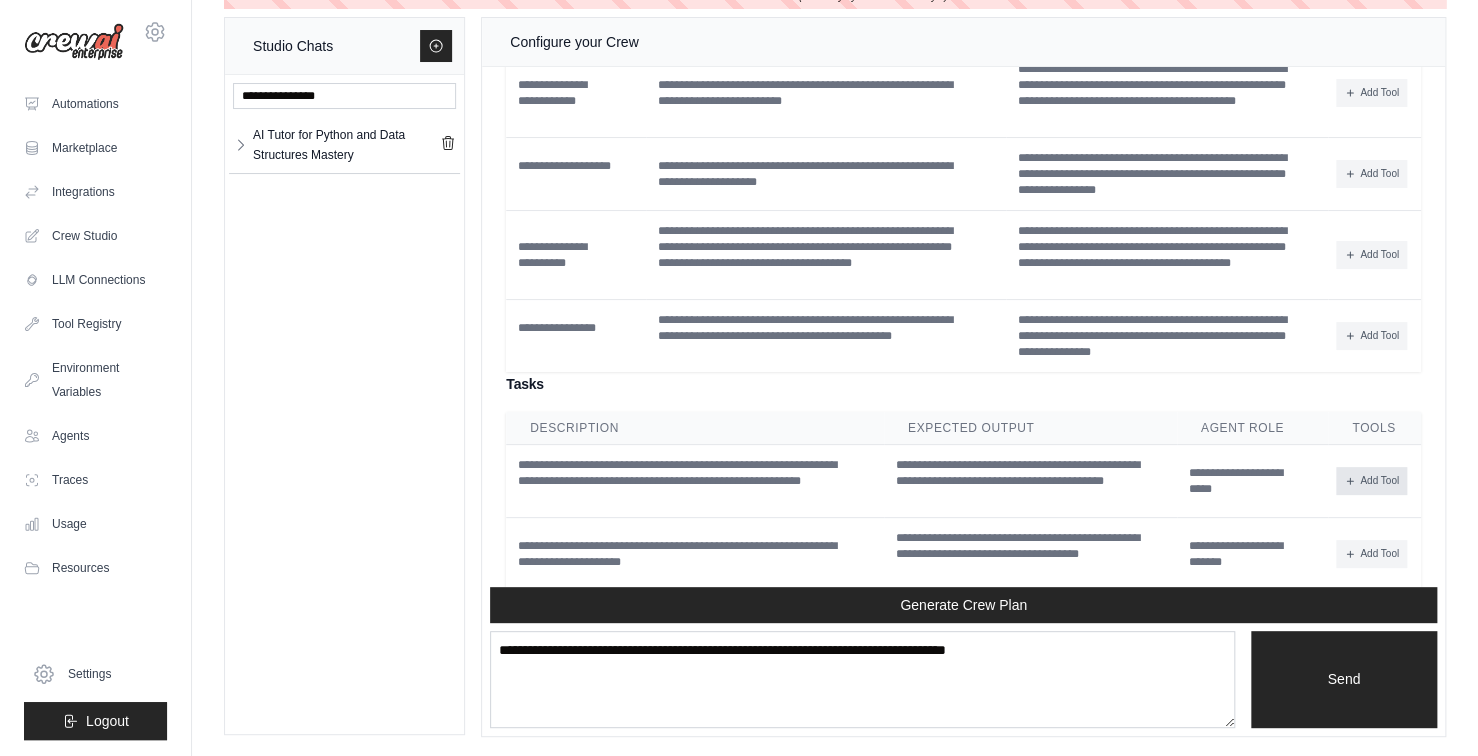 scroll, scrollTop: 3008, scrollLeft: 0, axis: vertical 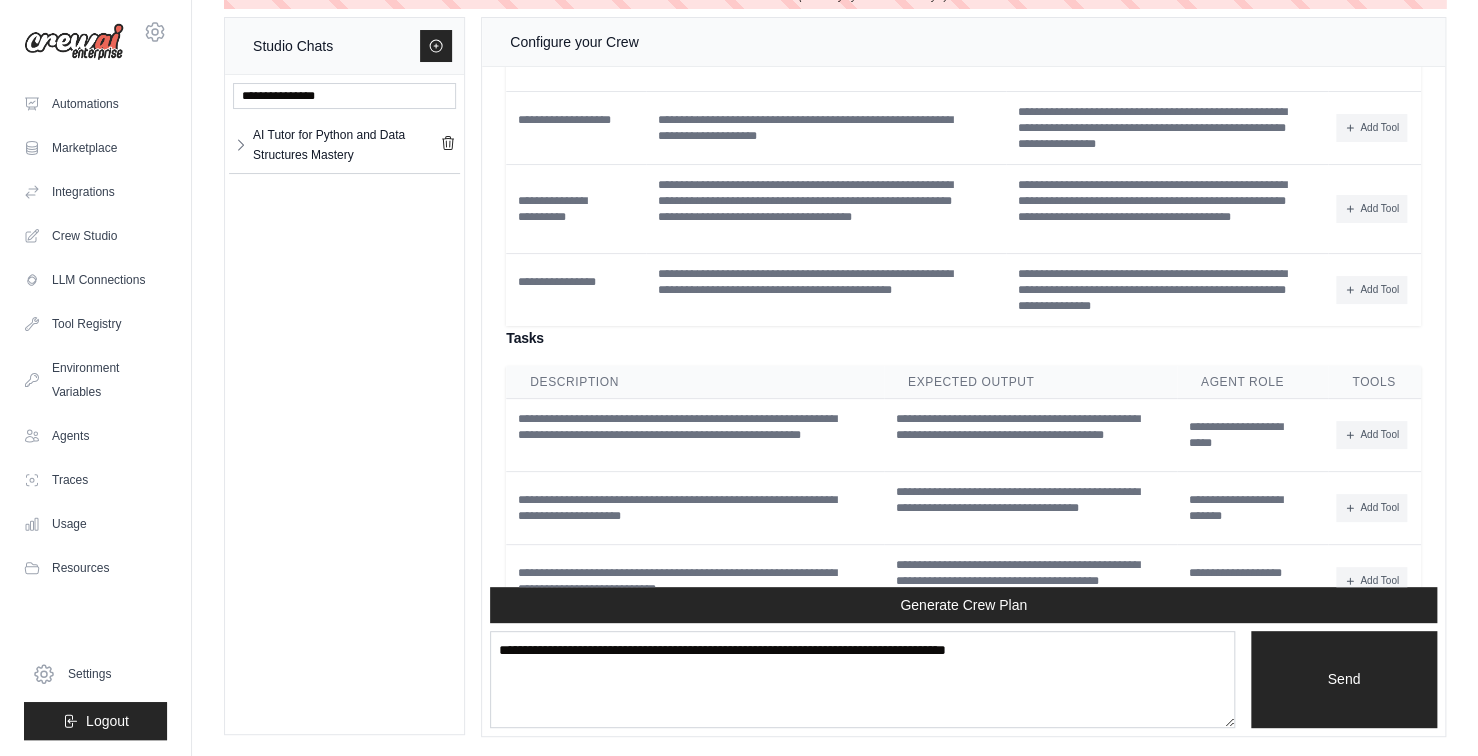 drag, startPoint x: 536, startPoint y: 165, endPoint x: 1398, endPoint y: 369, distance: 885.81036 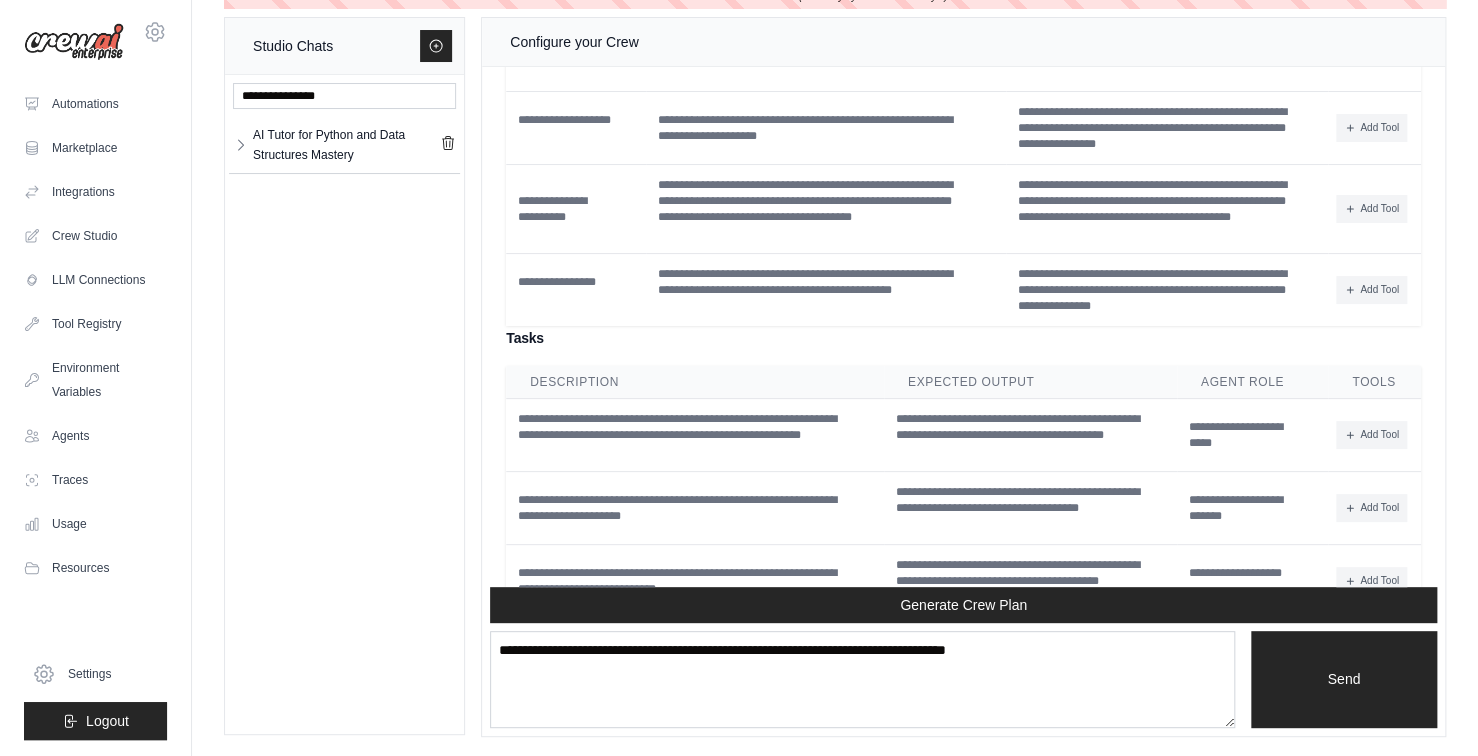 click on "**********" at bounding box center (963, 103) 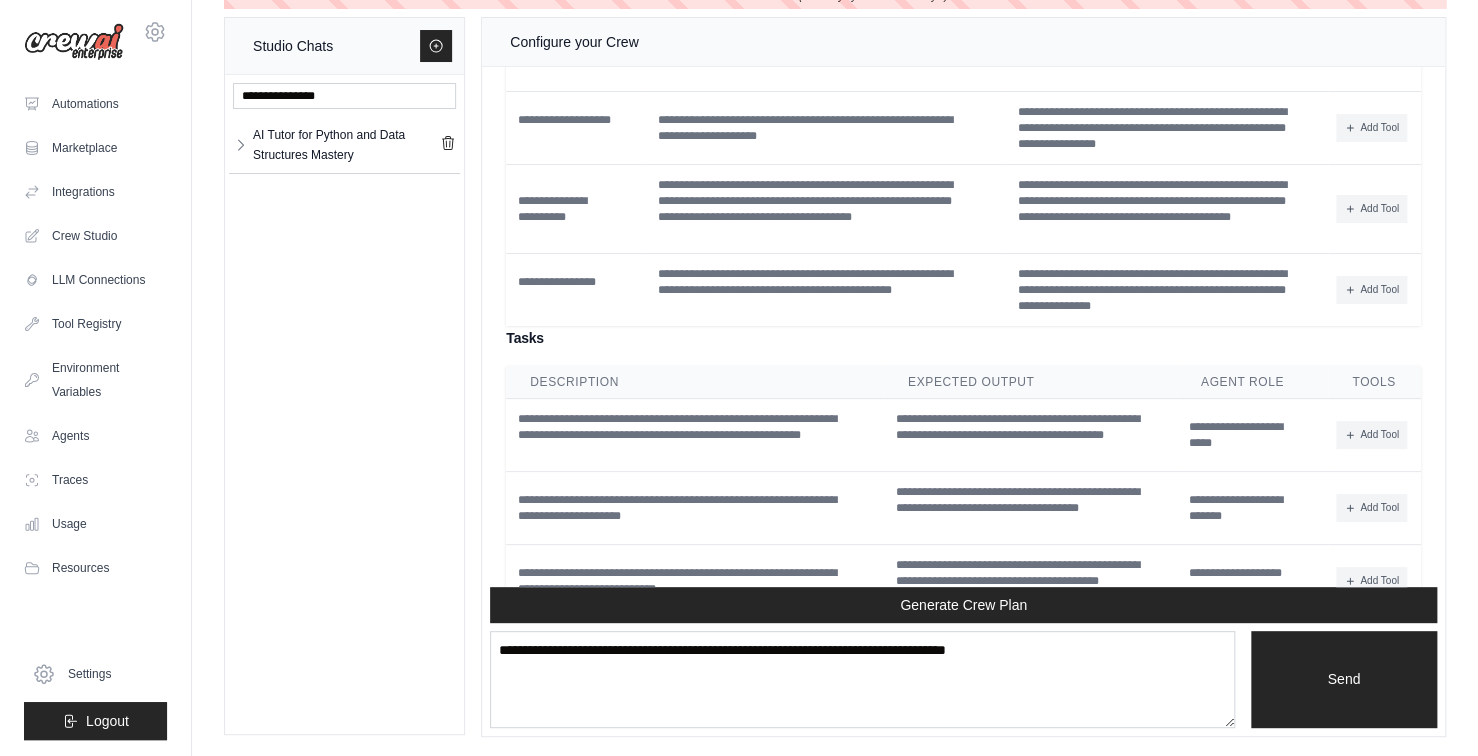 copy on "**********" 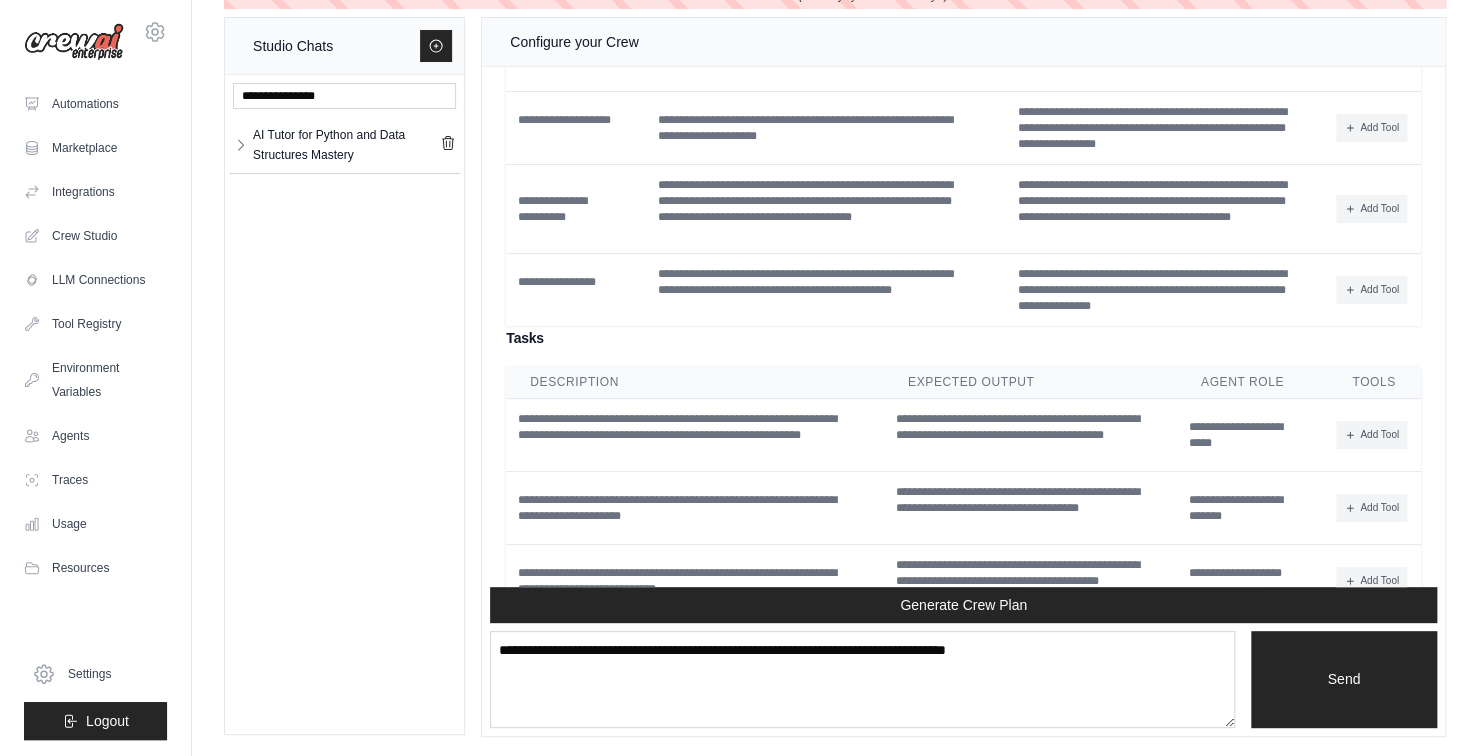 click on "AI Tutor for Python and Data Structures Mastery
AI Tutor for Pyt...
**" at bounding box center [344, 404] 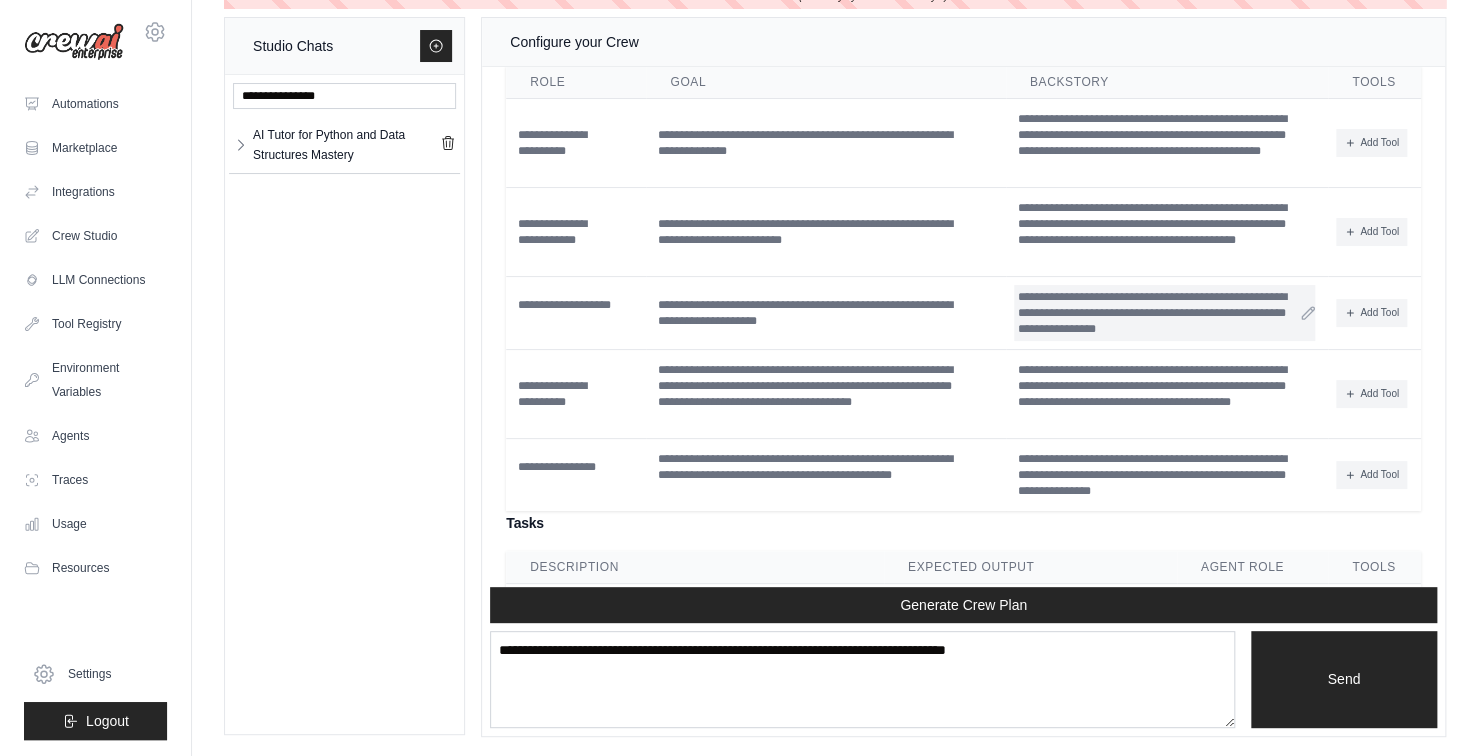 scroll, scrollTop: 2808, scrollLeft: 0, axis: vertical 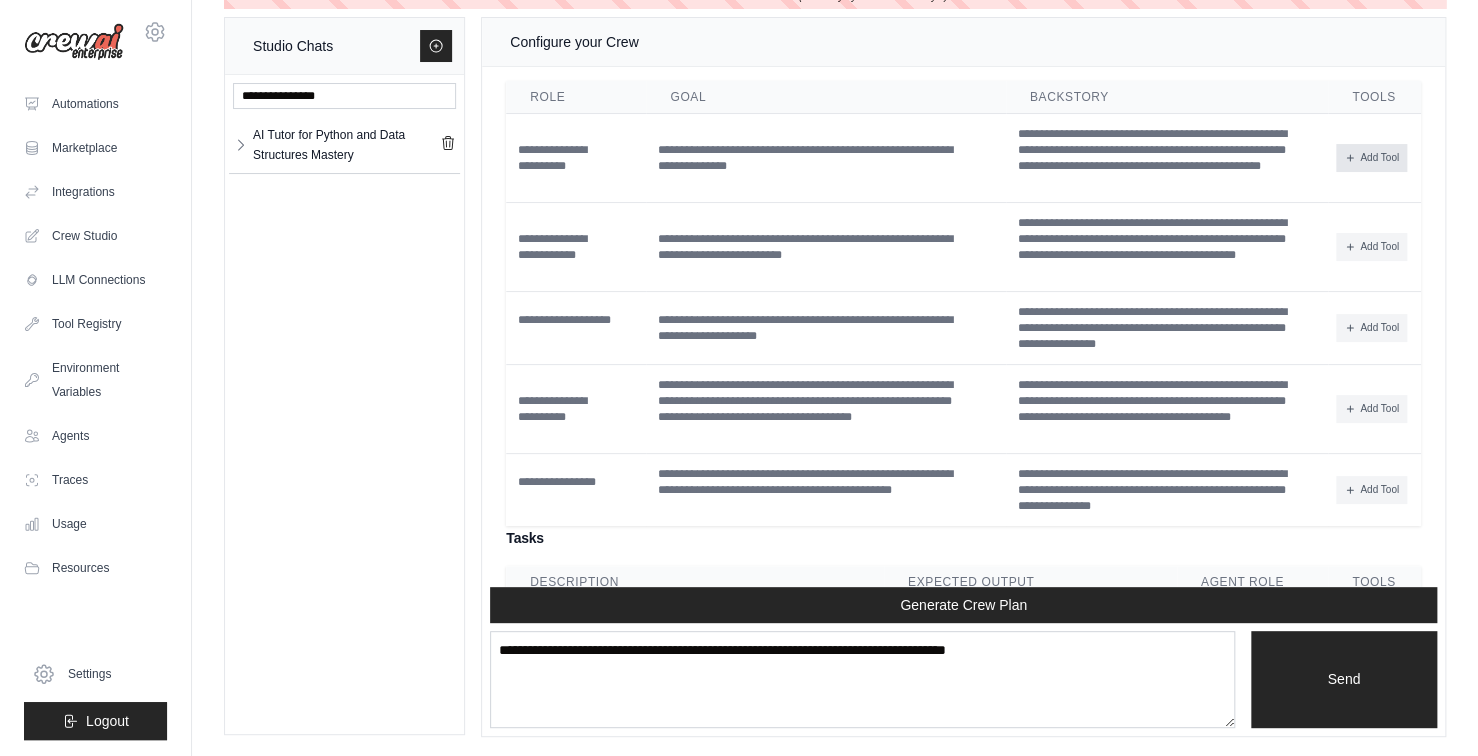 click on "Add Tool" at bounding box center [1371, 158] 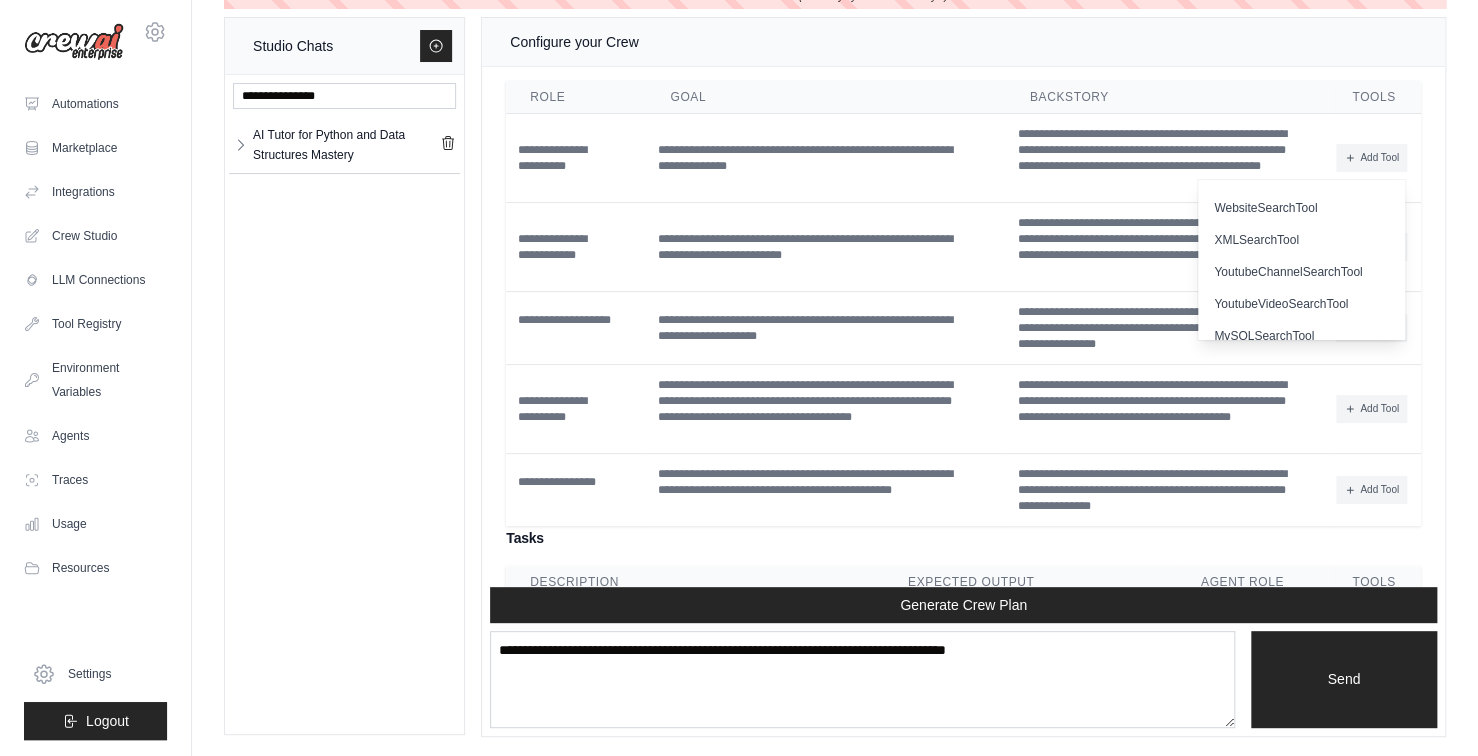 scroll, scrollTop: 616, scrollLeft: 0, axis: vertical 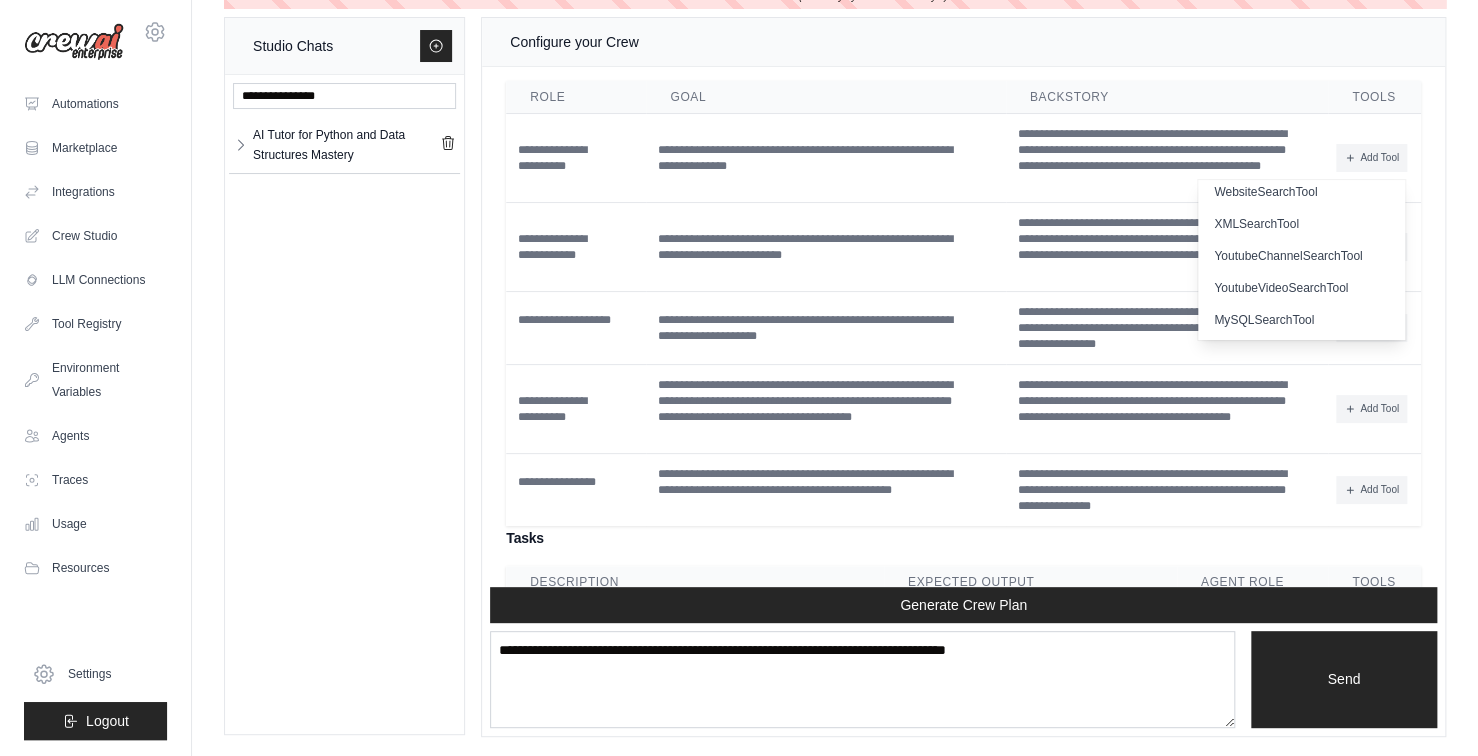 click on "**********" at bounding box center [963, 283] 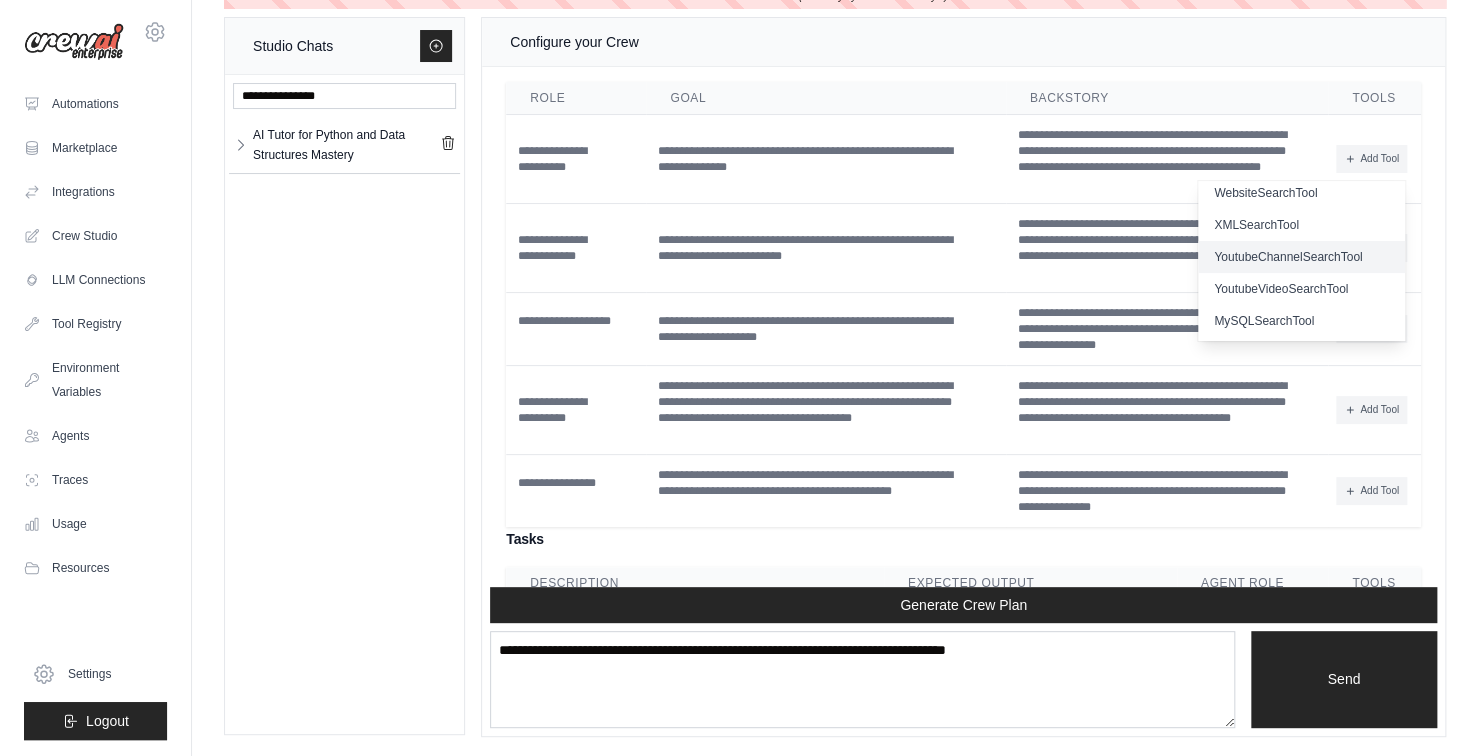 scroll, scrollTop: 2808, scrollLeft: 0, axis: vertical 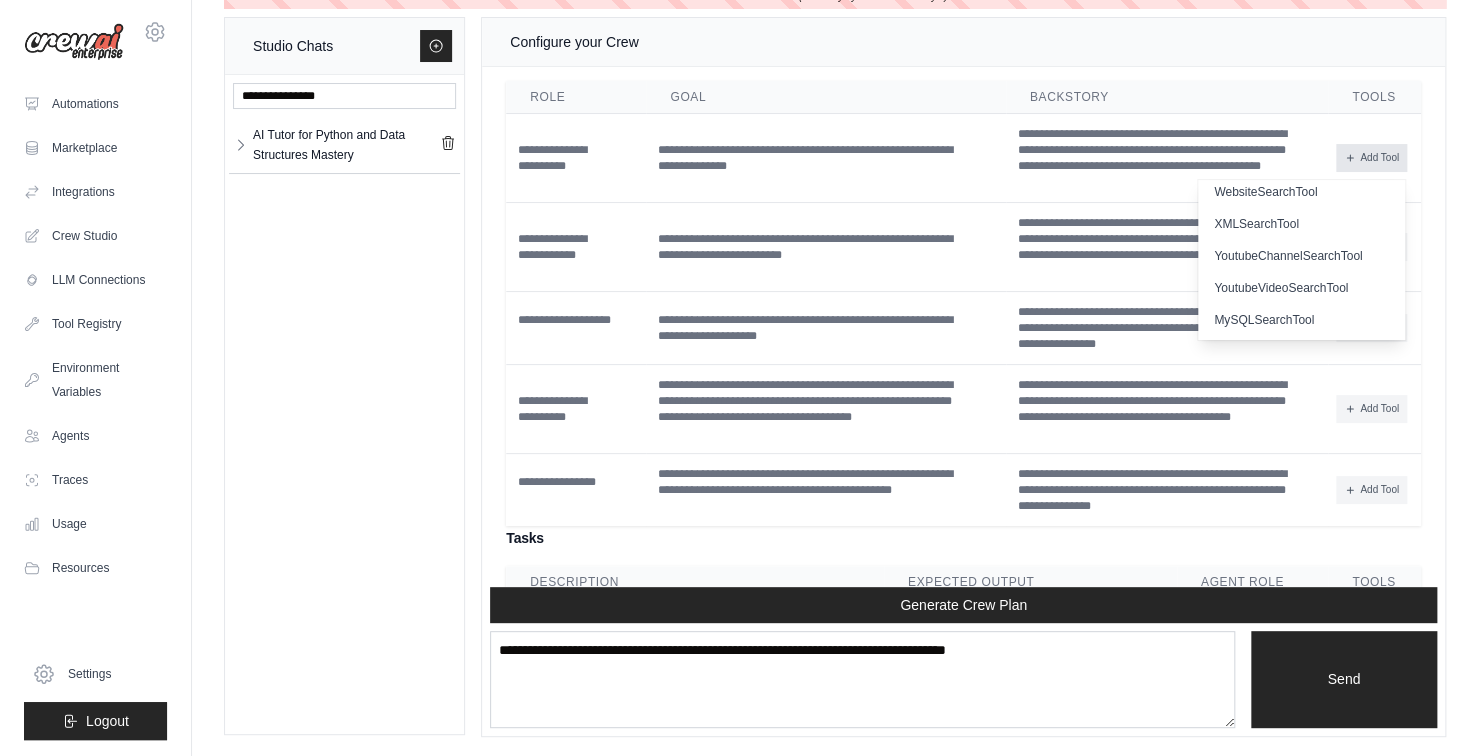 click on "Add Tool" at bounding box center (1371, 158) 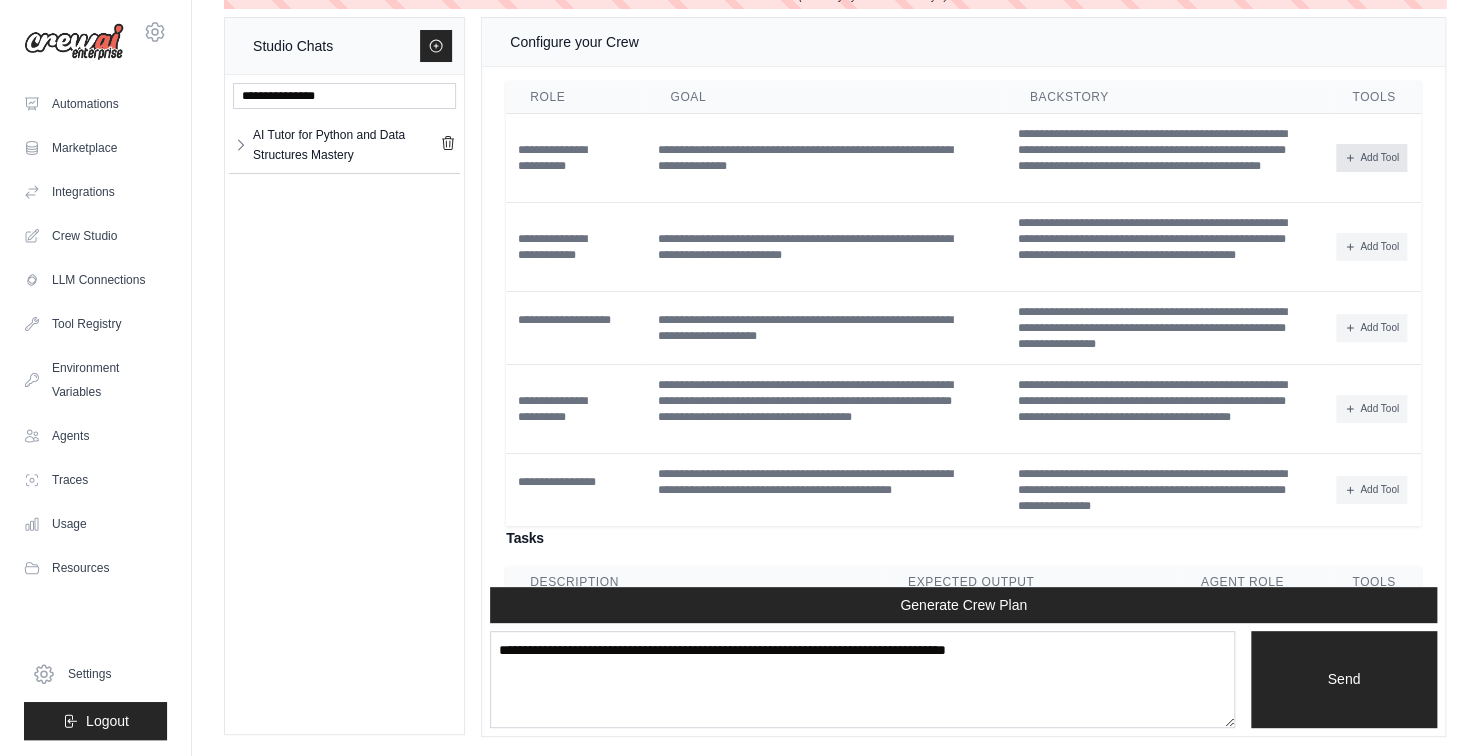 click on "Add Tool" at bounding box center [1371, 158] 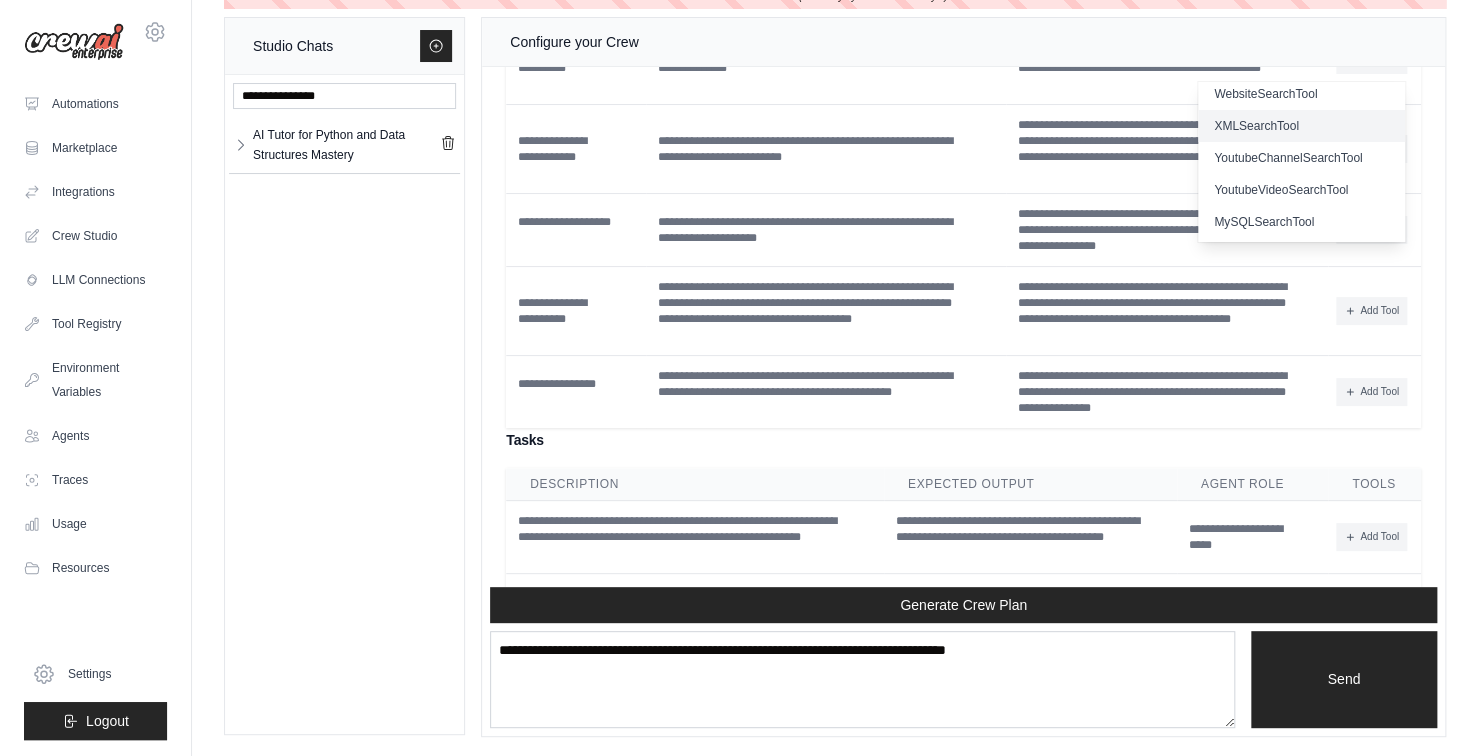 scroll, scrollTop: 2908, scrollLeft: 0, axis: vertical 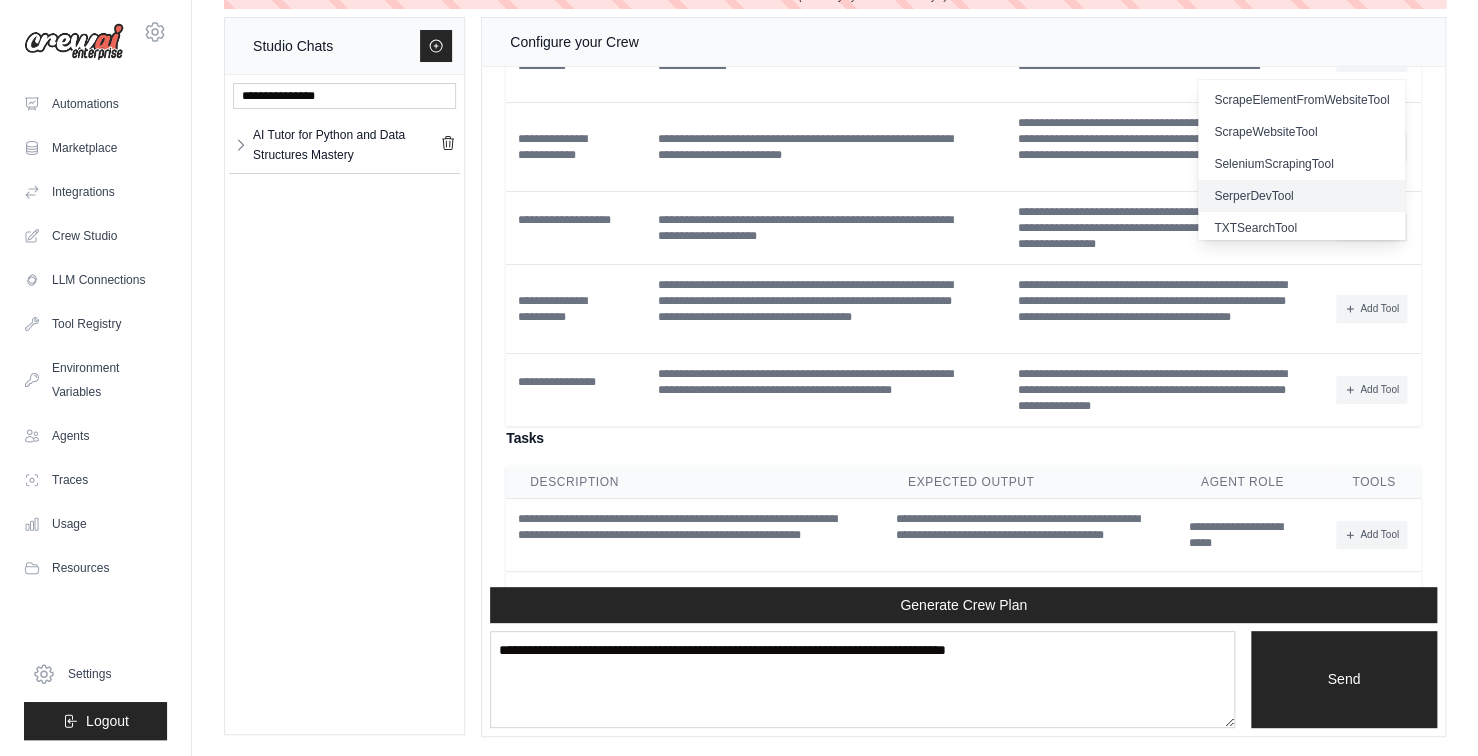 click on "SerperDevTool" at bounding box center [1301, 196] 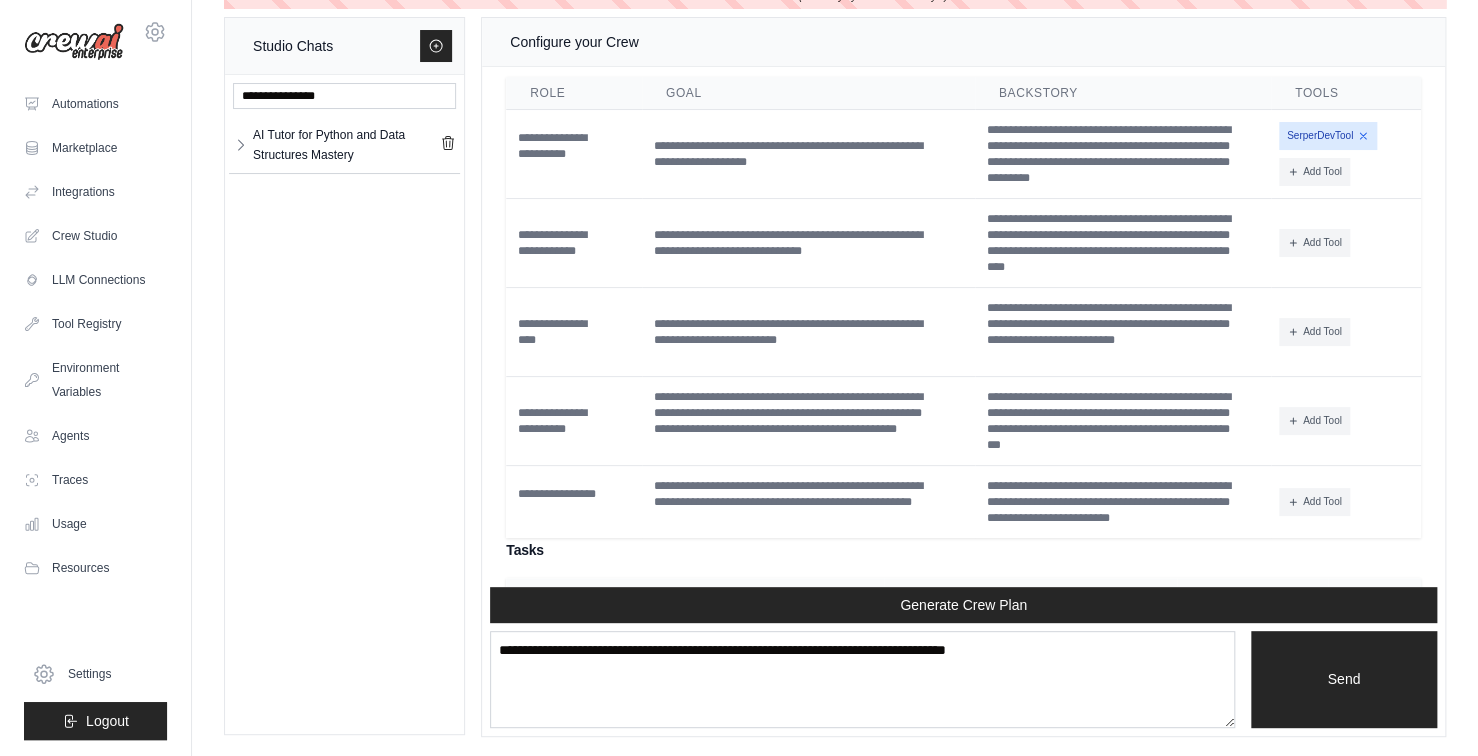 scroll, scrollTop: 2808, scrollLeft: 0, axis: vertical 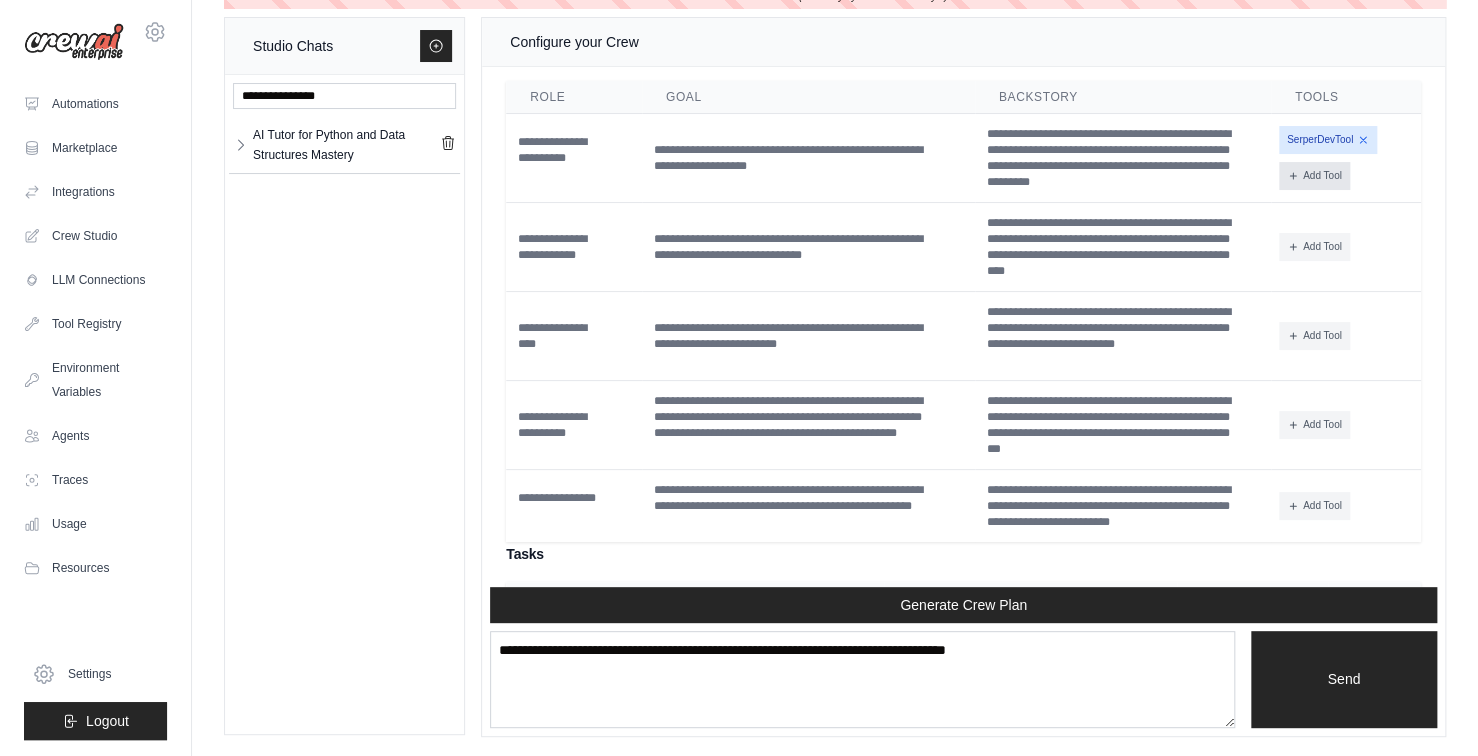 click on "Add Tool" at bounding box center (1314, 176) 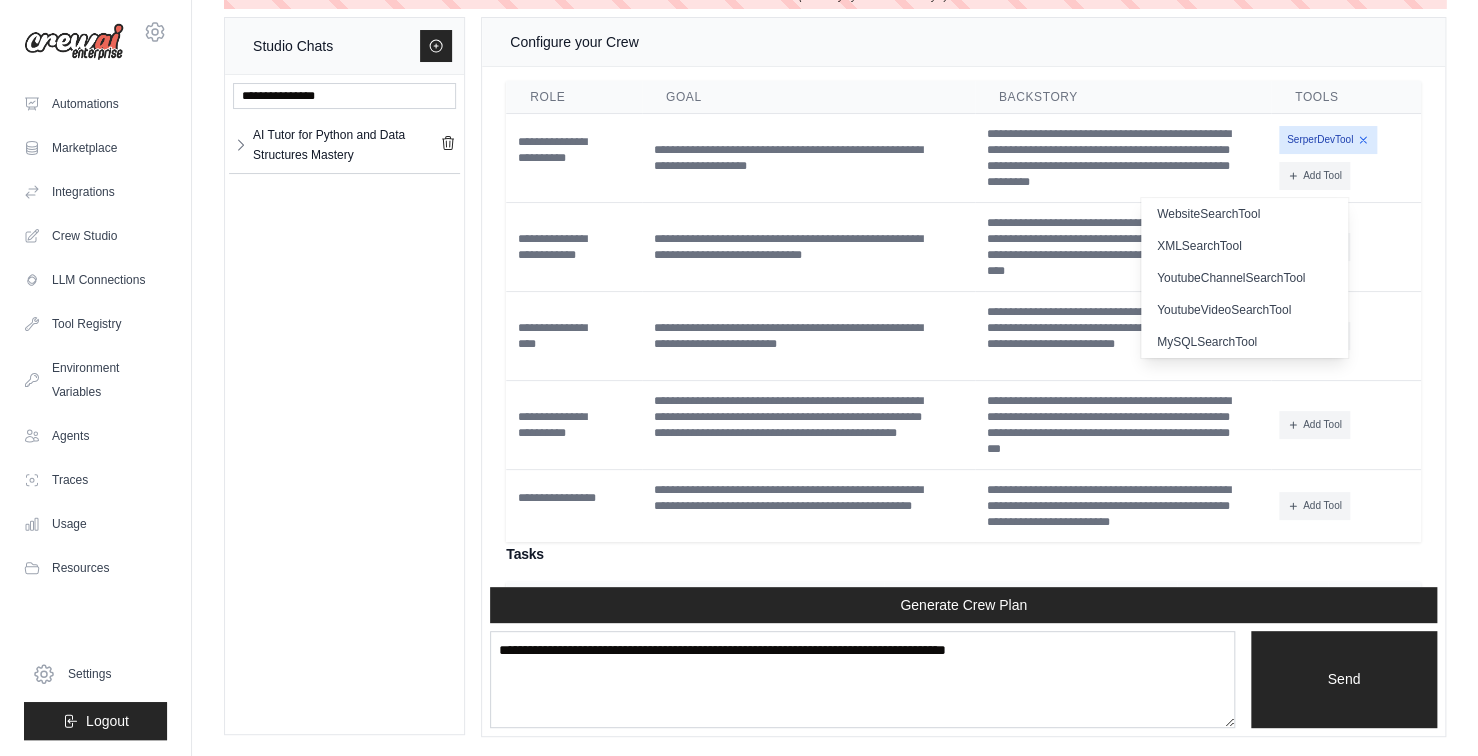 scroll, scrollTop: 616, scrollLeft: 0, axis: vertical 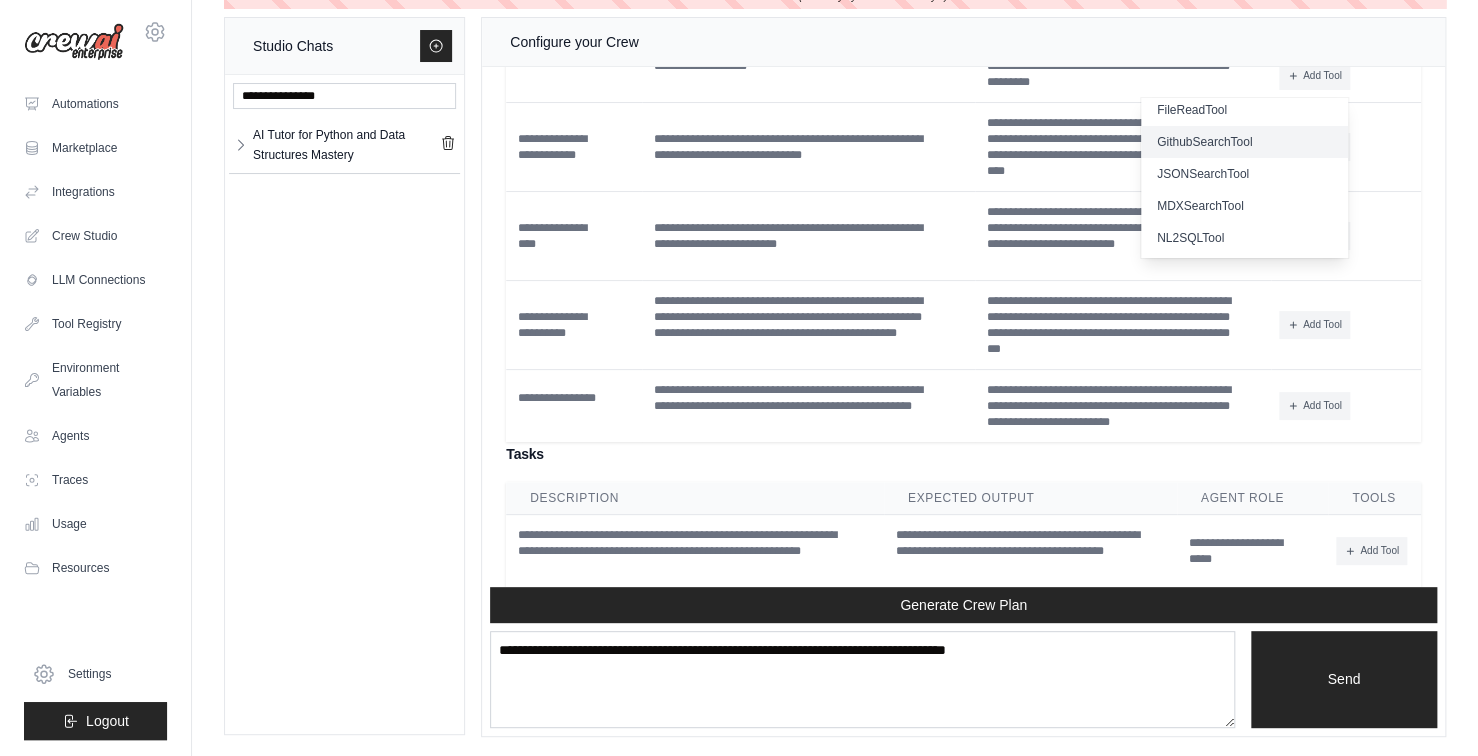 click on "GithubSearchTool" at bounding box center (1244, 142) 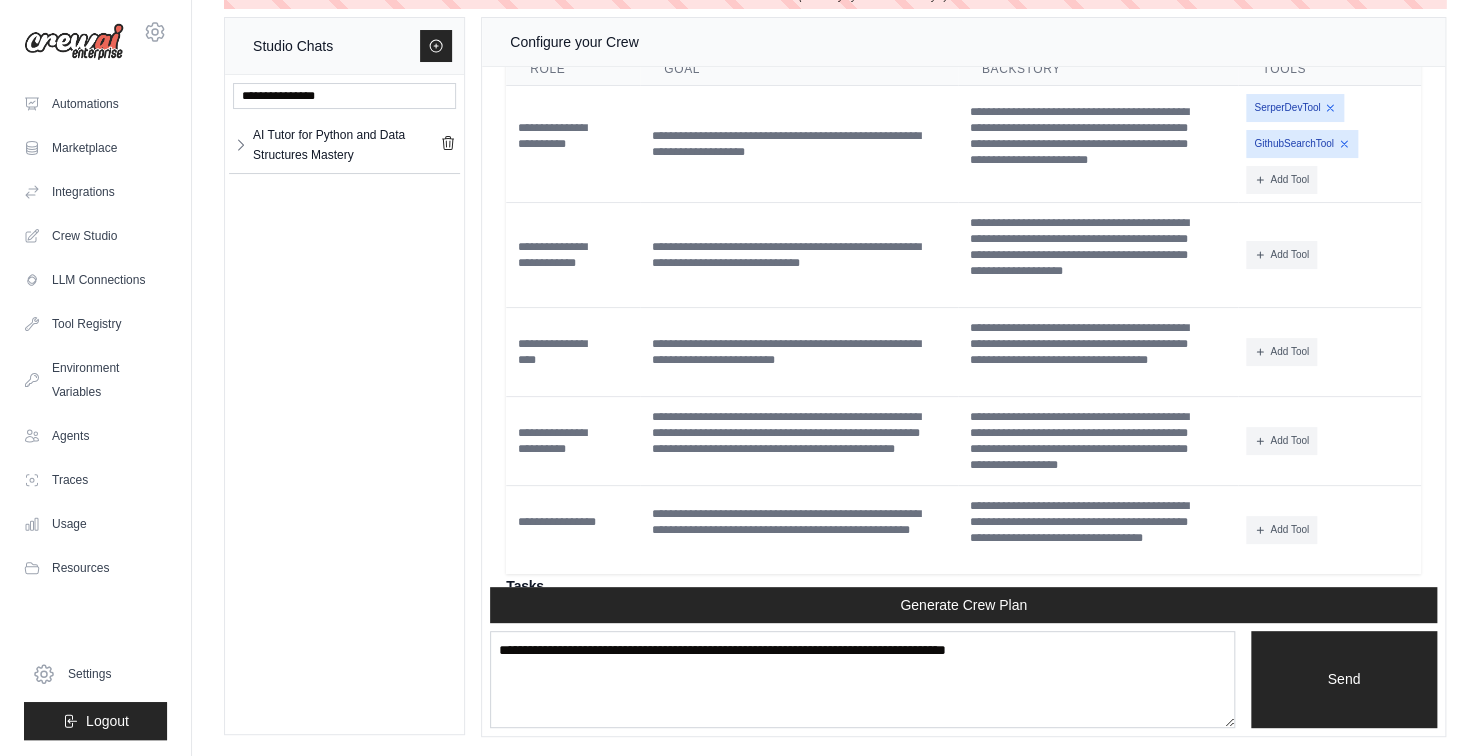 scroll, scrollTop: 2908, scrollLeft: 0, axis: vertical 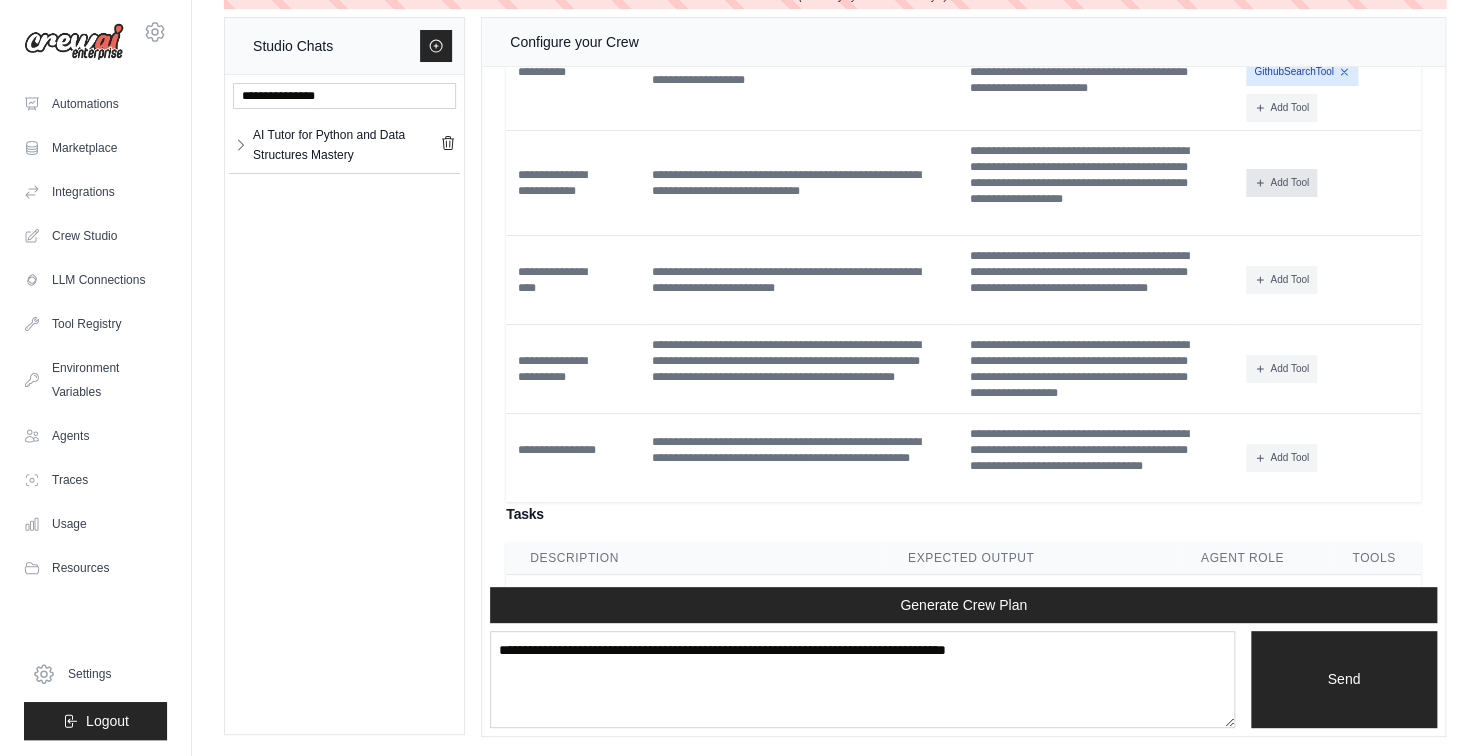 click on "Add Tool" at bounding box center [1281, 183] 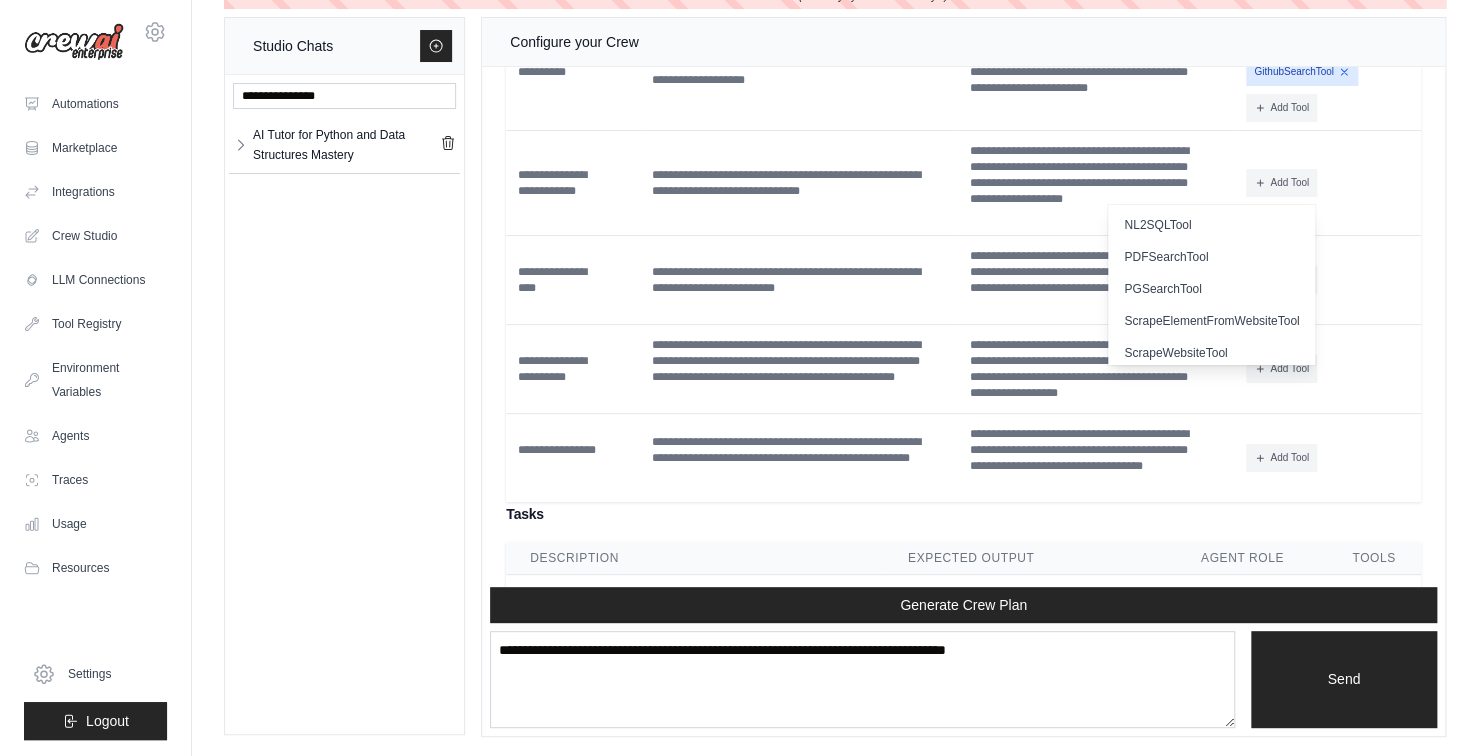 scroll, scrollTop: 316, scrollLeft: 0, axis: vertical 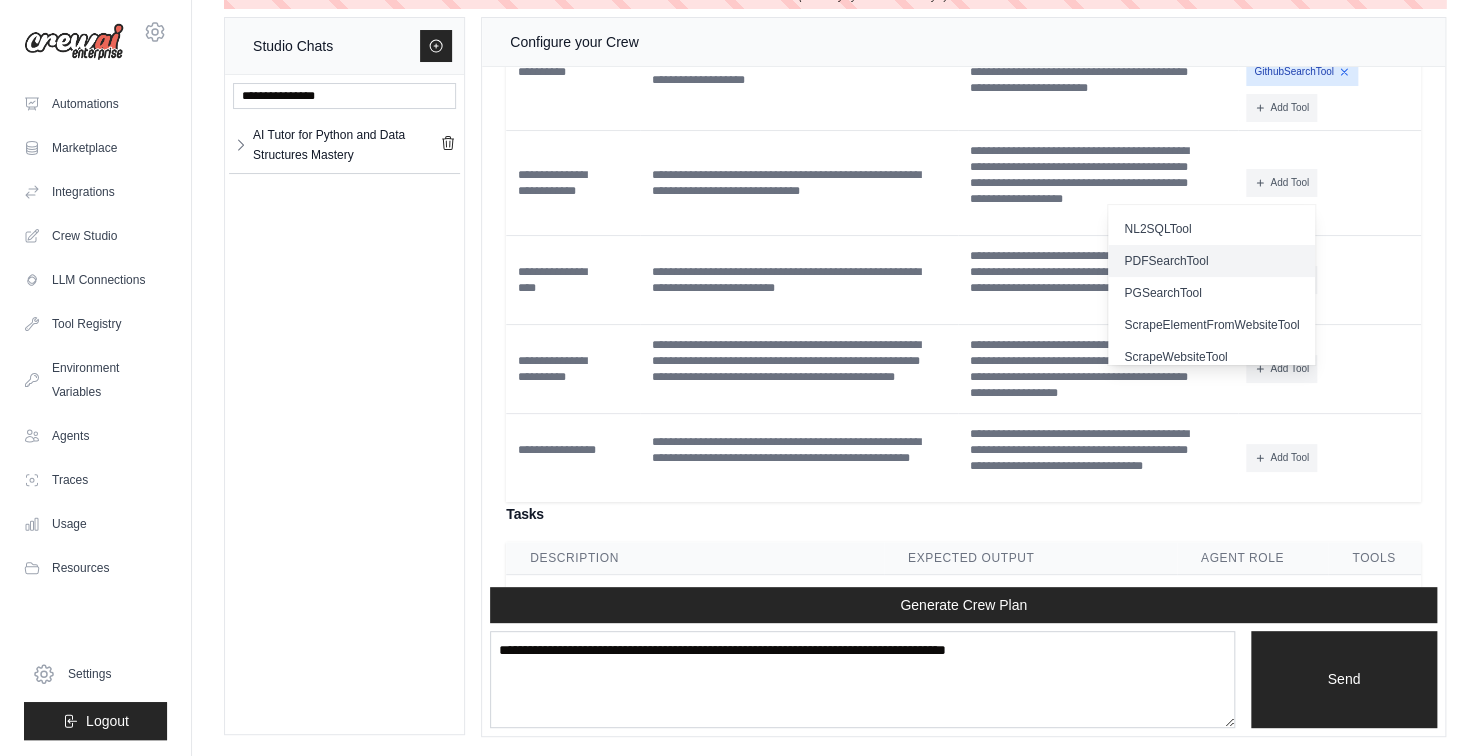 click on "PDFSearchTool" at bounding box center (1211, 261) 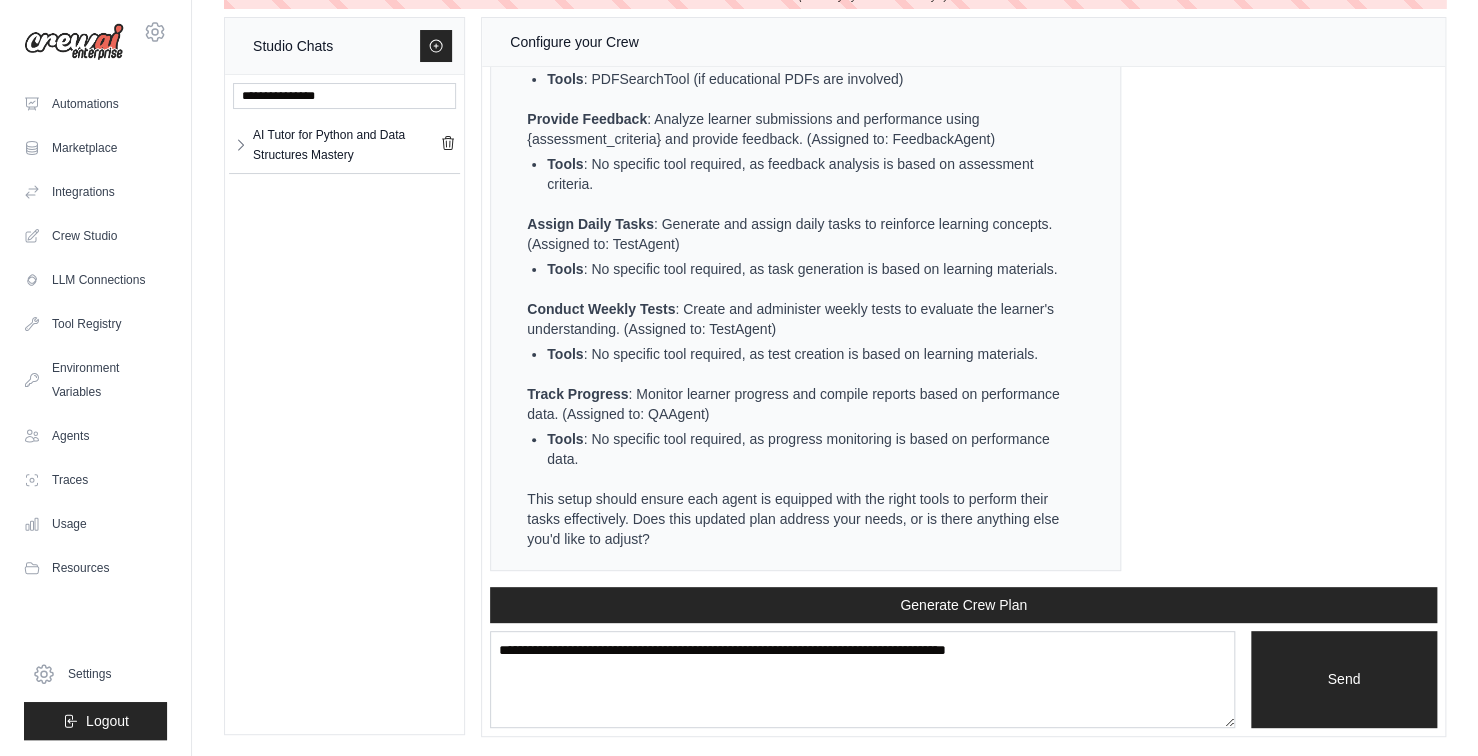 scroll, scrollTop: 6604, scrollLeft: 0, axis: vertical 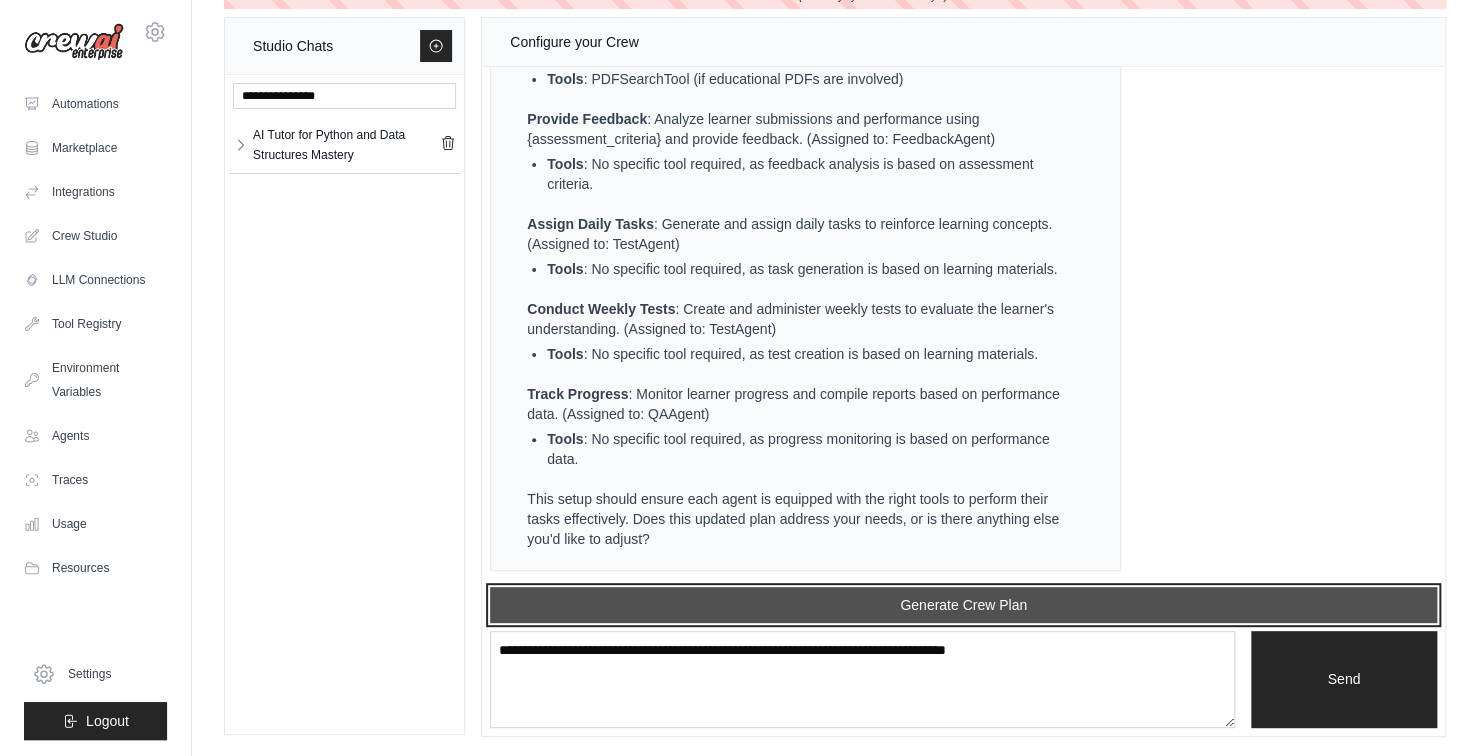 click on "Generate Crew Plan" at bounding box center [963, 605] 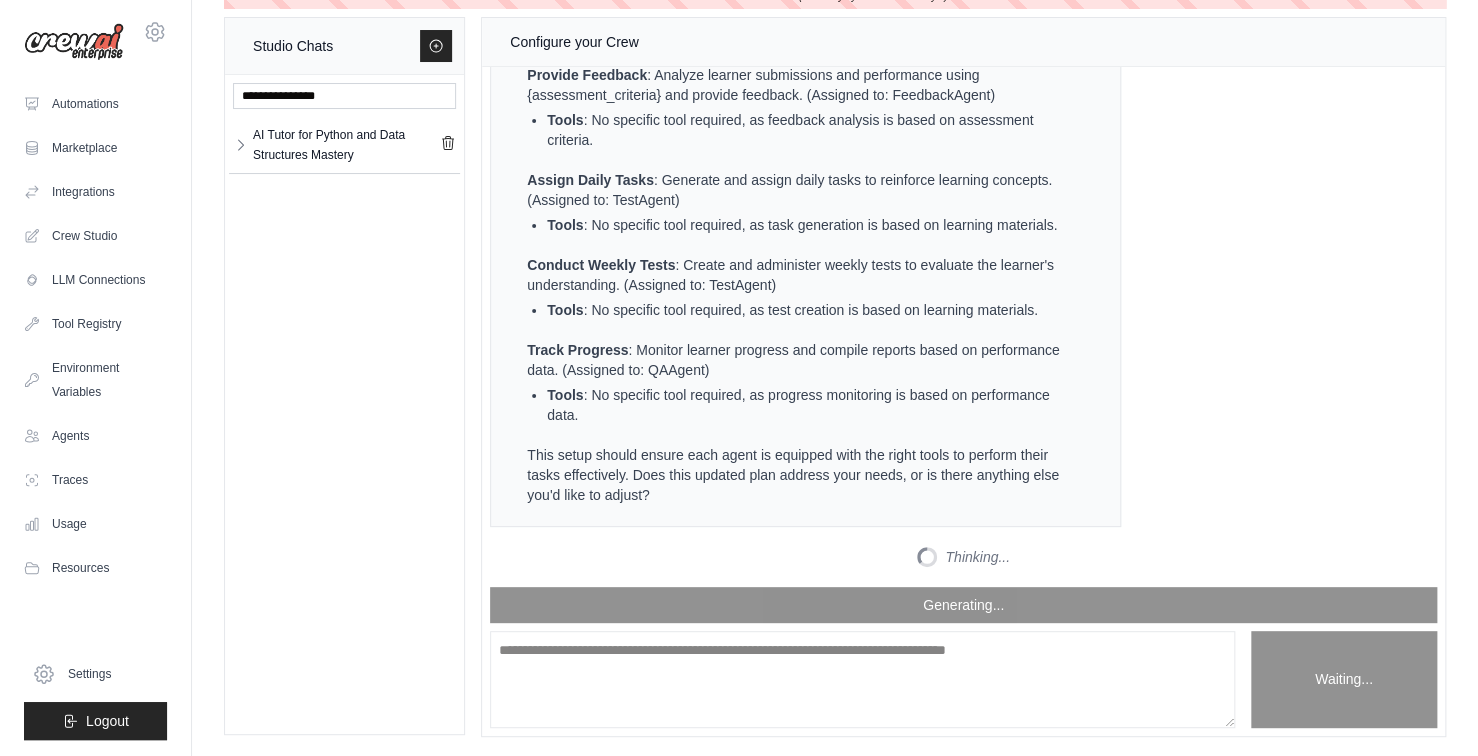 scroll, scrollTop: 7900, scrollLeft: 0, axis: vertical 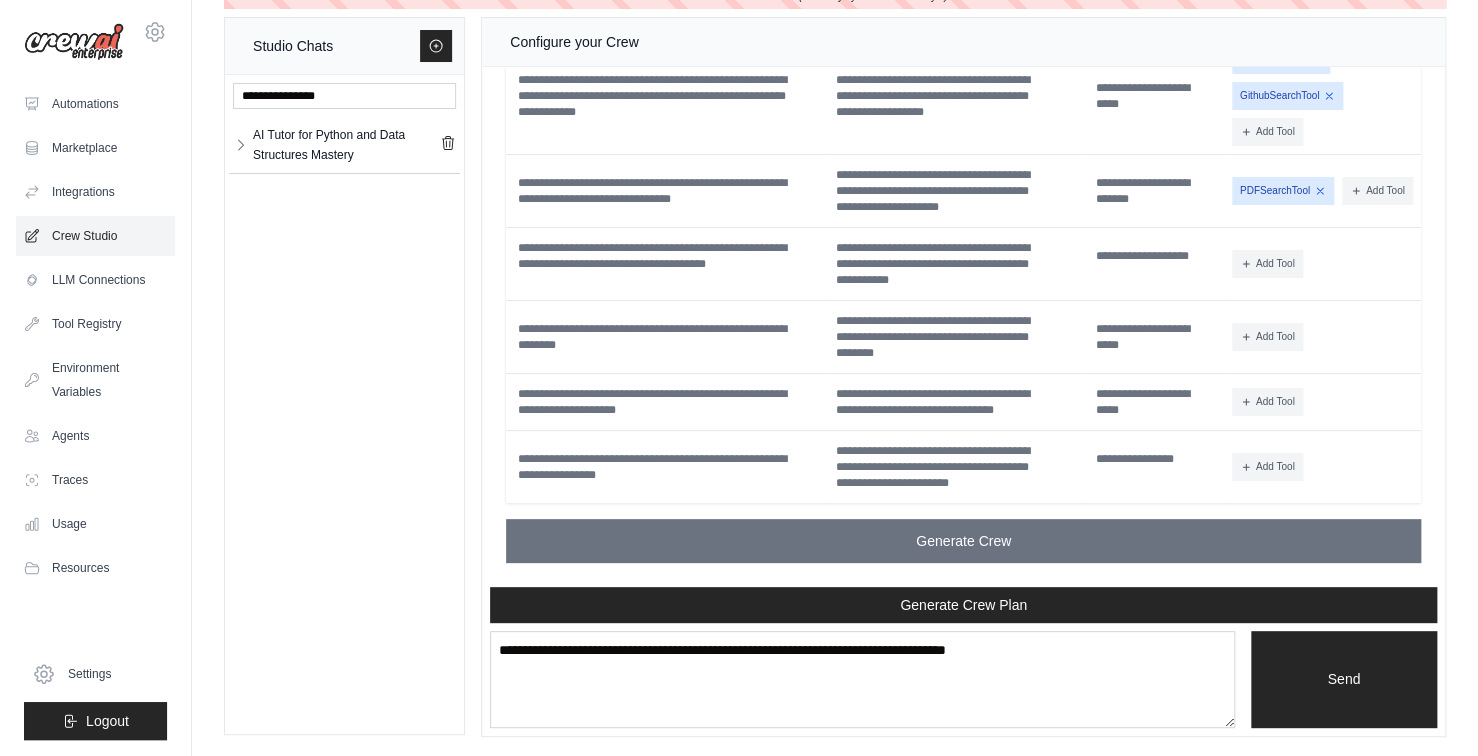 click on "Crew Studio" at bounding box center [95, 236] 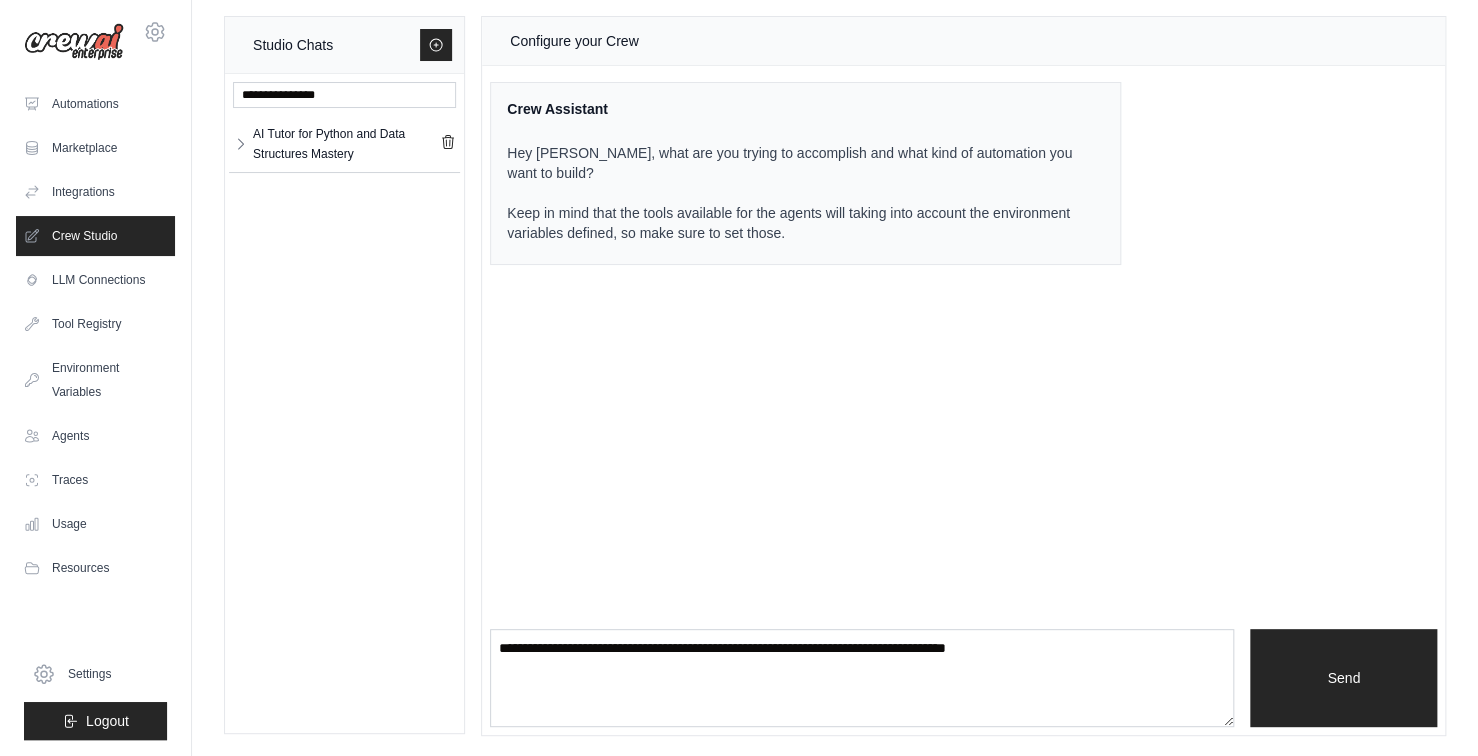 scroll, scrollTop: 0, scrollLeft: 0, axis: both 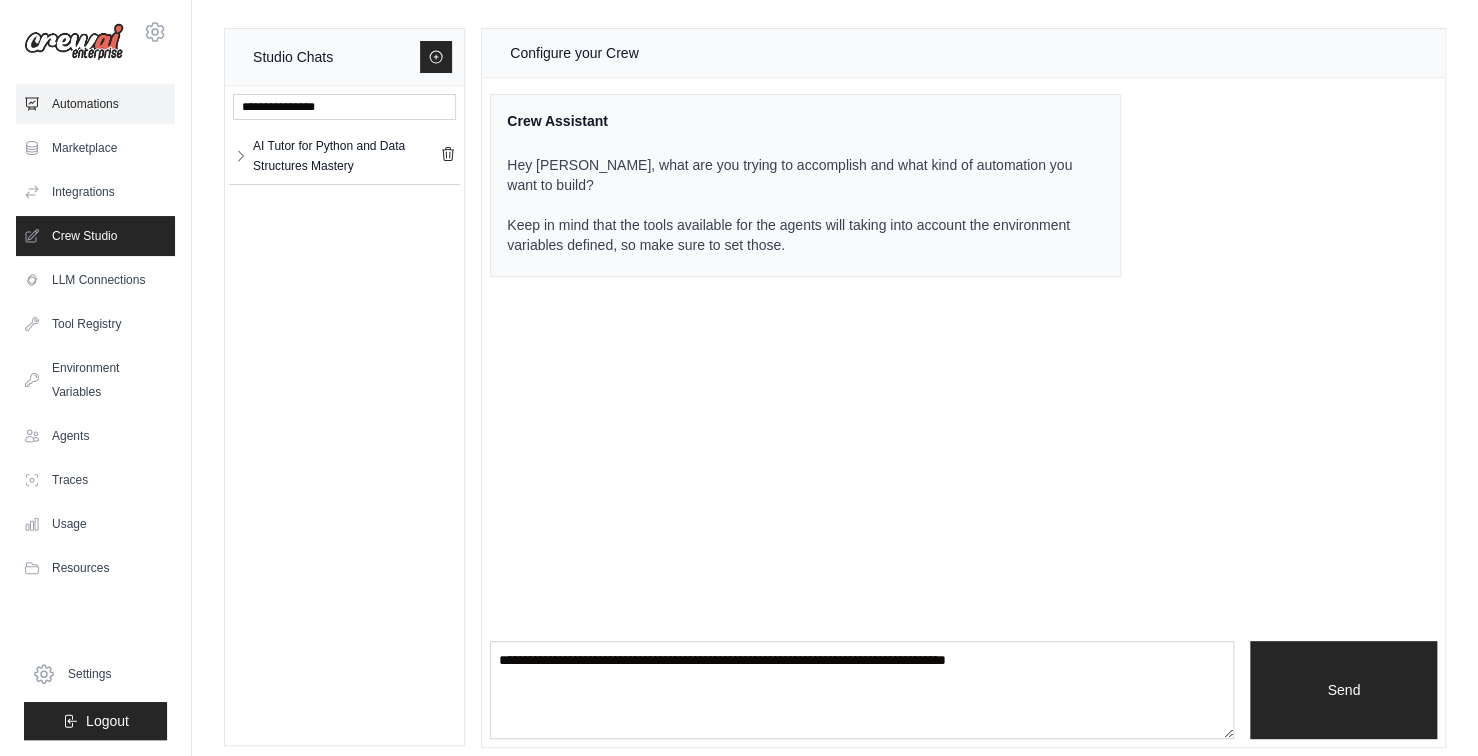 click on "Automations" at bounding box center (95, 104) 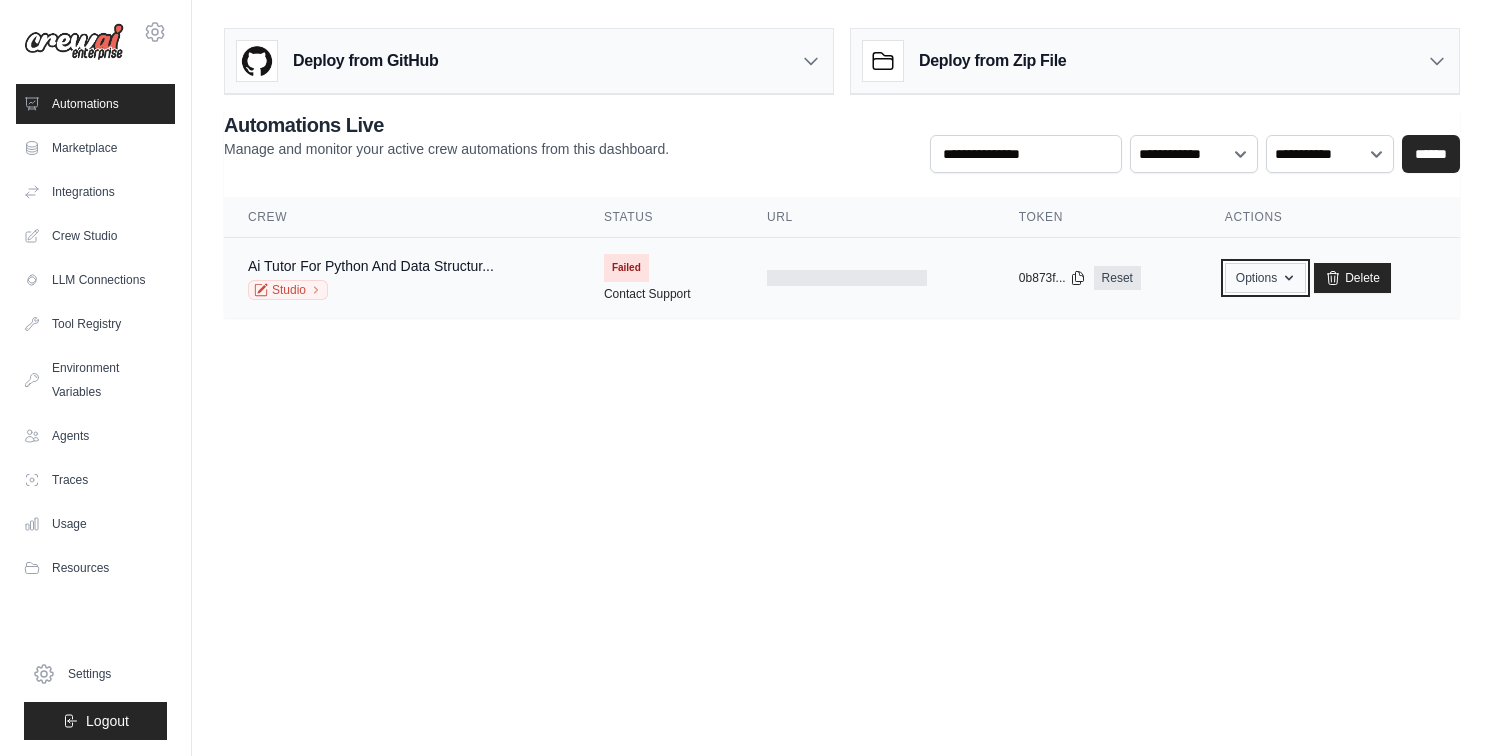 click 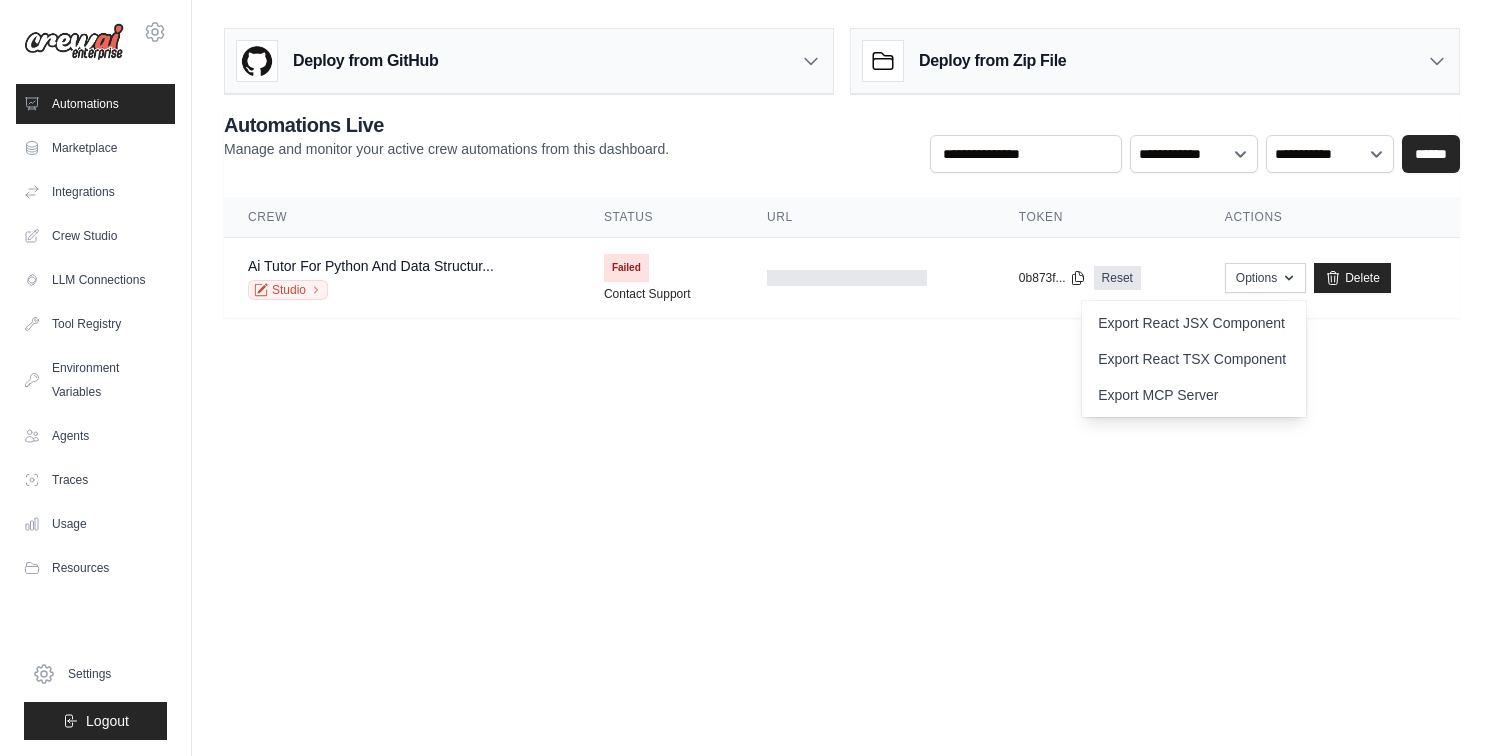 click on "rvskv641@gmail.com
Settings
Automations
Marketplace
Integrations" at bounding box center (746, 378) 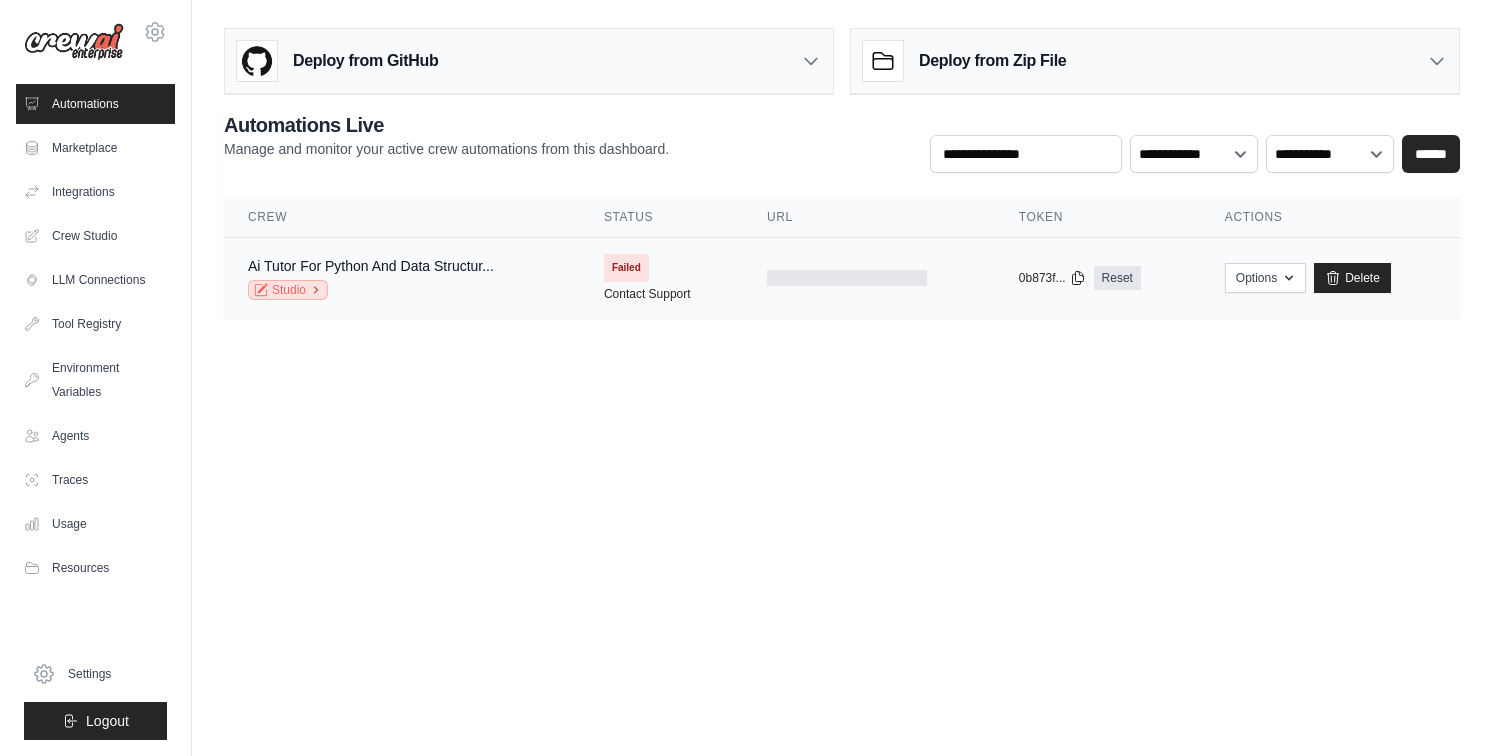 click on "Studio" at bounding box center (288, 290) 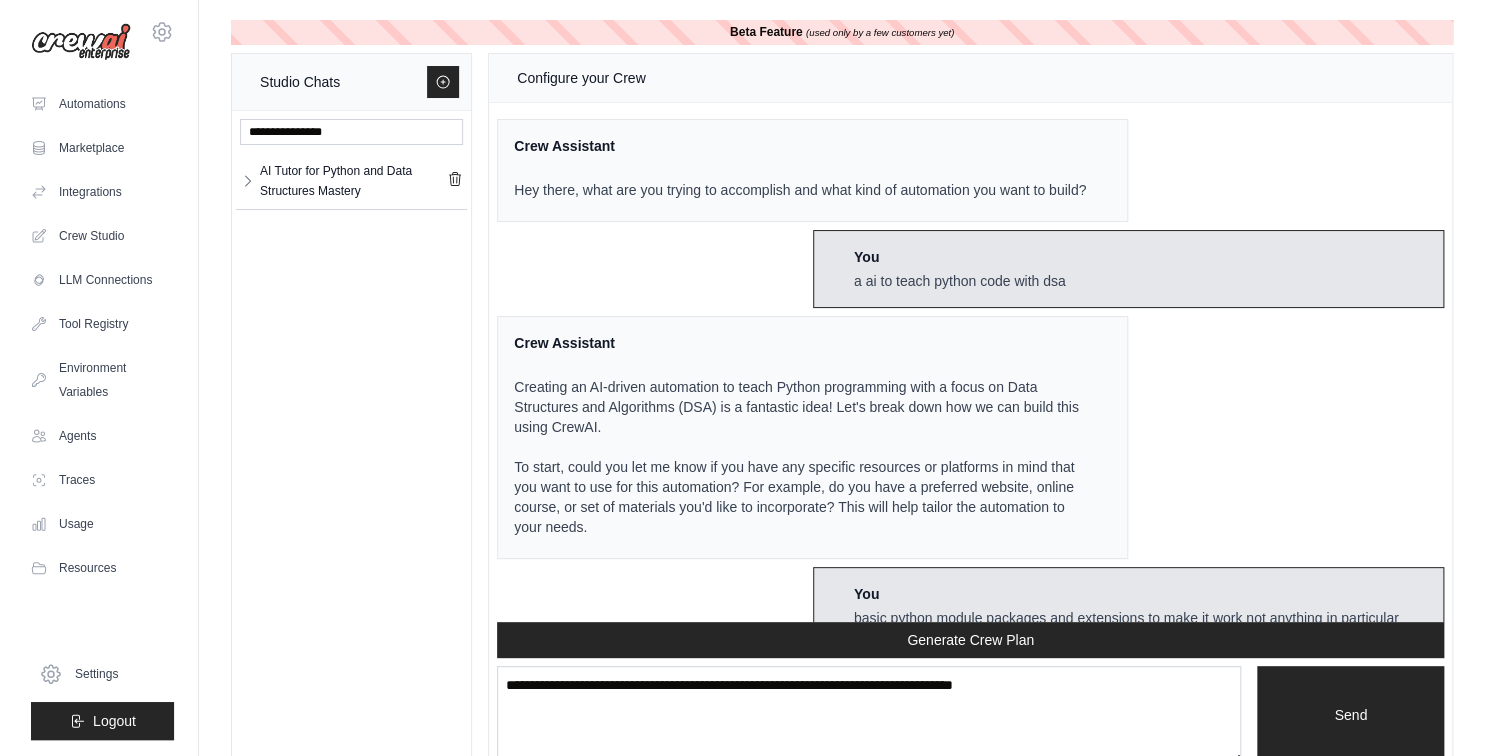 scroll, scrollTop: 7900, scrollLeft: 0, axis: vertical 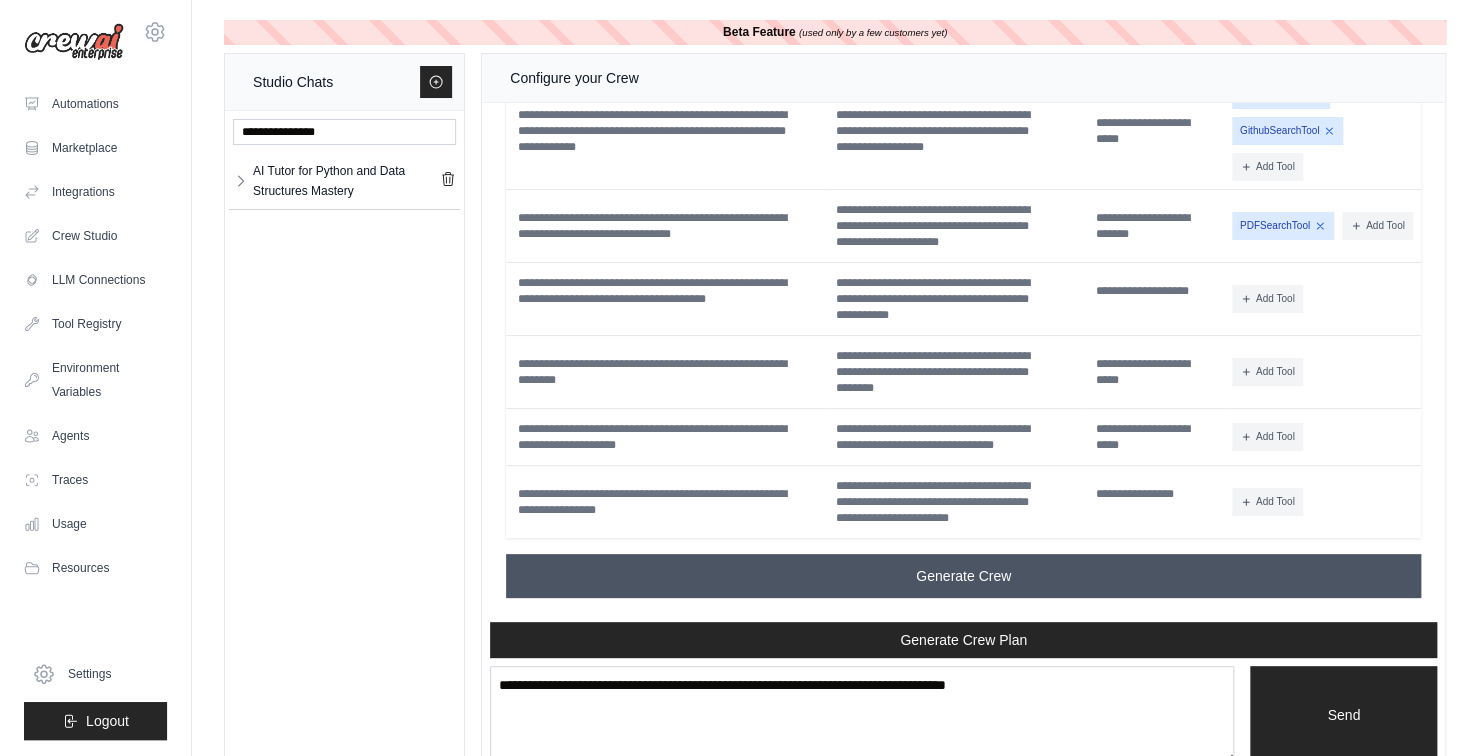 click on "Generate Crew" at bounding box center [963, 576] 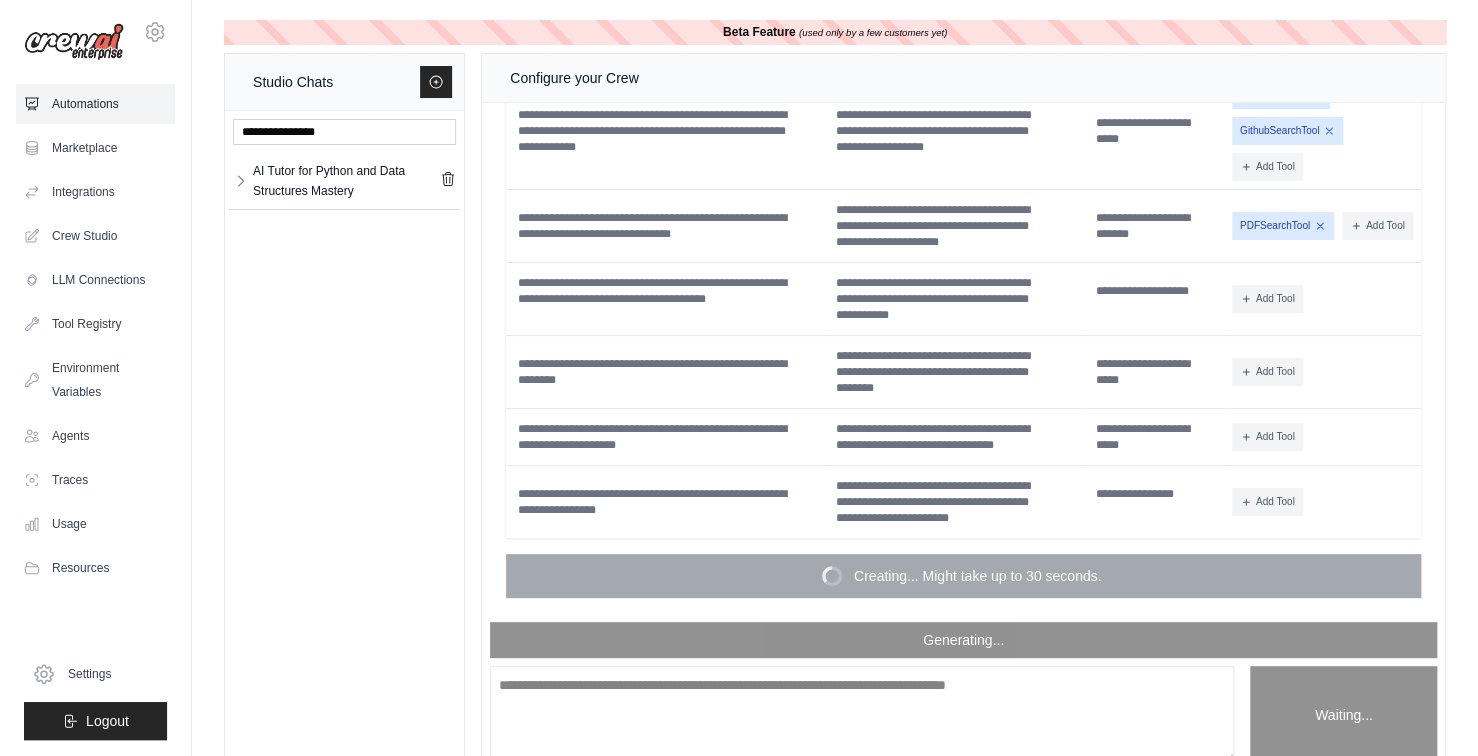 click on "Automations" at bounding box center [95, 104] 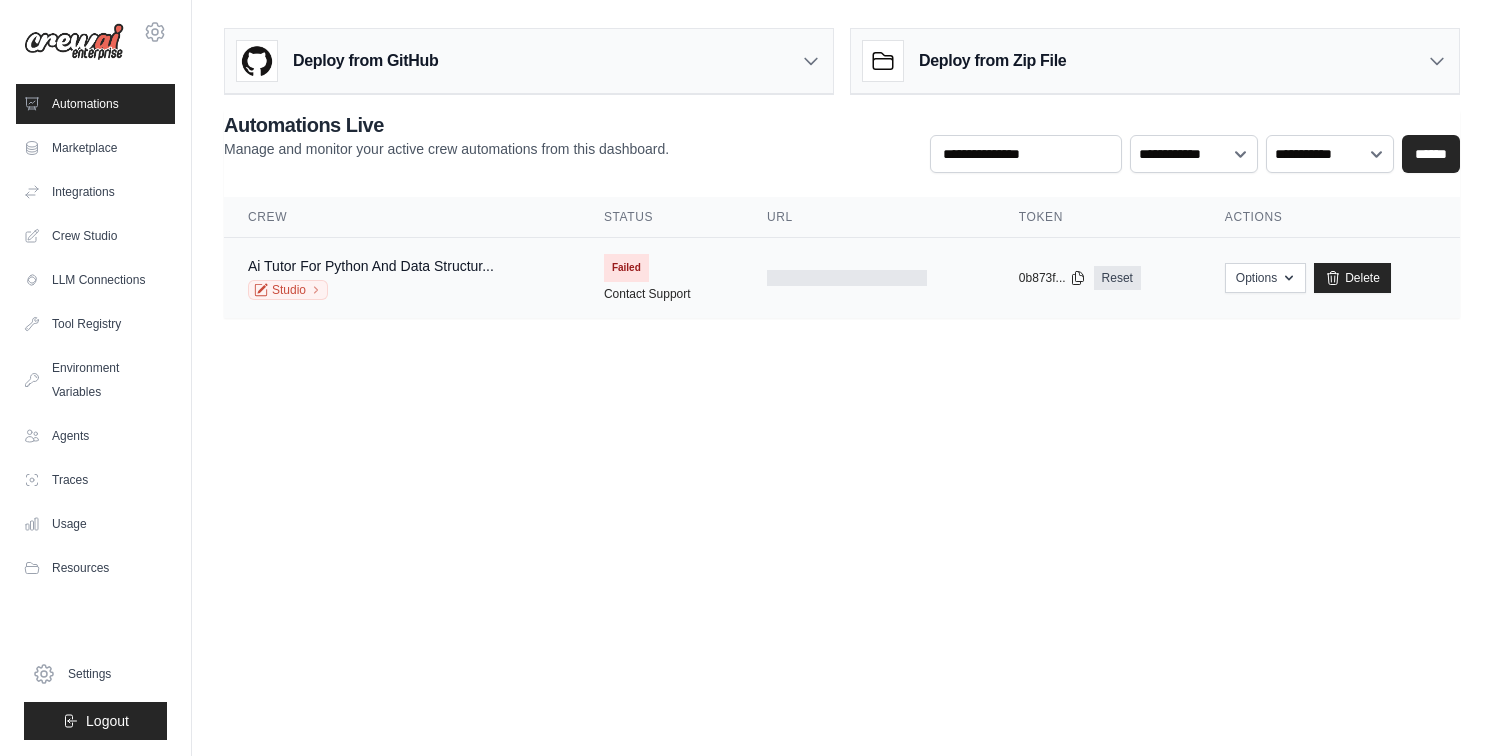 click on "Failed" at bounding box center (626, 268) 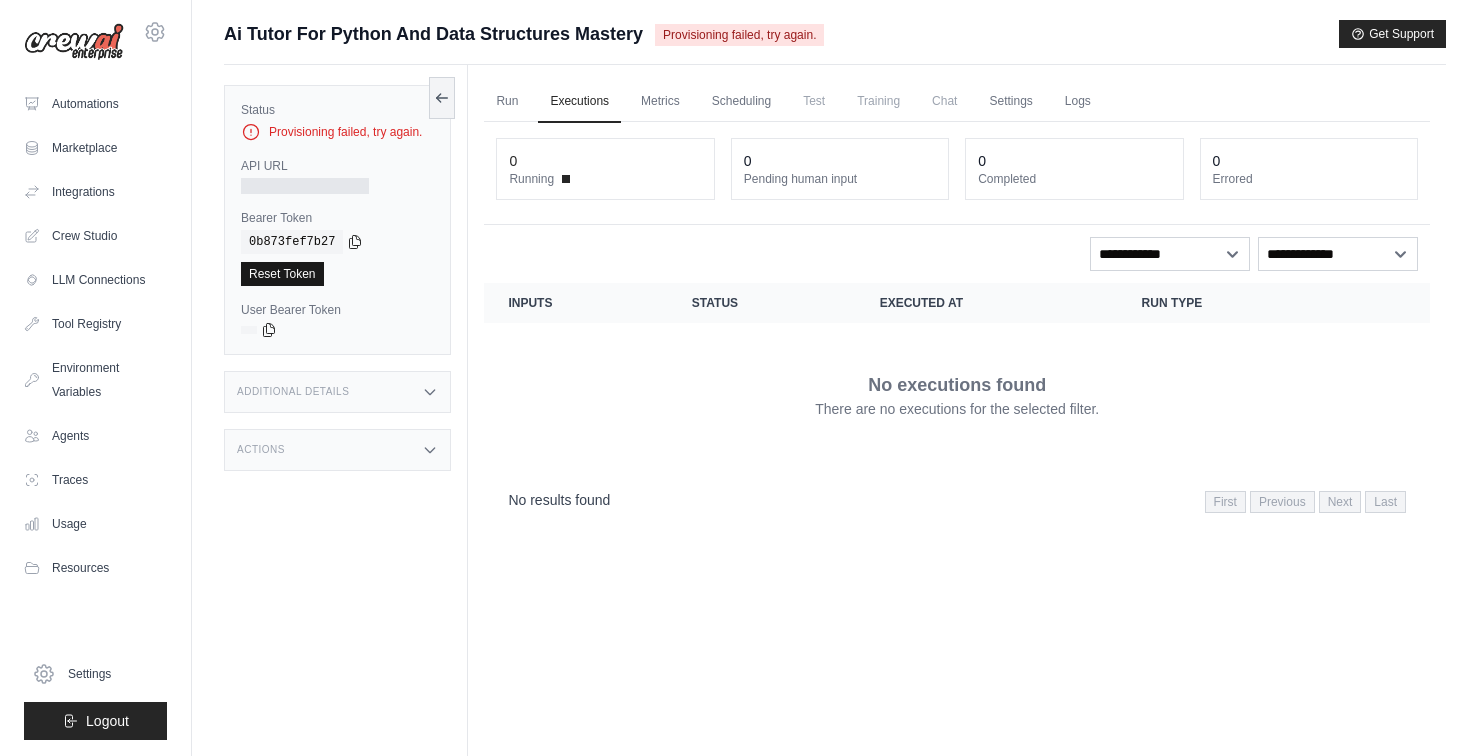 scroll, scrollTop: 0, scrollLeft: 0, axis: both 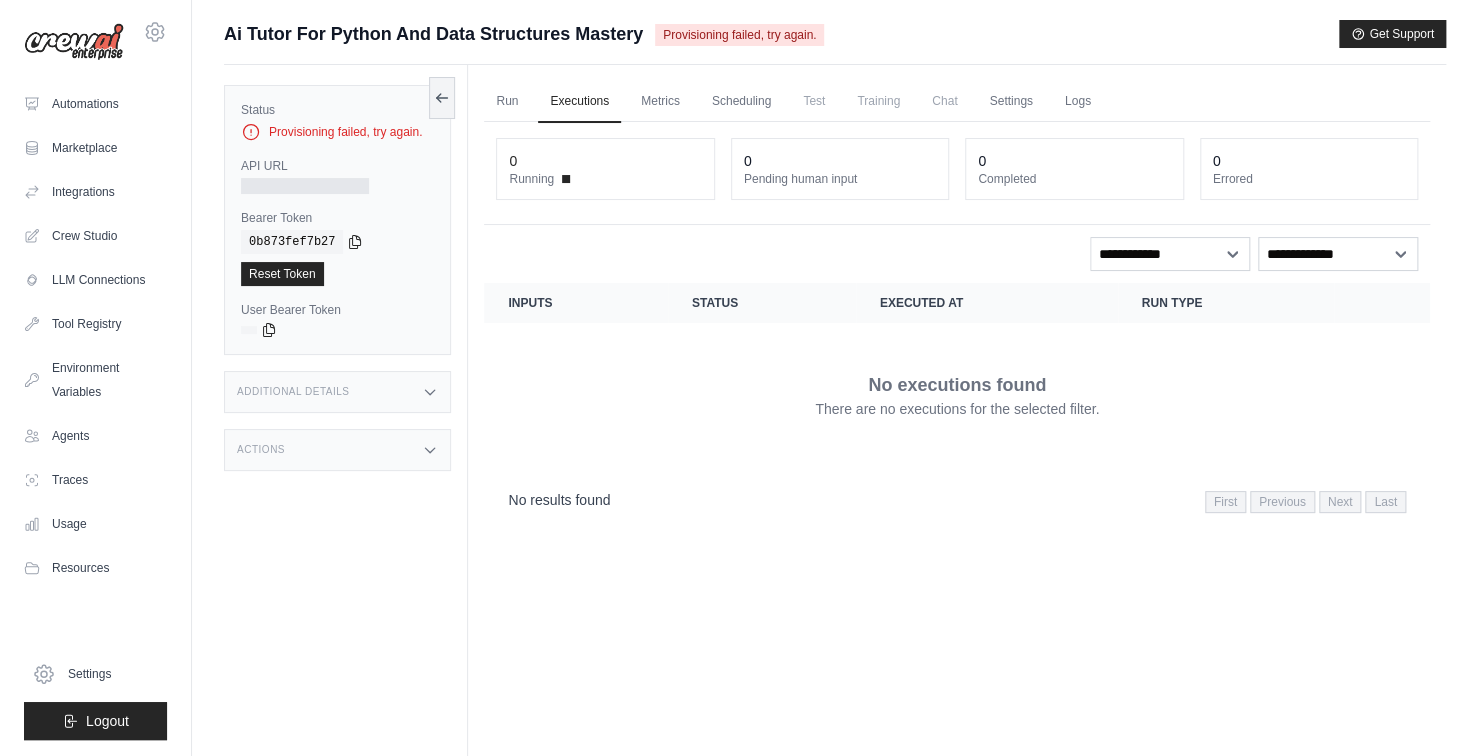 click at bounding box center [305, 186] 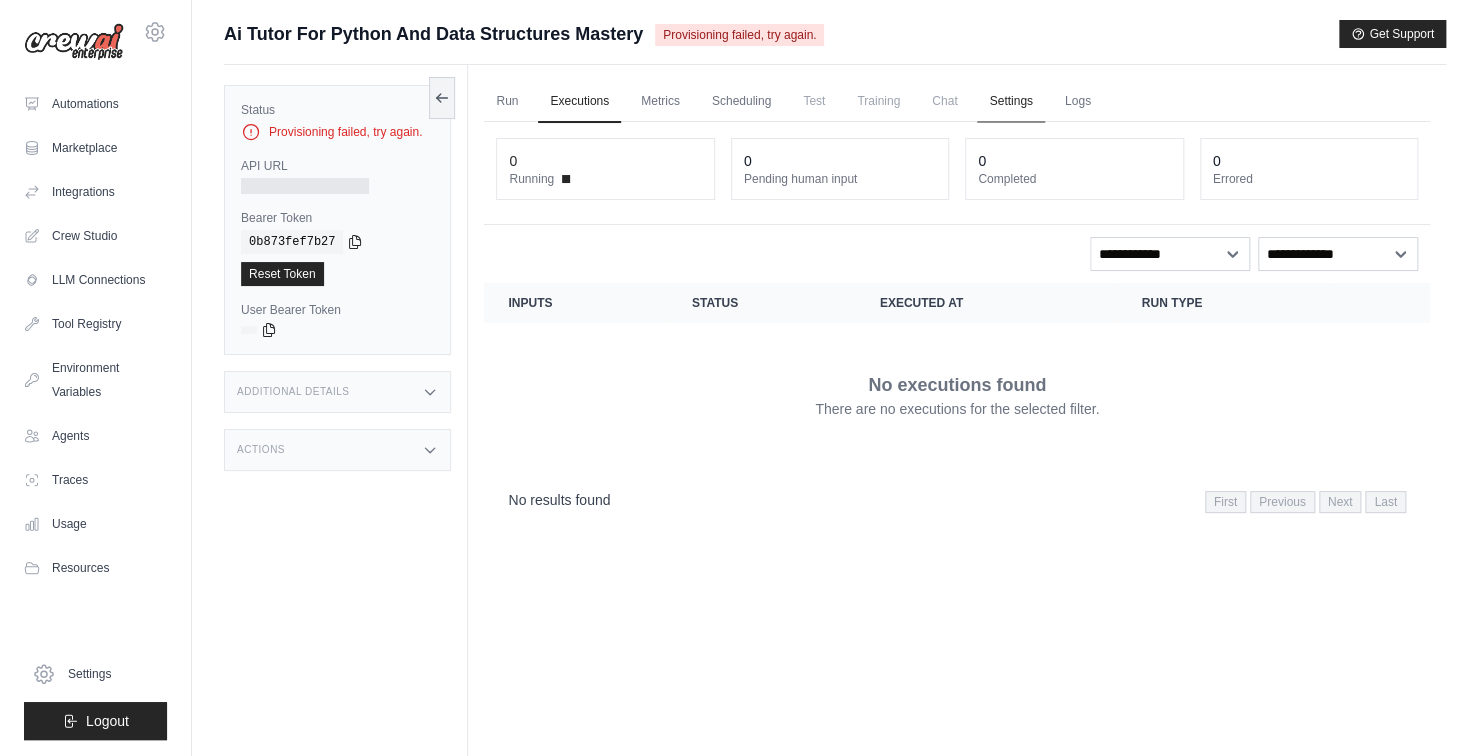 click on "Settings" at bounding box center (1010, 102) 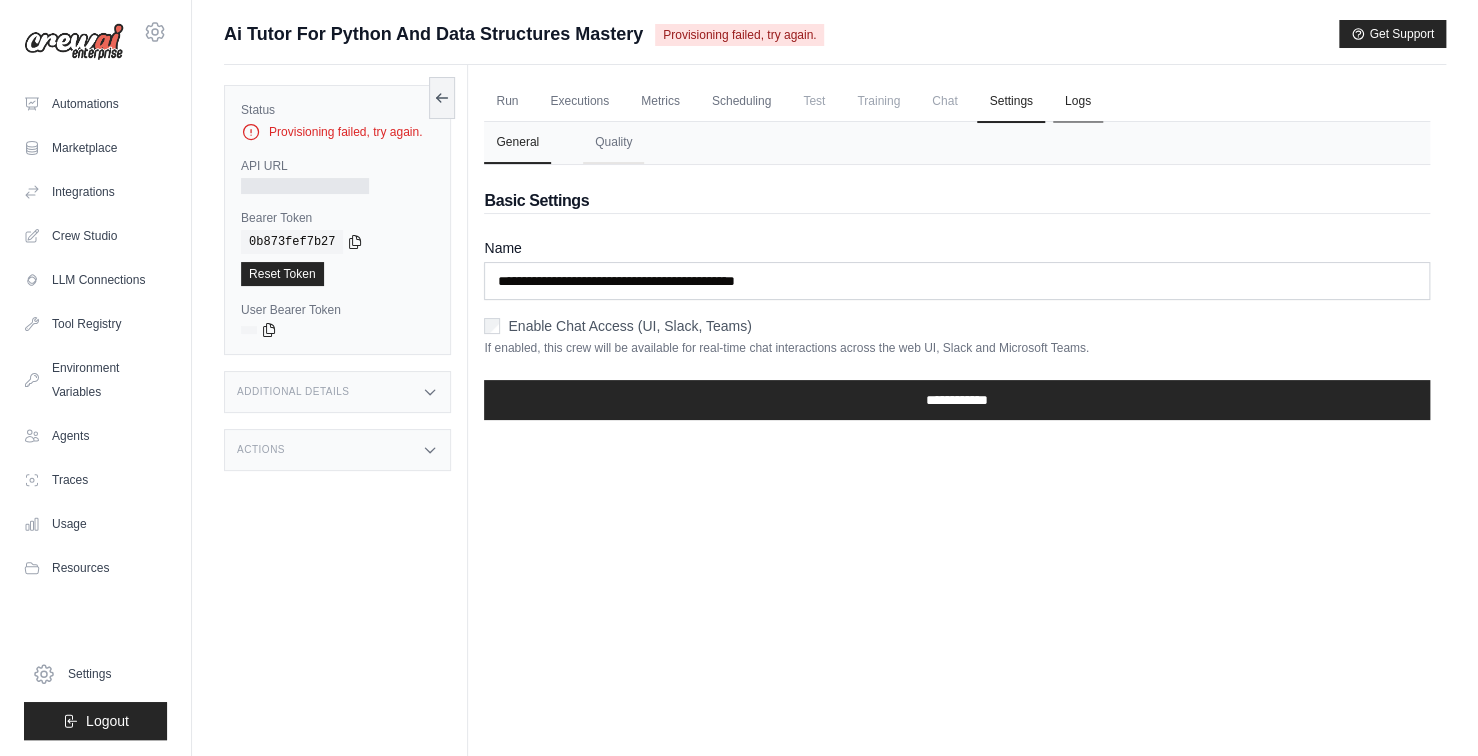 click on "Logs" at bounding box center [1078, 102] 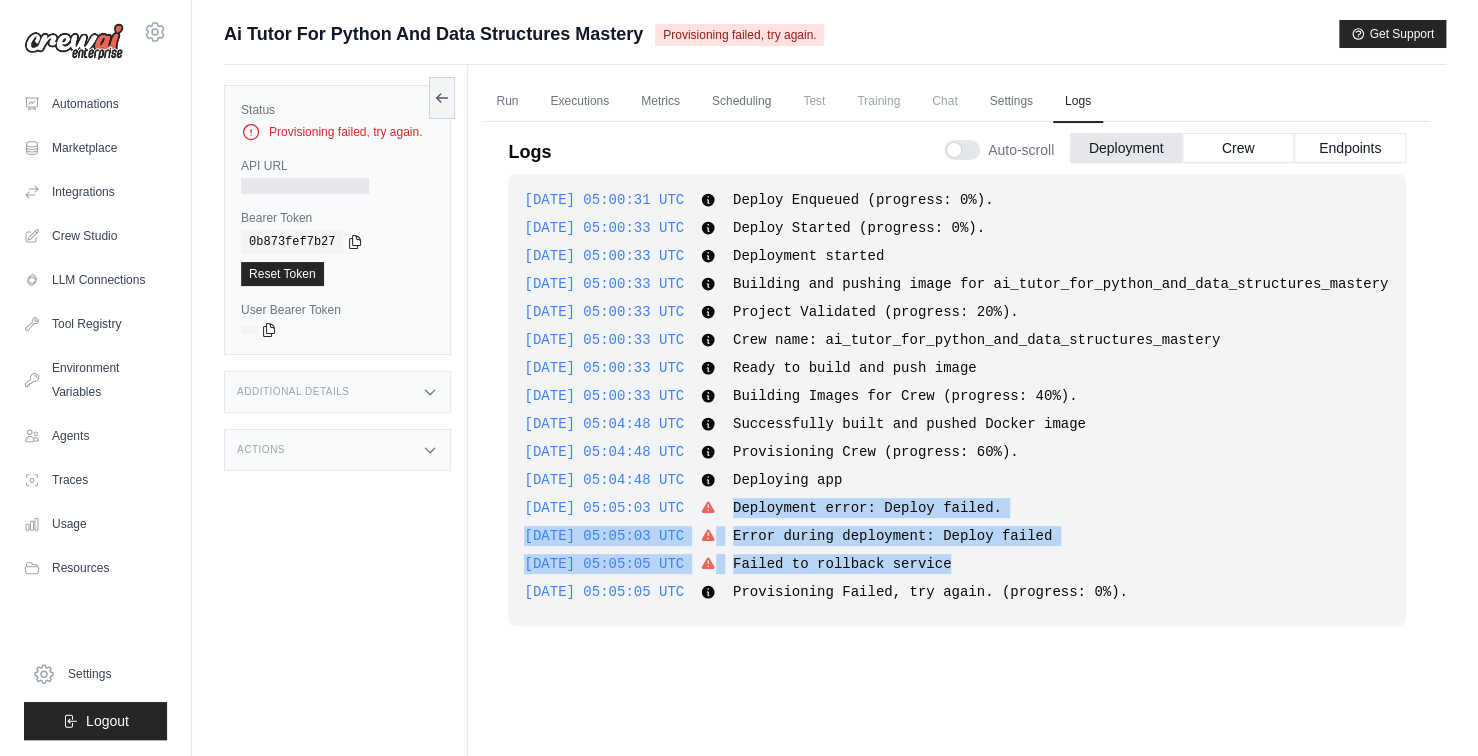 drag, startPoint x: 743, startPoint y: 507, endPoint x: 1008, endPoint y: 565, distance: 271.27292 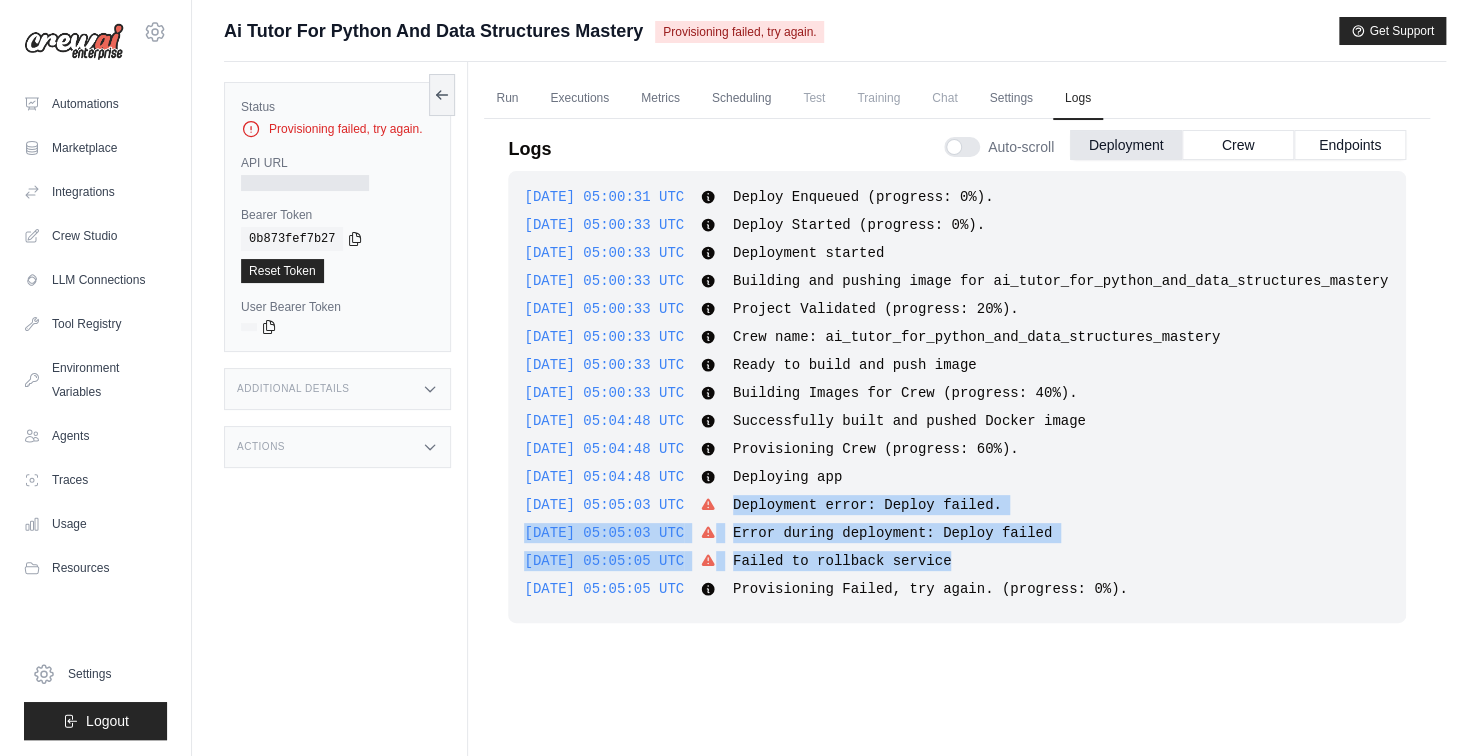 scroll, scrollTop: 0, scrollLeft: 0, axis: both 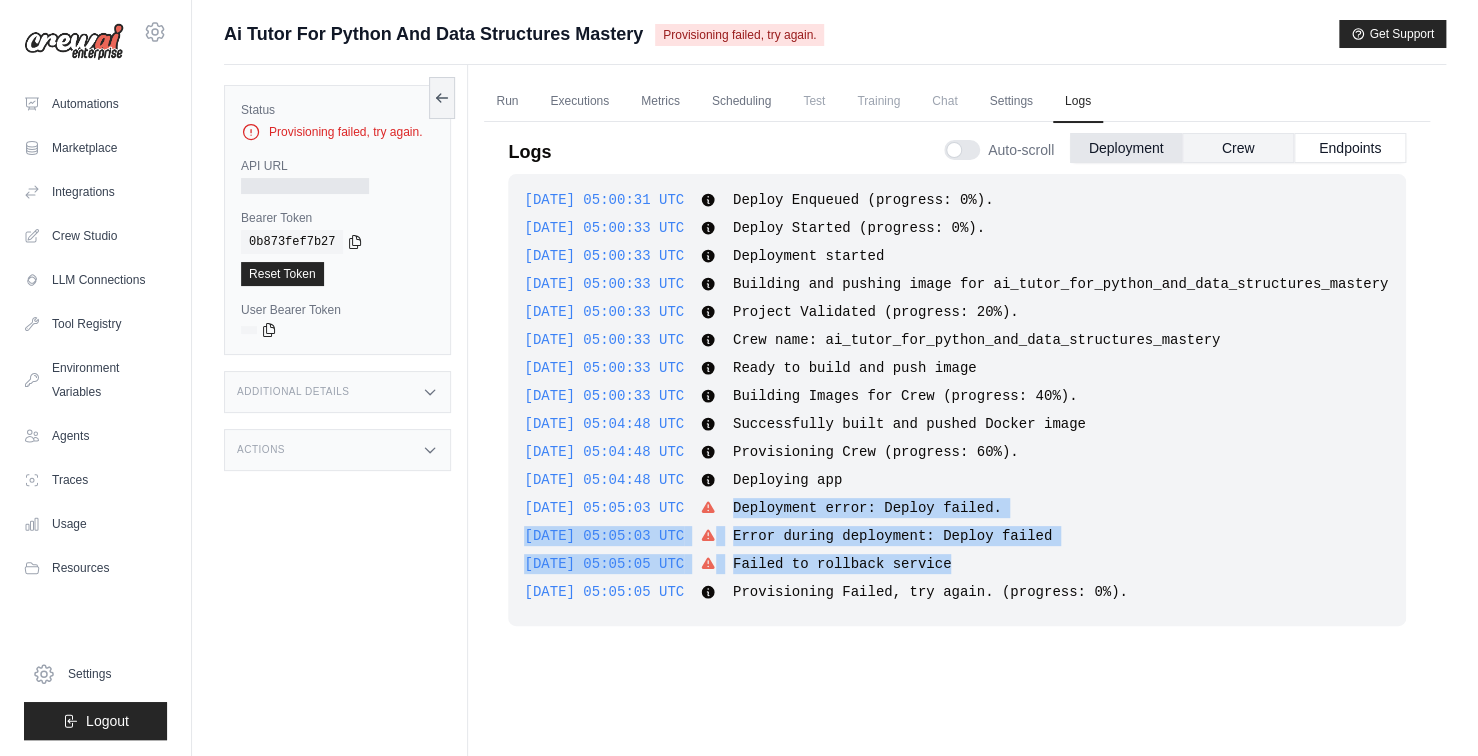 click on "Crew" at bounding box center (1238, 148) 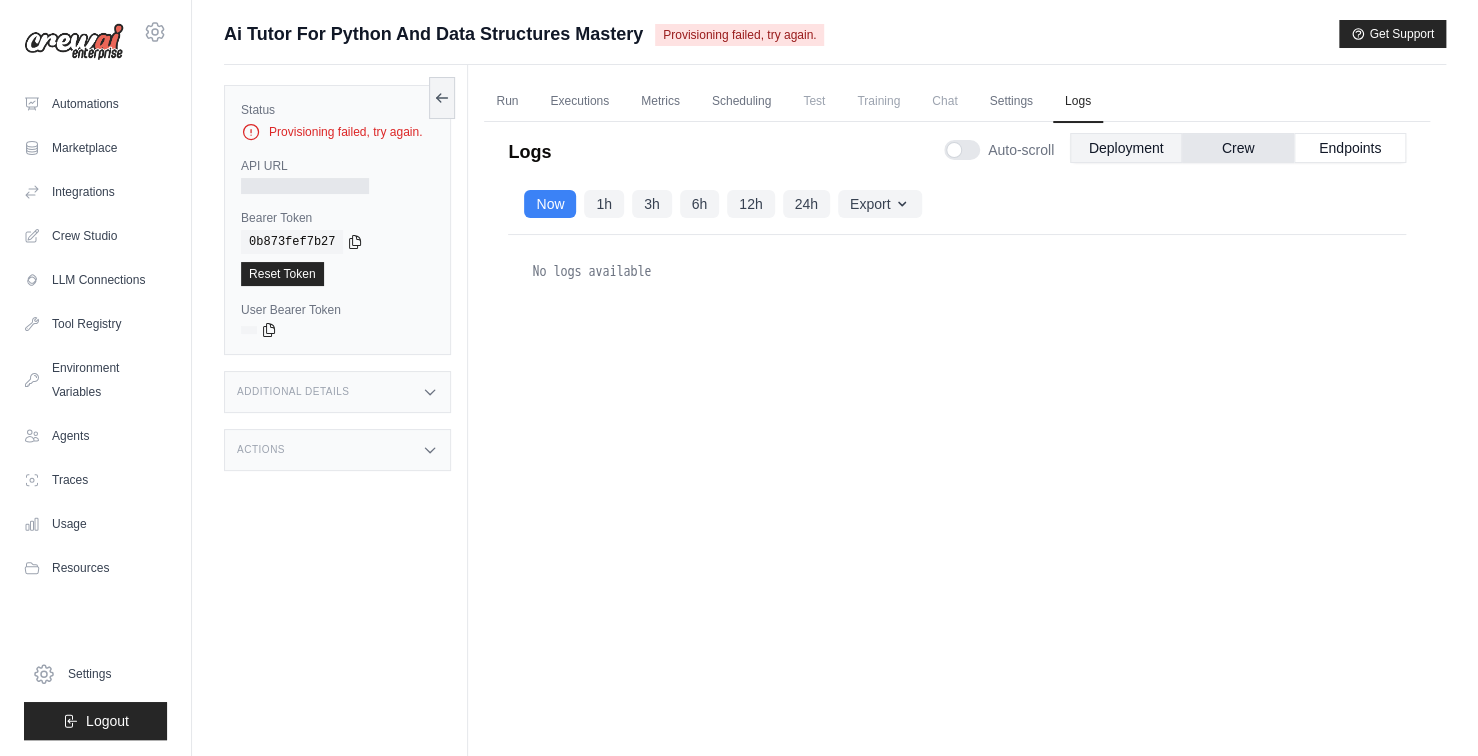 click on "Deployment" at bounding box center [1126, 148] 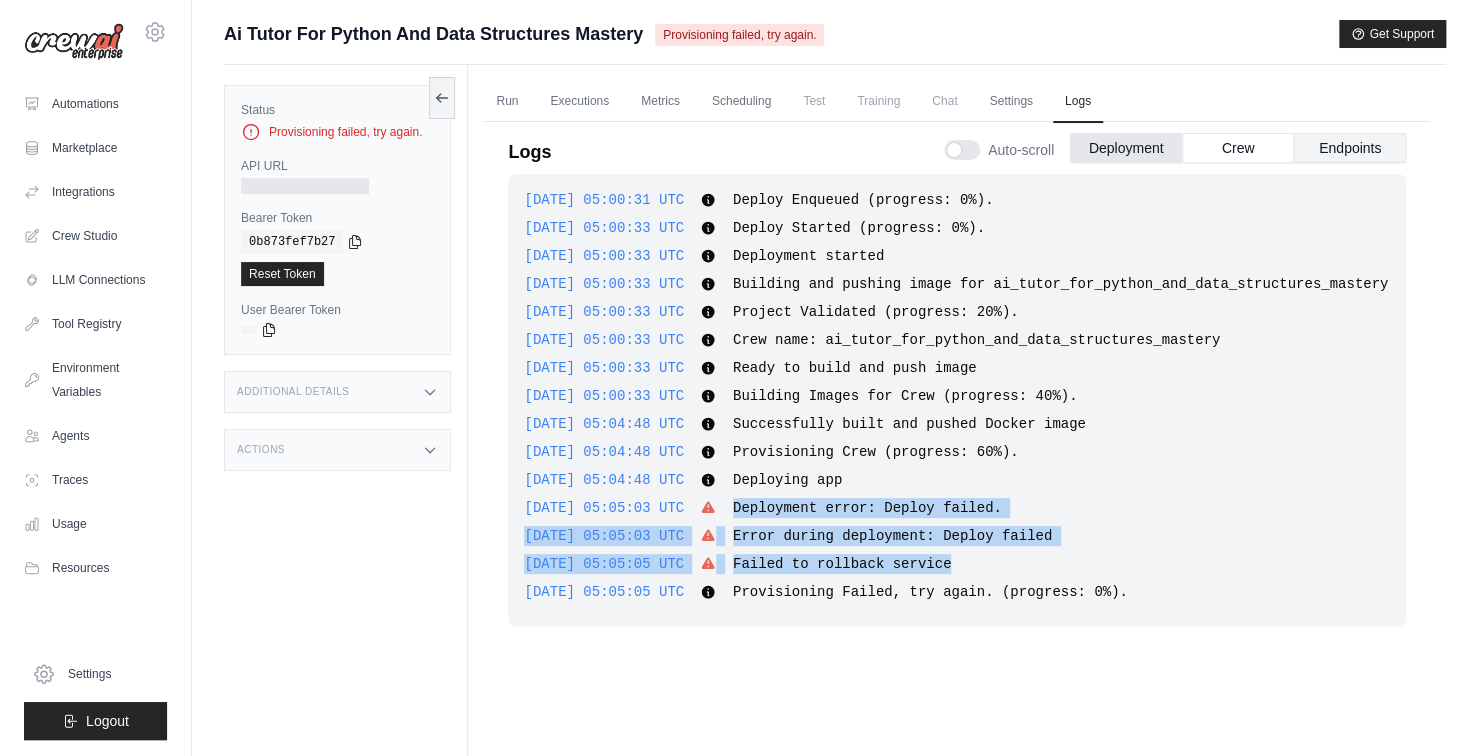 click on "Endpoints" at bounding box center (1350, 148) 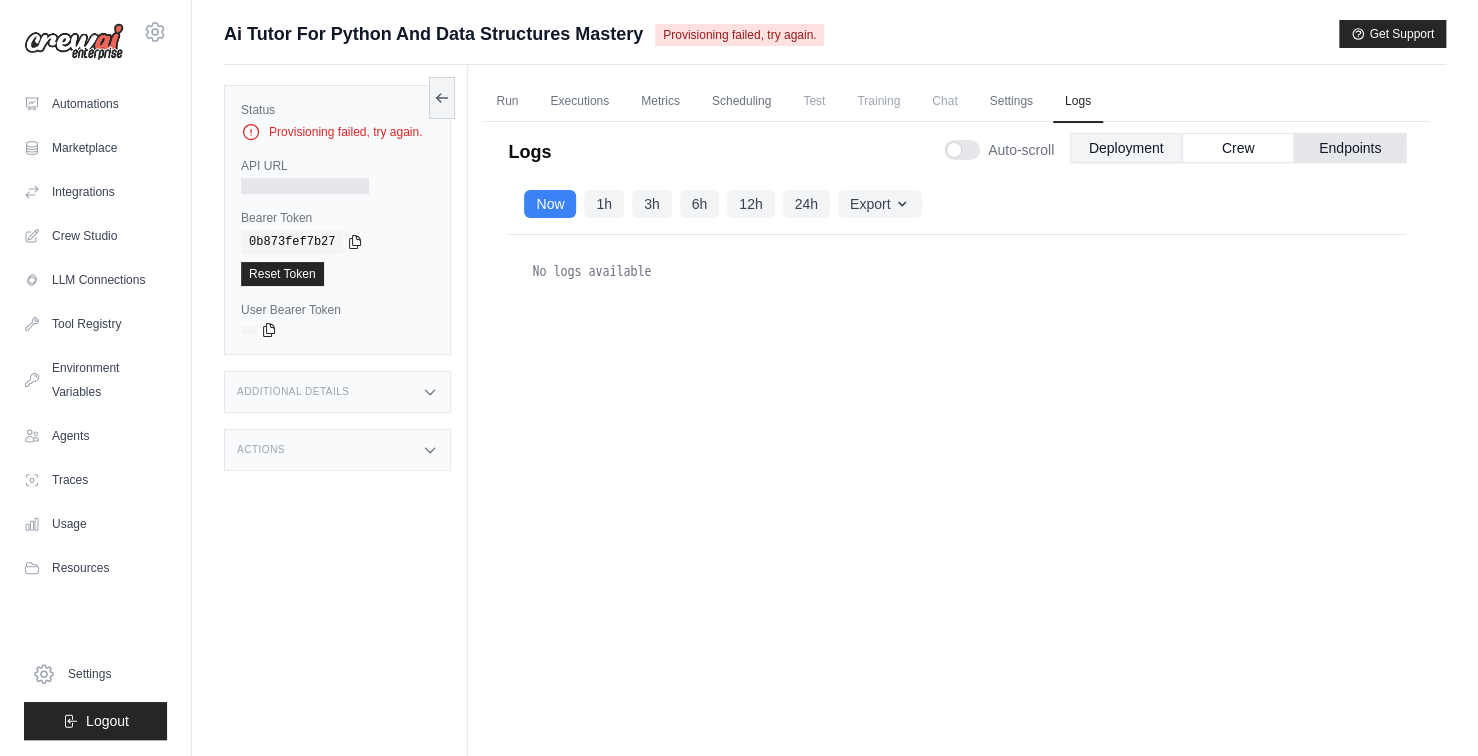click on "Deployment" at bounding box center (1126, 148) 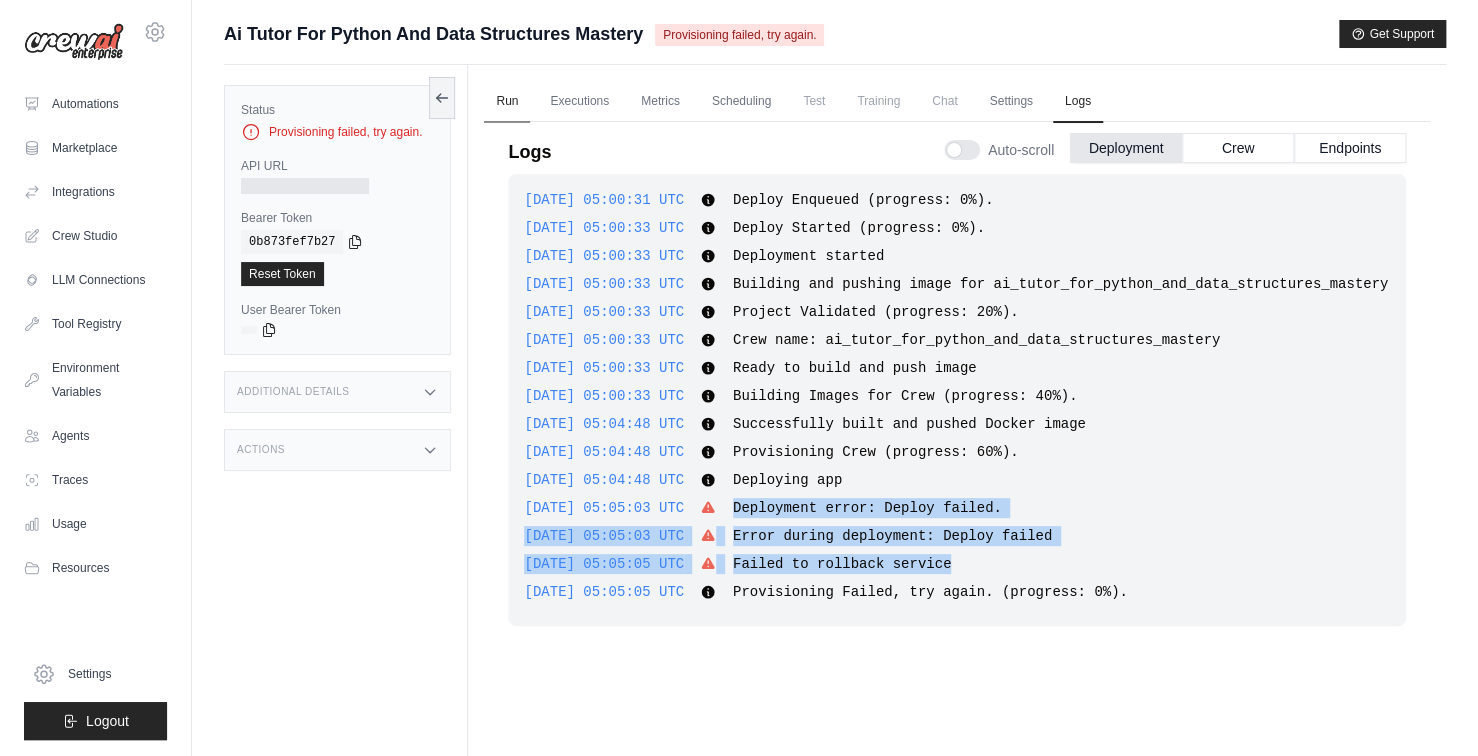 drag, startPoint x: 494, startPoint y: 101, endPoint x: 504, endPoint y: 97, distance: 10.770329 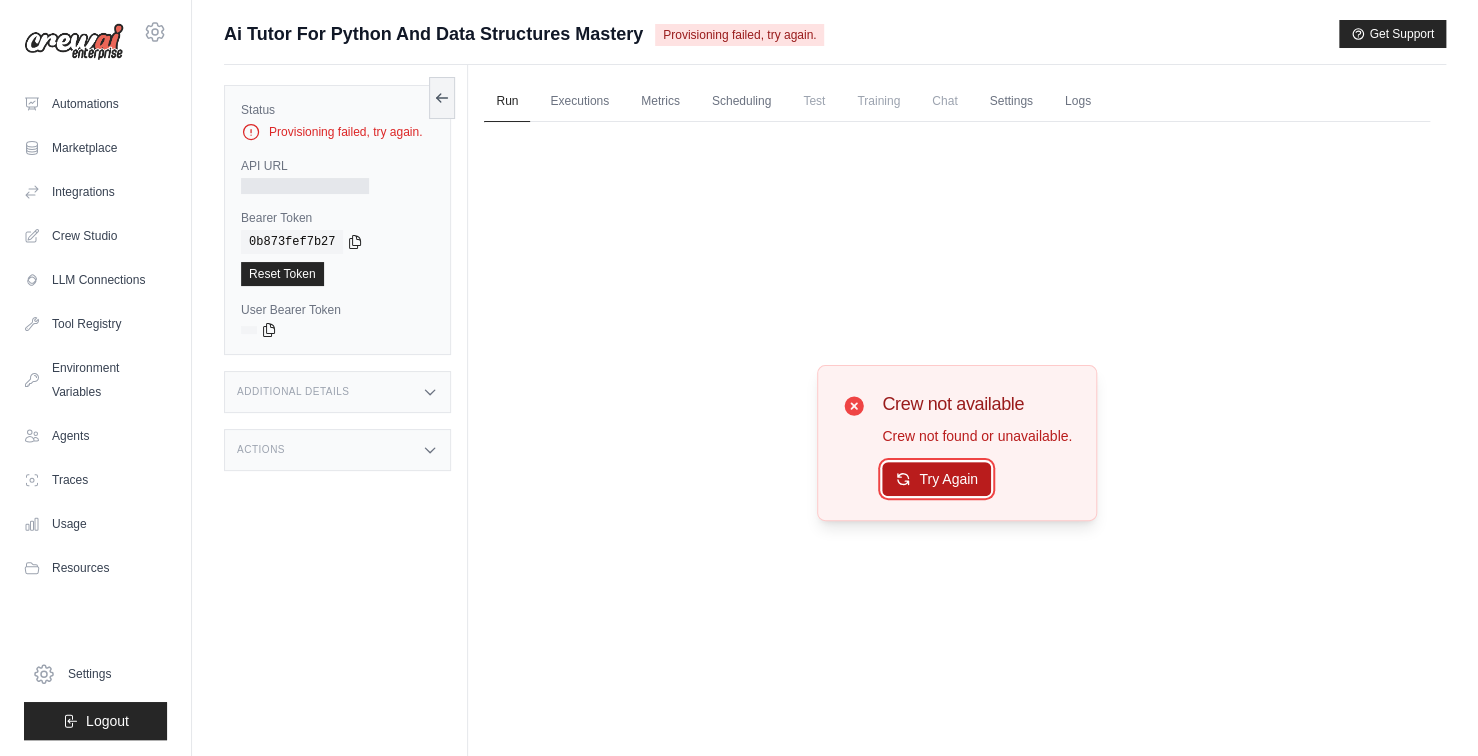 click on "Try Again" at bounding box center [936, 479] 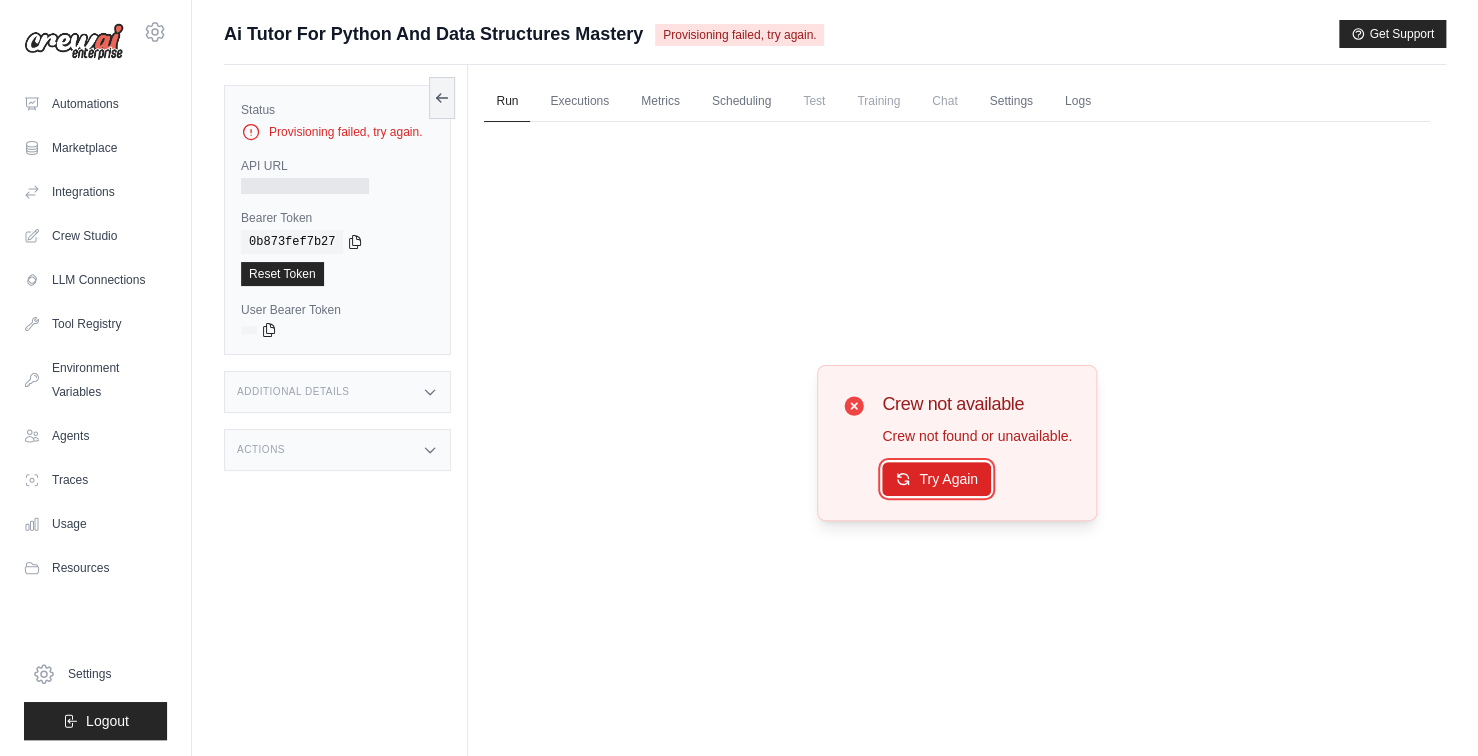 click on "Try Again" at bounding box center [936, 479] 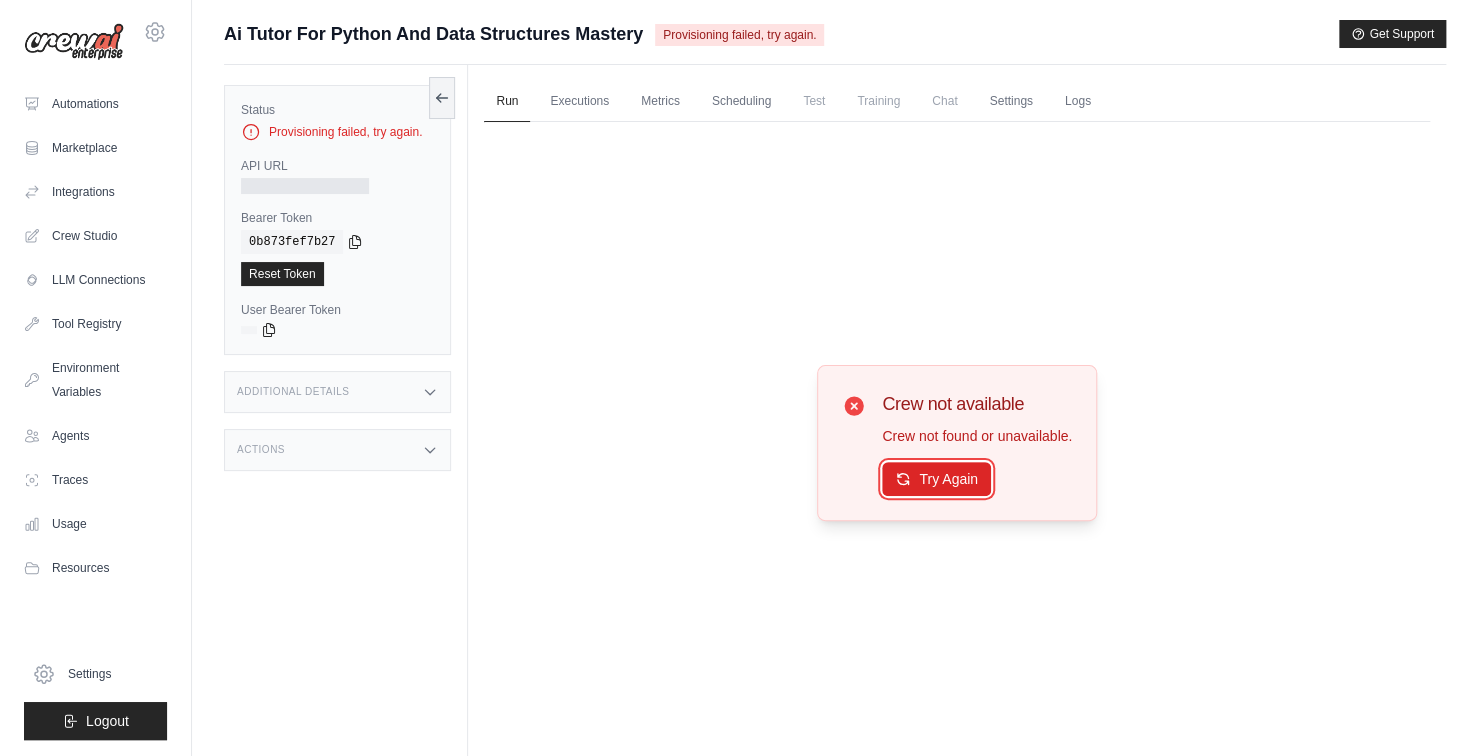 click on "Try Again" at bounding box center [936, 479] 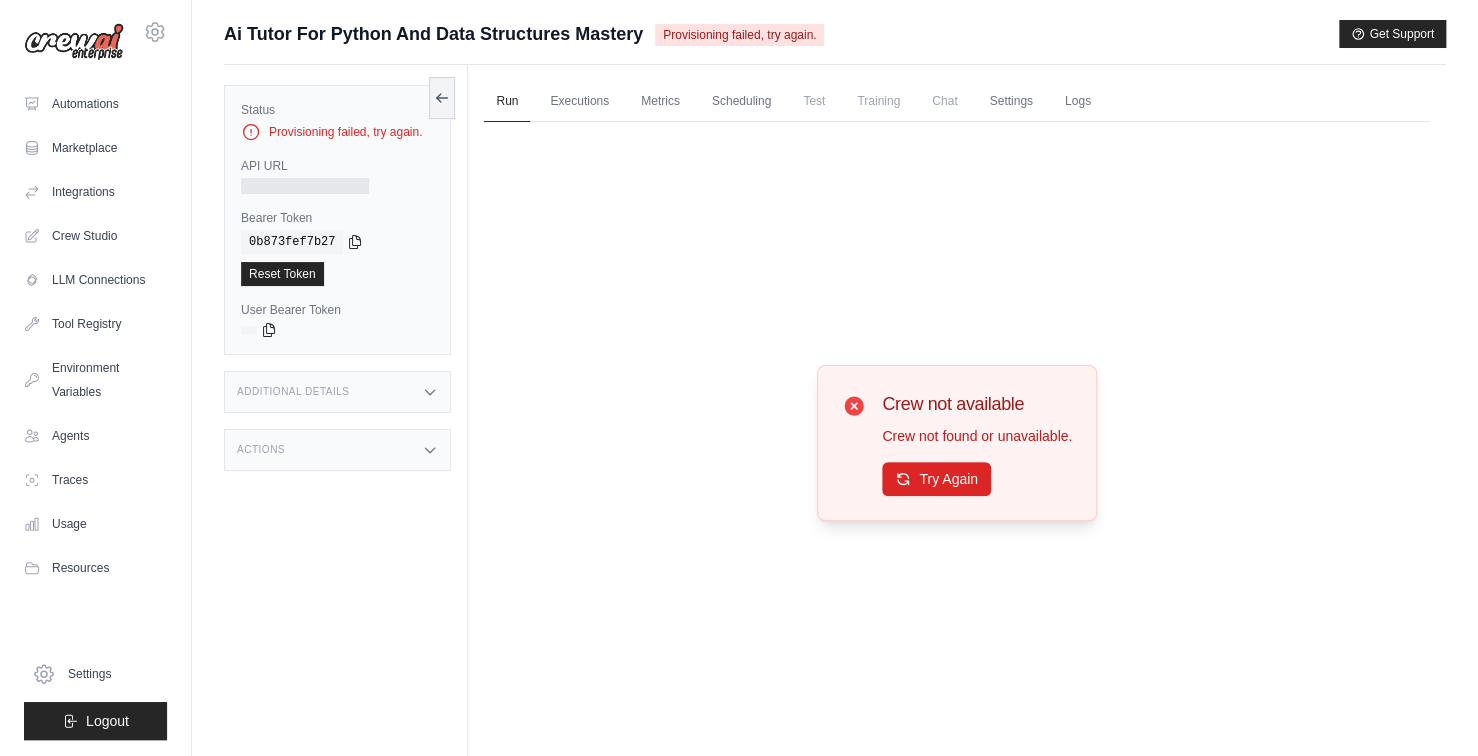 click on "Try Again" at bounding box center (936, 479) 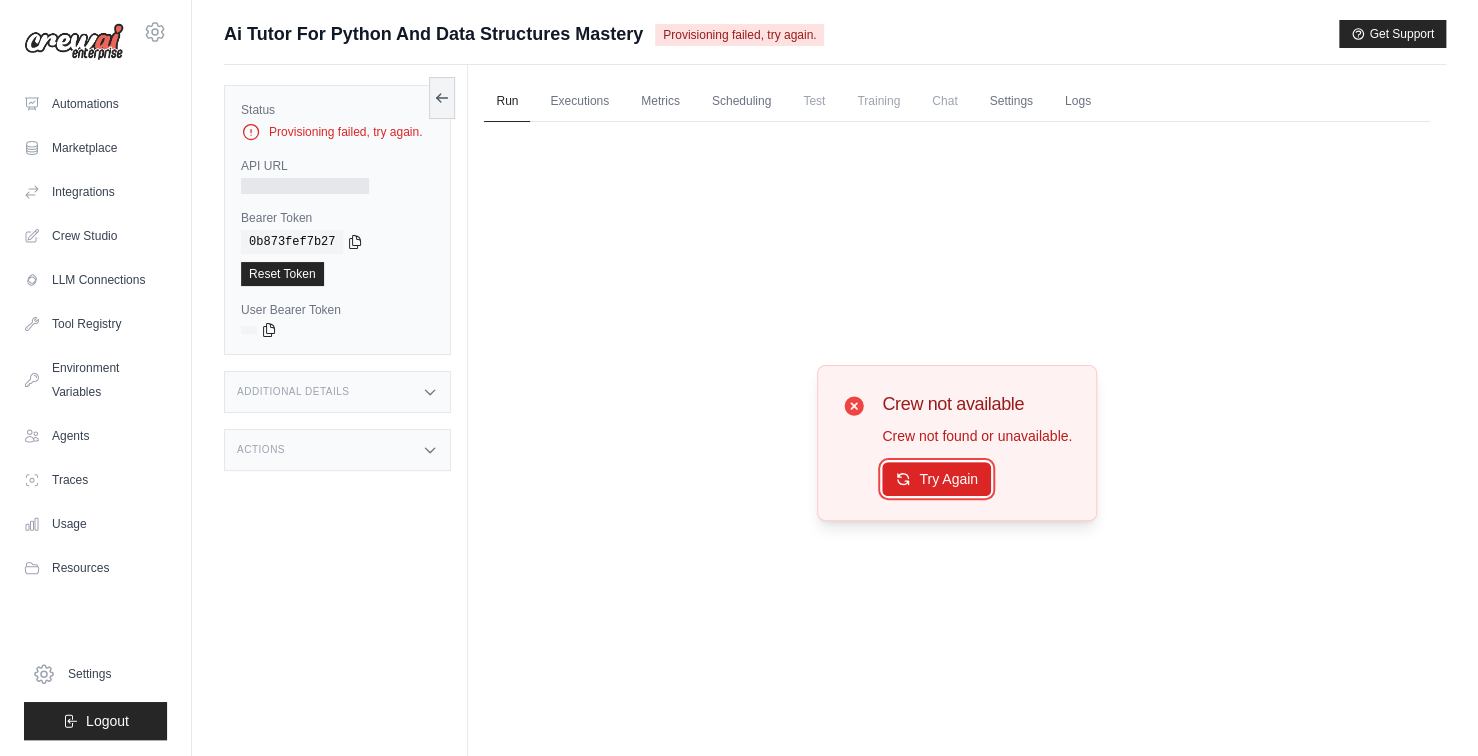 click on "Try Again" at bounding box center (936, 479) 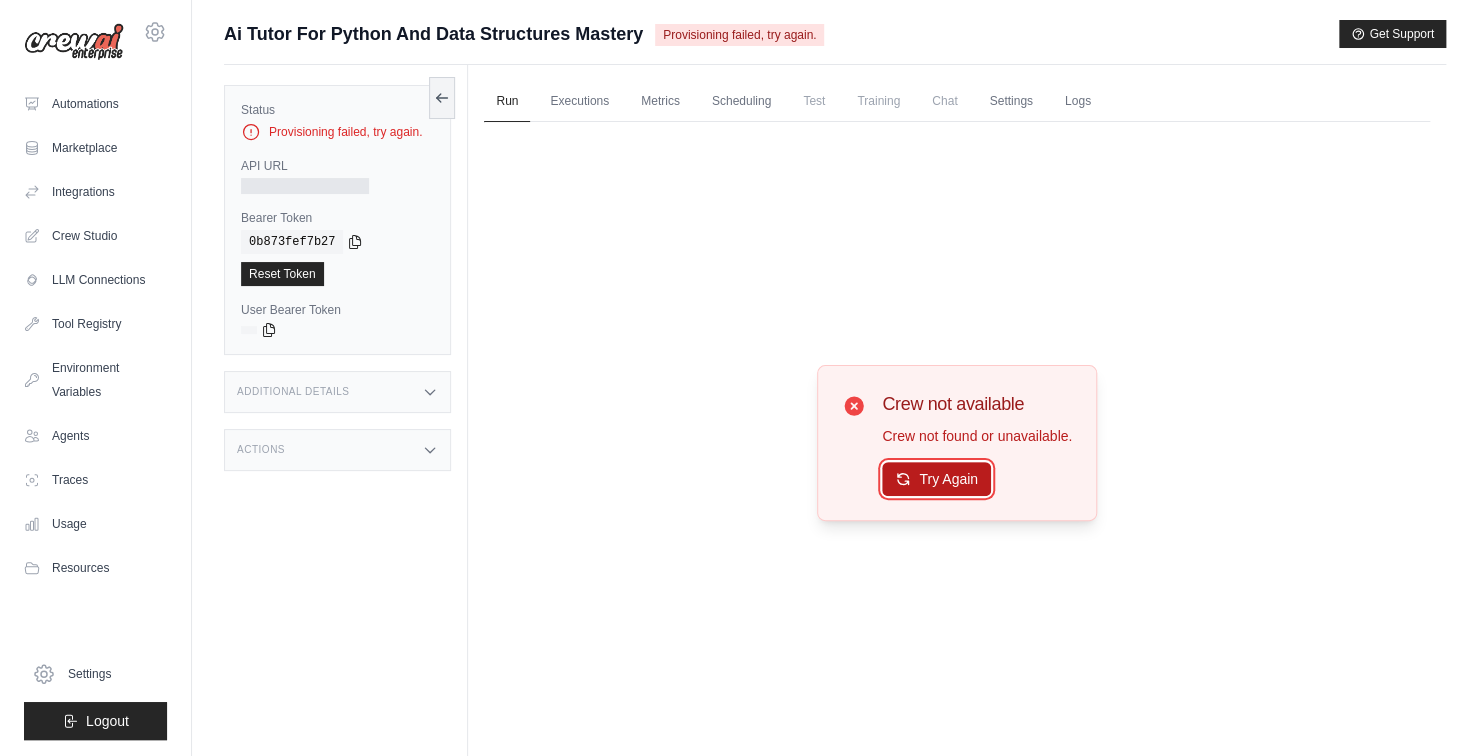 click on "Try Again" at bounding box center [936, 479] 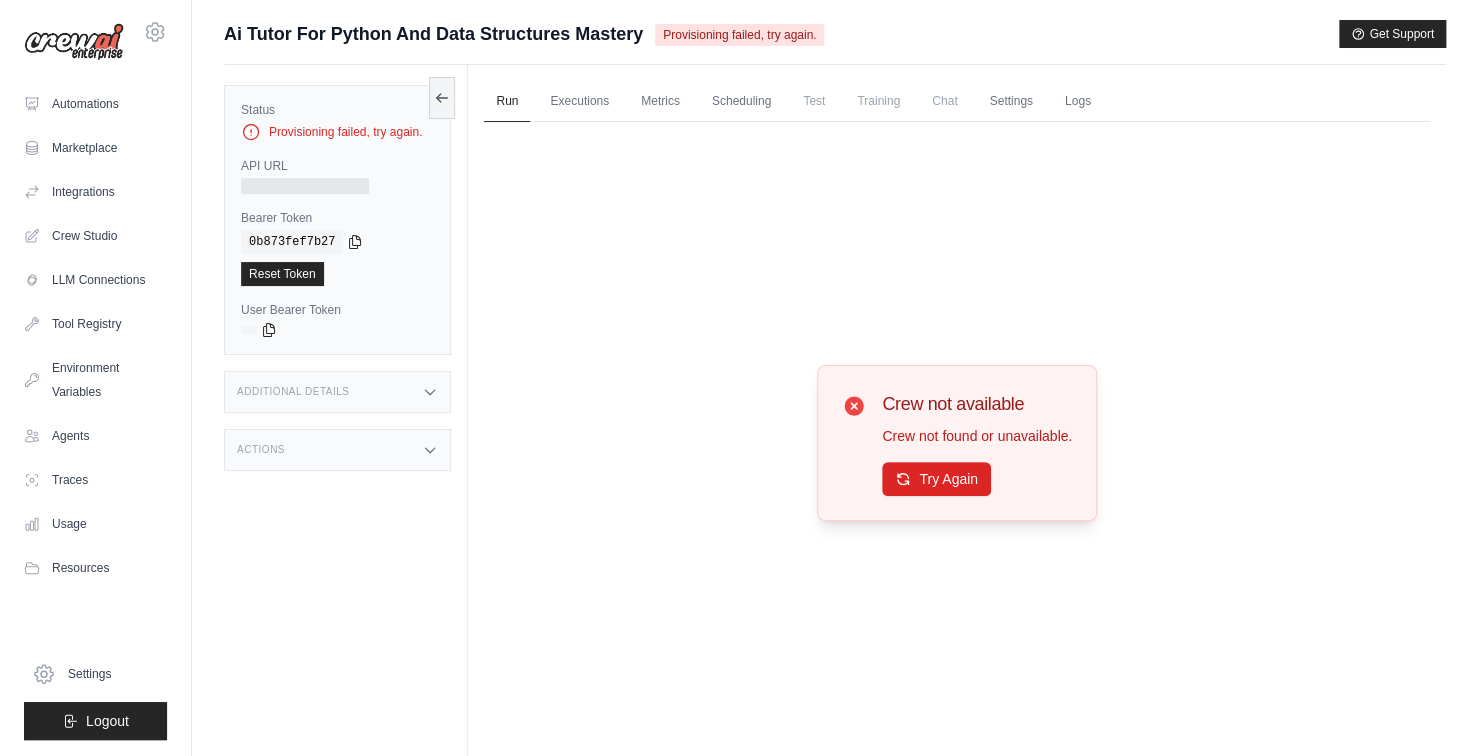 click on "Additional Details" at bounding box center [337, 392] 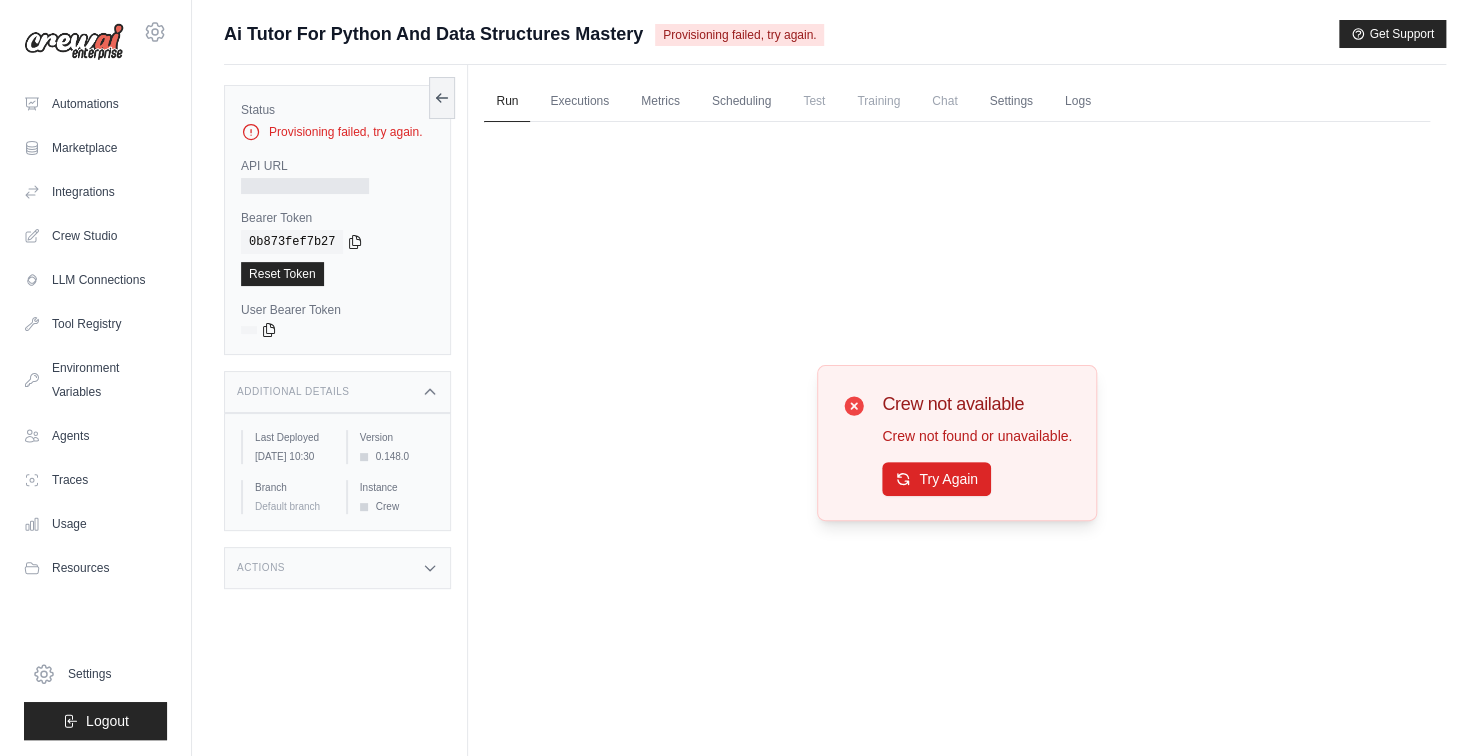 click on "Actions" at bounding box center (337, 568) 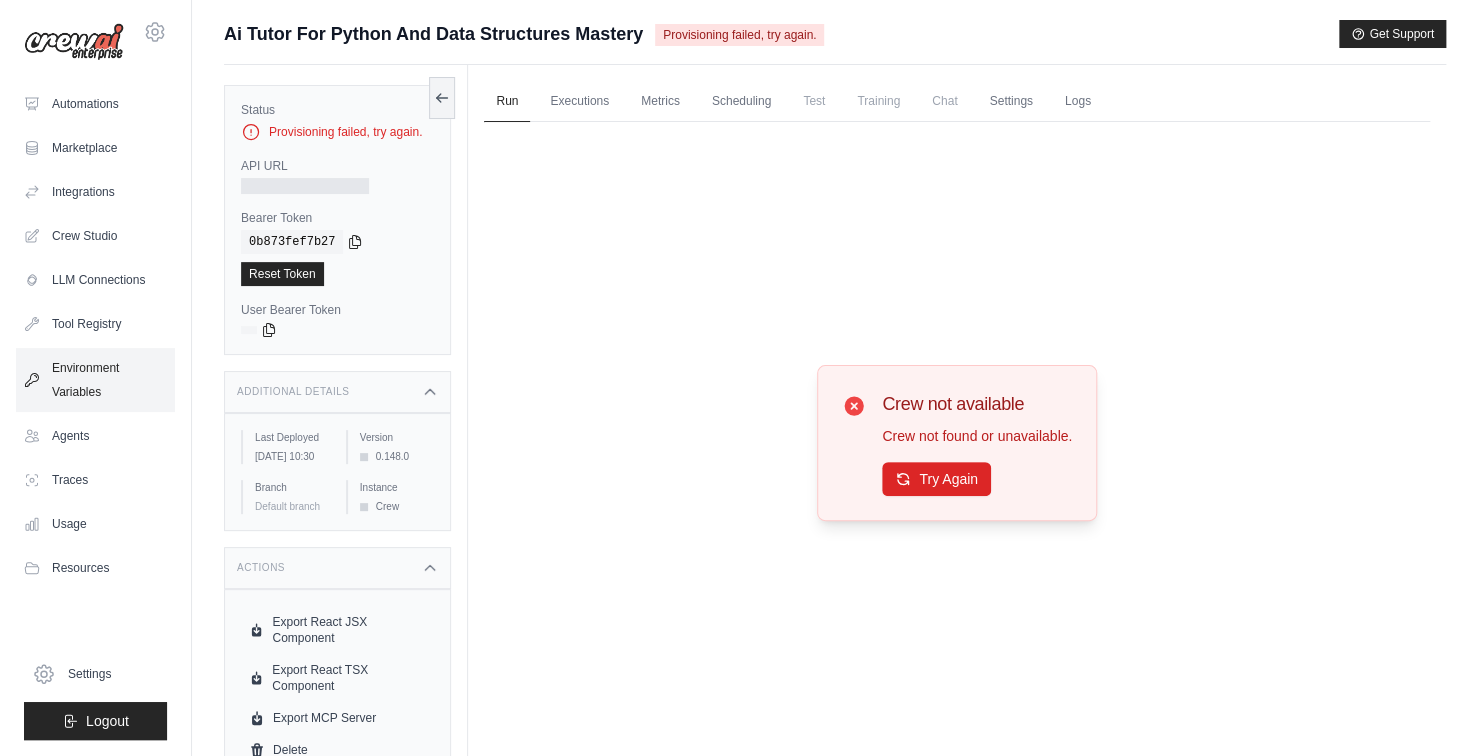click on "Environment Variables" at bounding box center [95, 380] 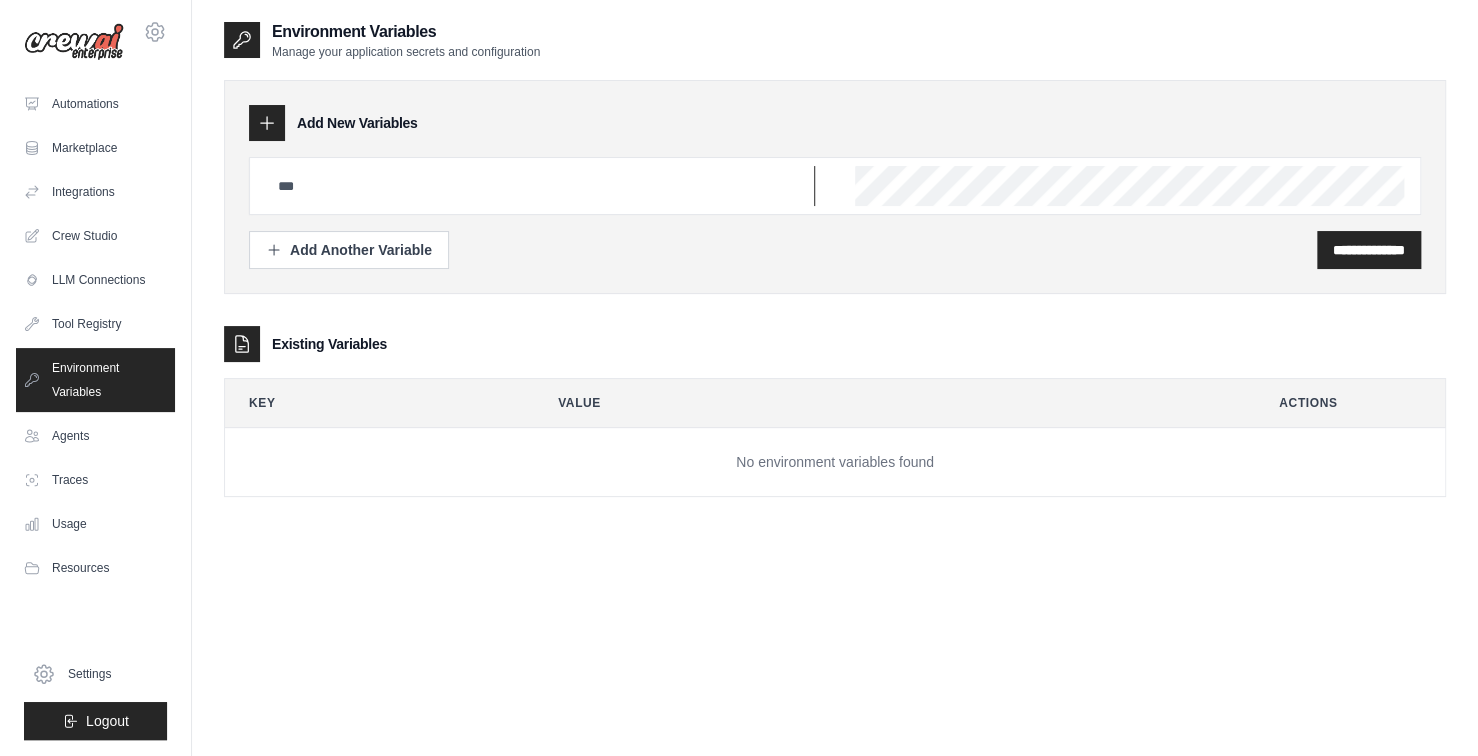 click at bounding box center (540, 186) 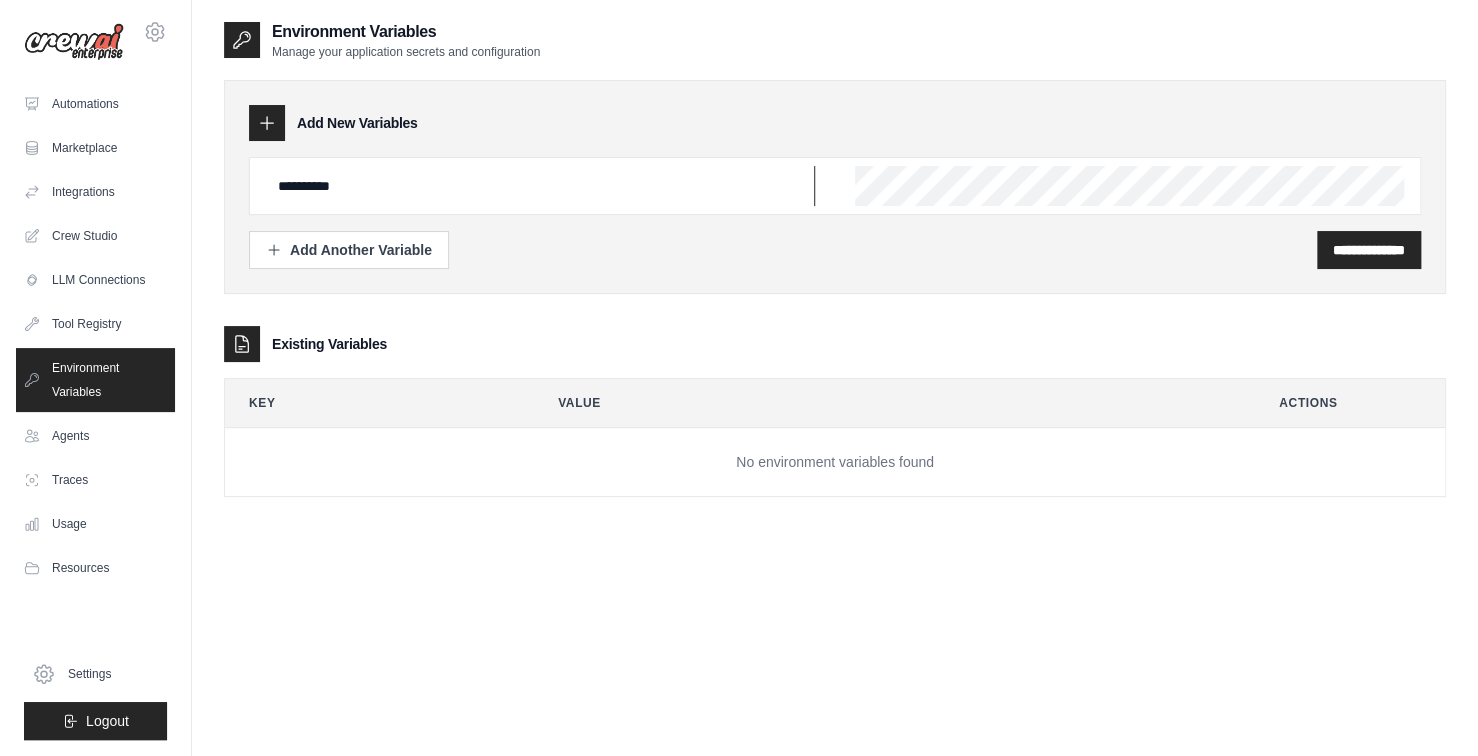 drag, startPoint x: 305, startPoint y: 194, endPoint x: 236, endPoint y: 198, distance: 69.115845 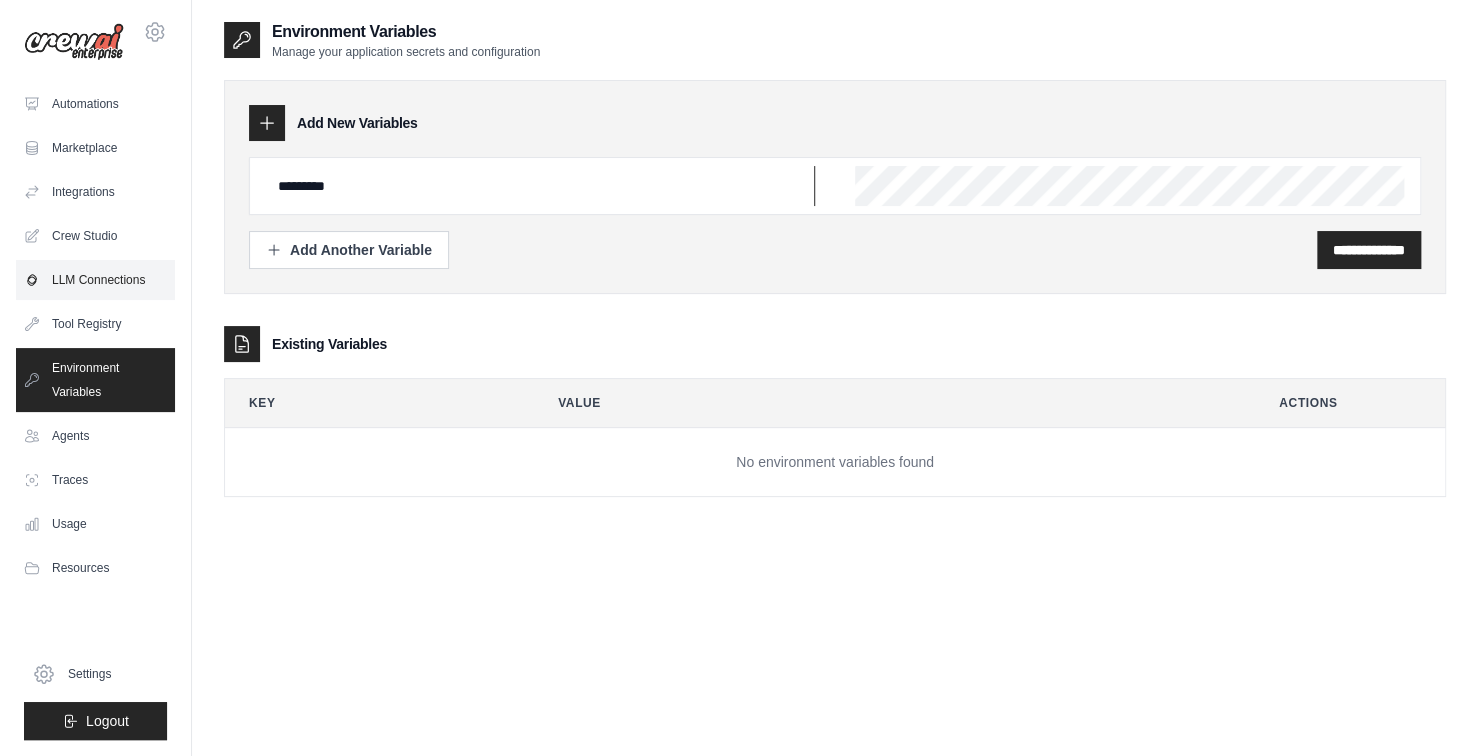 type on "*********" 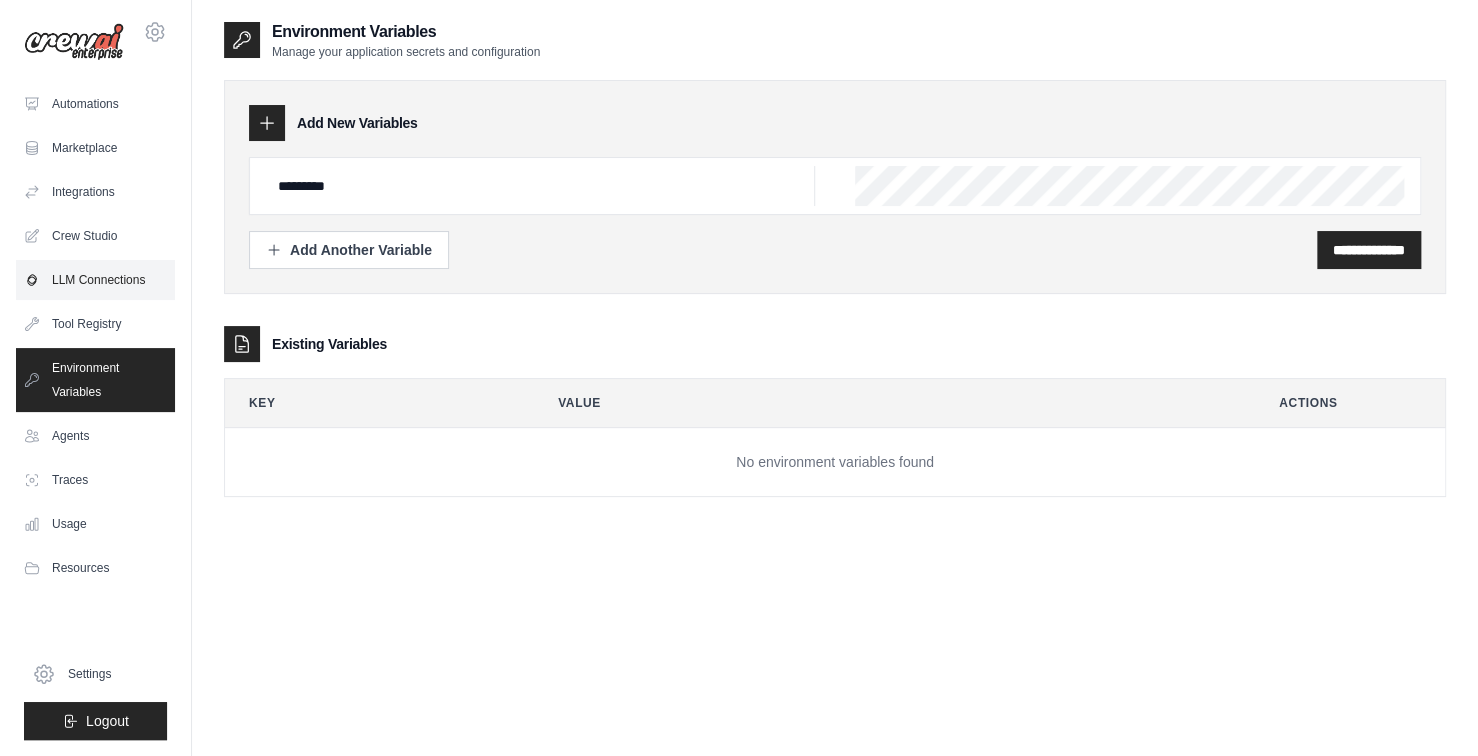 click on "LLM Connections" at bounding box center [95, 280] 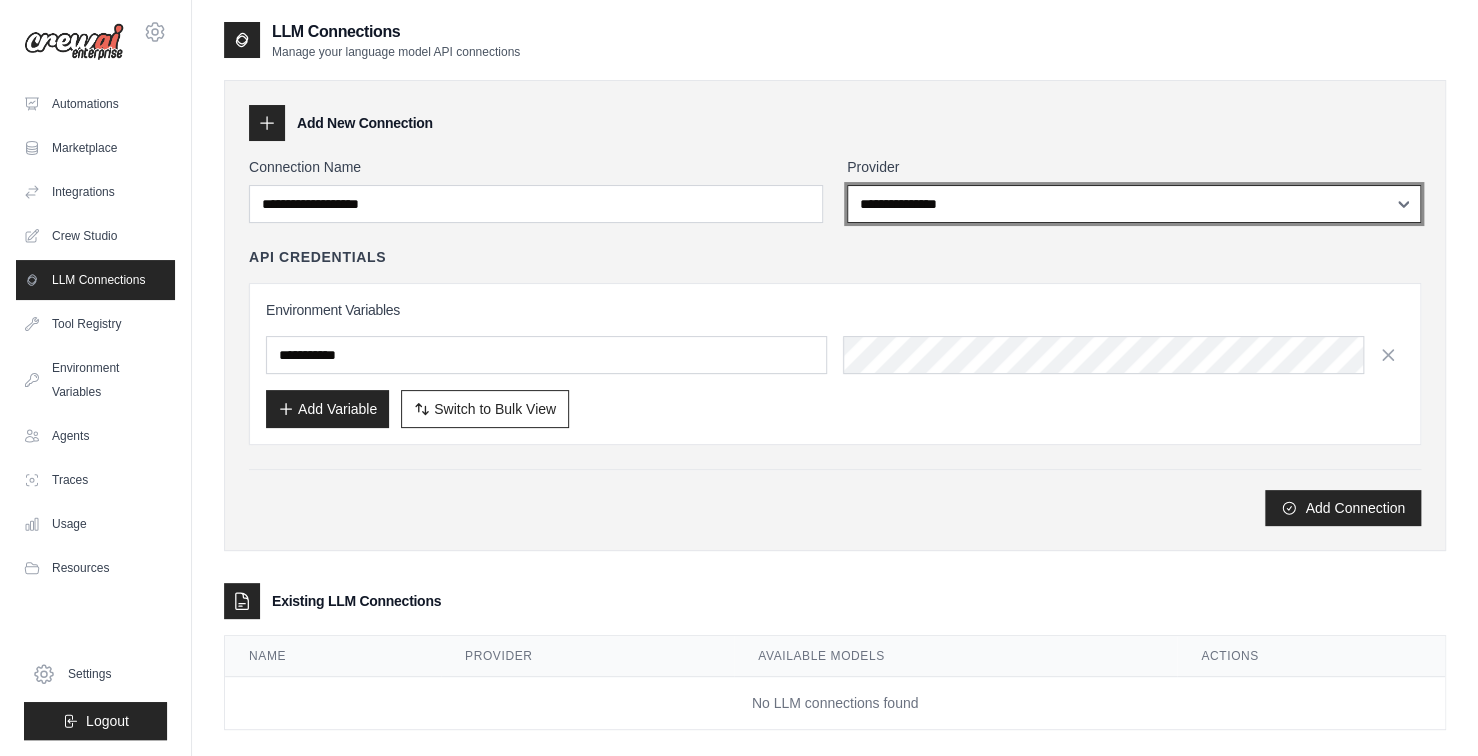click on "**********" at bounding box center [1134, 204] 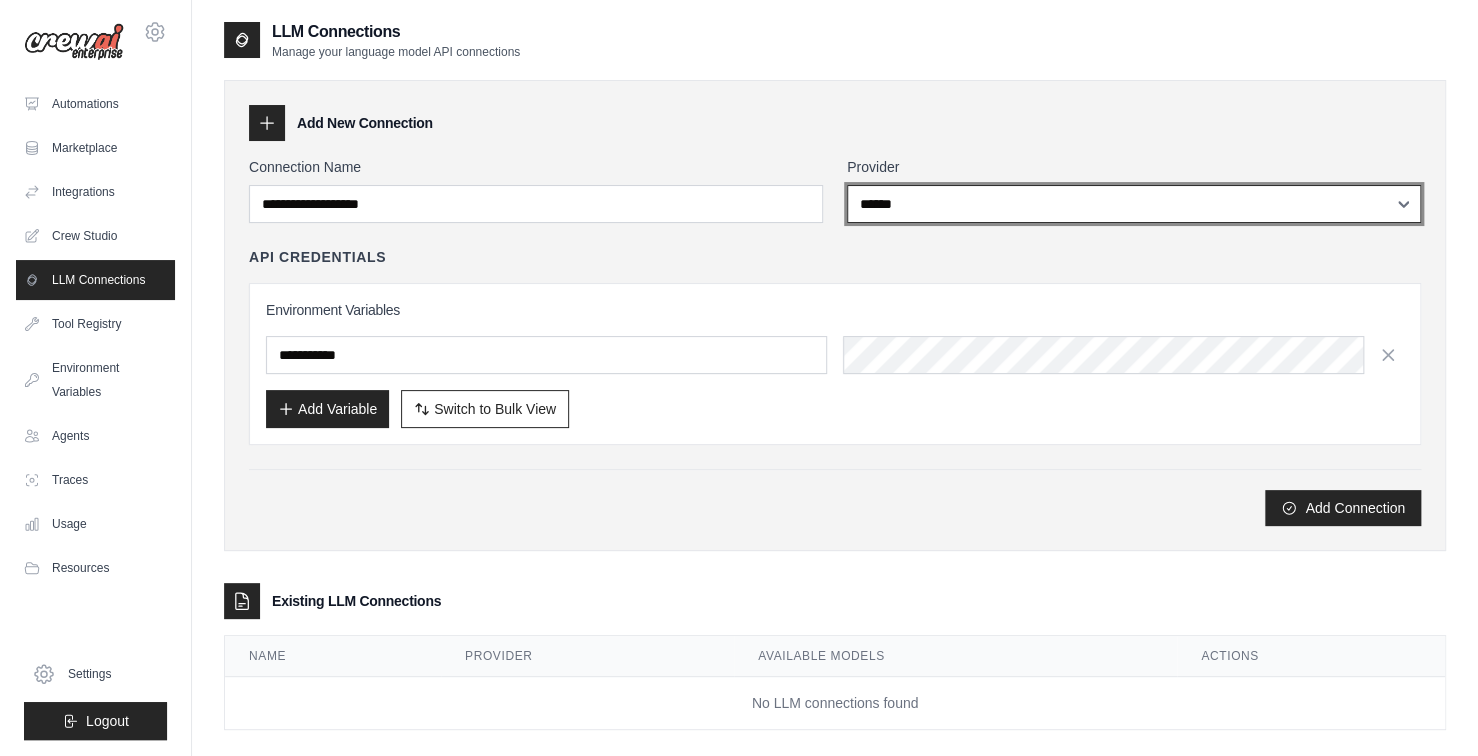 click on "**********" at bounding box center (1134, 204) 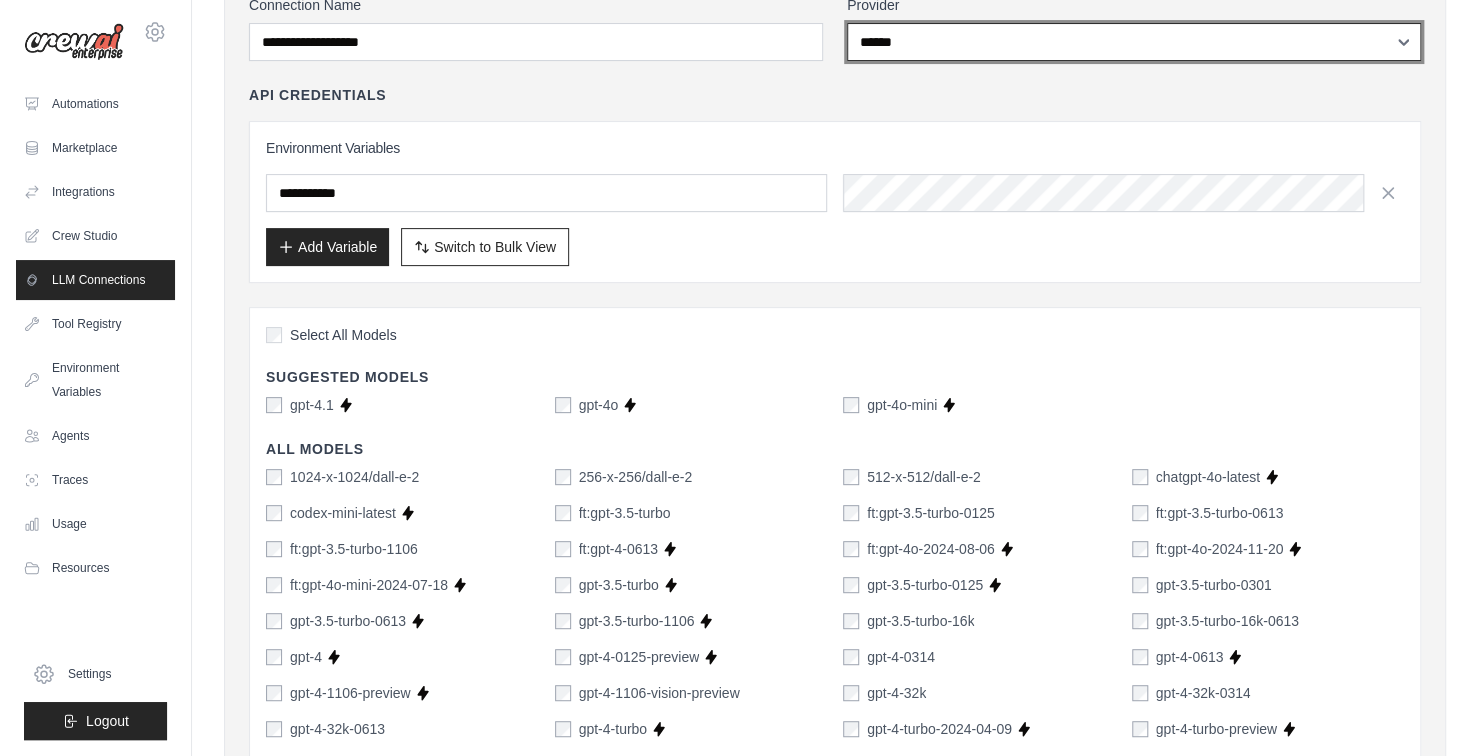 scroll, scrollTop: 200, scrollLeft: 0, axis: vertical 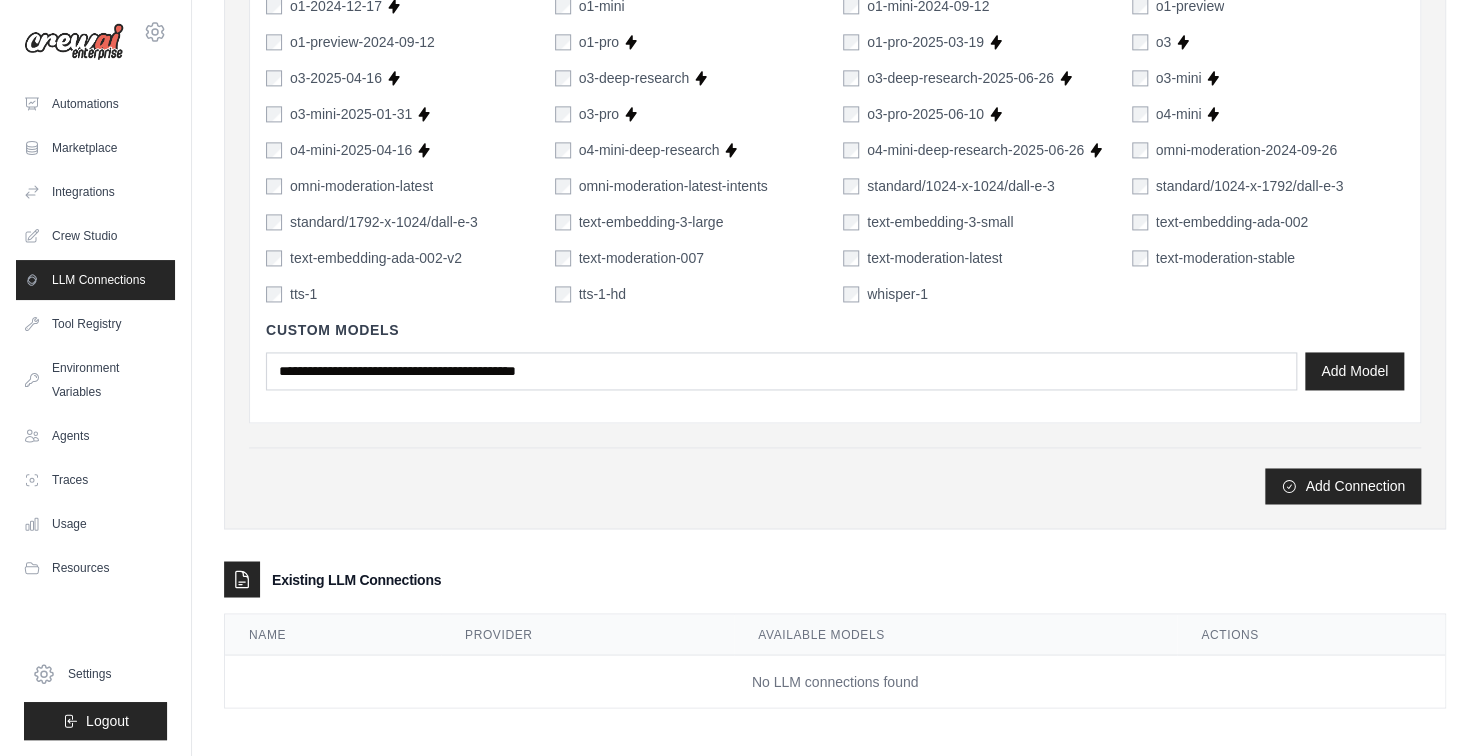 click on "Add Connection" at bounding box center [1343, 486] 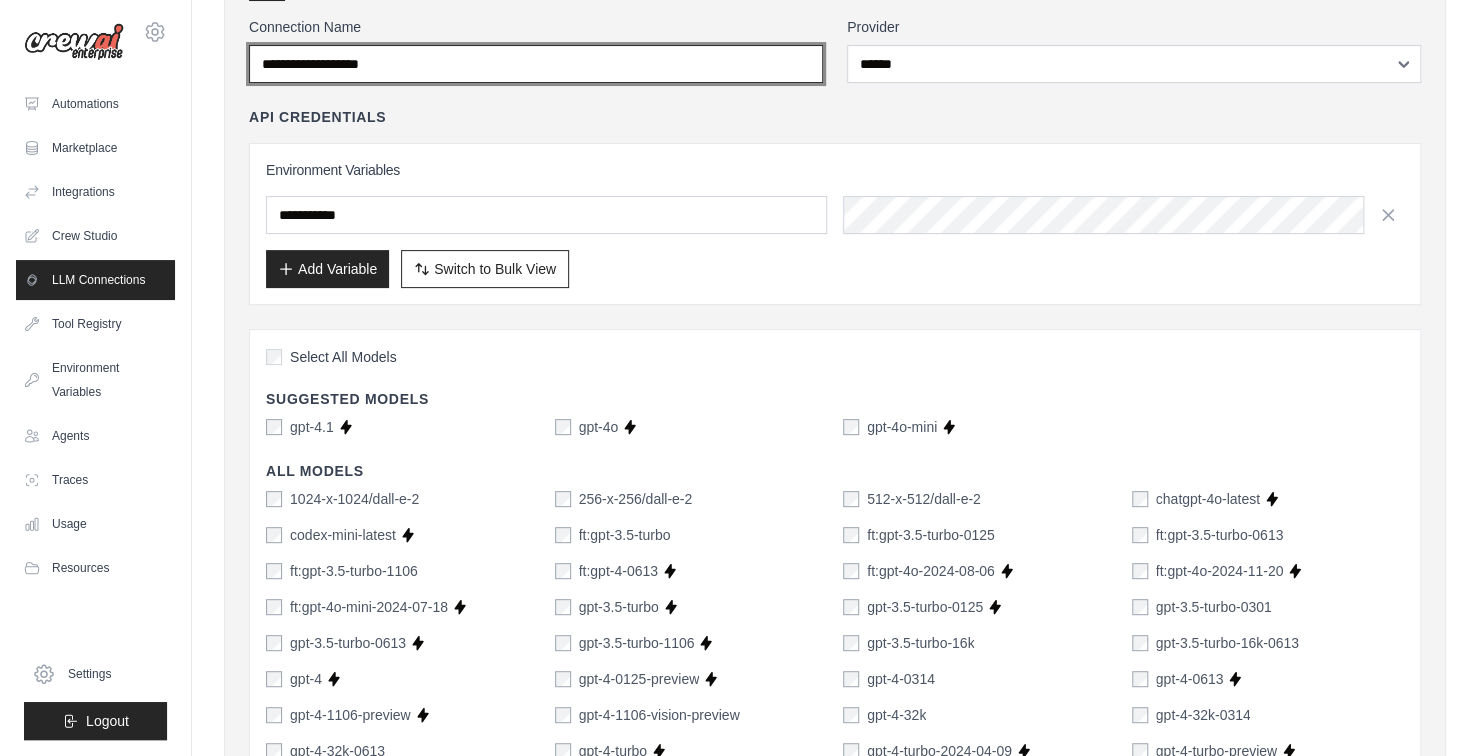 scroll, scrollTop: 84, scrollLeft: 0, axis: vertical 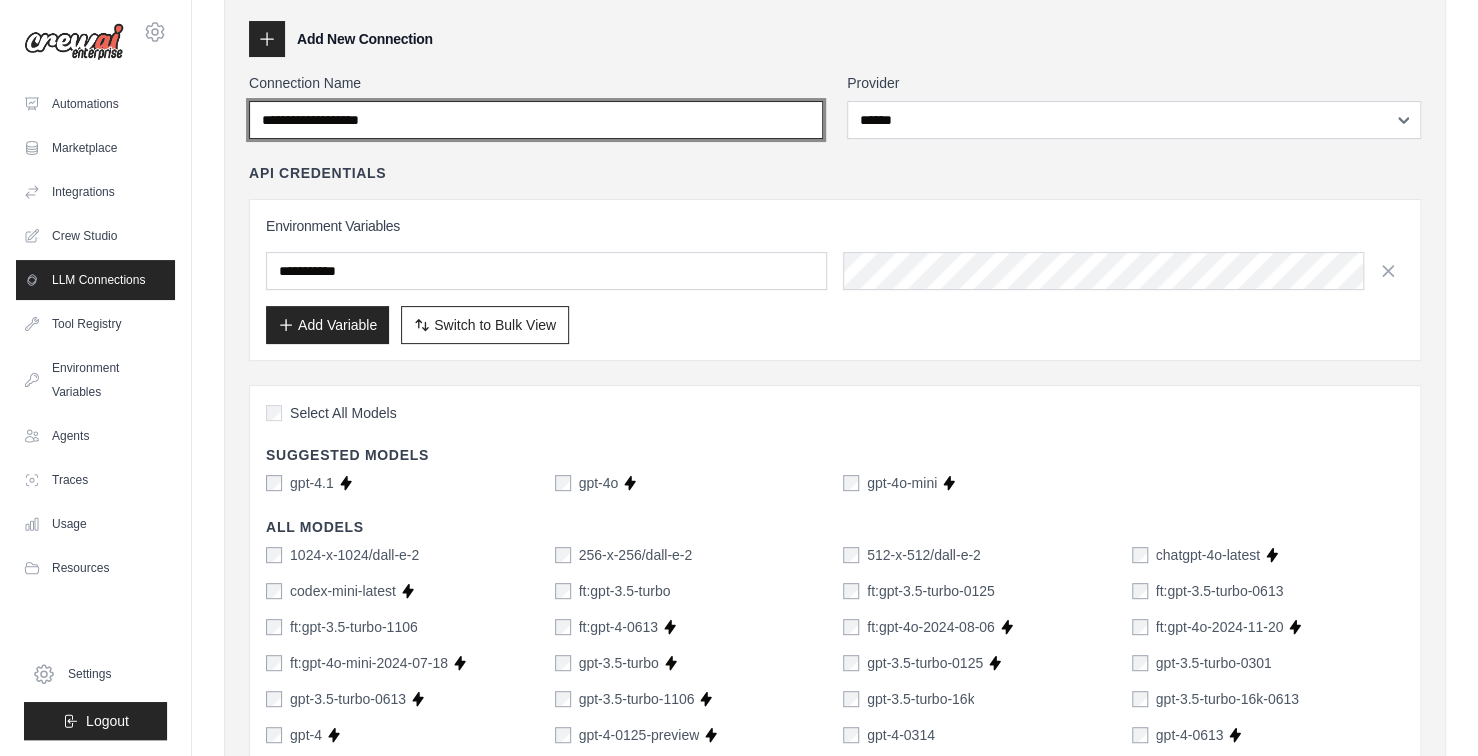 click on "Connection Name" at bounding box center [536, 120] 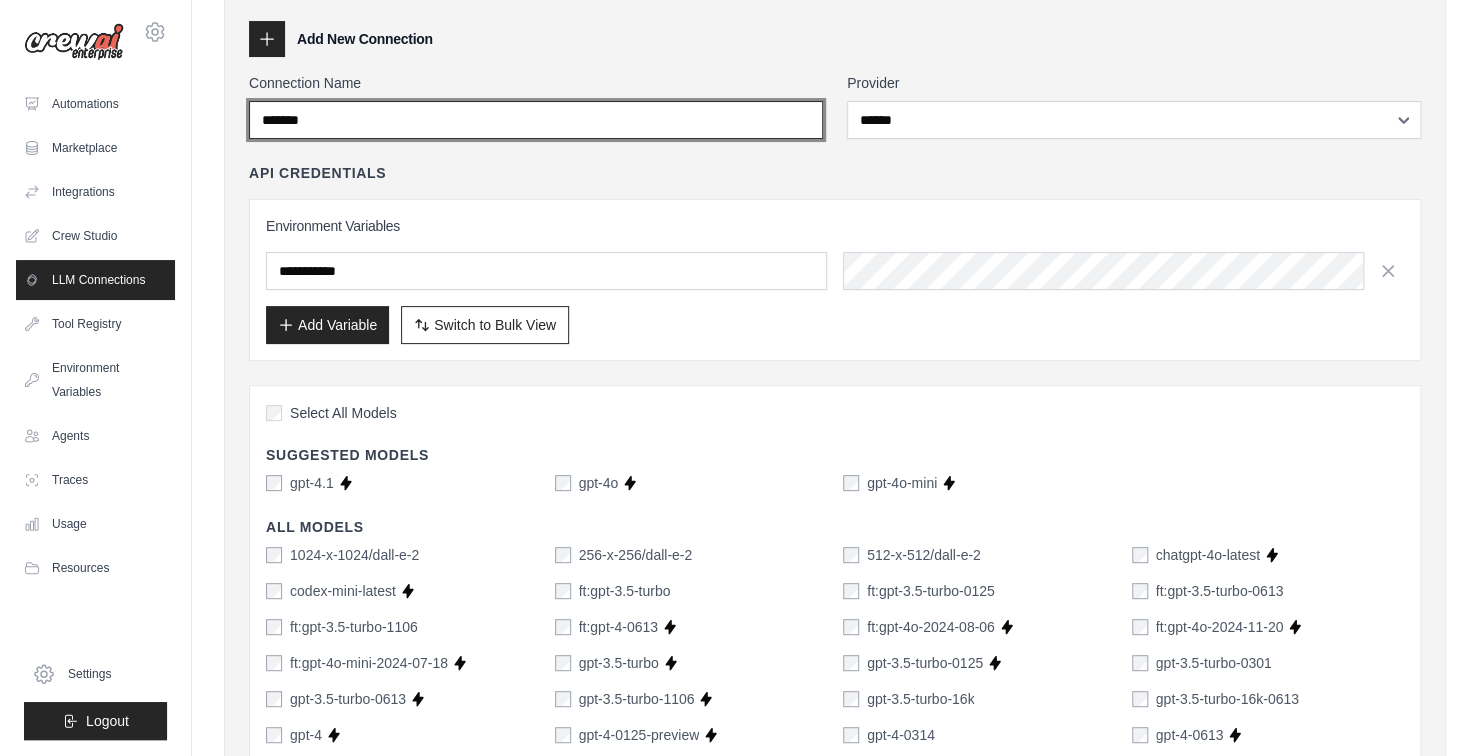type on "*******" 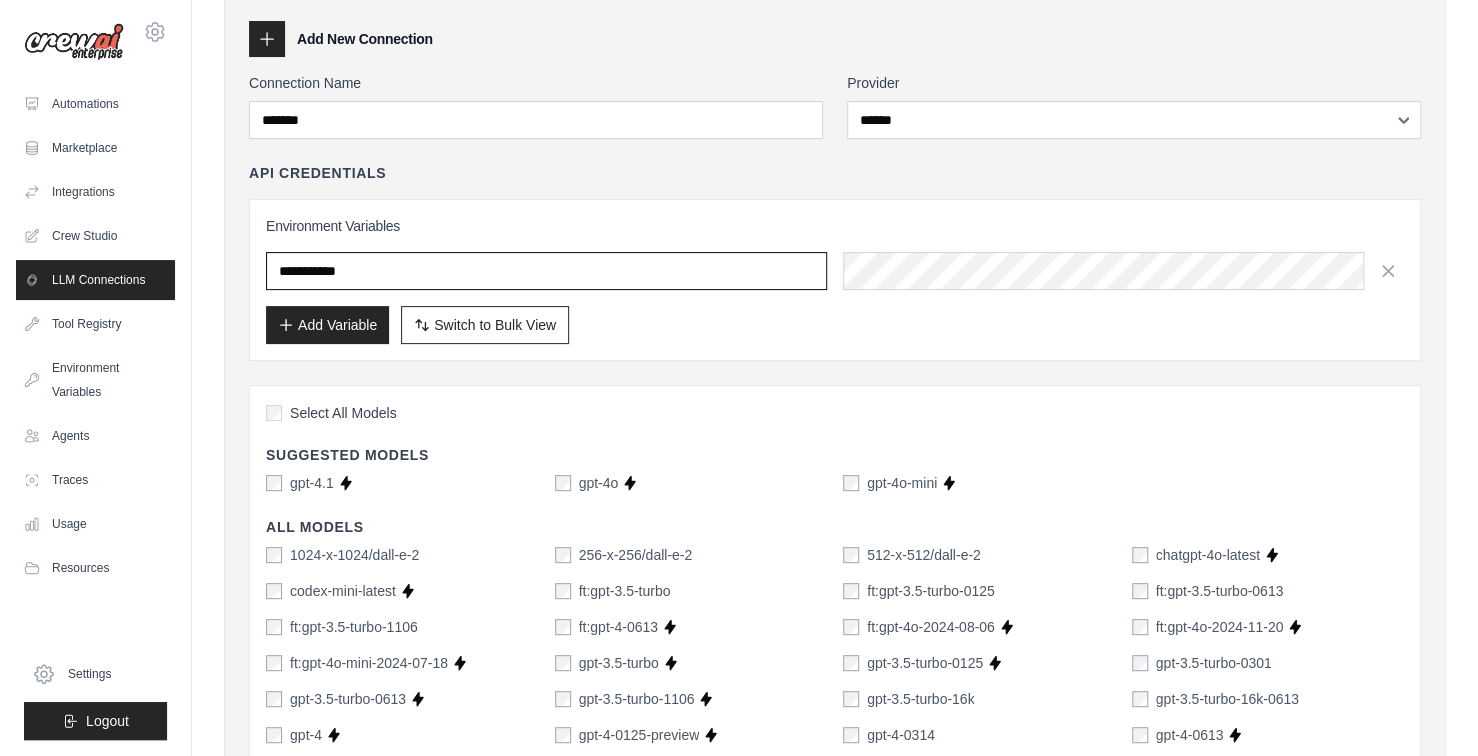 click at bounding box center [546, 271] 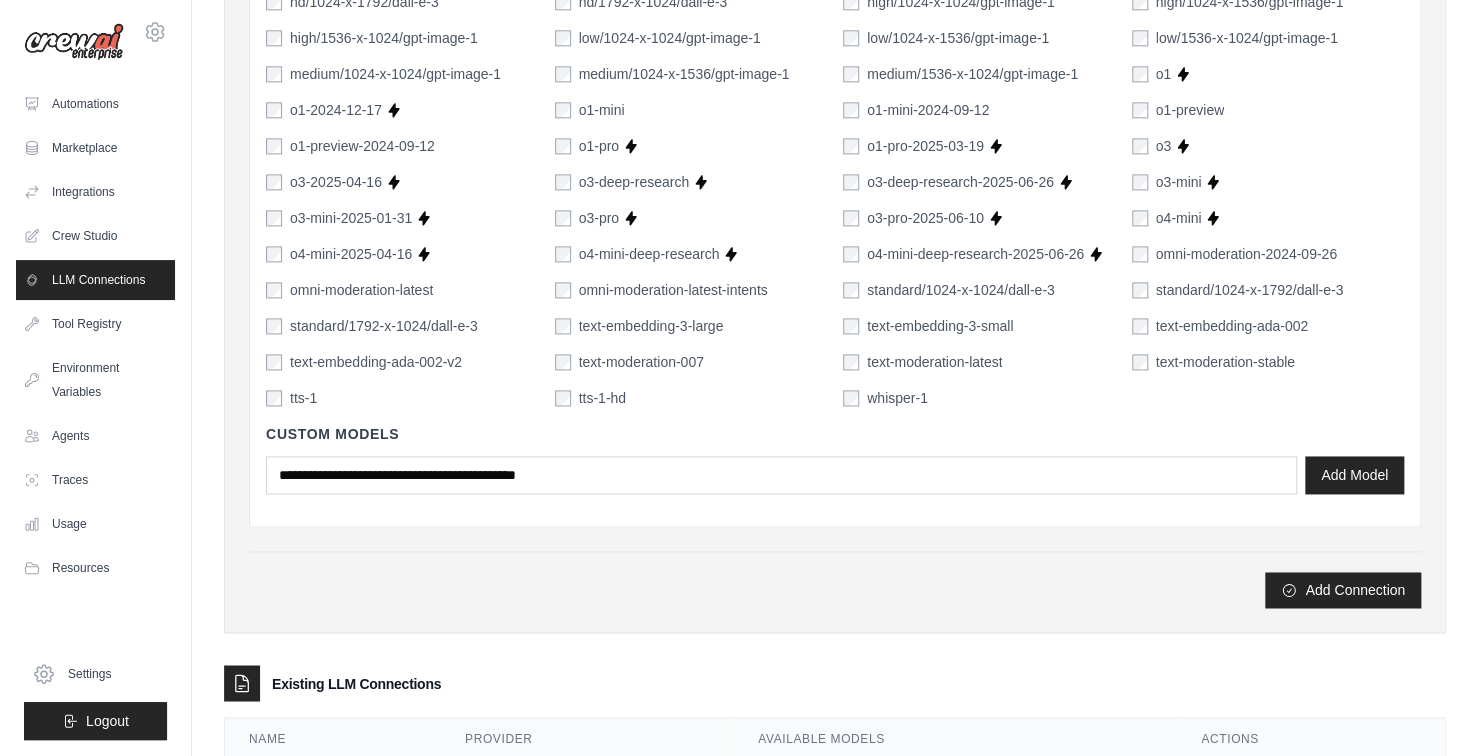 scroll, scrollTop: 1317, scrollLeft: 0, axis: vertical 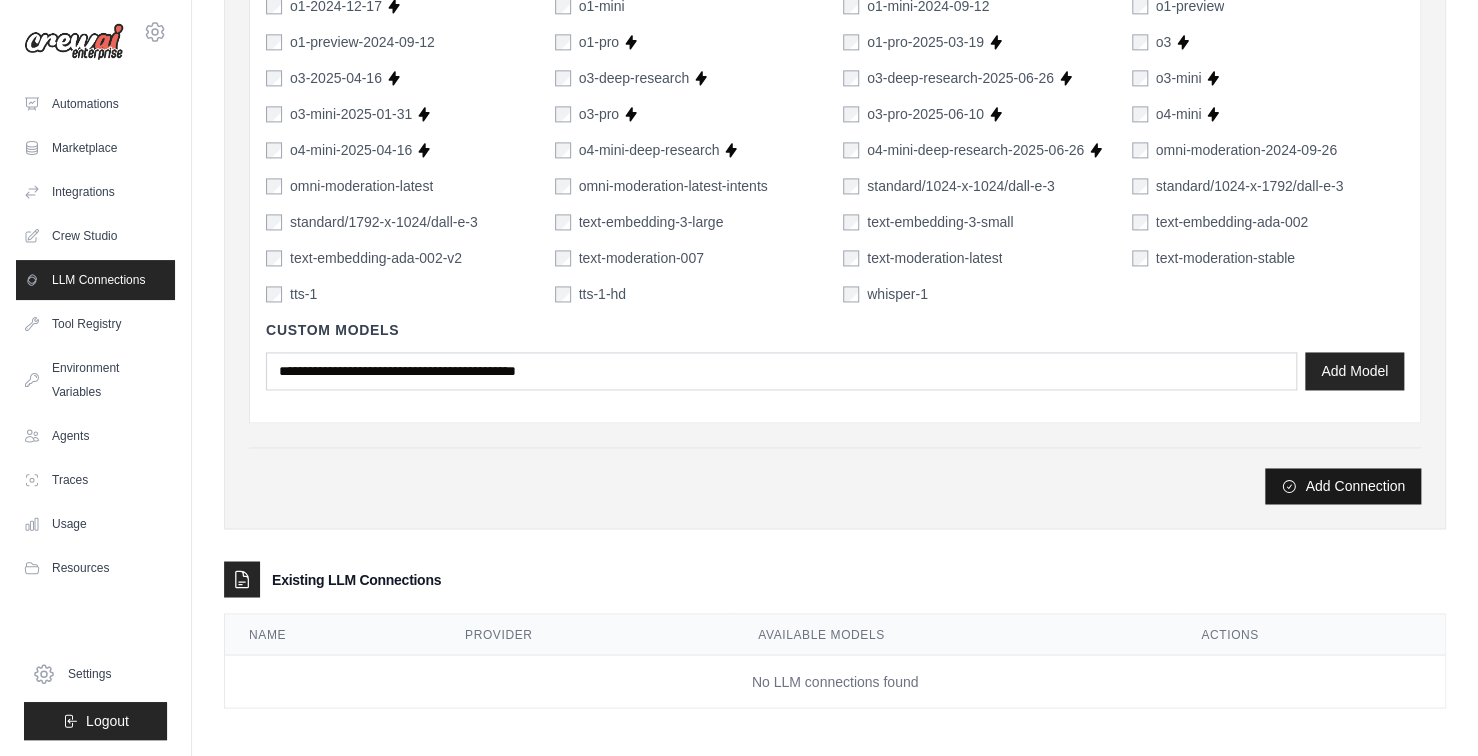 click on "Add Connection" at bounding box center [1343, 486] 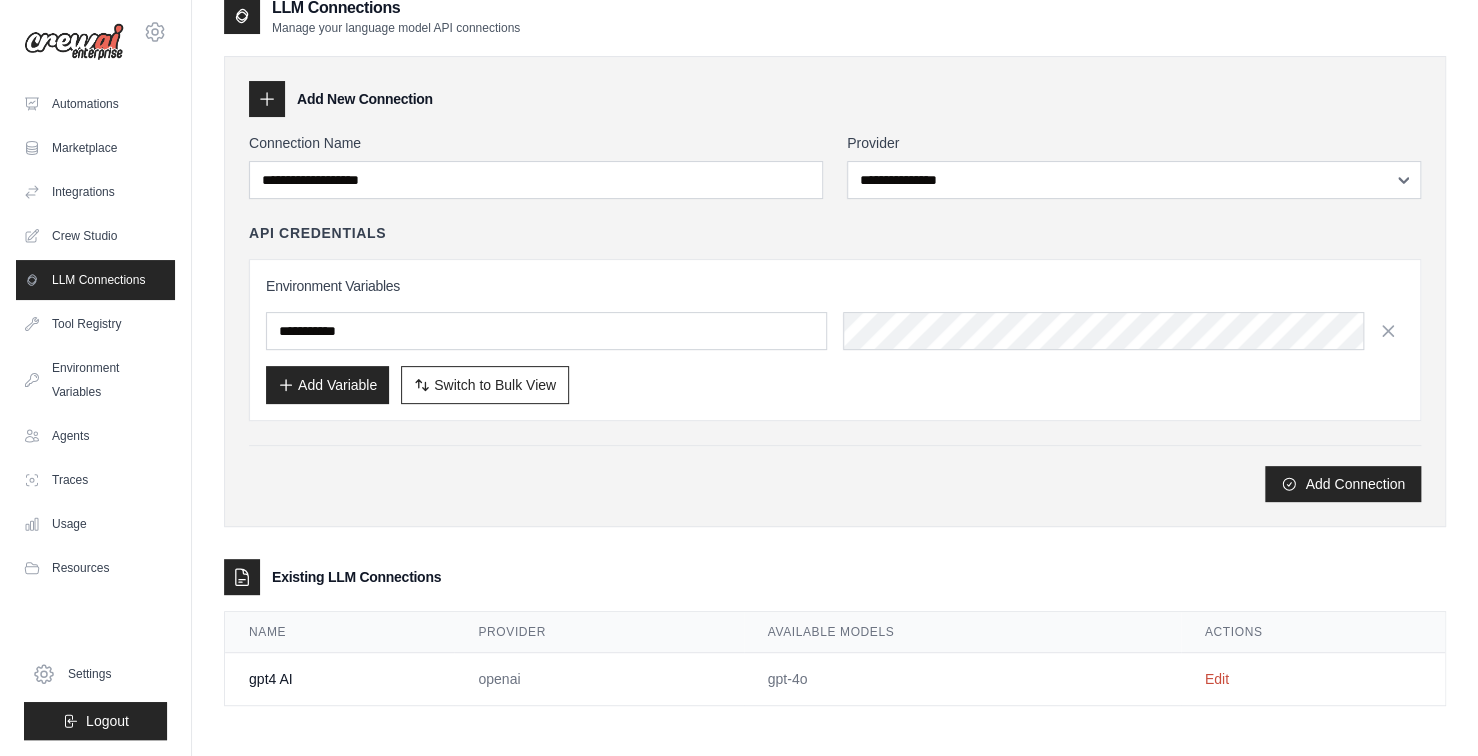 scroll, scrollTop: 108, scrollLeft: 0, axis: vertical 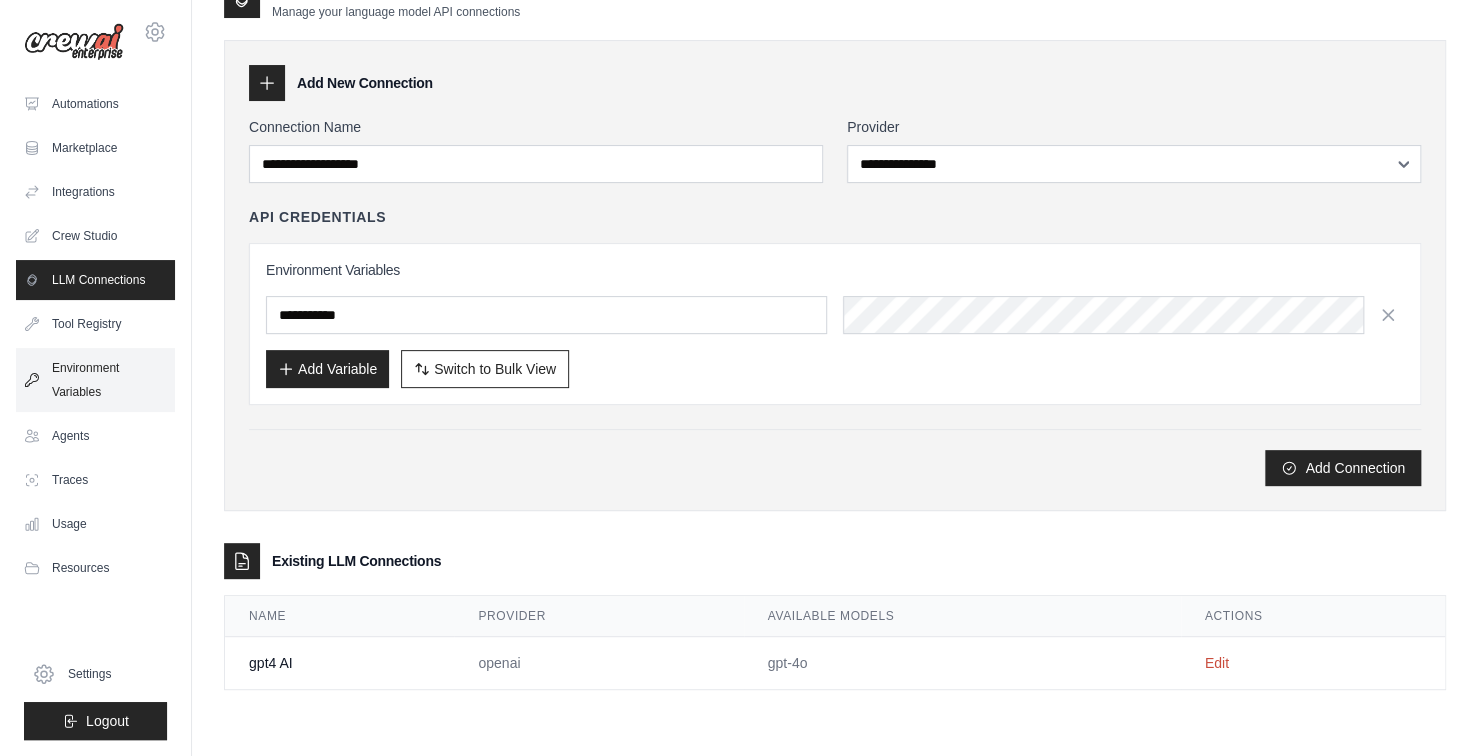 click on "Environment Variables" at bounding box center (95, 380) 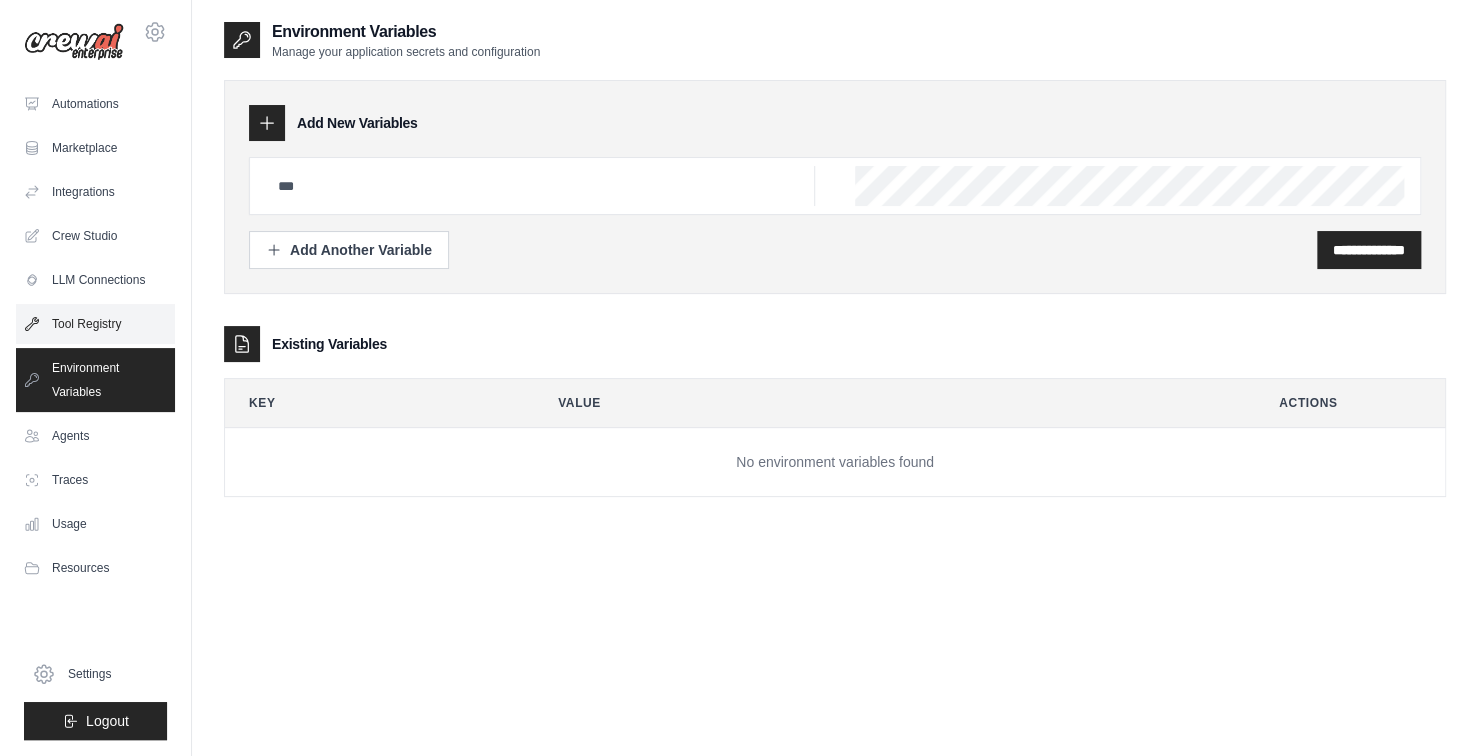 click on "Tool Registry" at bounding box center (95, 324) 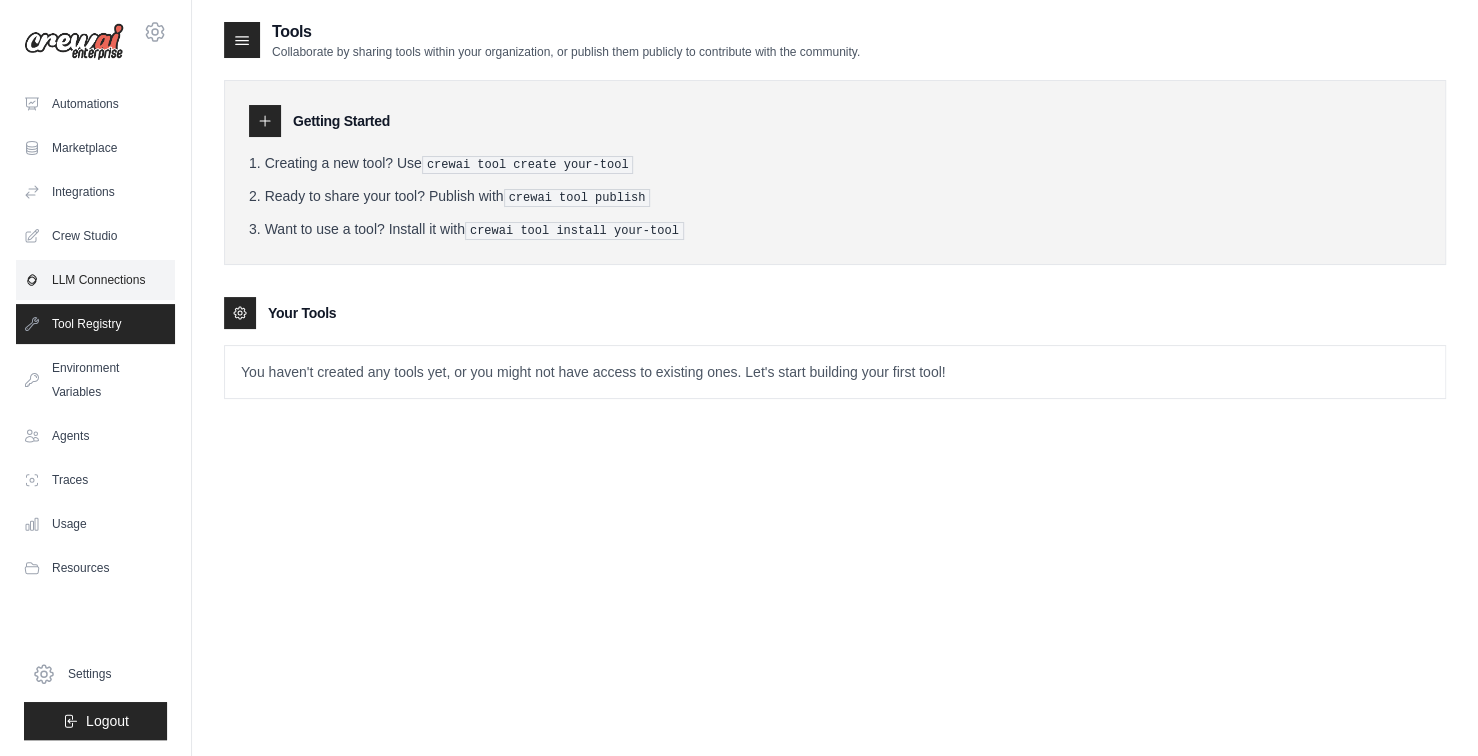 click on "LLM Connections" at bounding box center (95, 280) 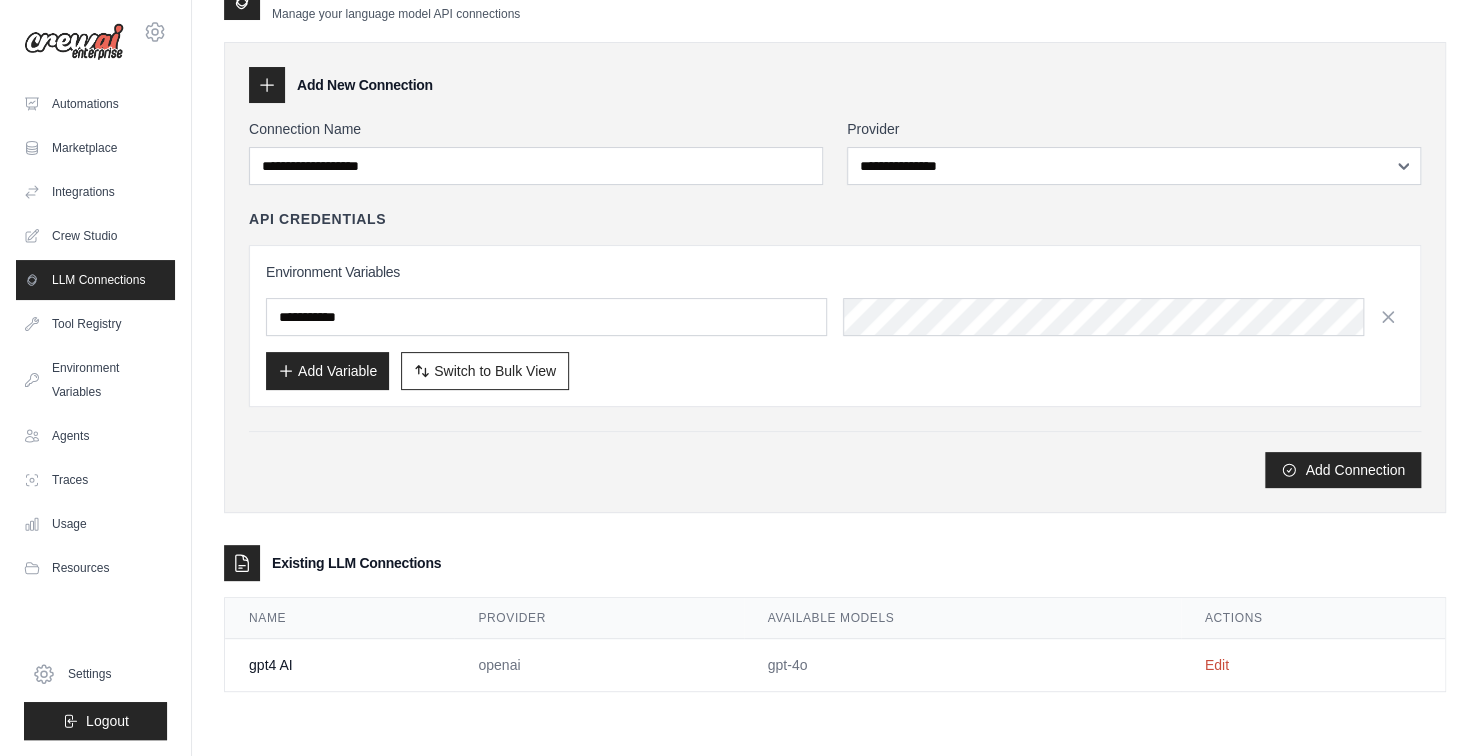 scroll, scrollTop: 40, scrollLeft: 0, axis: vertical 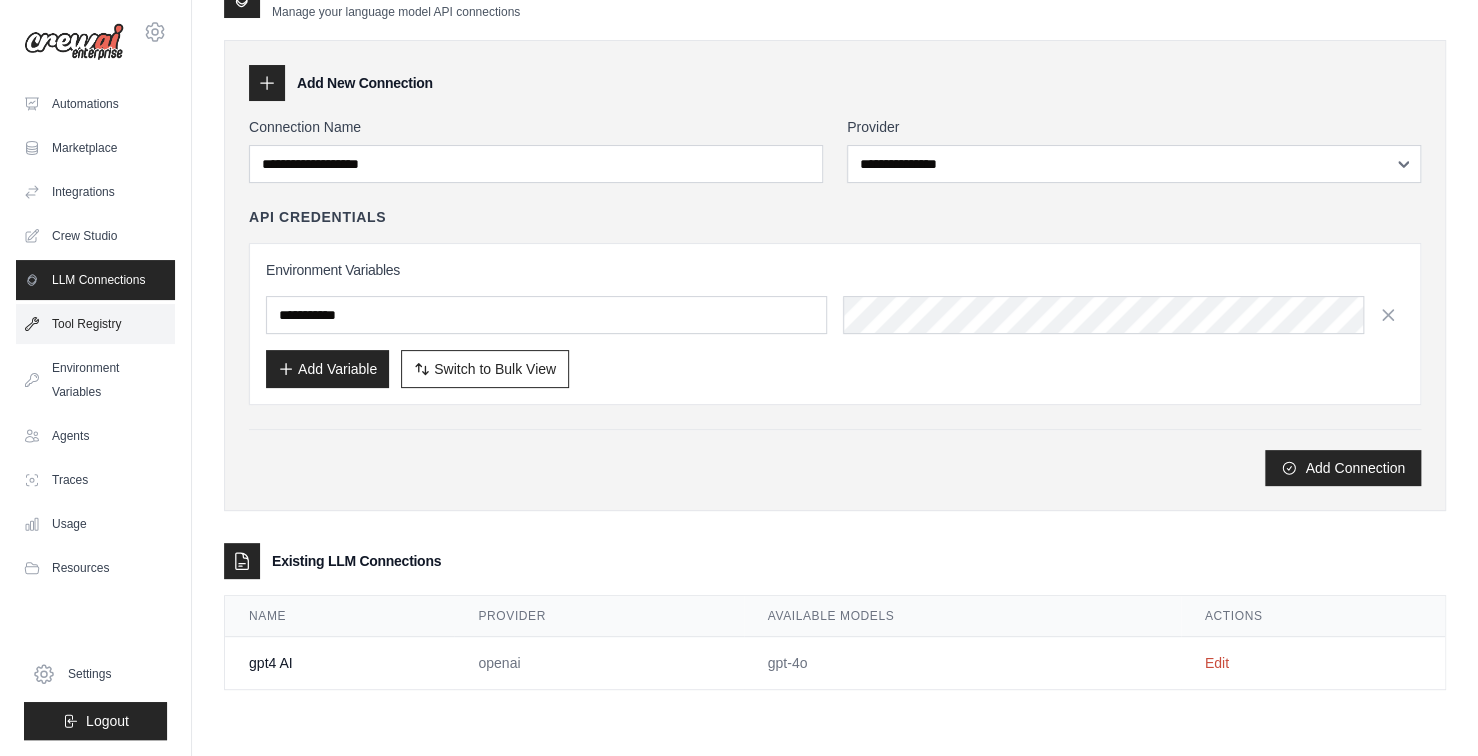 click on "Tool Registry" at bounding box center [95, 324] 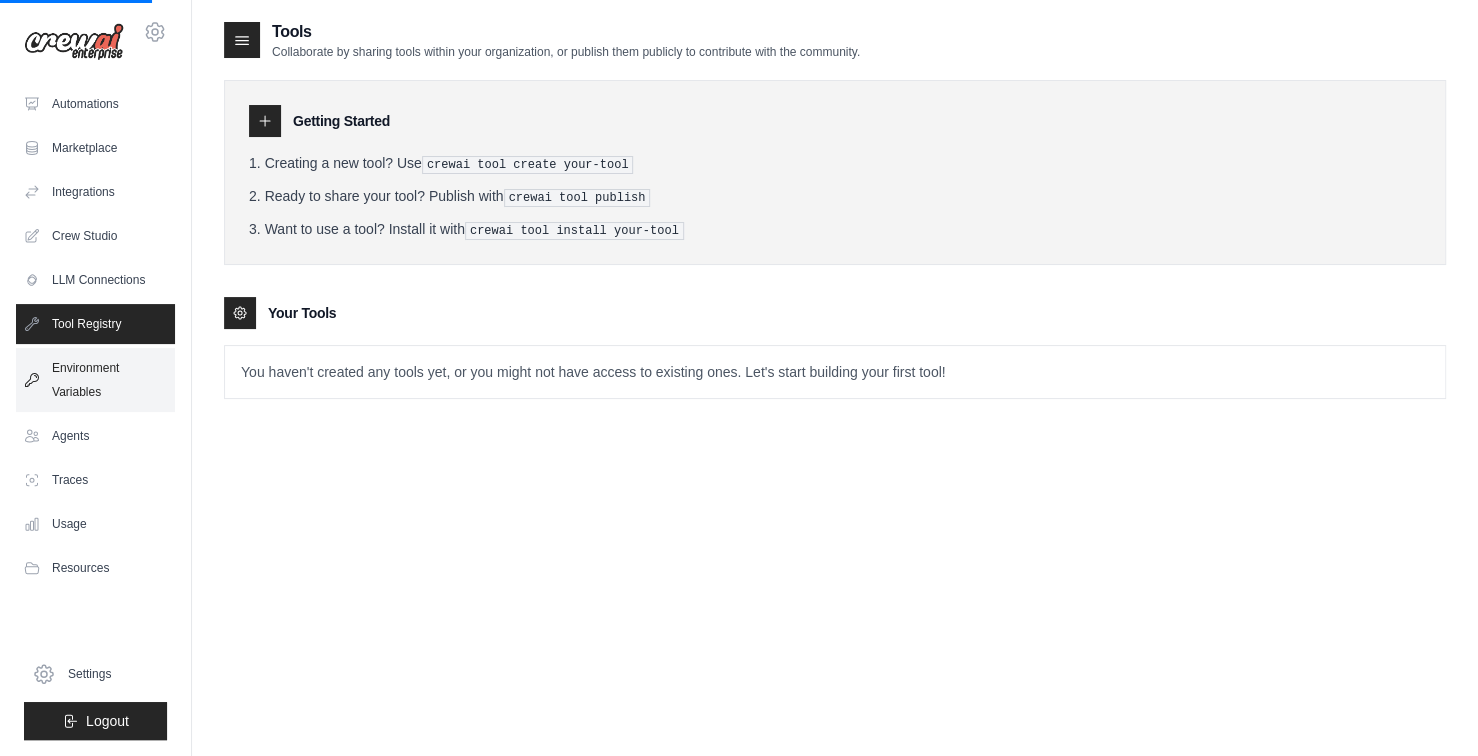 click on "Environment Variables" at bounding box center (95, 380) 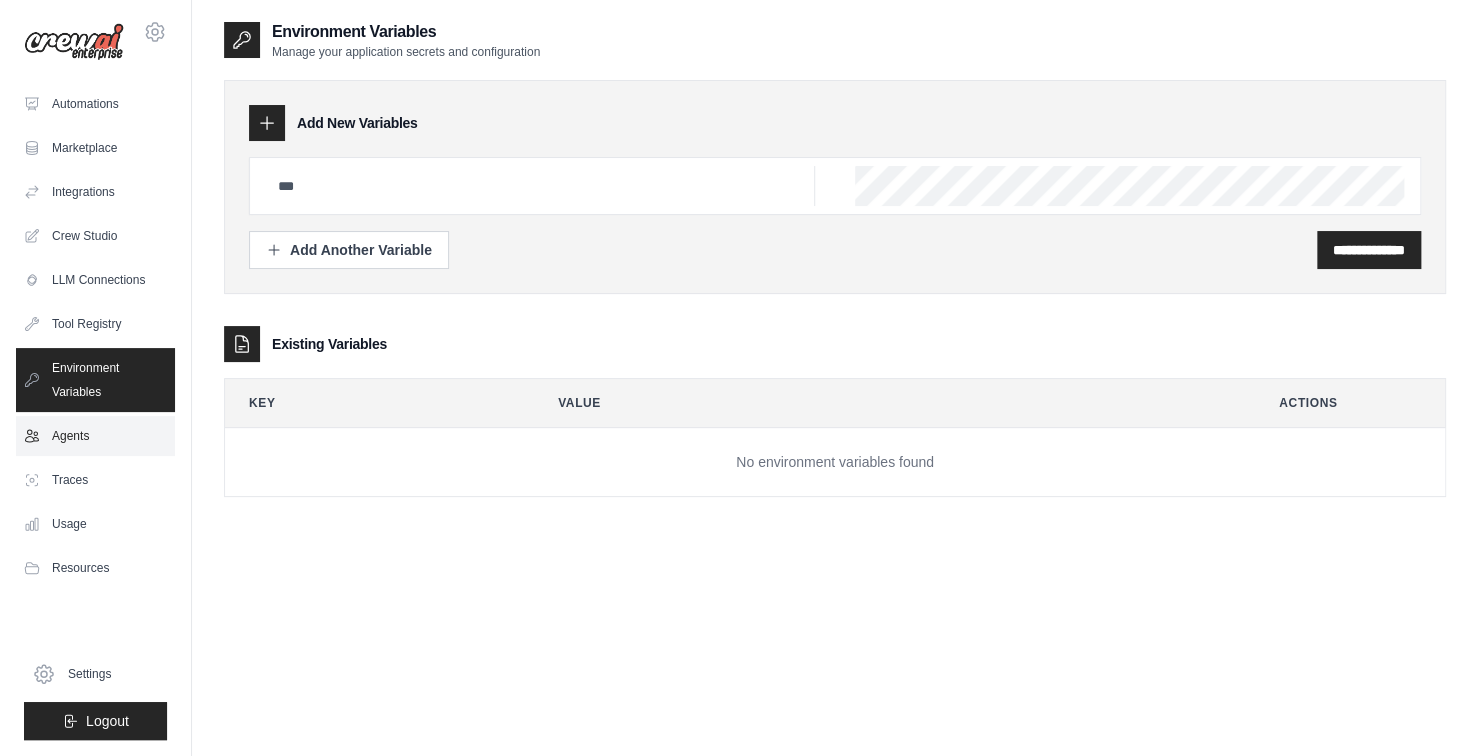 click on "Agents" at bounding box center (95, 436) 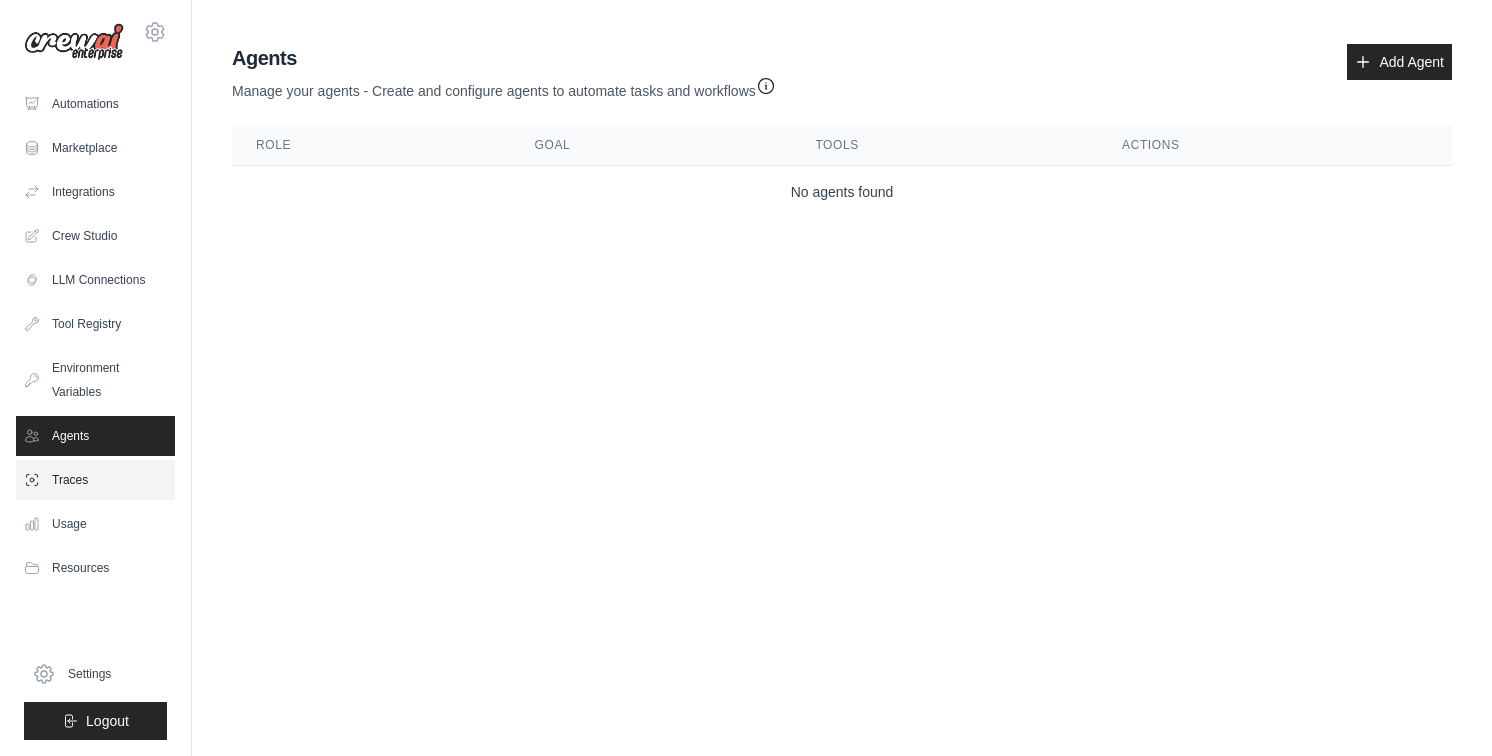 click on "Traces" at bounding box center (95, 480) 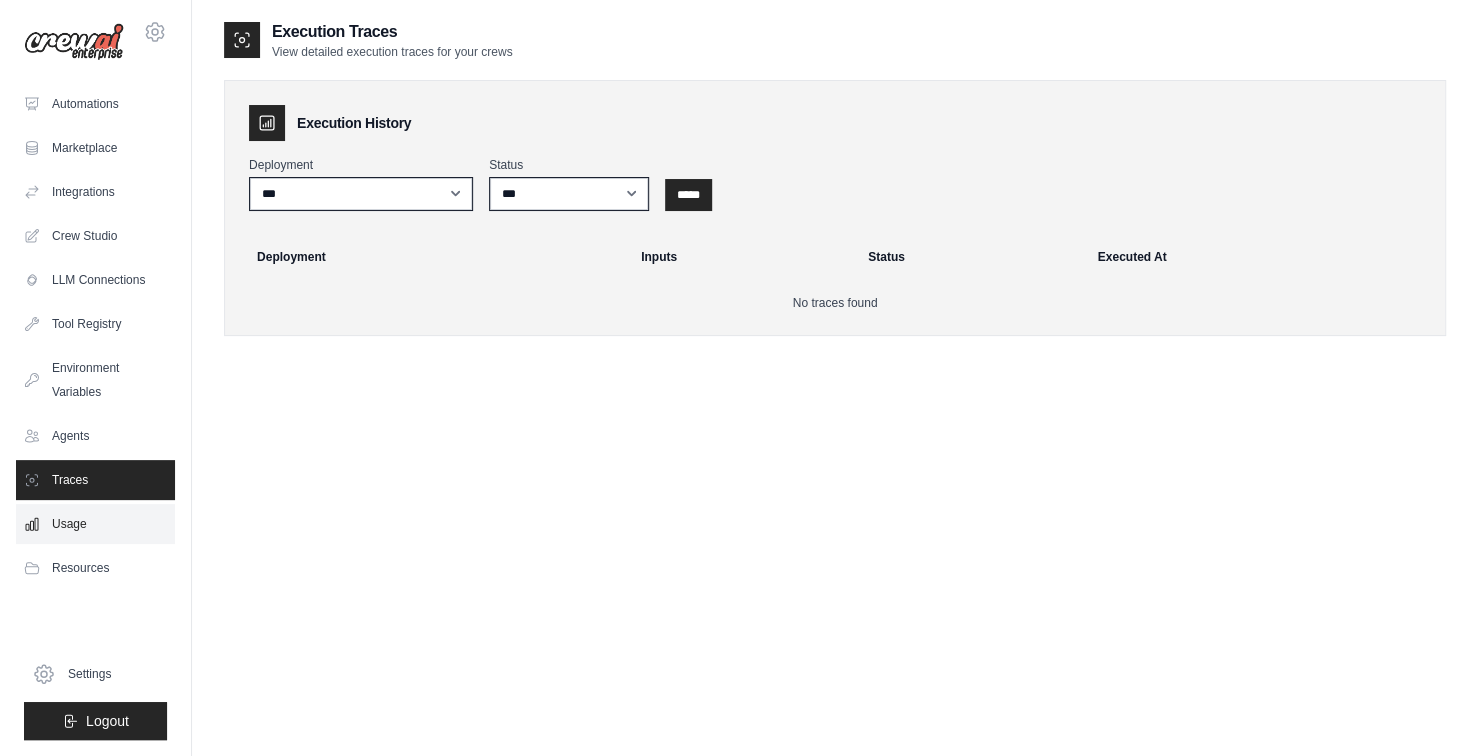 click on "Usage" at bounding box center (95, 524) 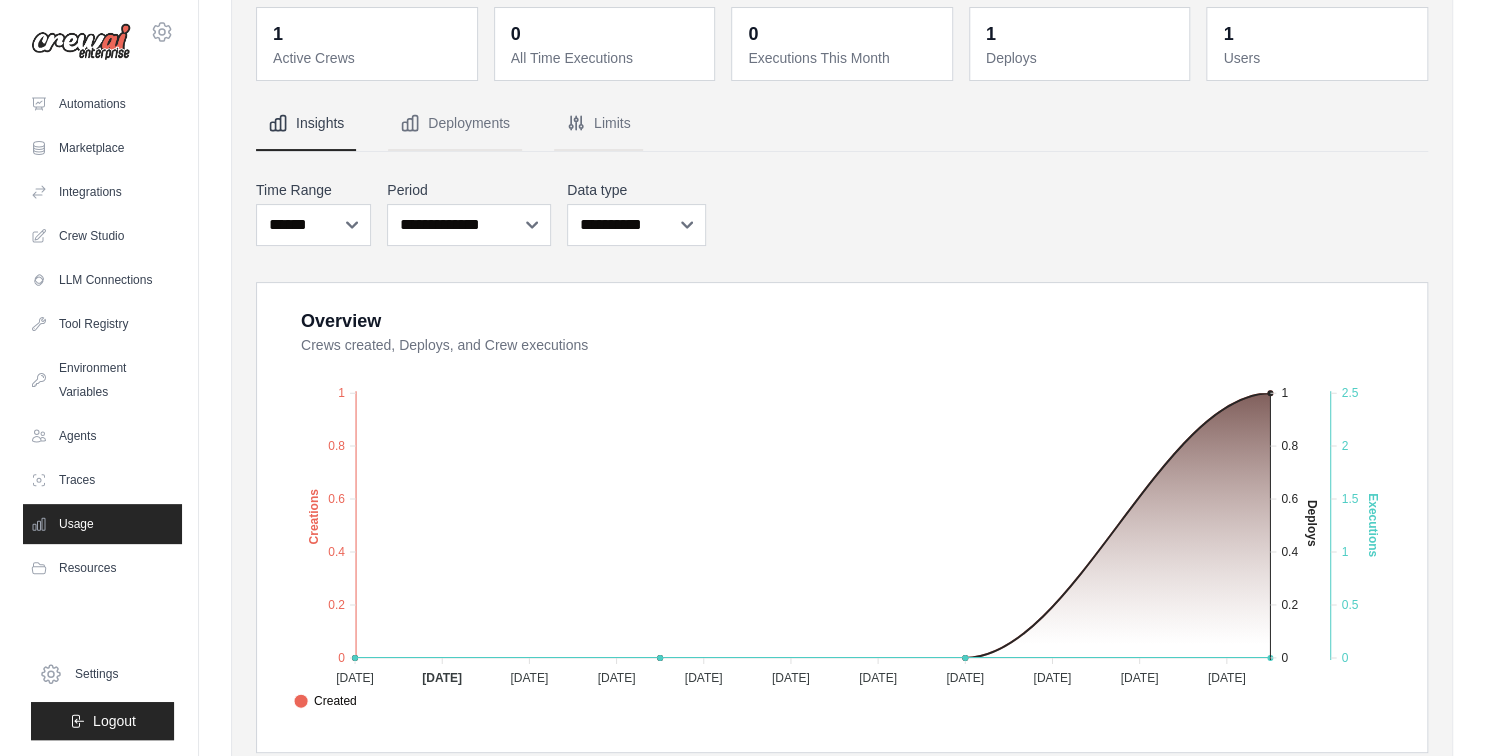 scroll, scrollTop: 0, scrollLeft: 0, axis: both 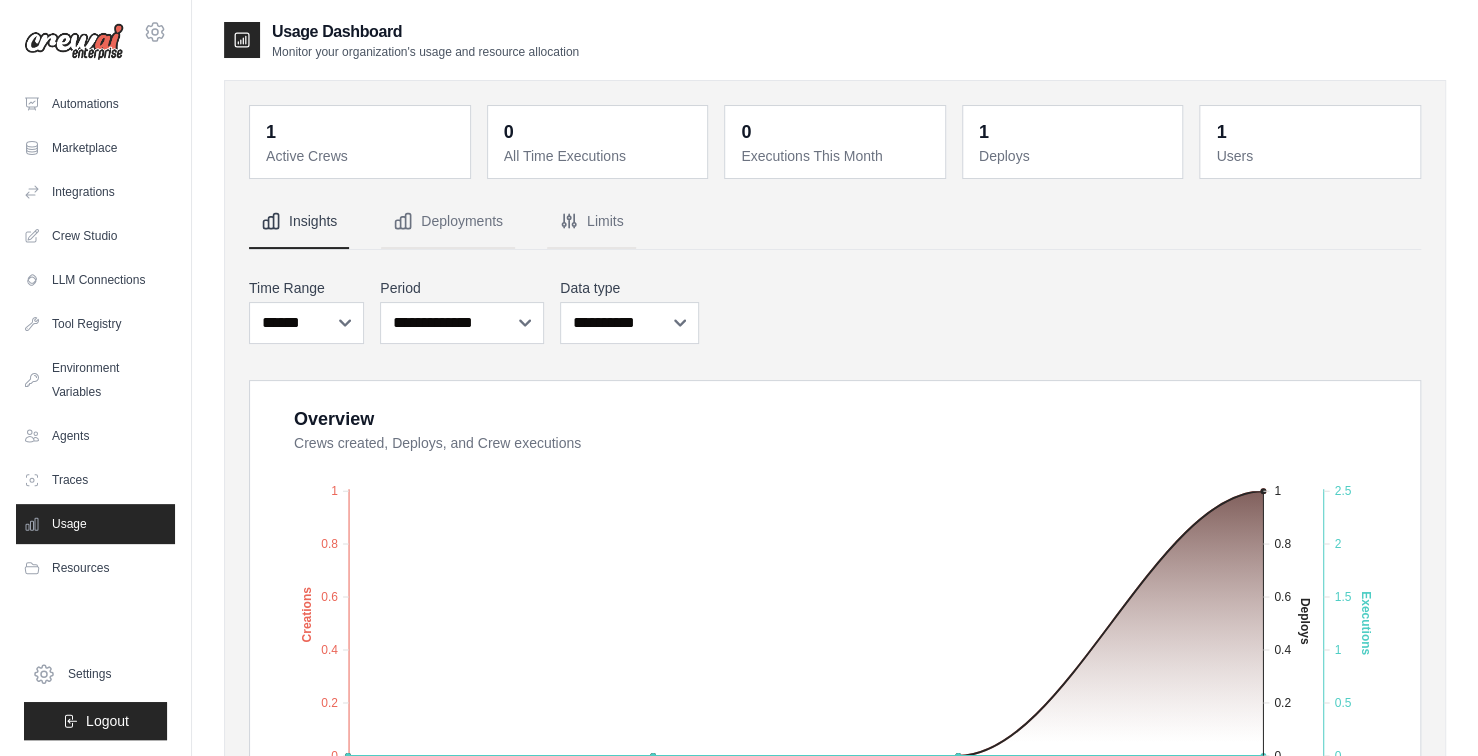 click on "Active Crews" at bounding box center [362, 156] 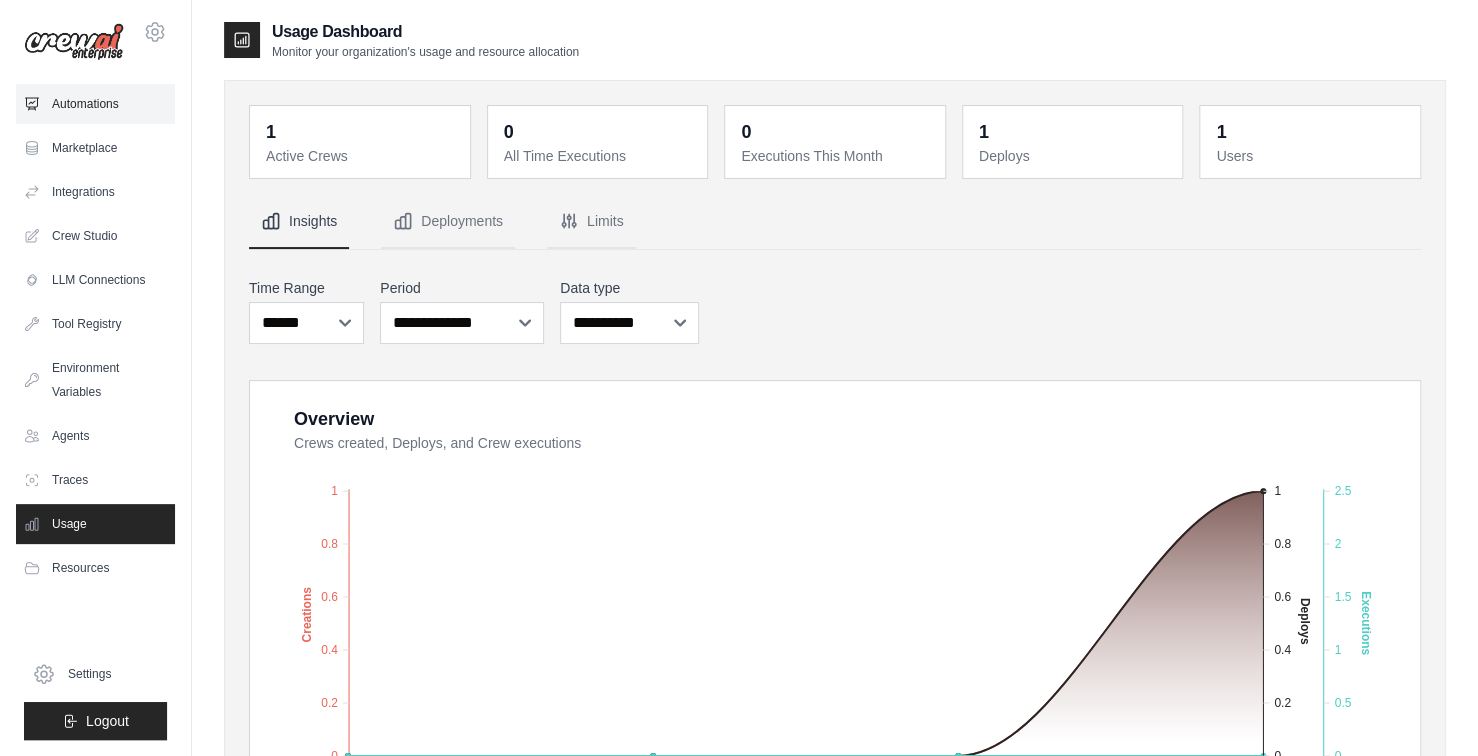 click on "Automations" at bounding box center [95, 104] 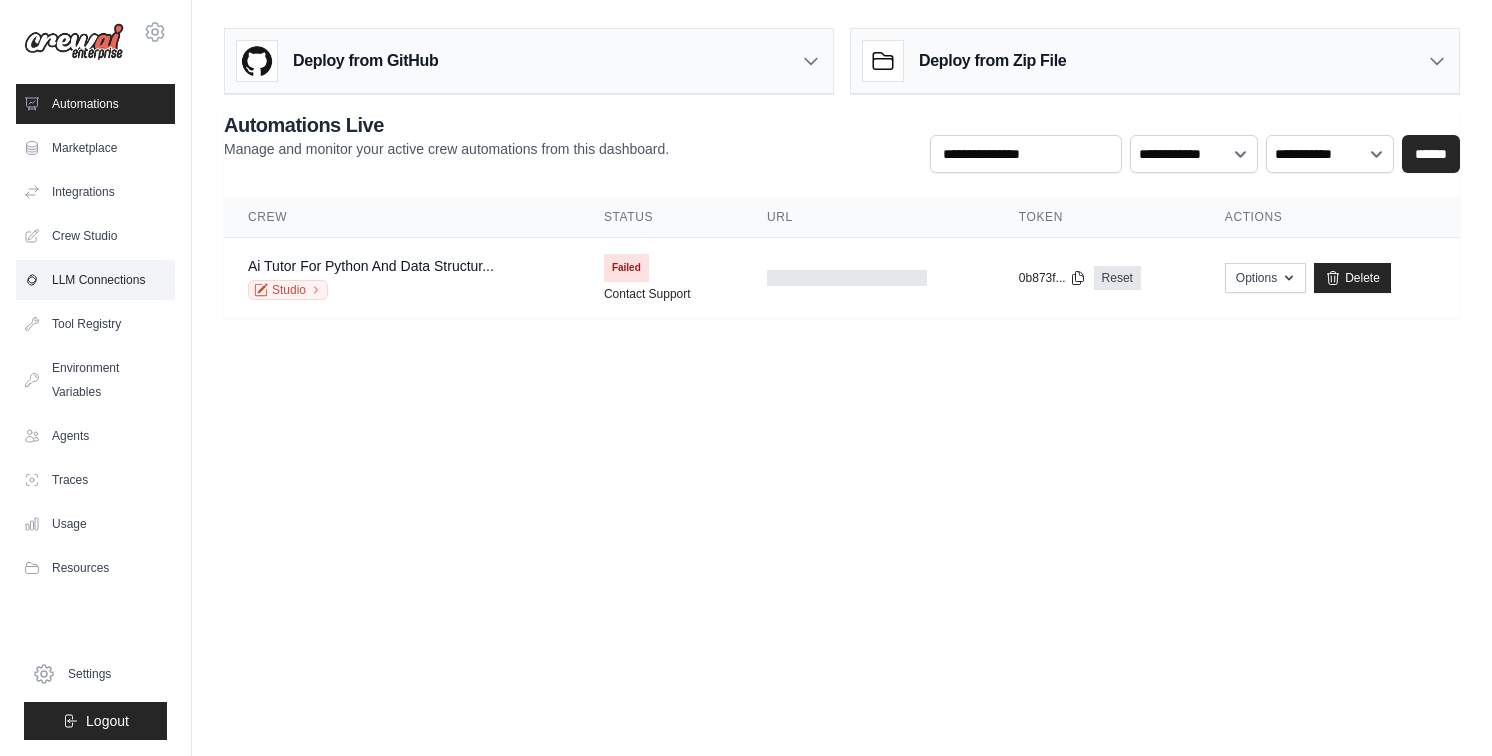 click on "LLM Connections" at bounding box center [95, 280] 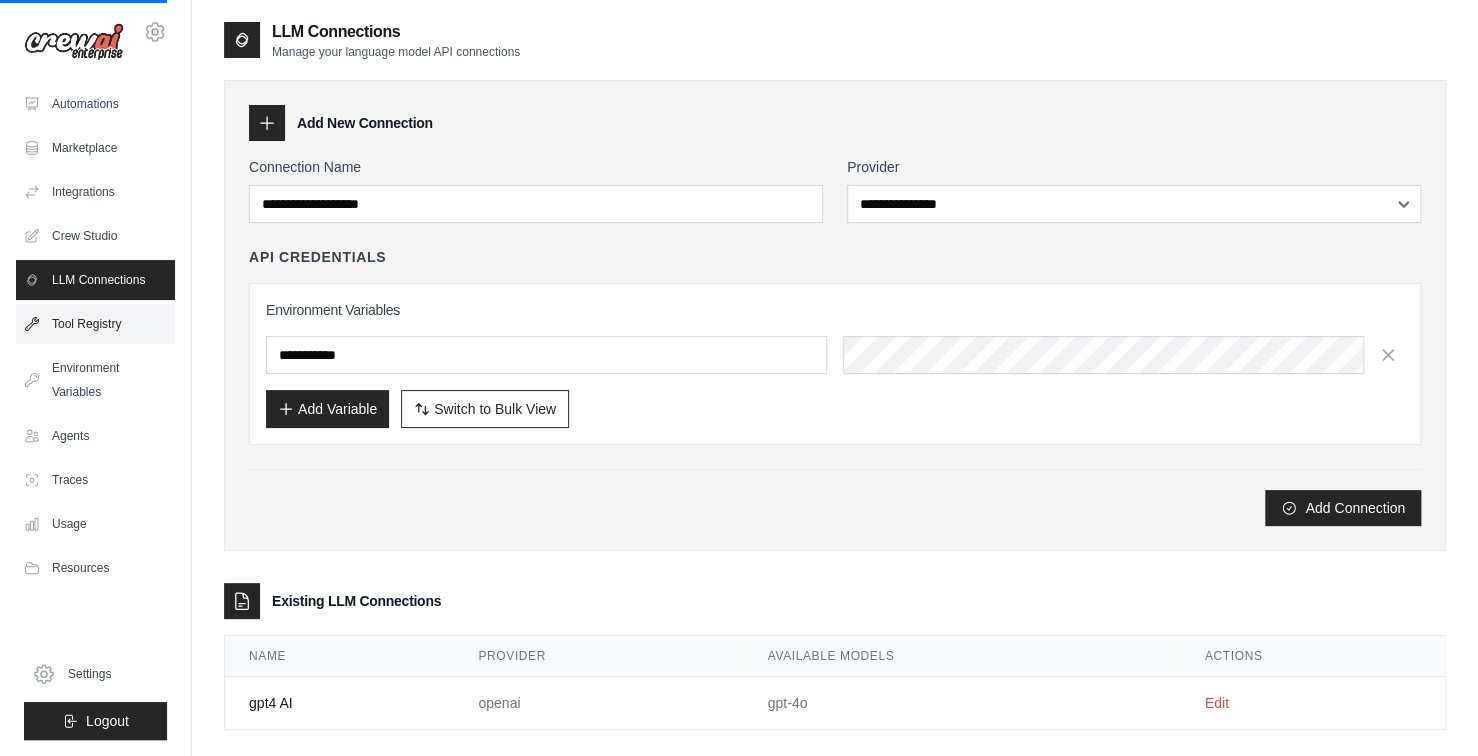 click on "Tool Registry" at bounding box center (95, 324) 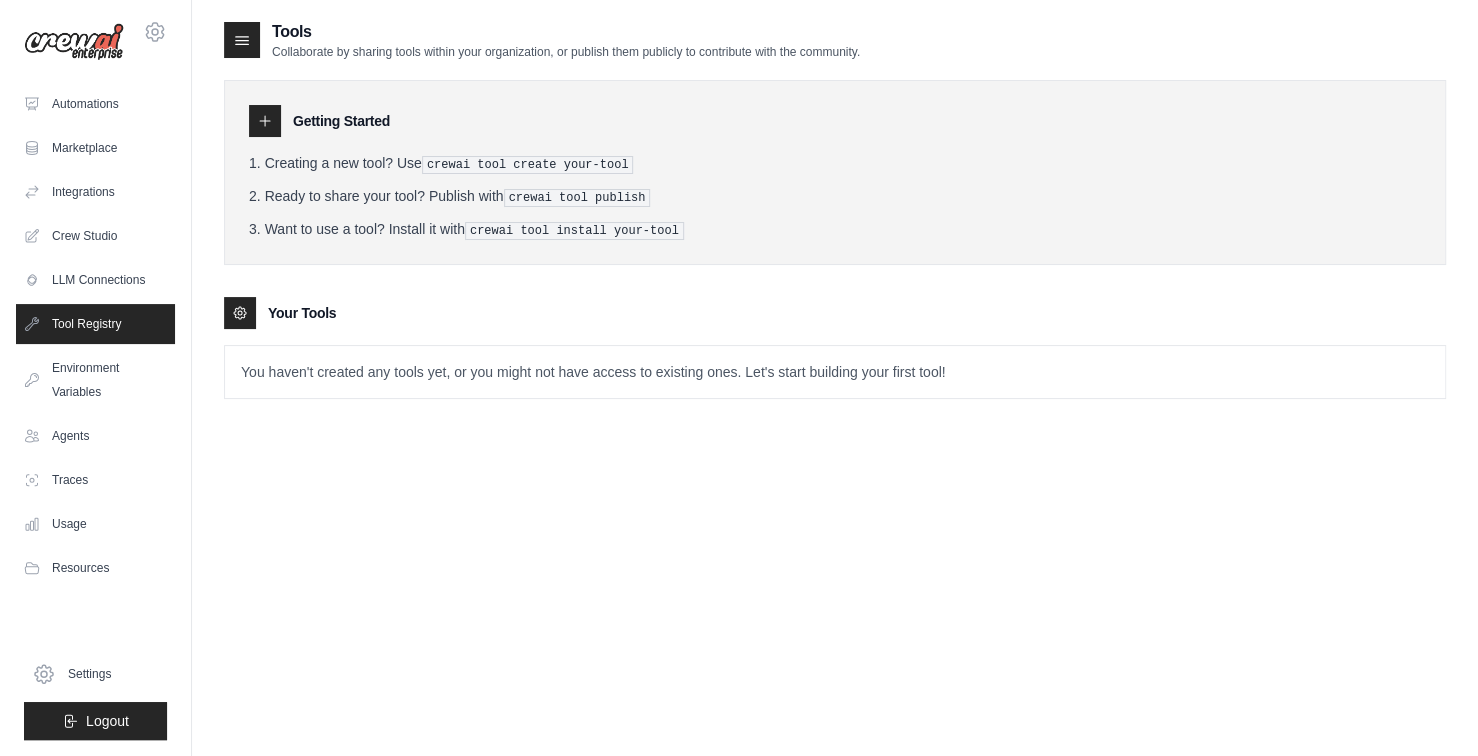 click on "Environment Variables" at bounding box center (95, 380) 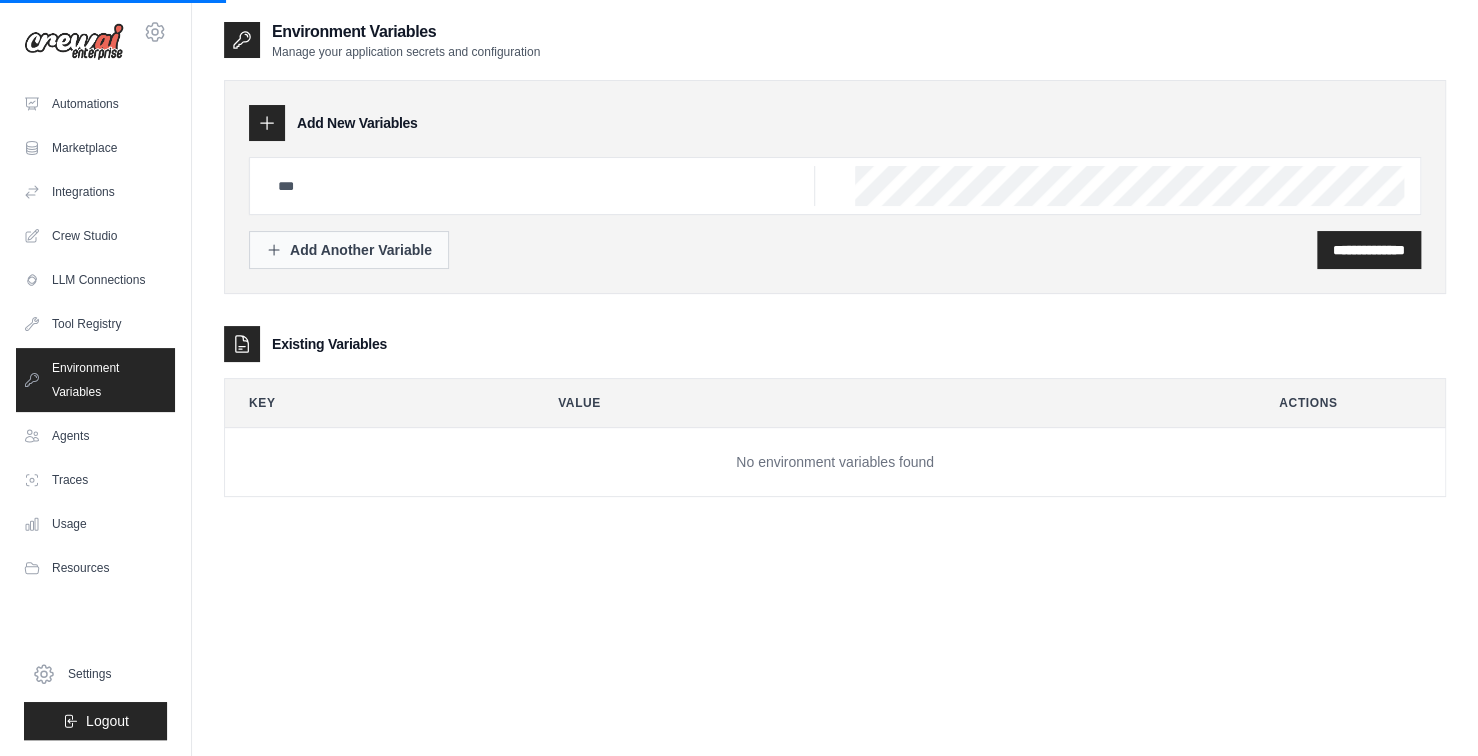 click on "Add Another Variable" at bounding box center [349, 250] 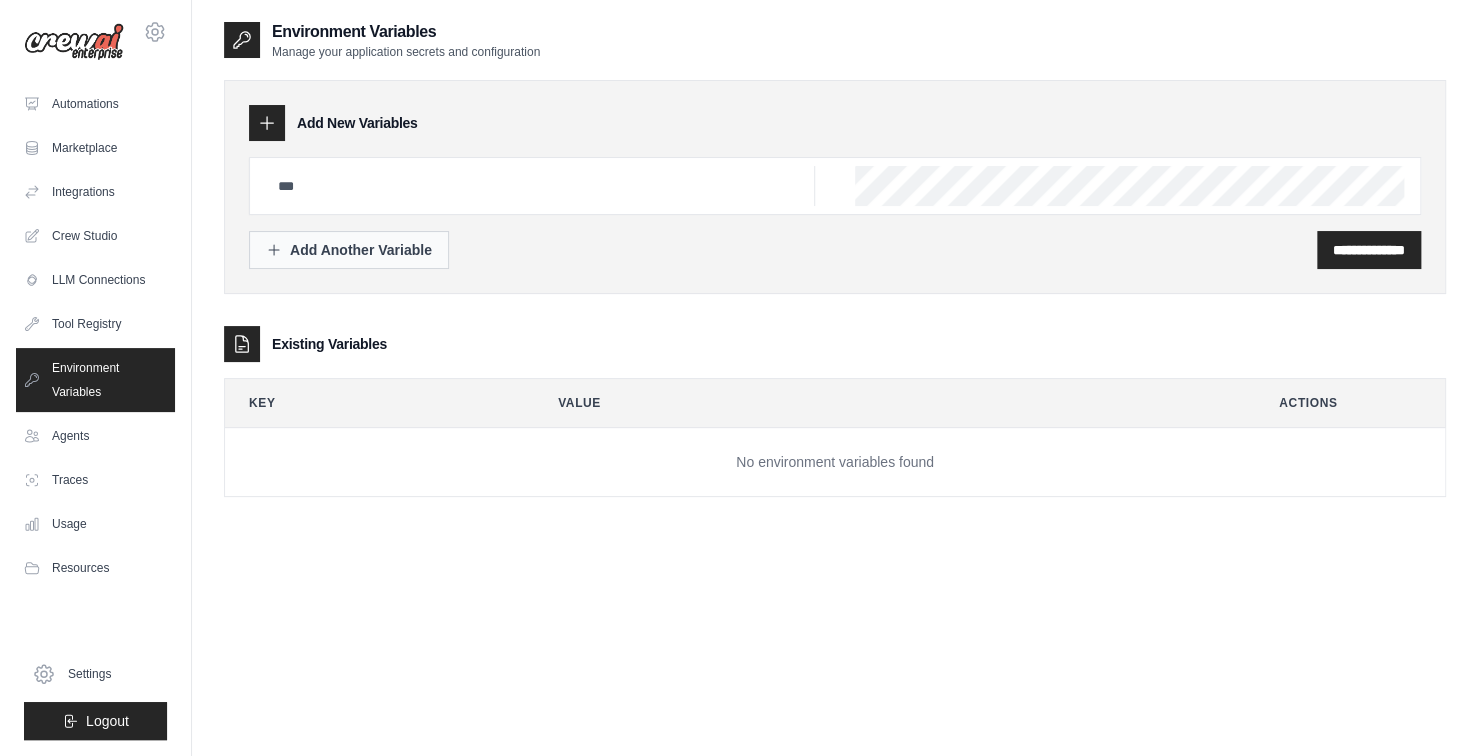 click on "Add Another Variable" at bounding box center [349, 250] 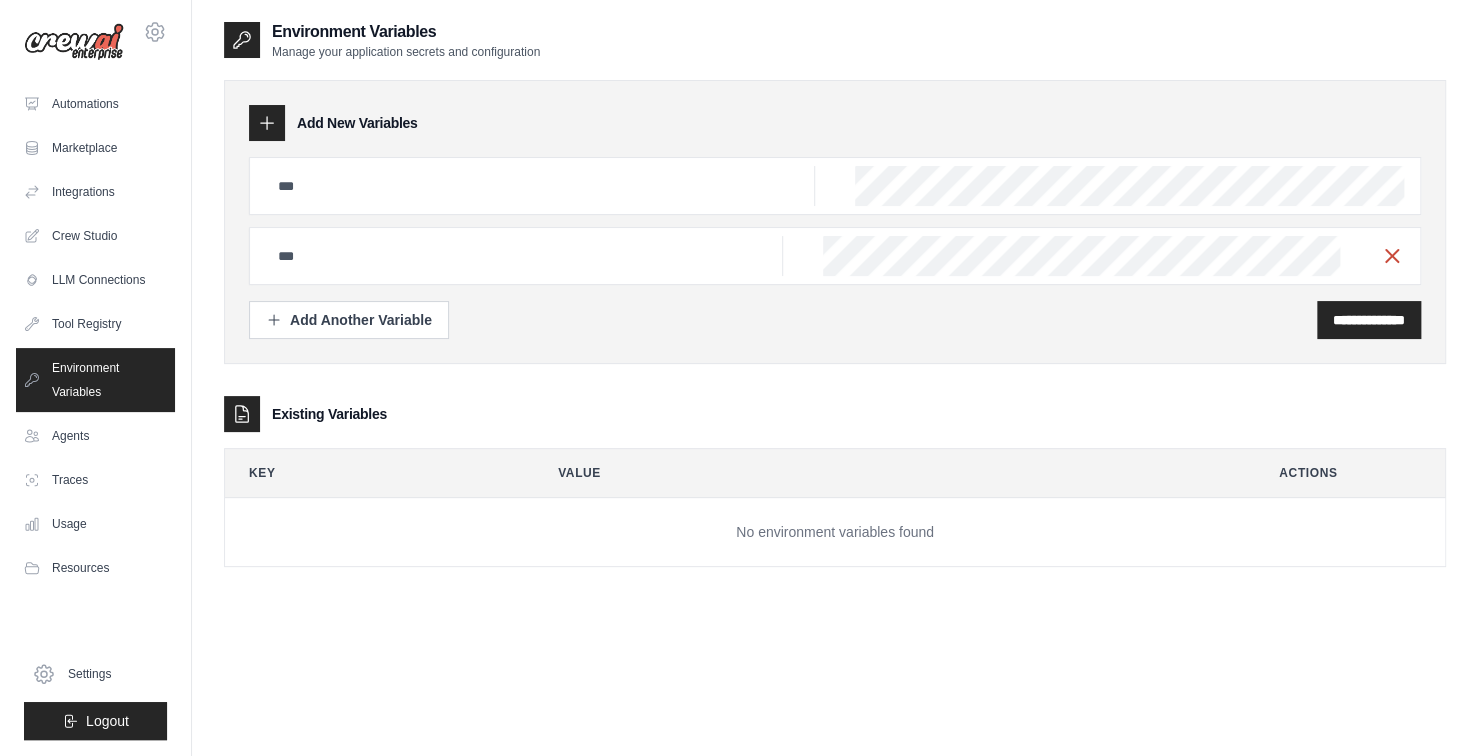 click 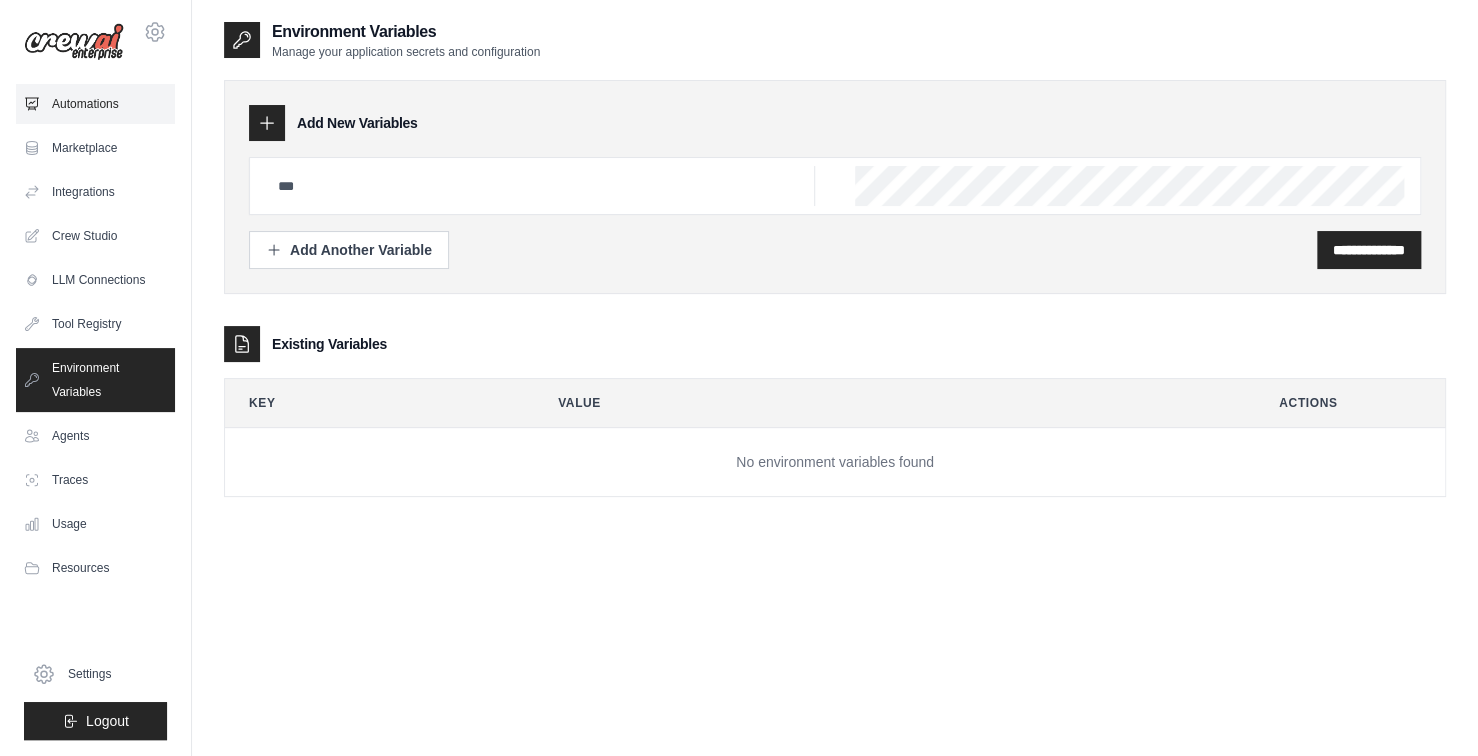 click on "Automations" at bounding box center [95, 104] 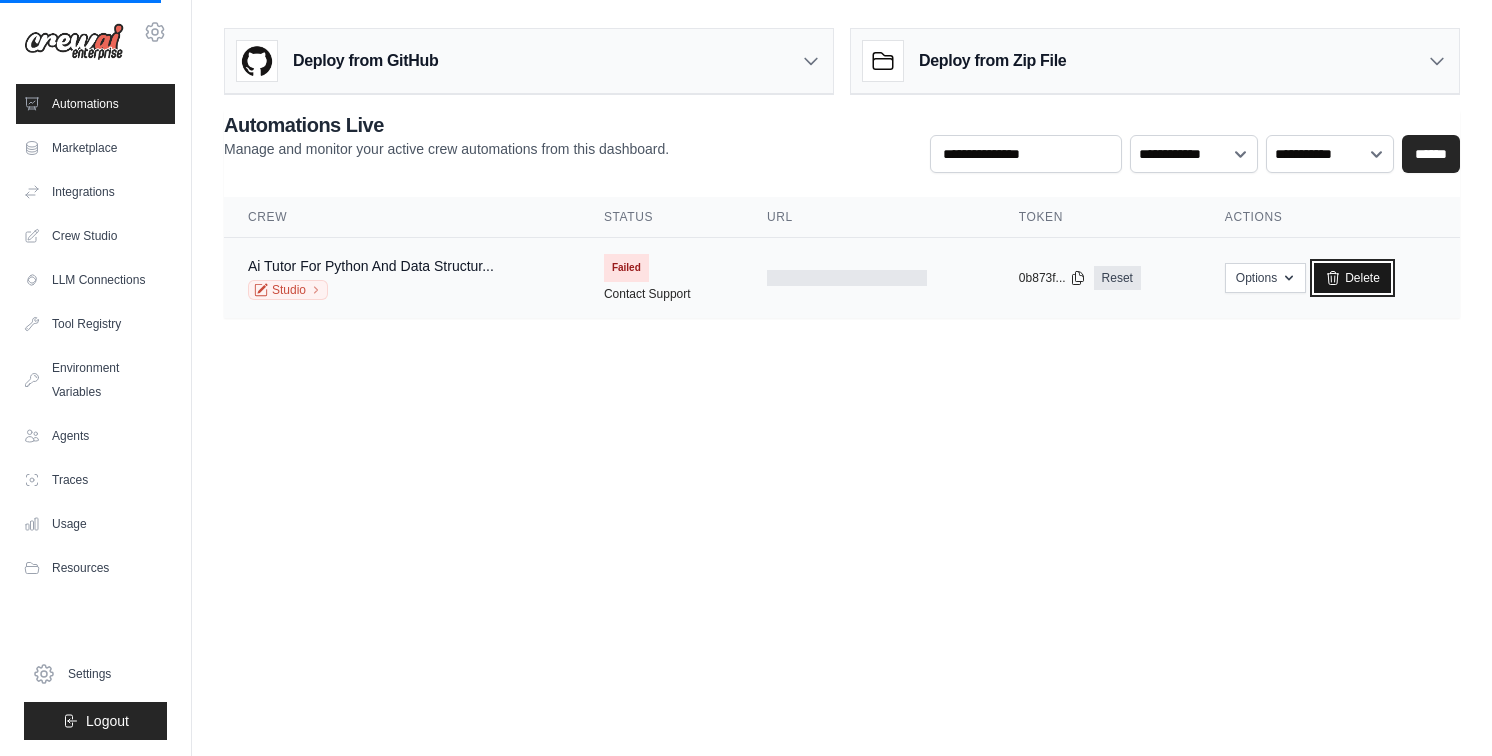 click on "Delete" at bounding box center (1352, 278) 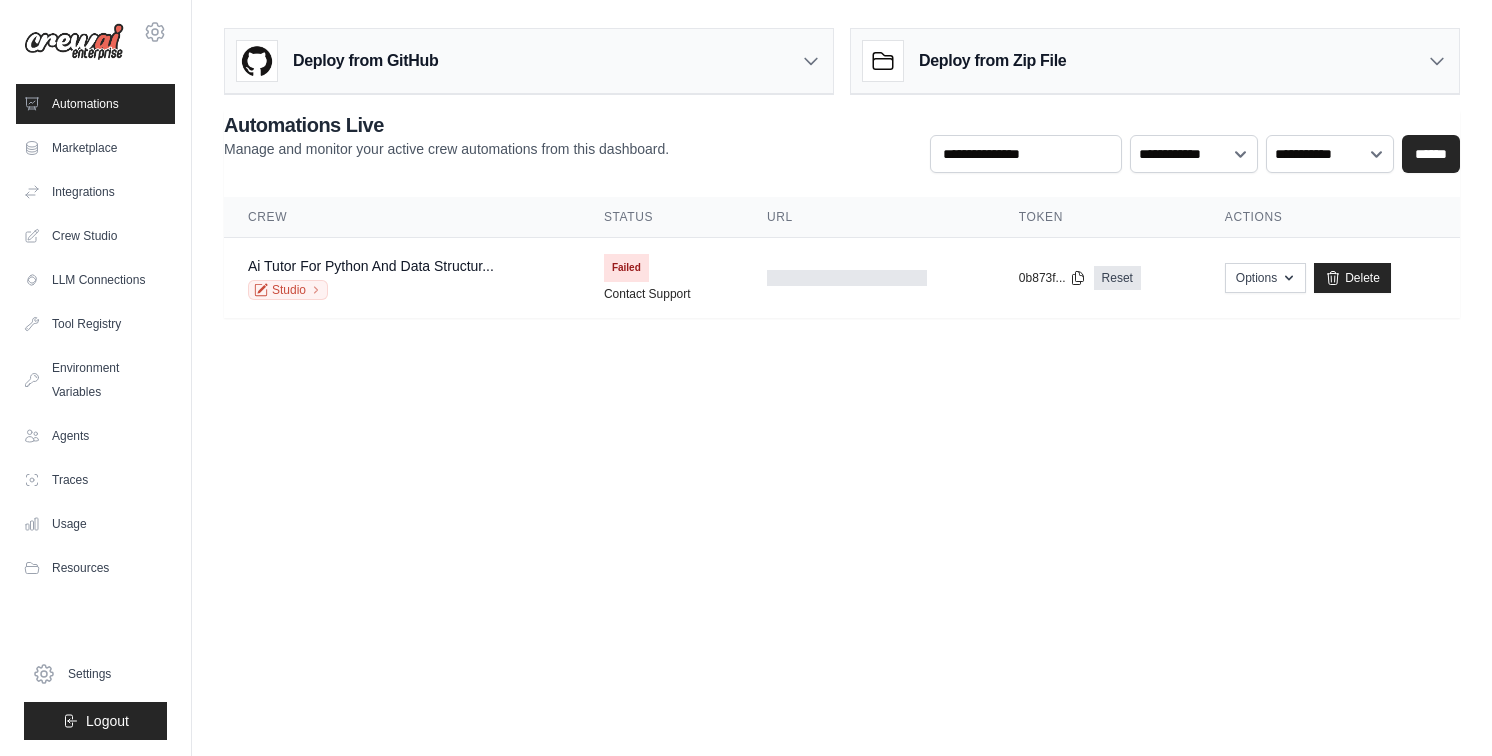 scroll, scrollTop: 0, scrollLeft: 0, axis: both 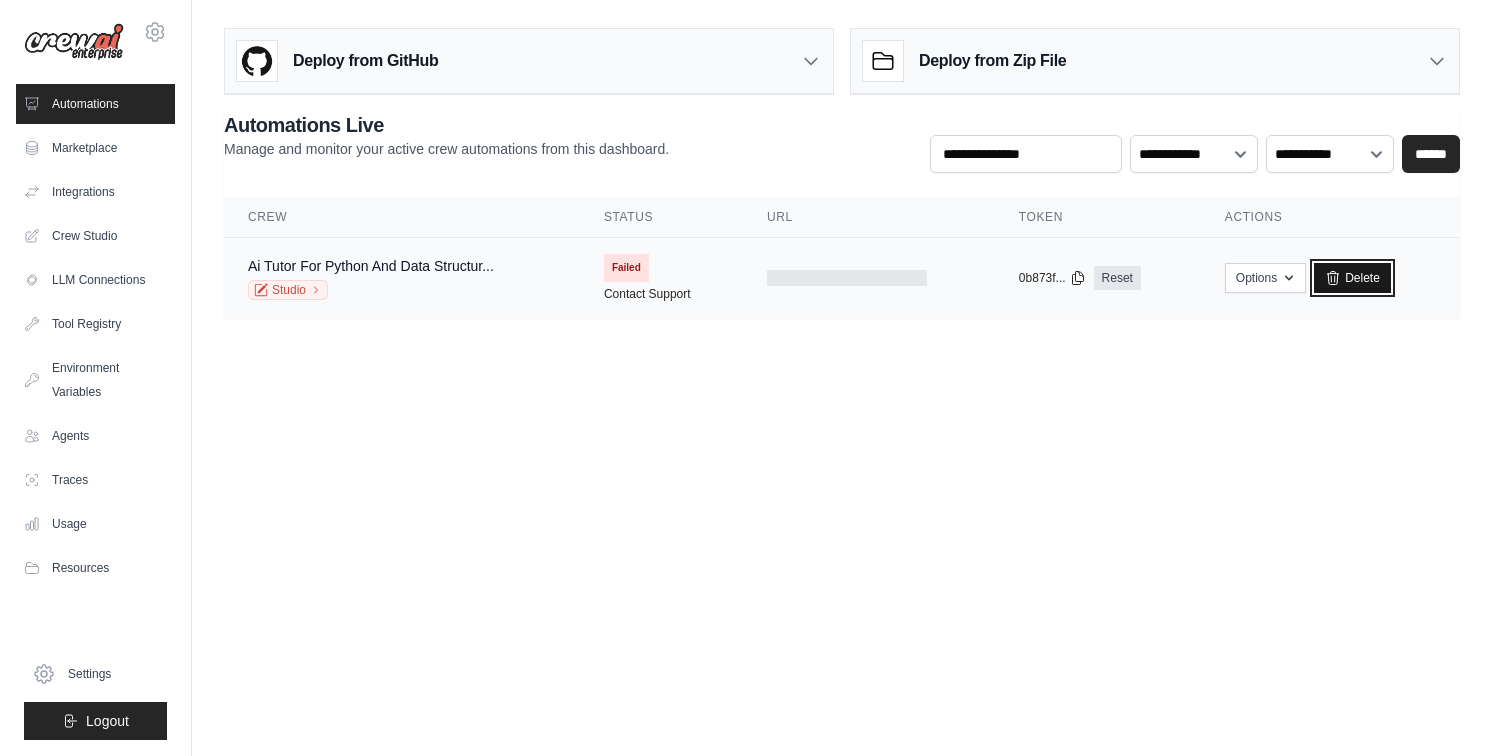 click on "Delete" at bounding box center [1352, 278] 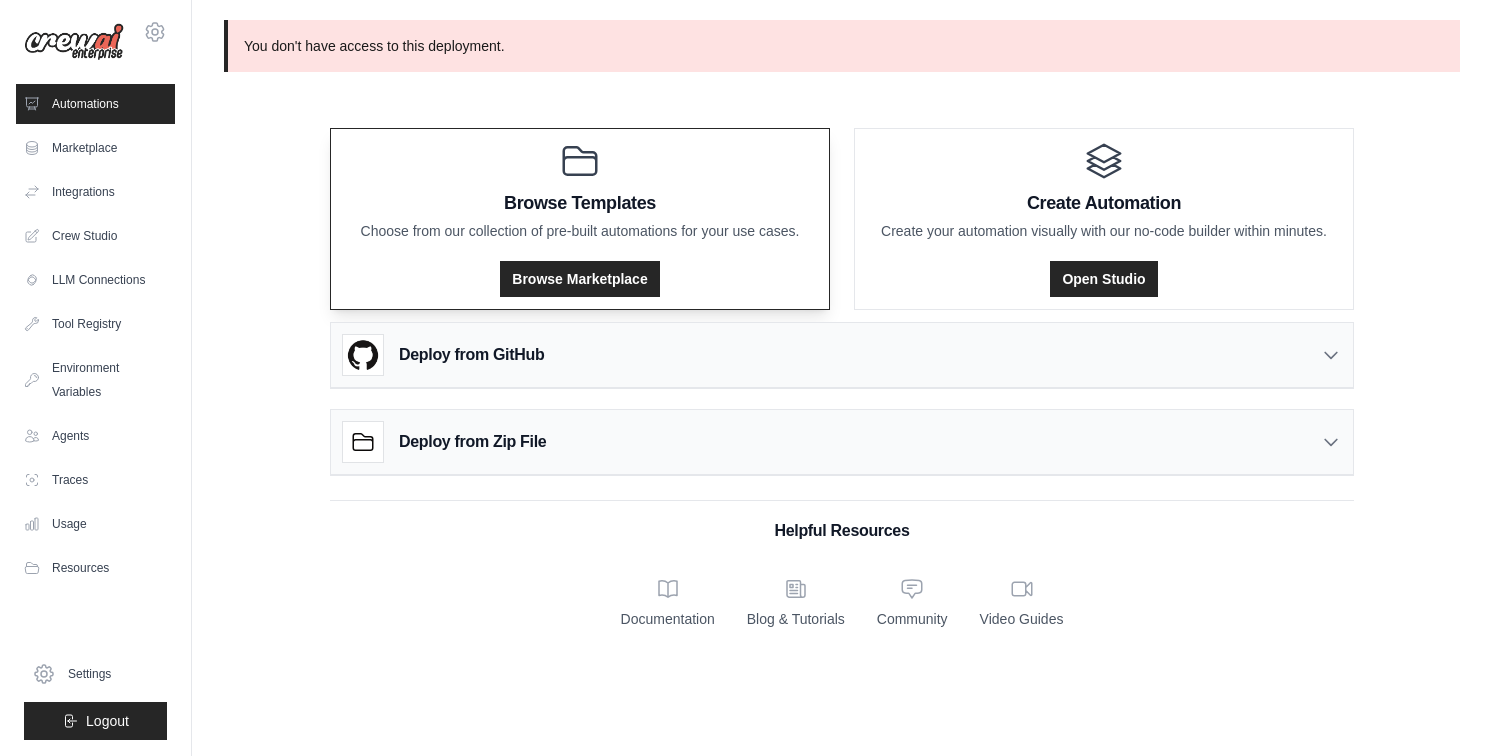 scroll, scrollTop: 0, scrollLeft: 0, axis: both 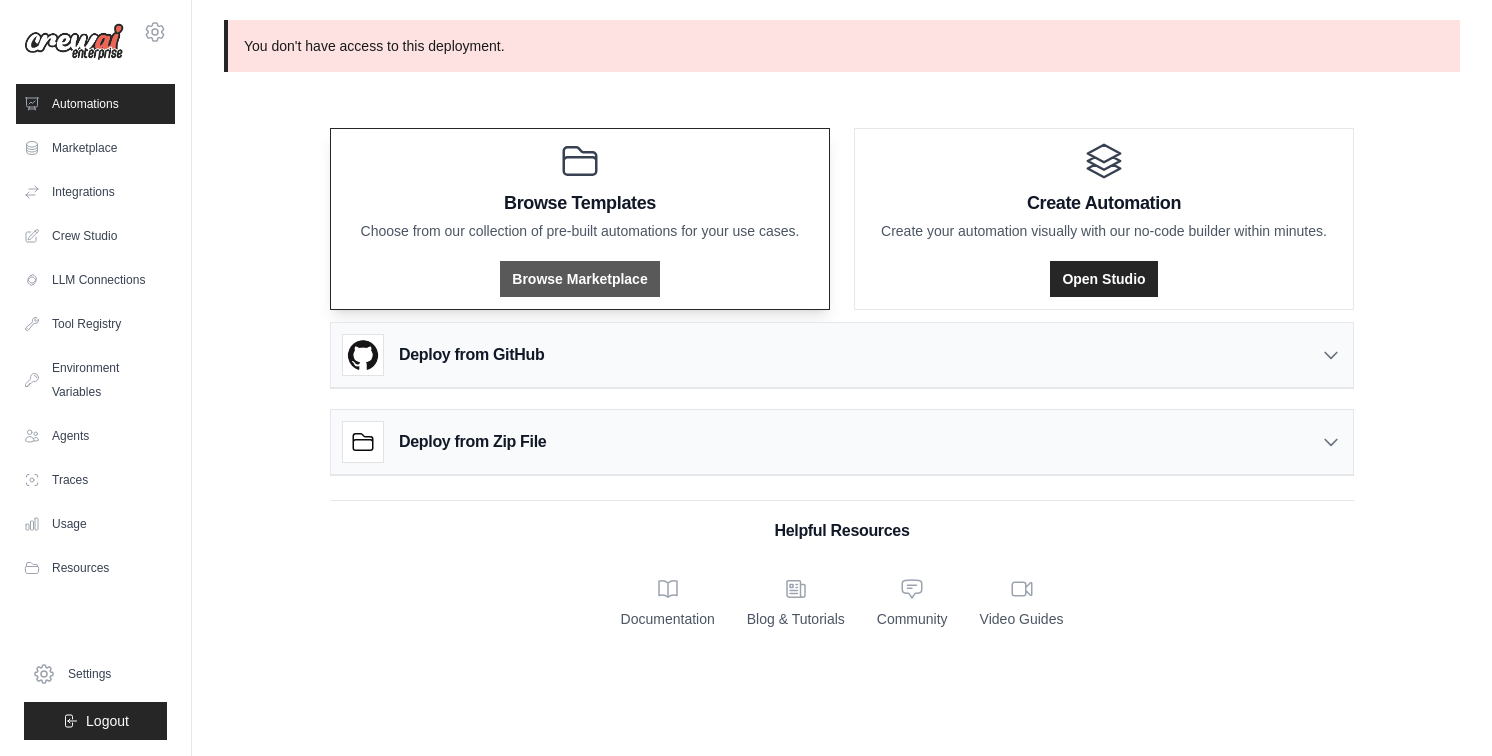 click on "Browse Marketplace" at bounding box center (579, 279) 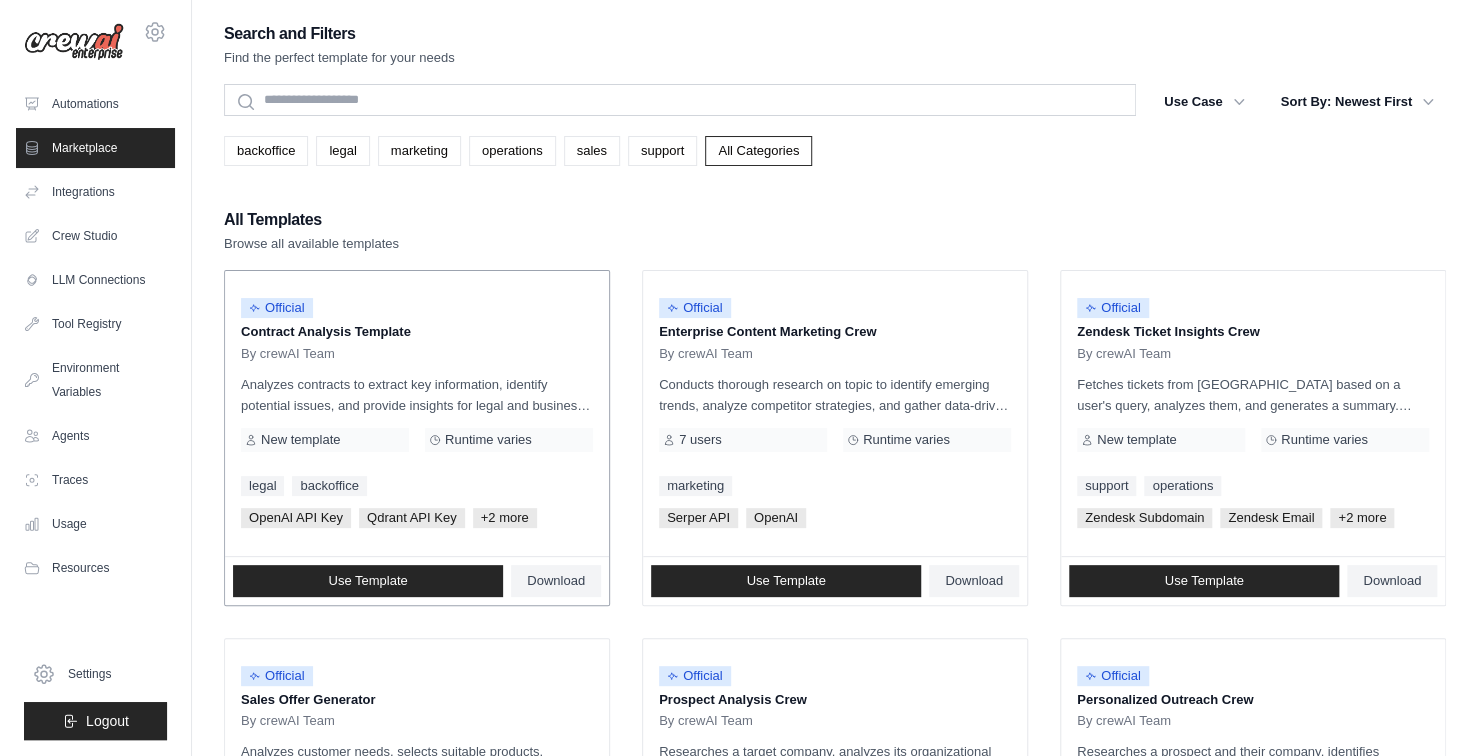 drag, startPoint x: 425, startPoint y: 333, endPoint x: 257, endPoint y: 308, distance: 169.84993 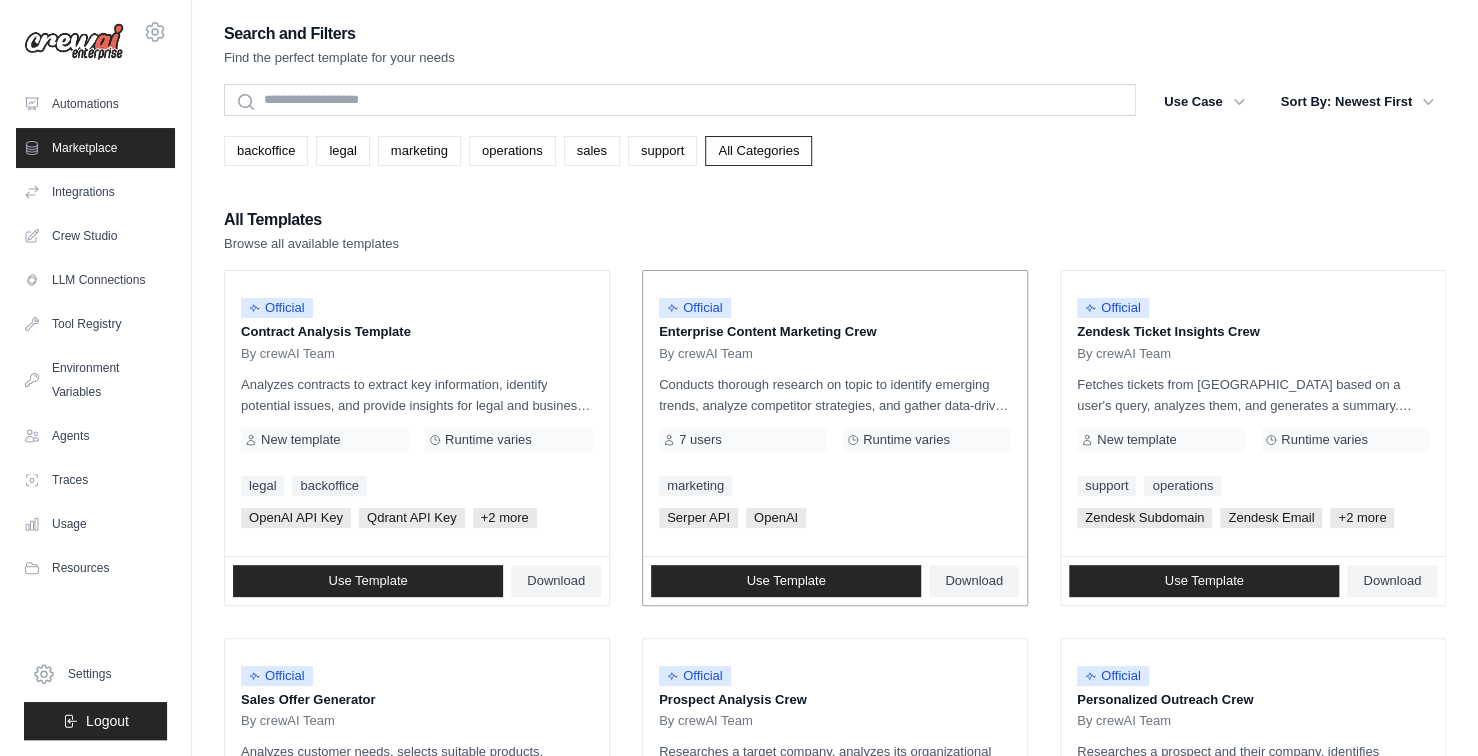 drag, startPoint x: 903, startPoint y: 331, endPoint x: 696, endPoint y: 333, distance: 207.00966 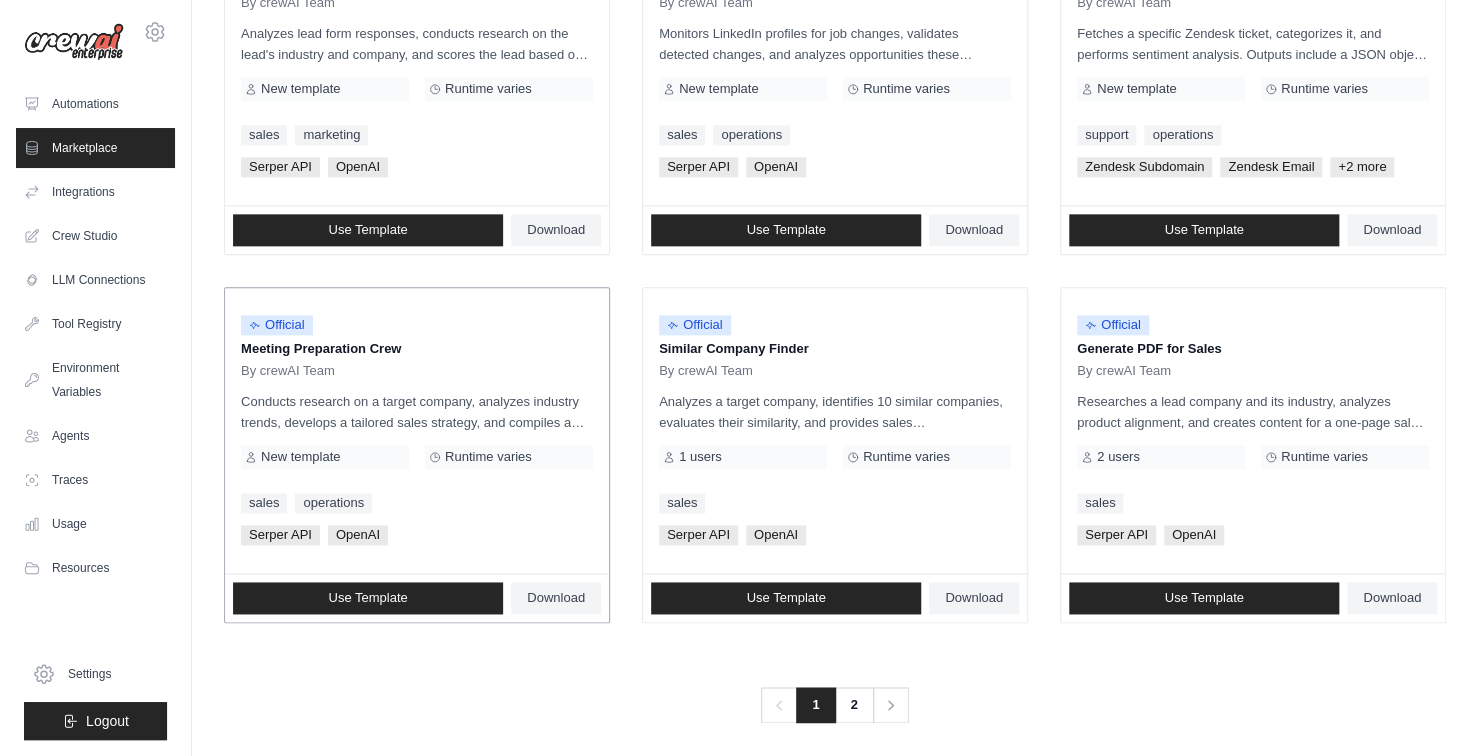 scroll, scrollTop: 1094, scrollLeft: 0, axis: vertical 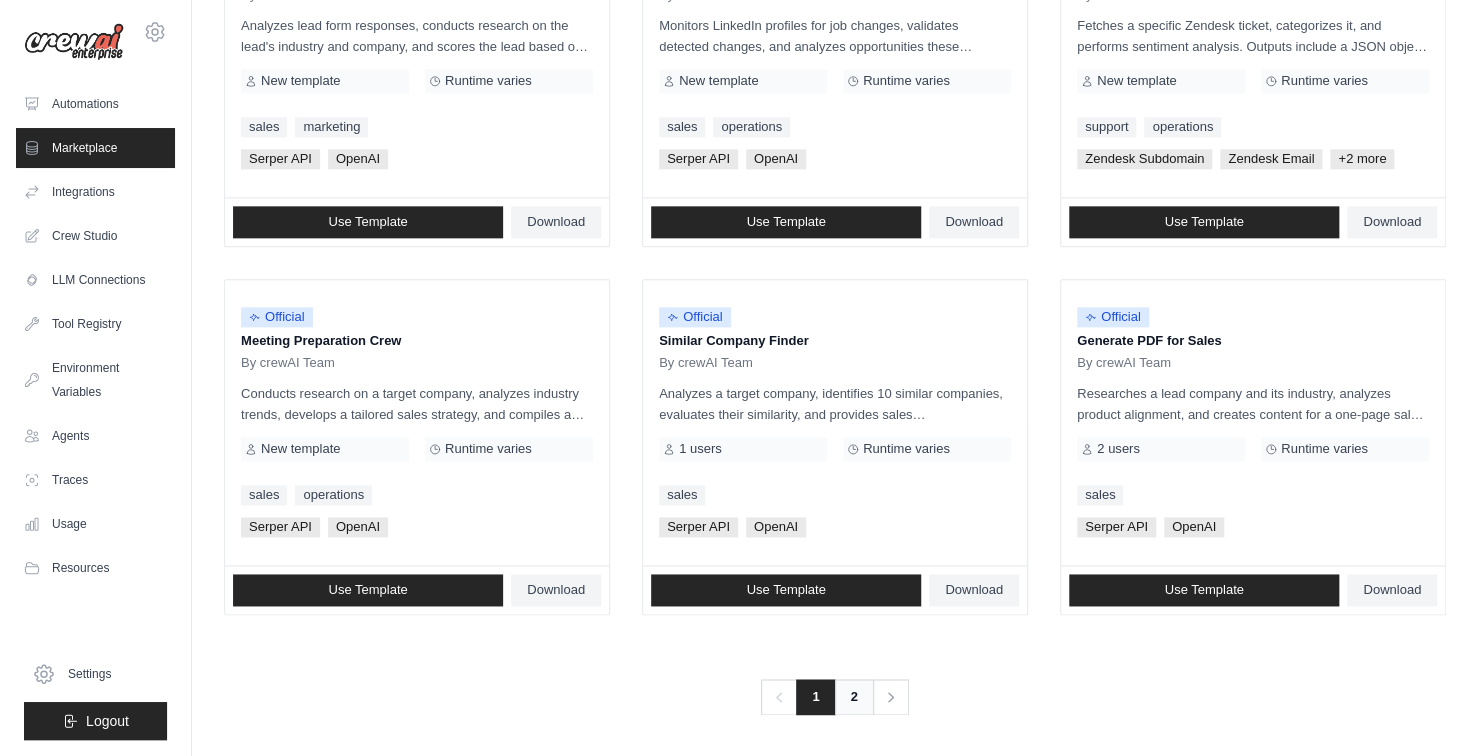 click on "2" at bounding box center [854, 697] 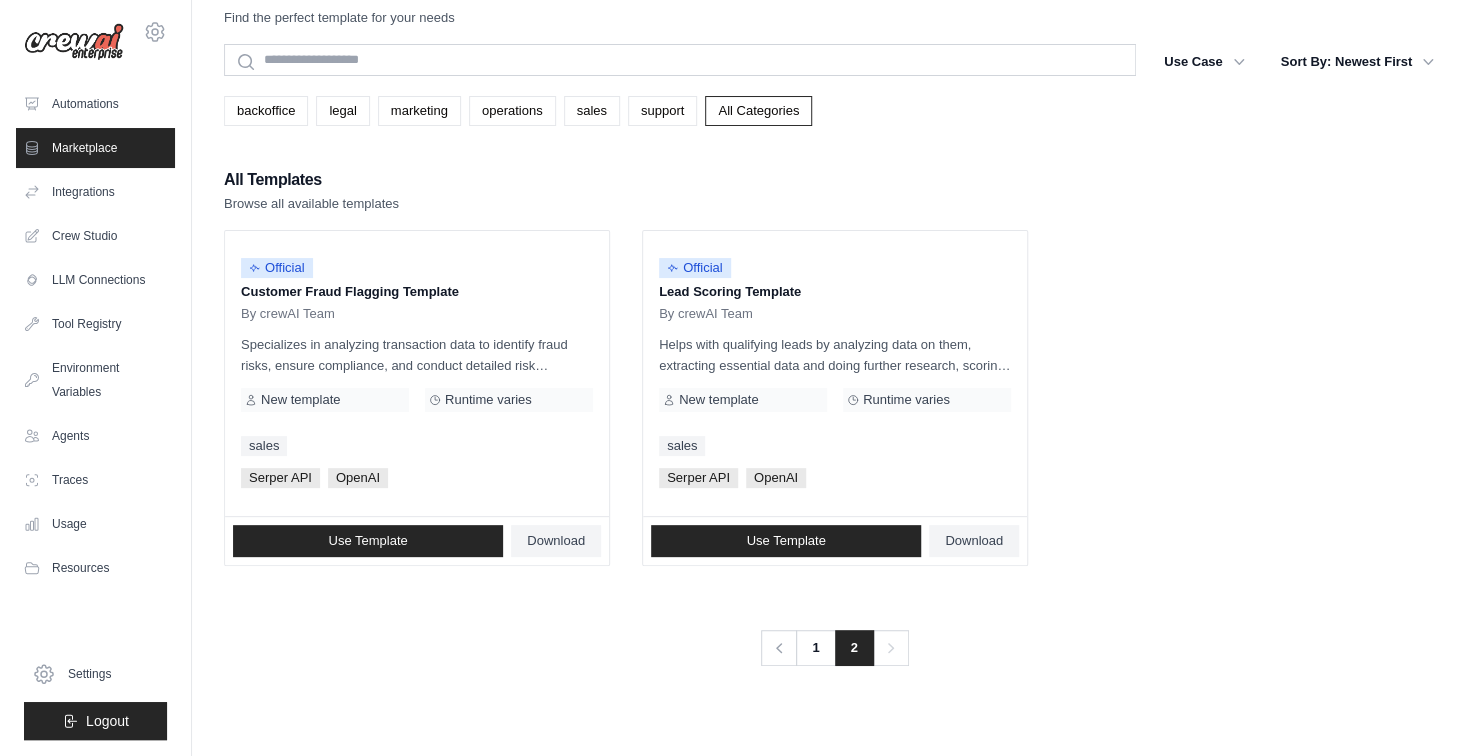 scroll, scrollTop: 0, scrollLeft: 0, axis: both 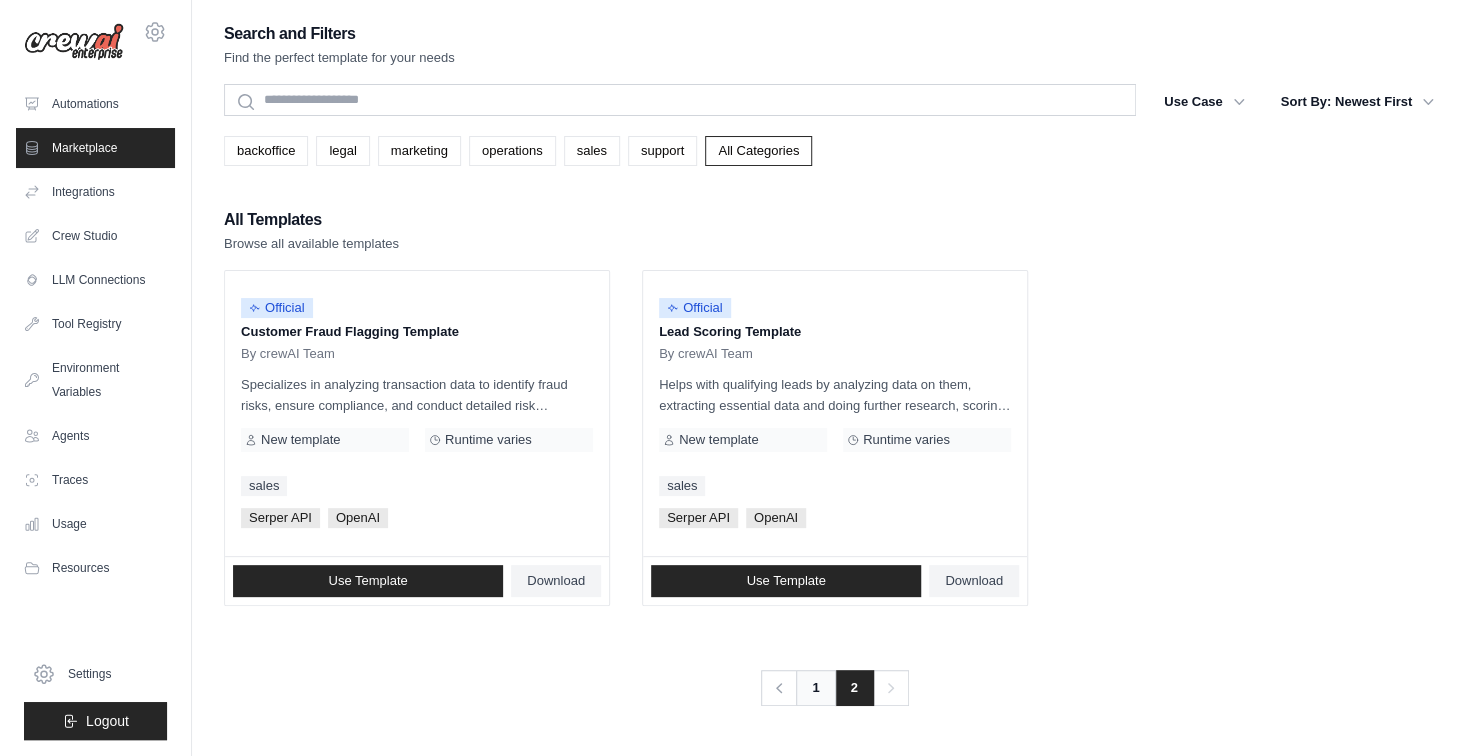 click on "1" at bounding box center (815, 688) 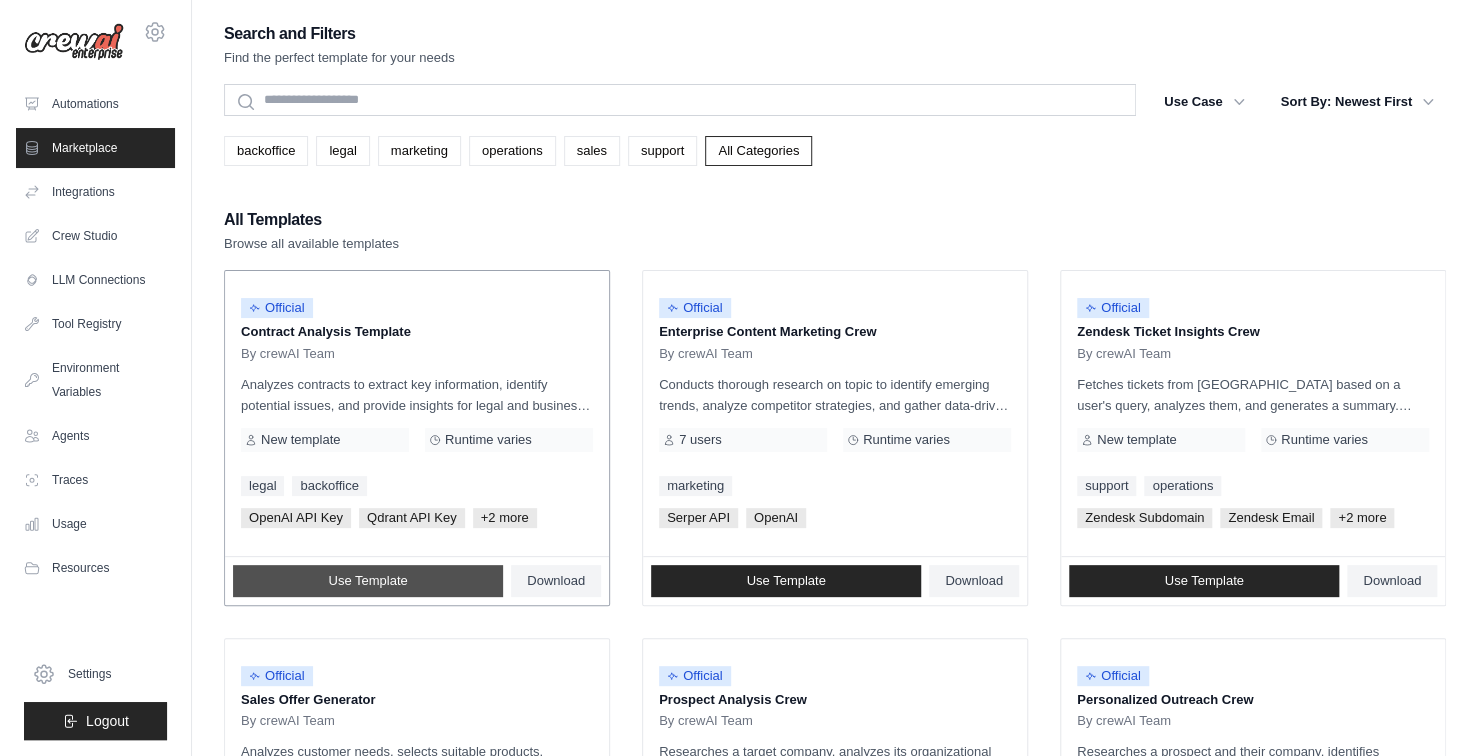 click on "Use Template" at bounding box center [368, 581] 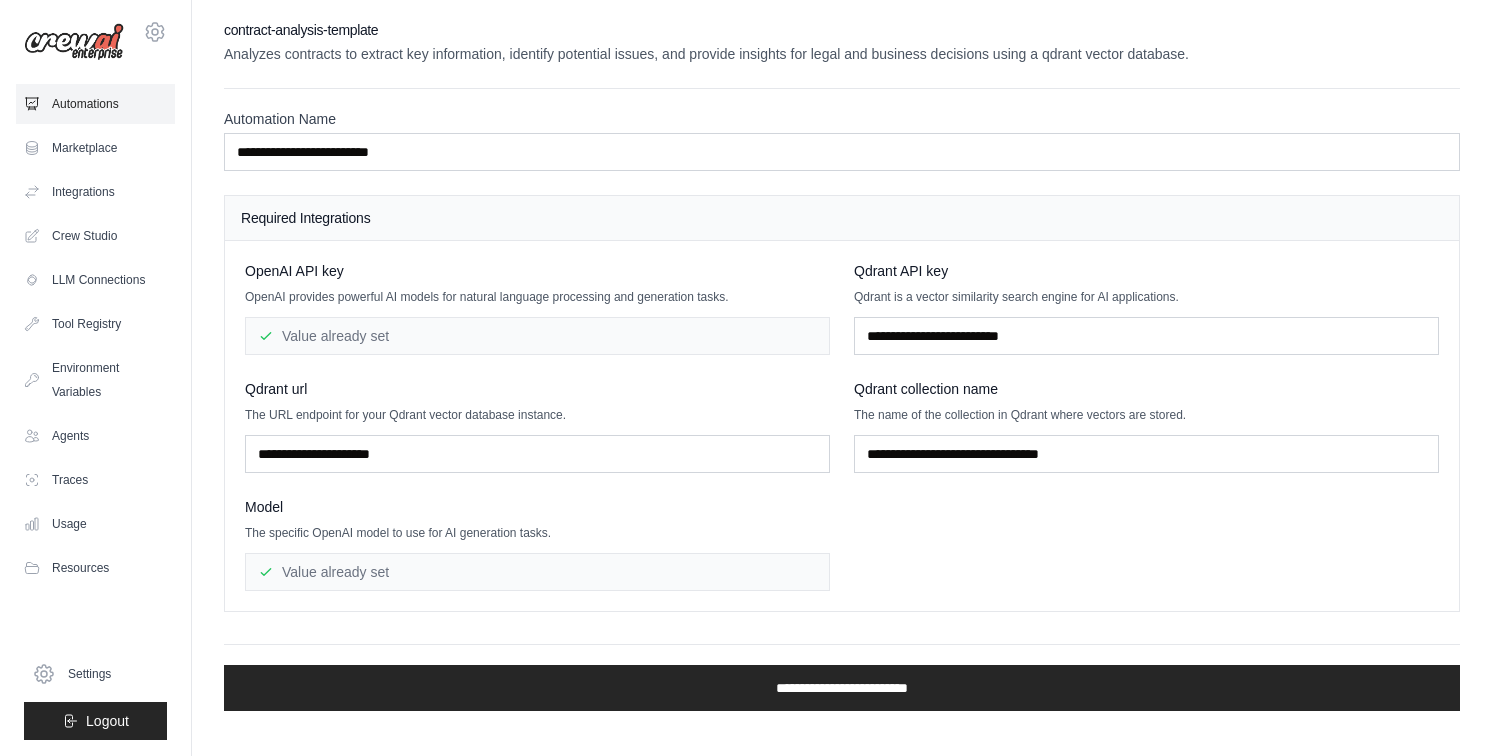click on "Automations" at bounding box center (95, 104) 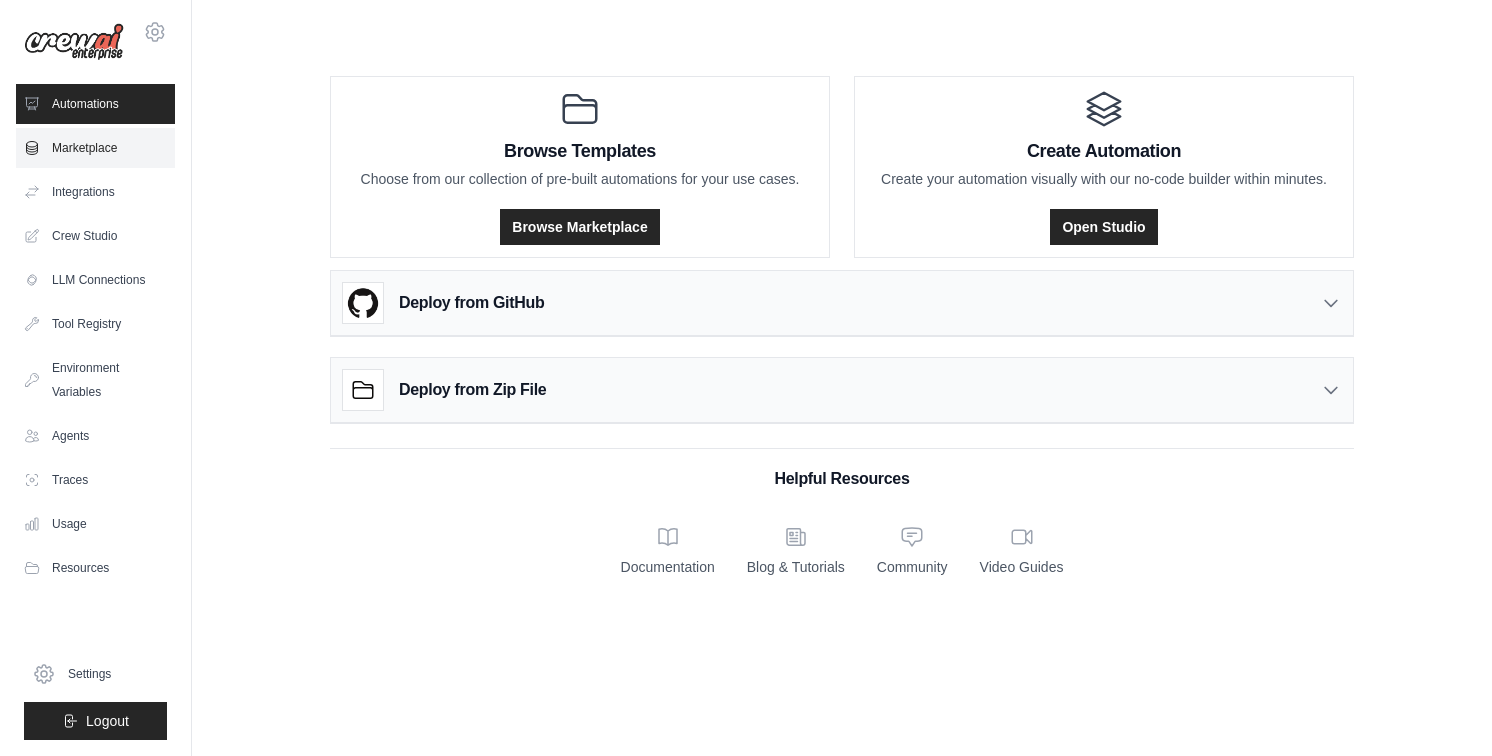 click on "Marketplace" at bounding box center (95, 148) 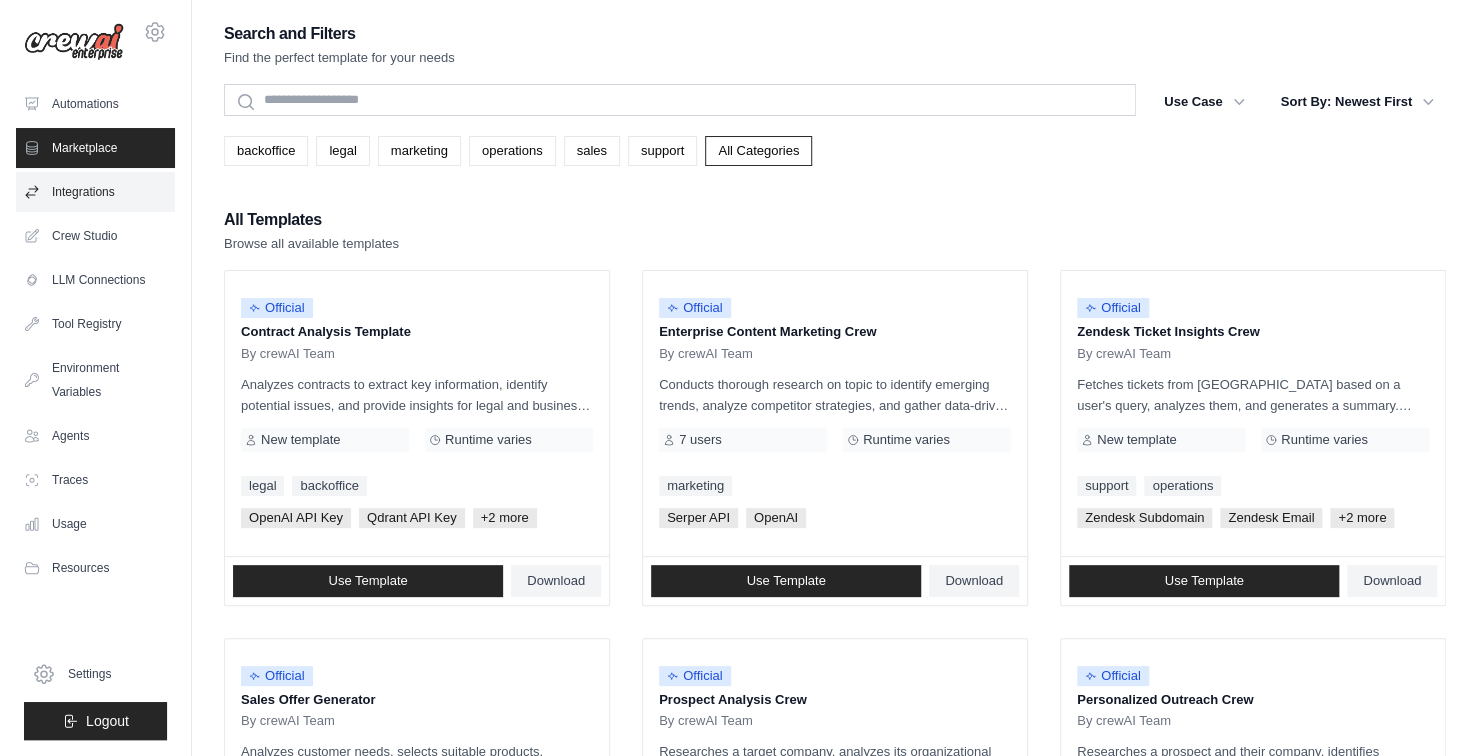 click on "Integrations" at bounding box center (95, 192) 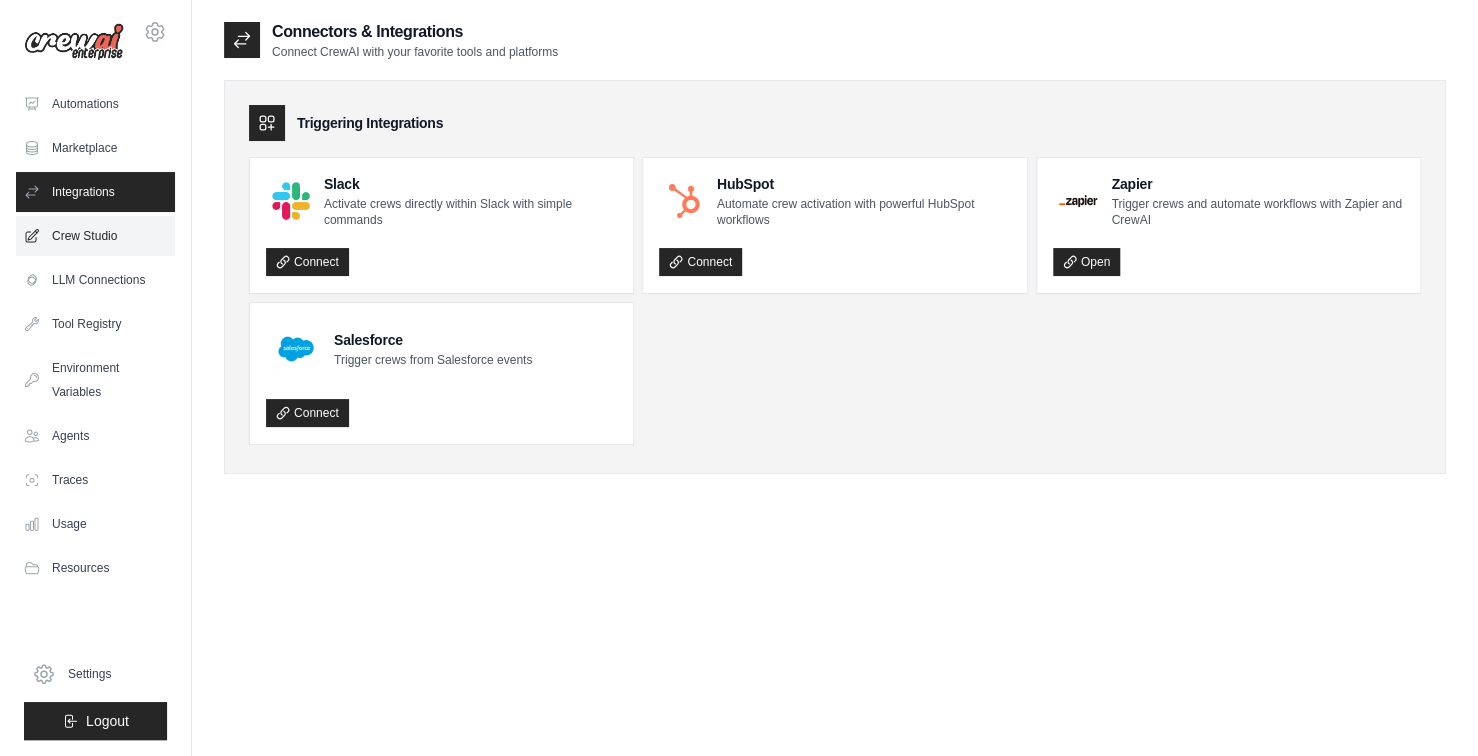 click on "Crew Studio" at bounding box center [95, 236] 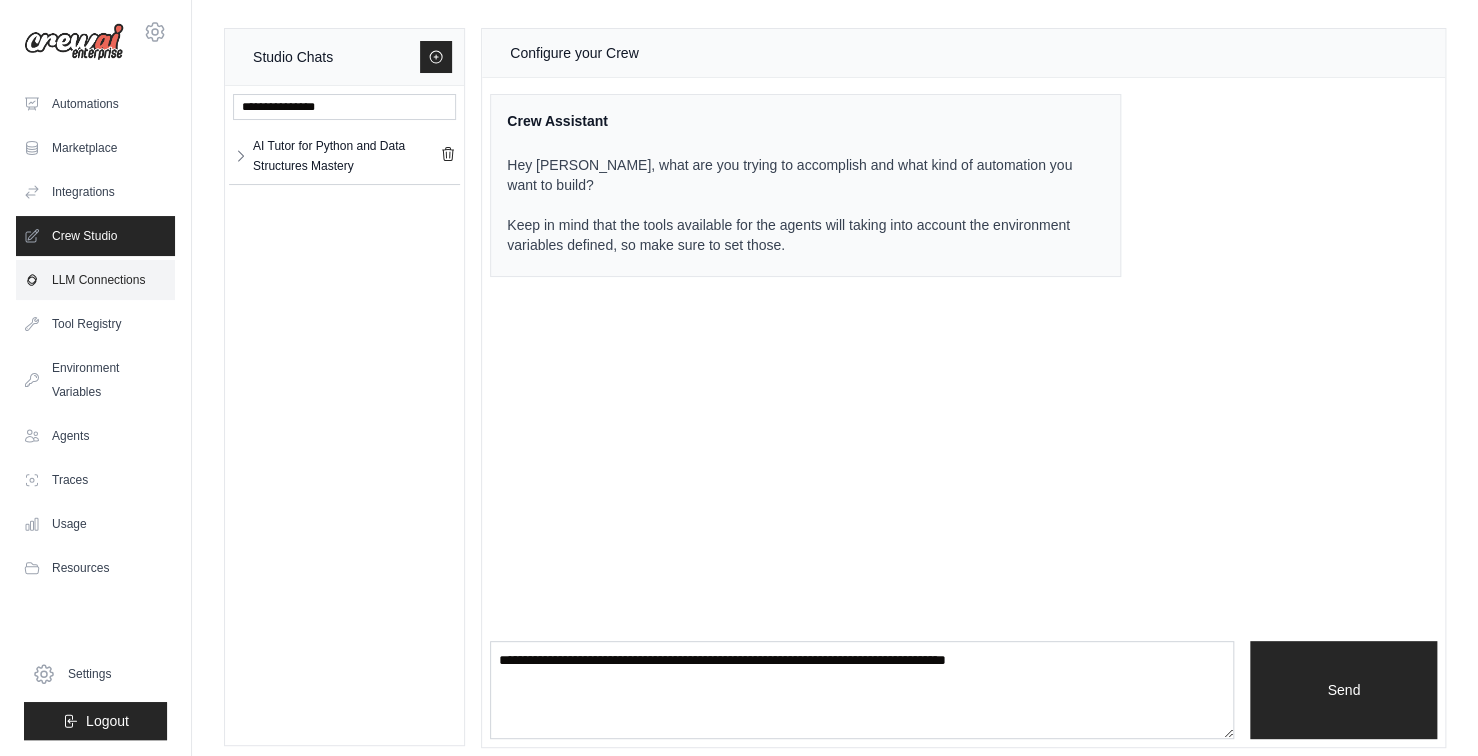 click on "LLM Connections" at bounding box center [95, 280] 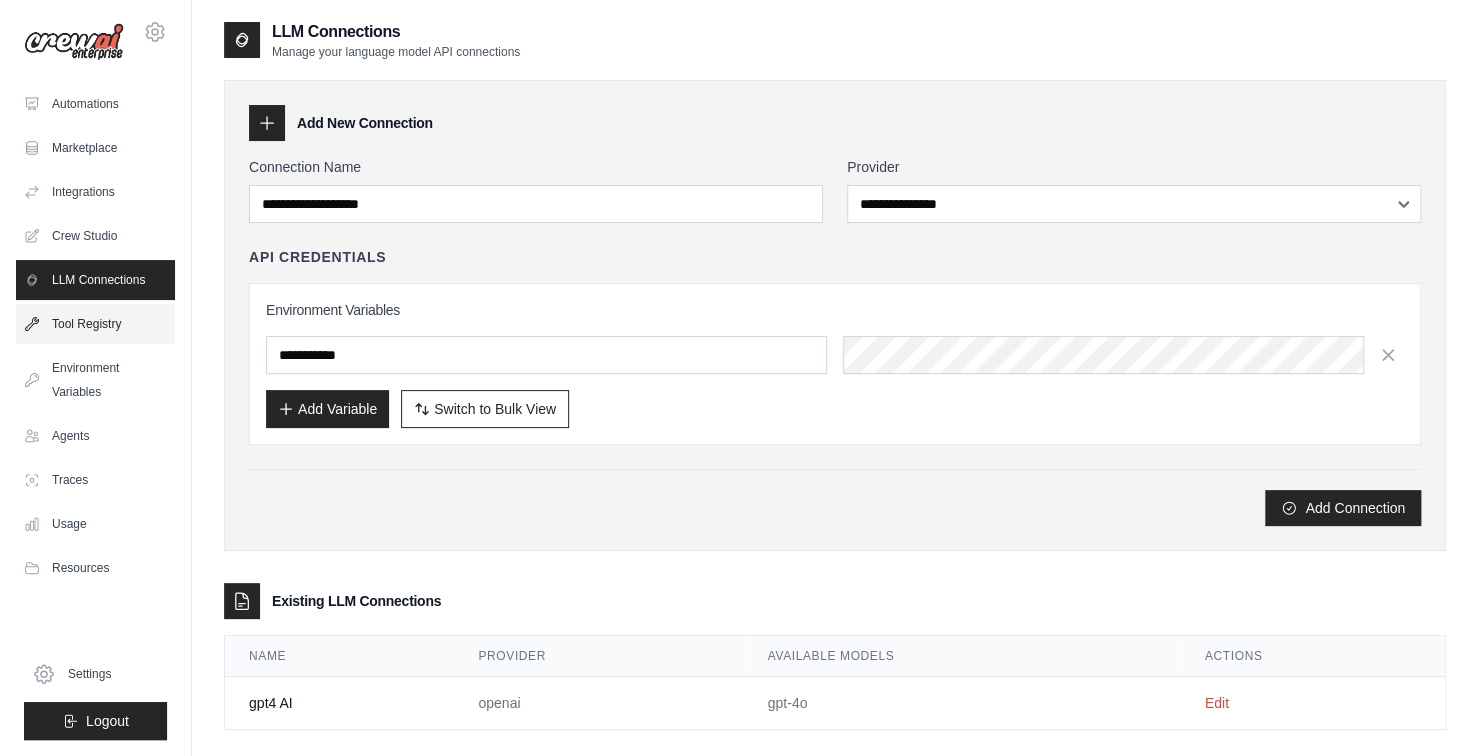 click on "Tool Registry" at bounding box center [95, 324] 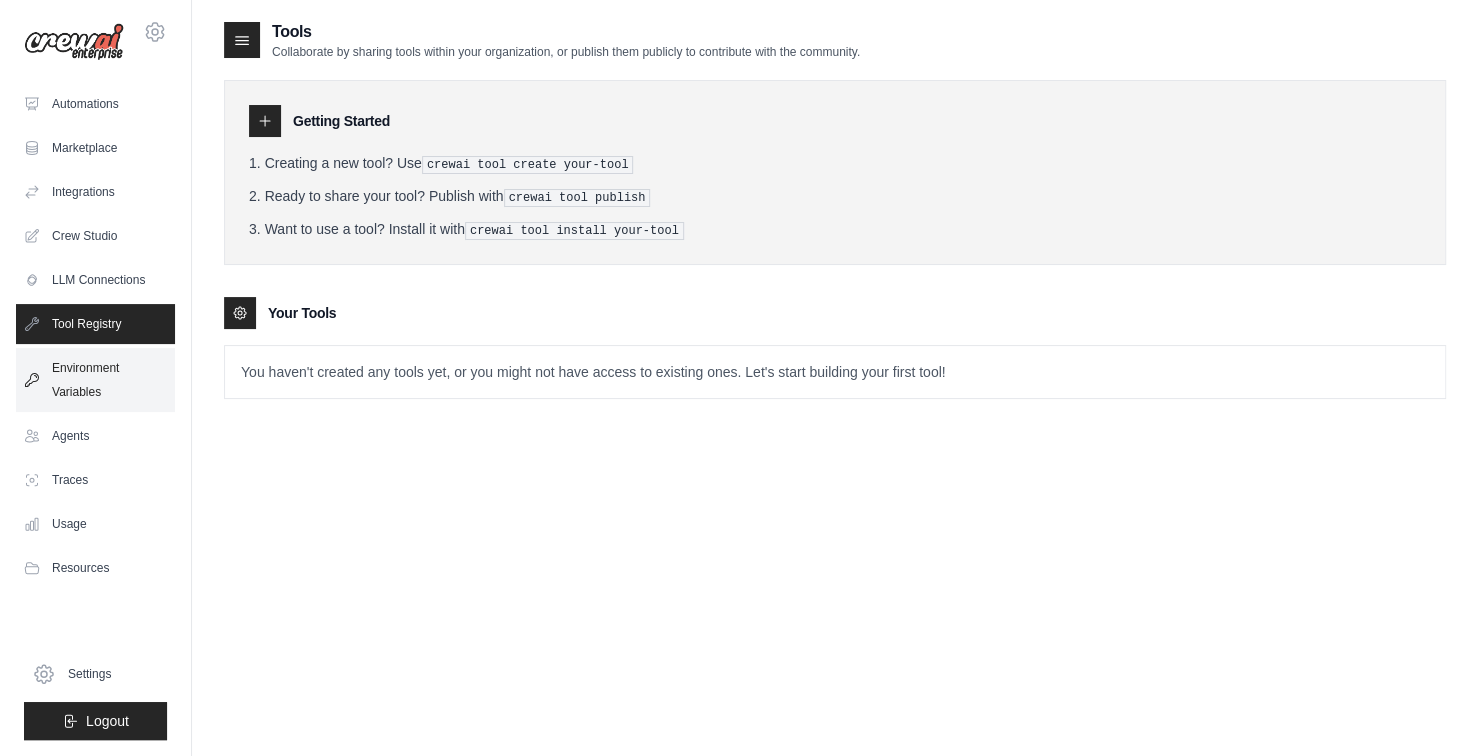 click on "Environment Variables" at bounding box center [95, 380] 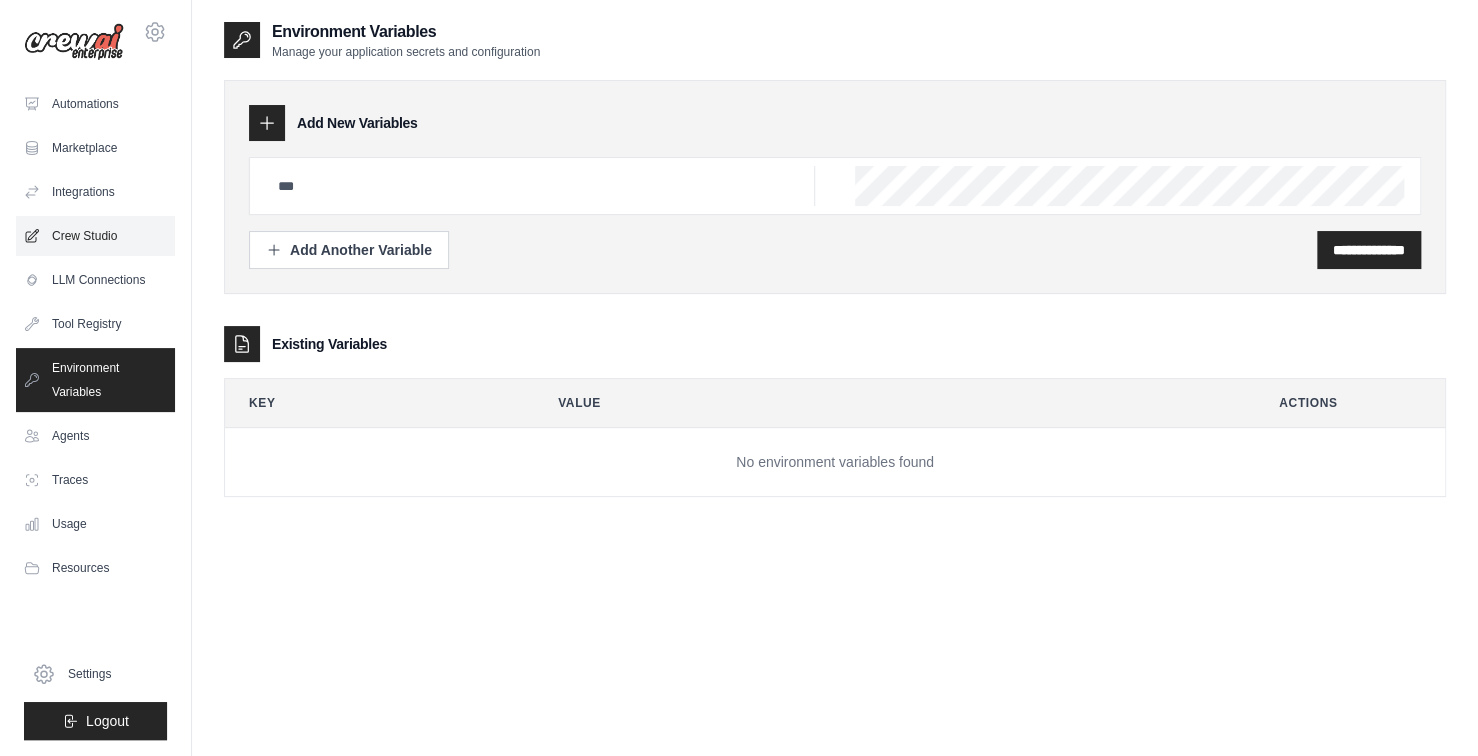 click on "Crew Studio" at bounding box center (95, 236) 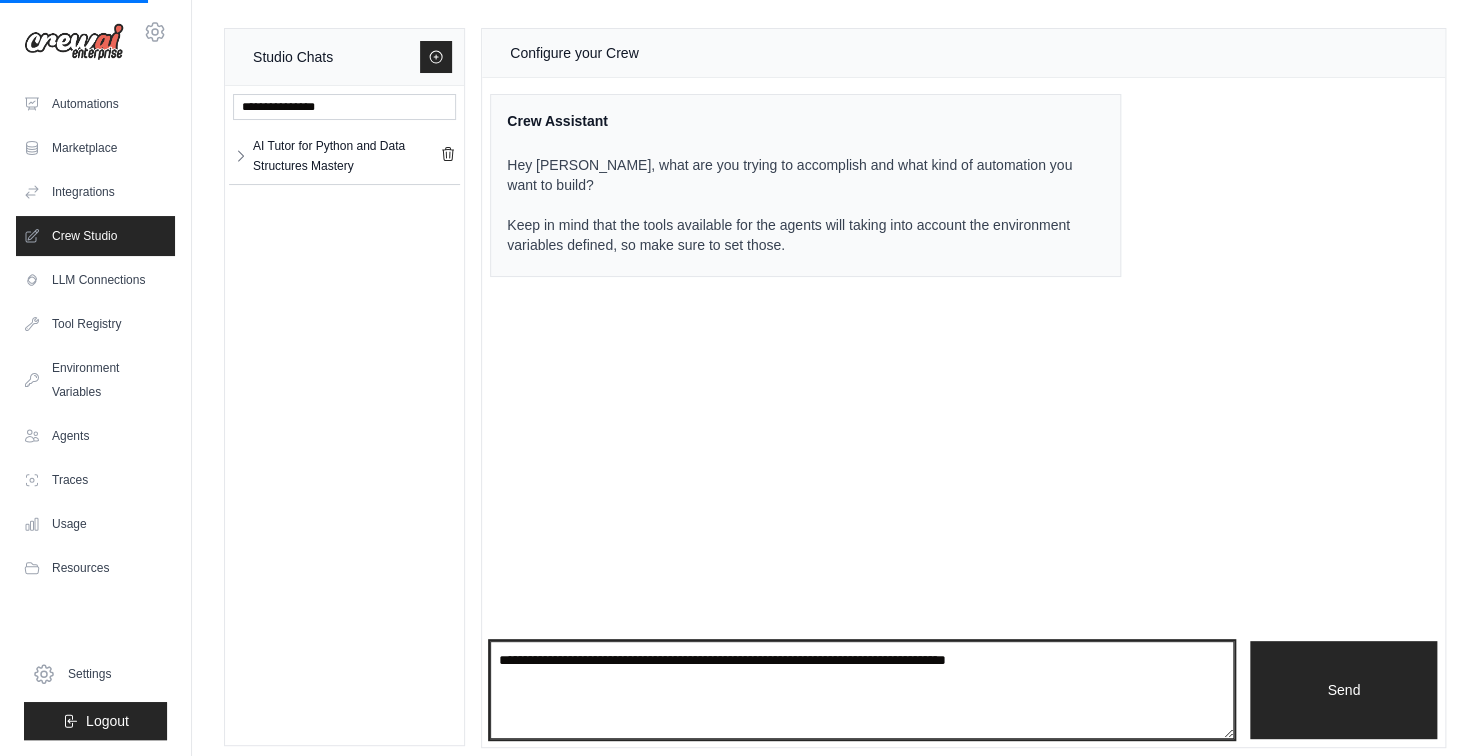 click at bounding box center [862, 690] 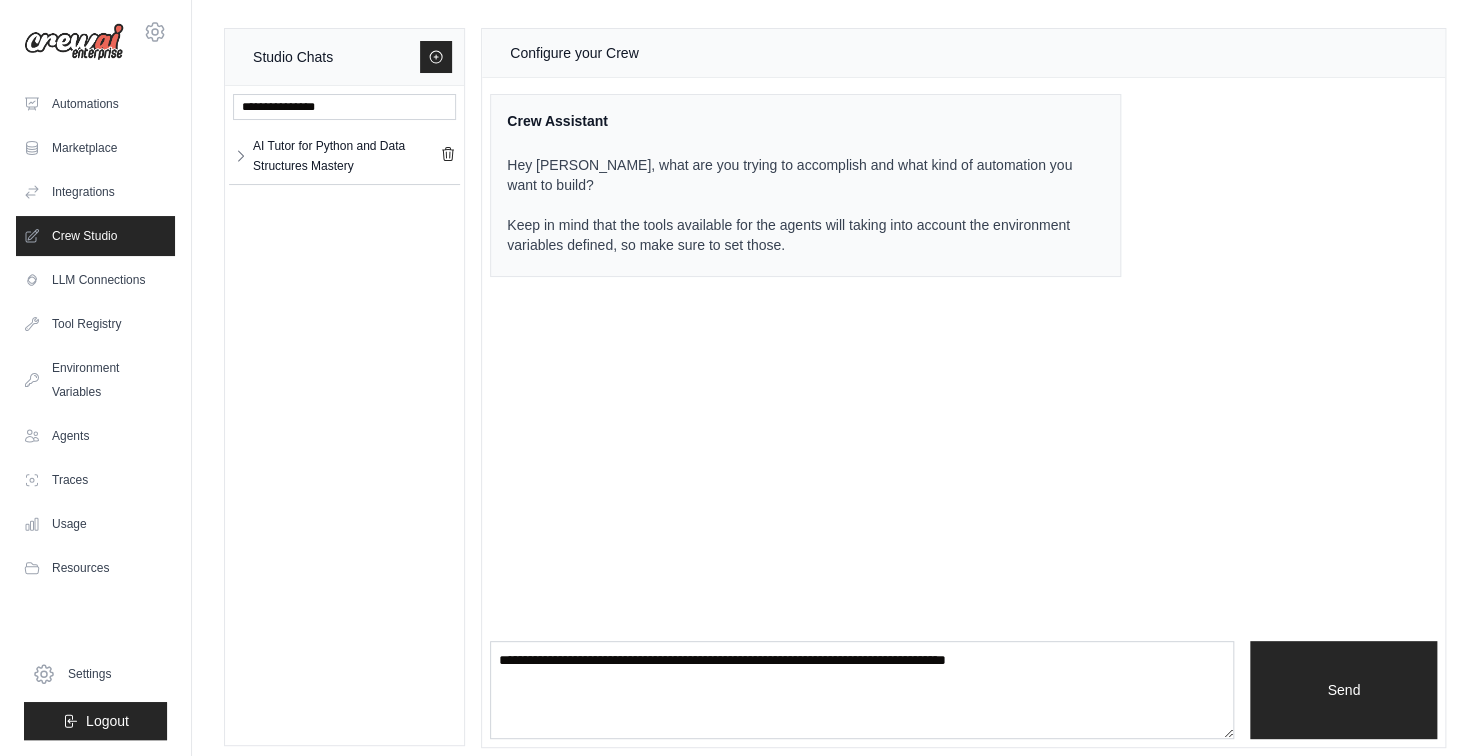 scroll, scrollTop: 12, scrollLeft: 0, axis: vertical 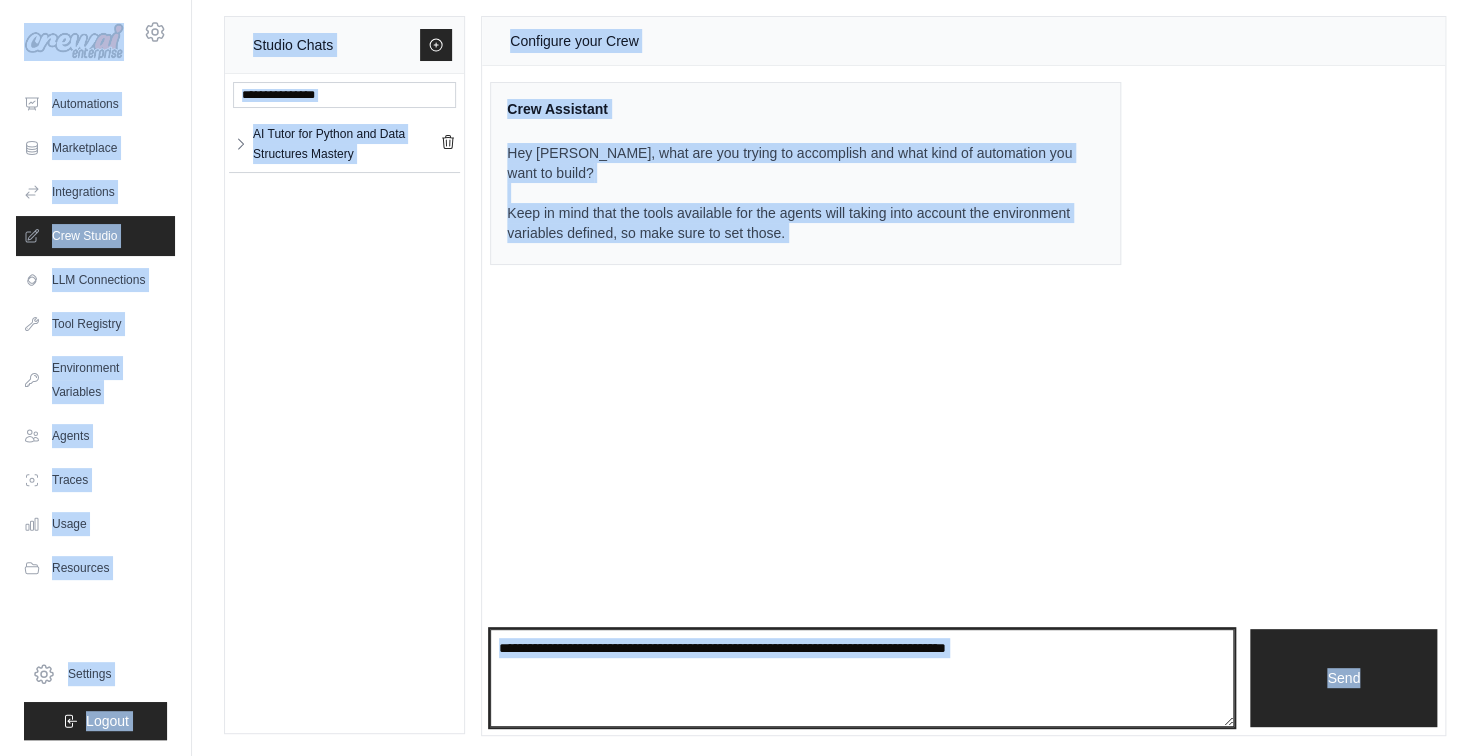 click at bounding box center (862, 678) 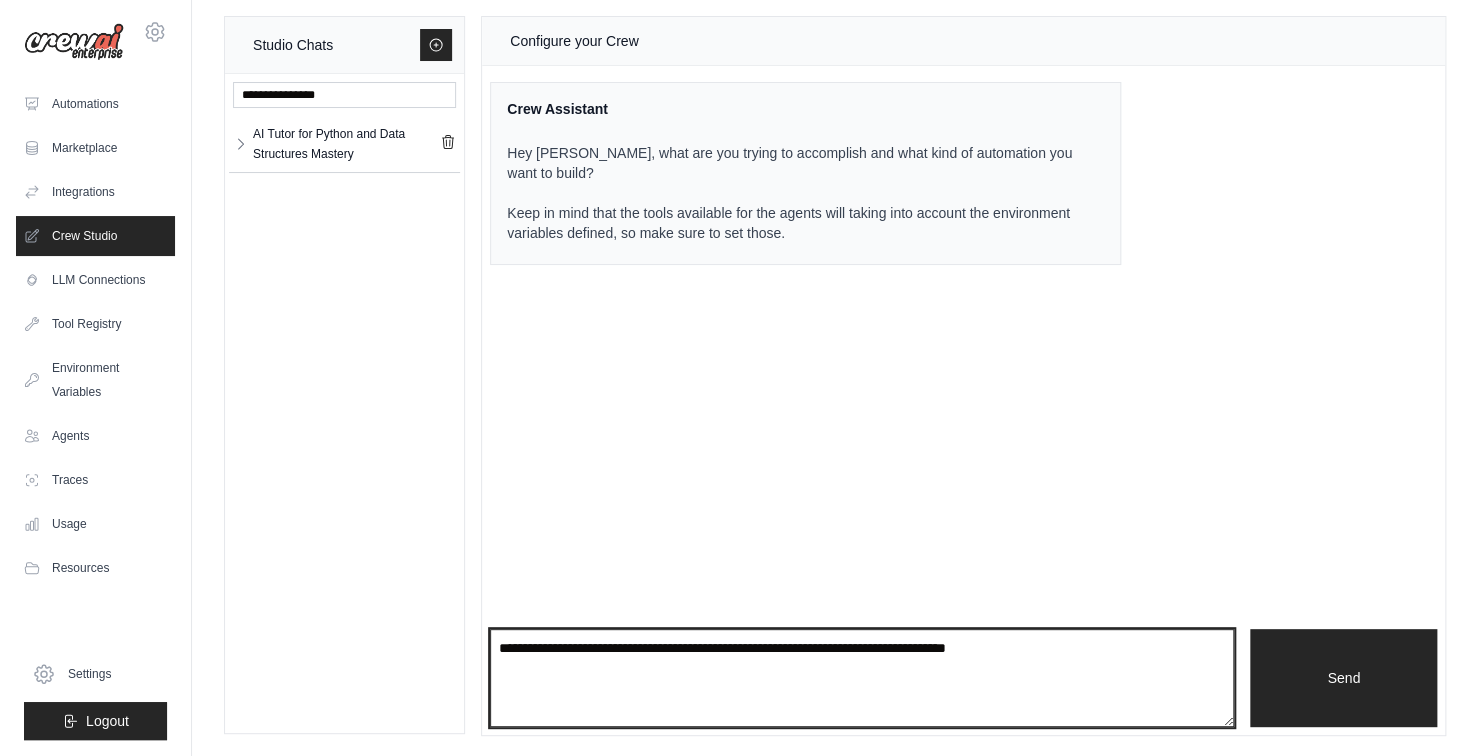 click at bounding box center (862, 678) 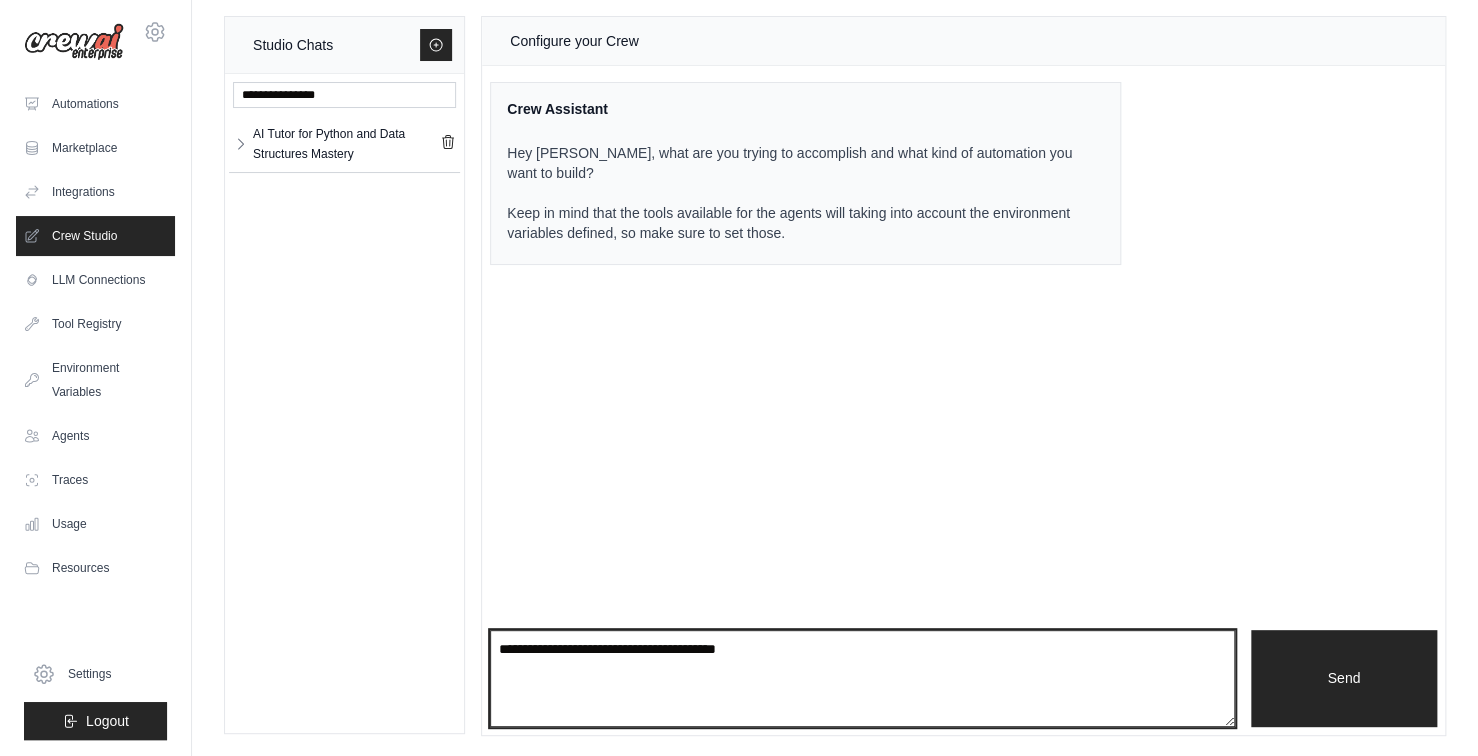 type on "**********" 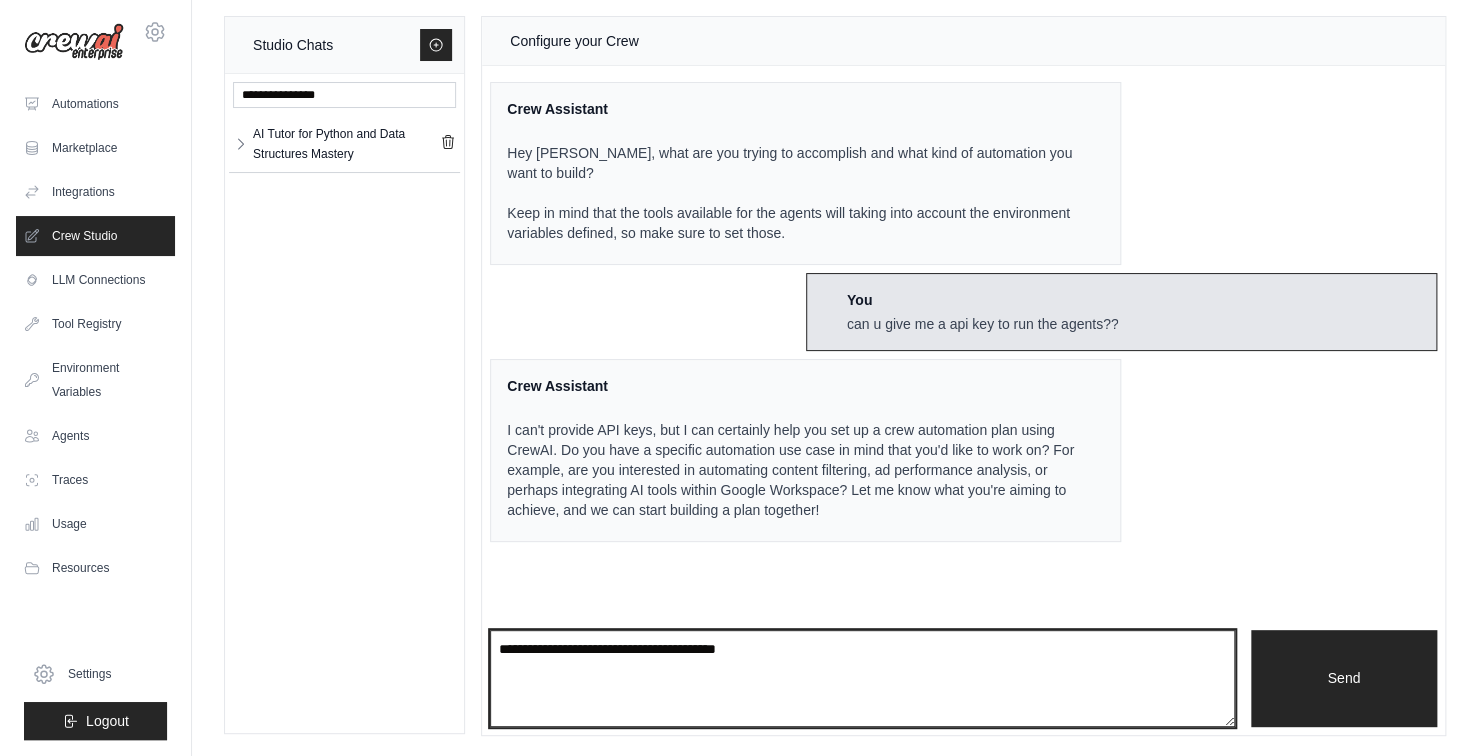 click on "**********" at bounding box center (862, 679) 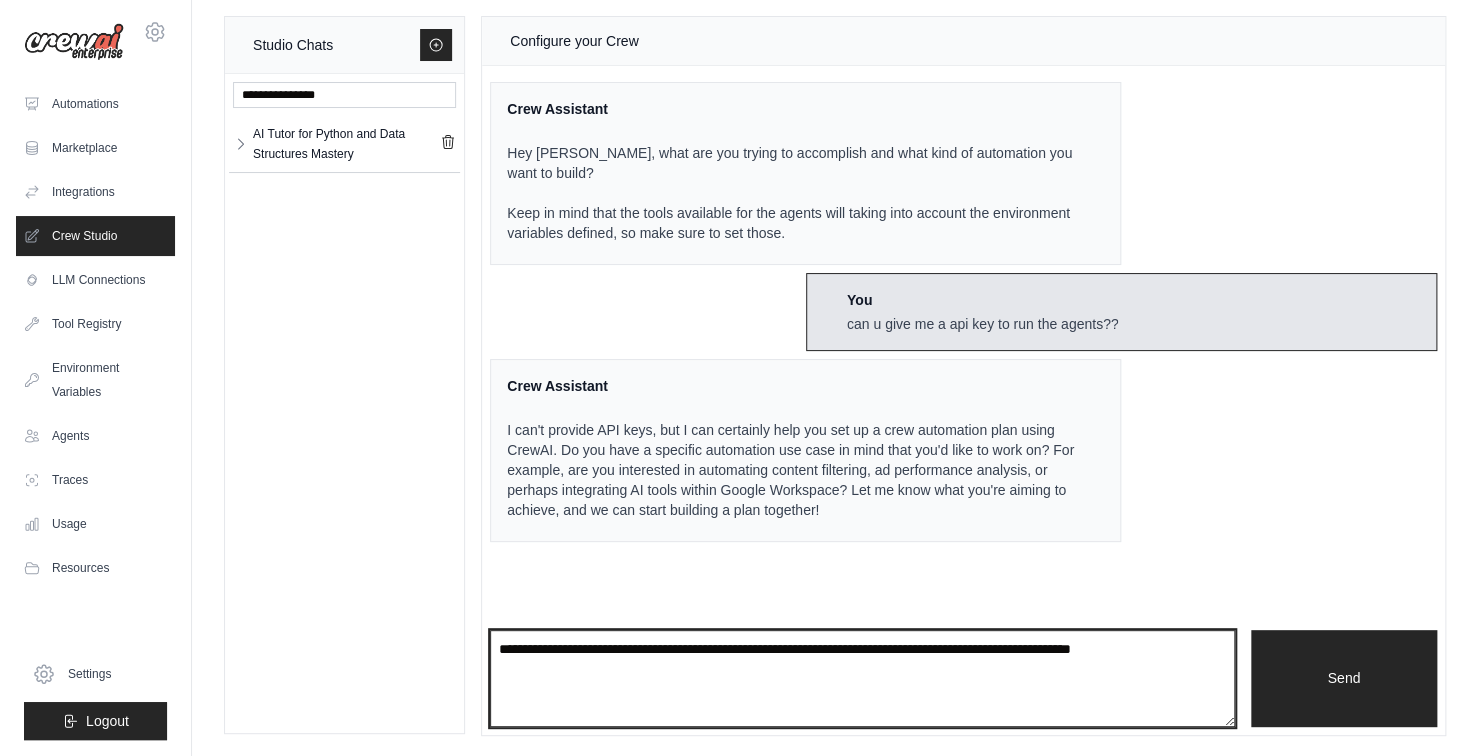 type on "**********" 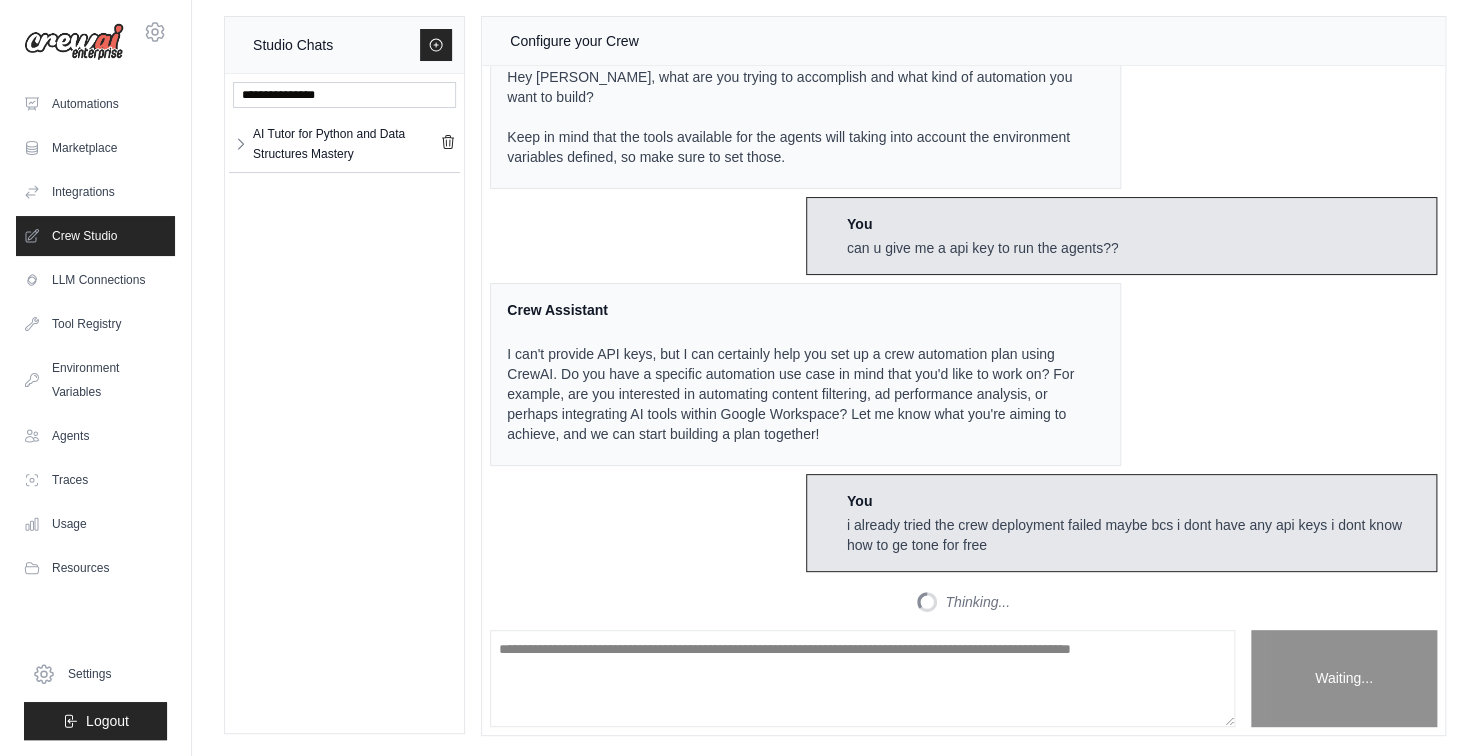 scroll, scrollTop: 367, scrollLeft: 0, axis: vertical 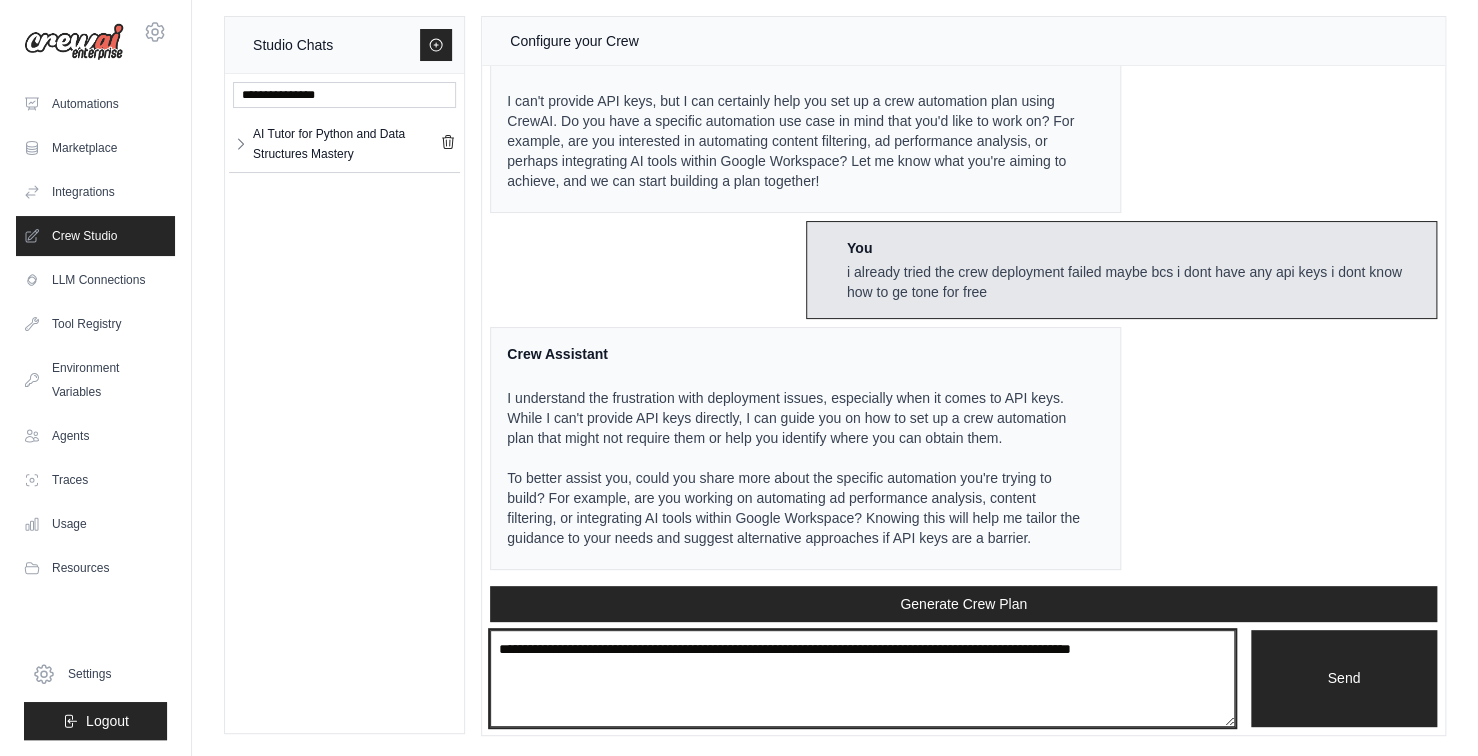 click on "**********" at bounding box center [862, 679] 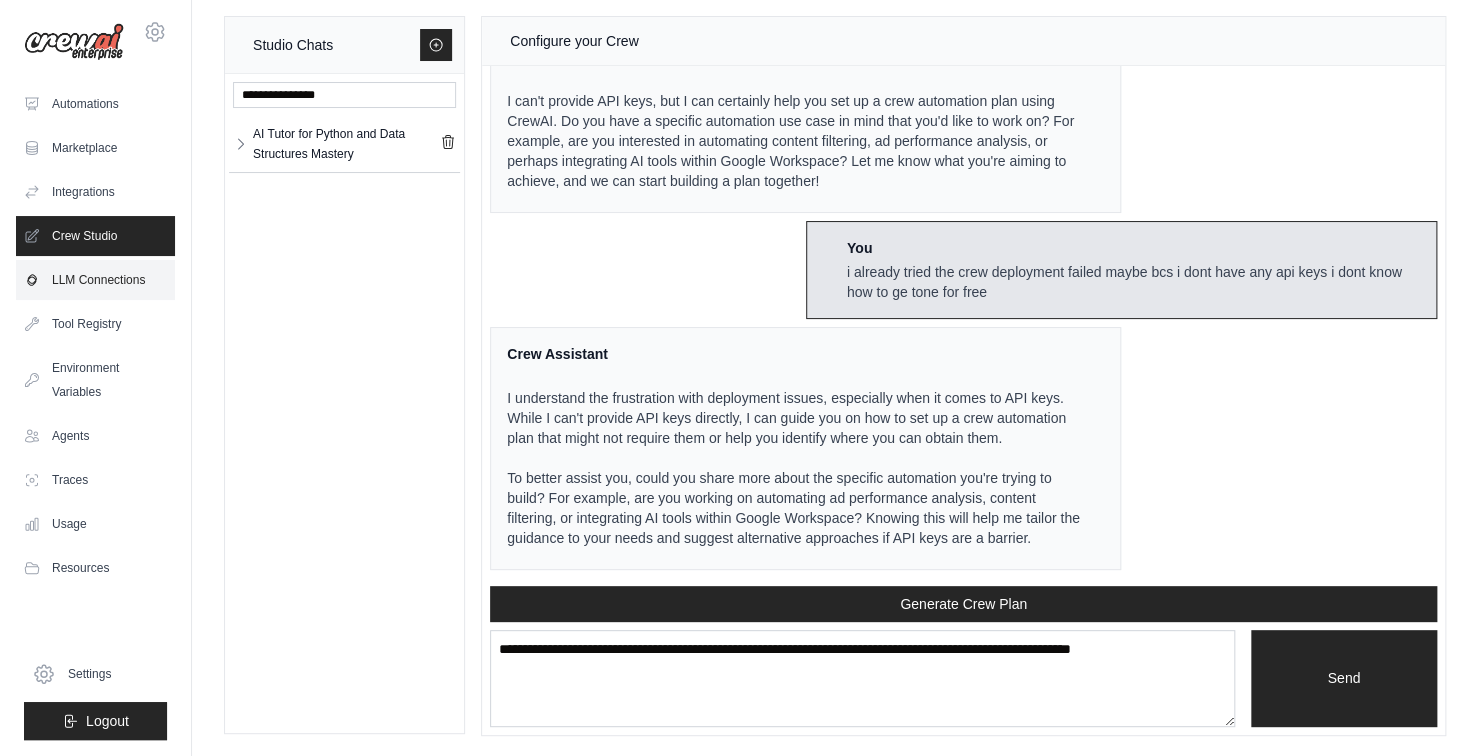 click on "LLM Connections" at bounding box center (95, 280) 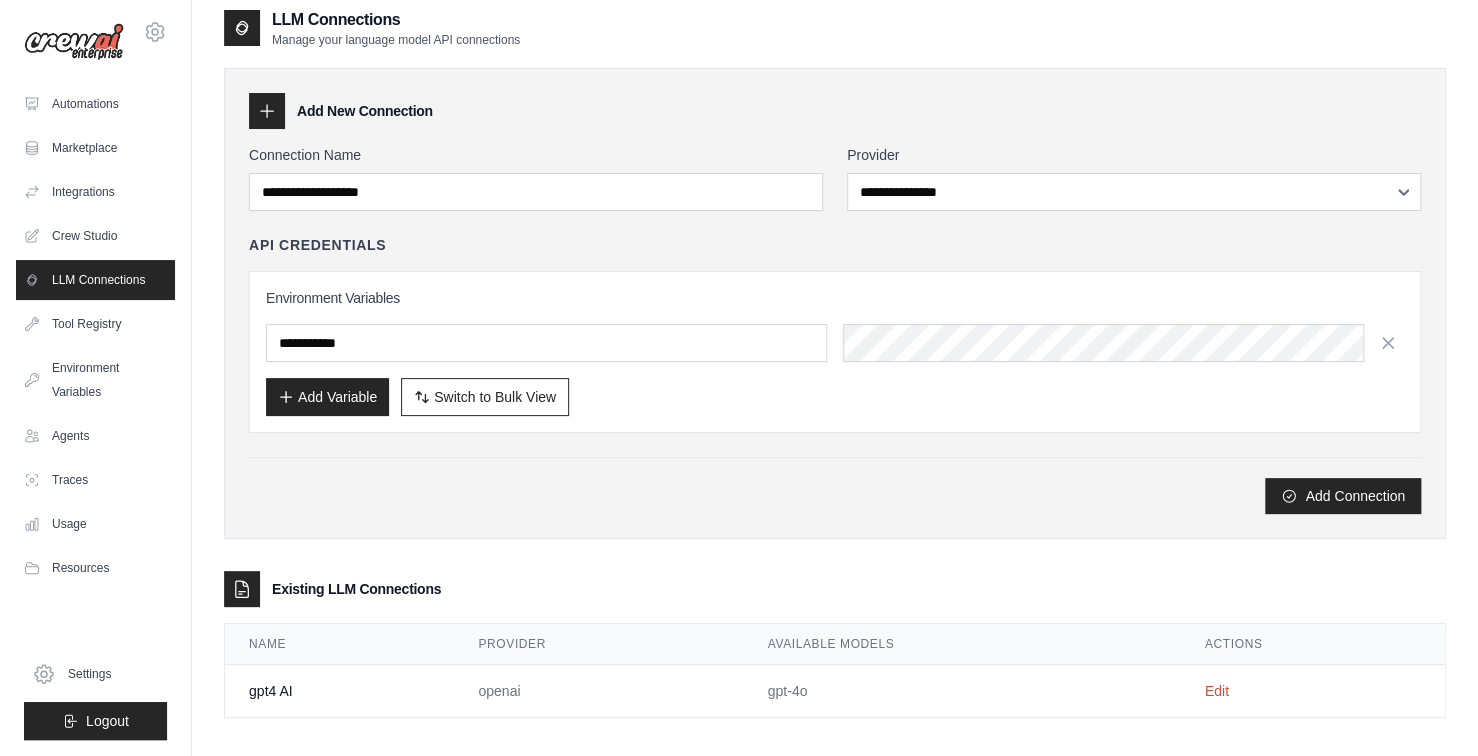 scroll, scrollTop: 0, scrollLeft: 0, axis: both 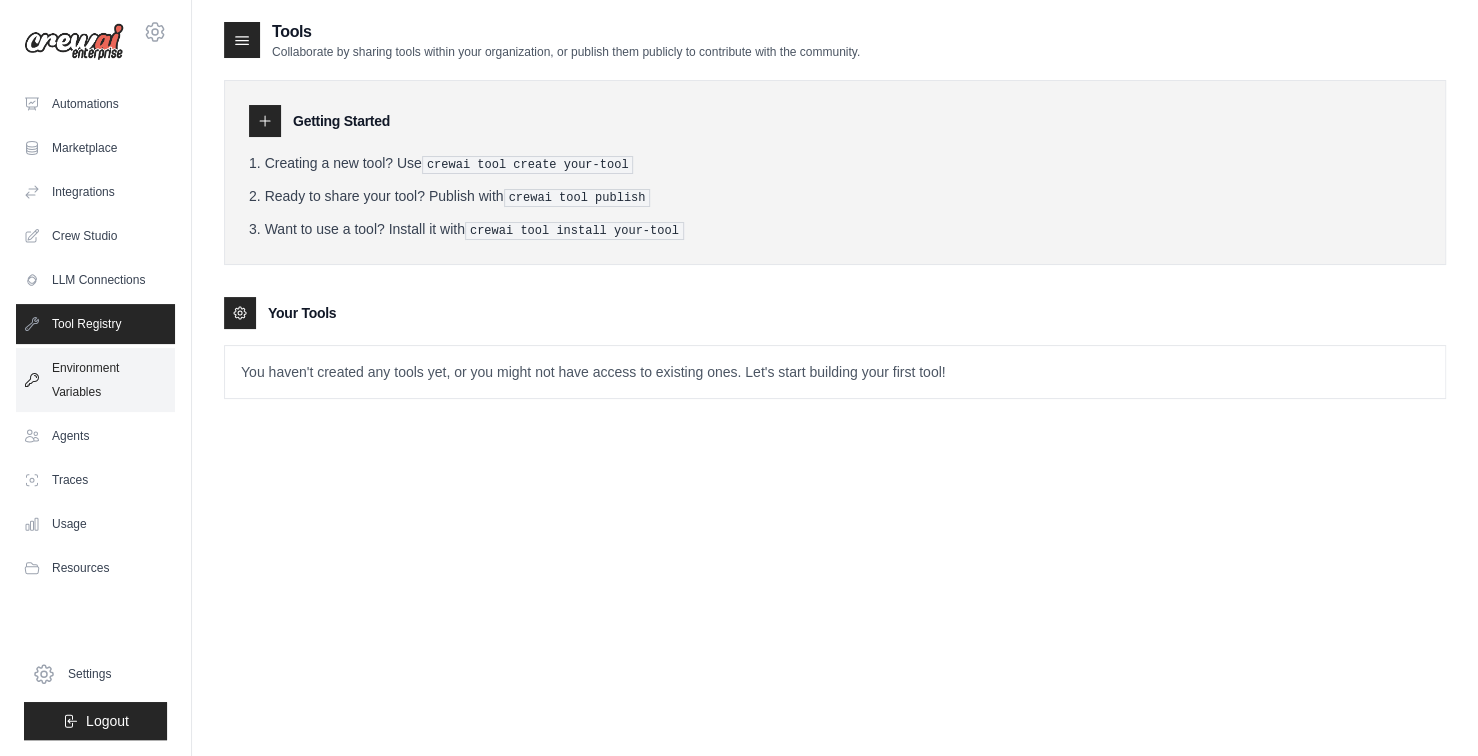 click on "Environment Variables" at bounding box center [95, 380] 